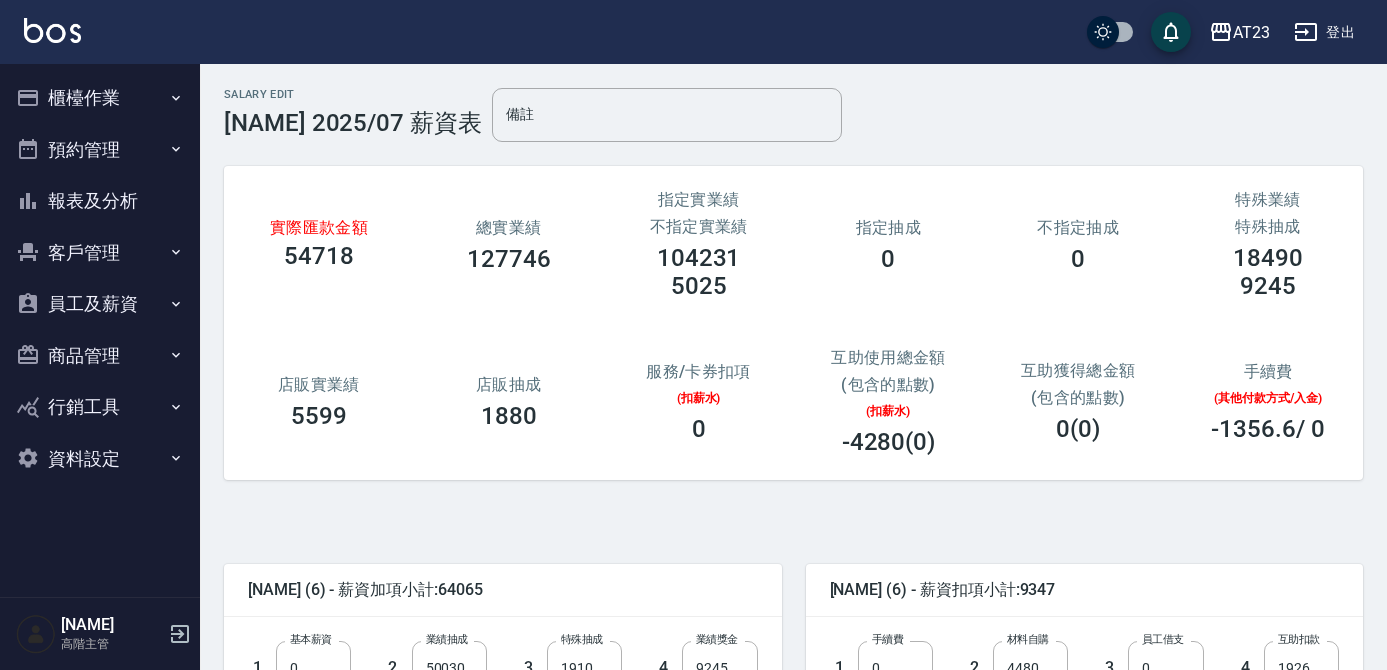 scroll, scrollTop: 363, scrollLeft: 0, axis: vertical 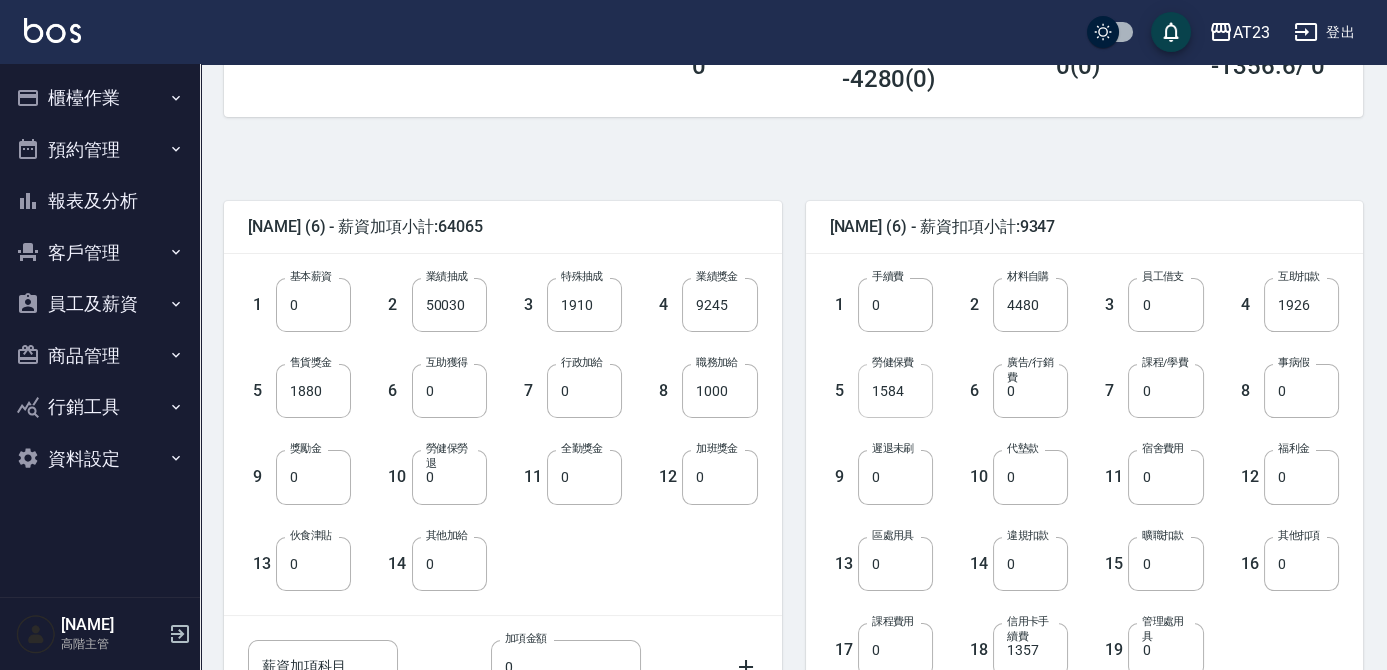 click on "1584" at bounding box center [895, 391] 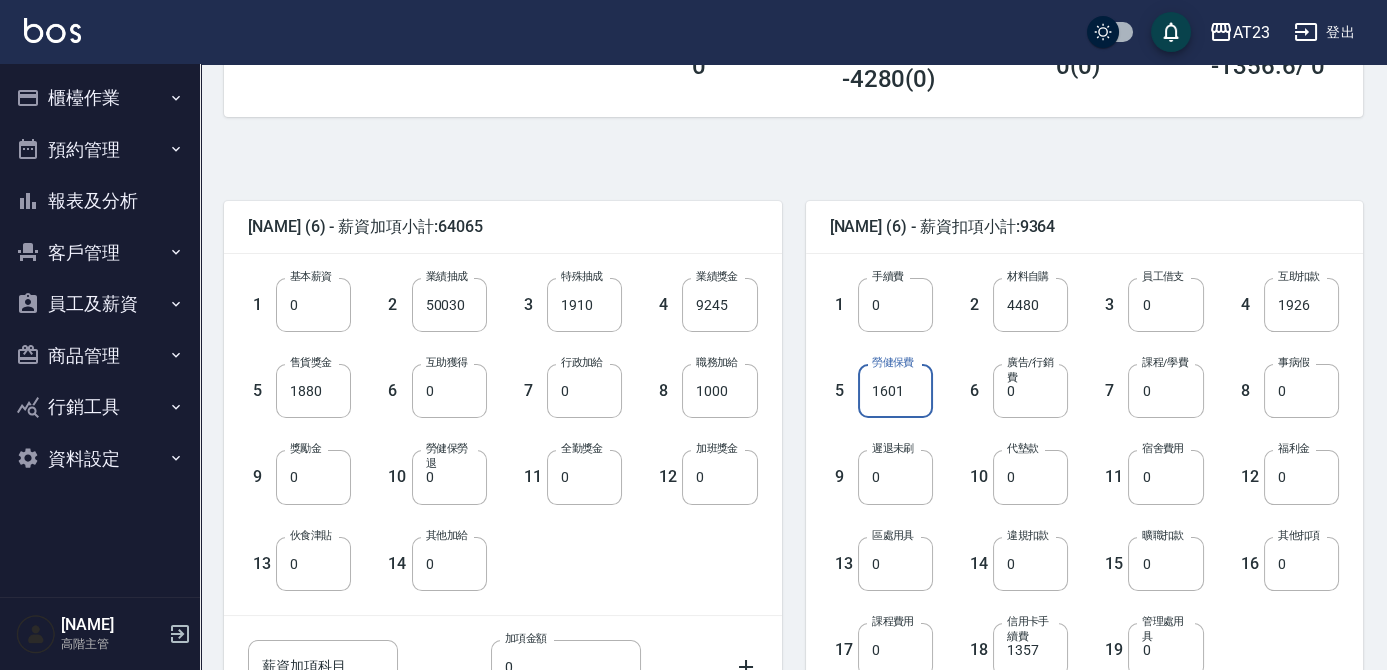 type on "1601" 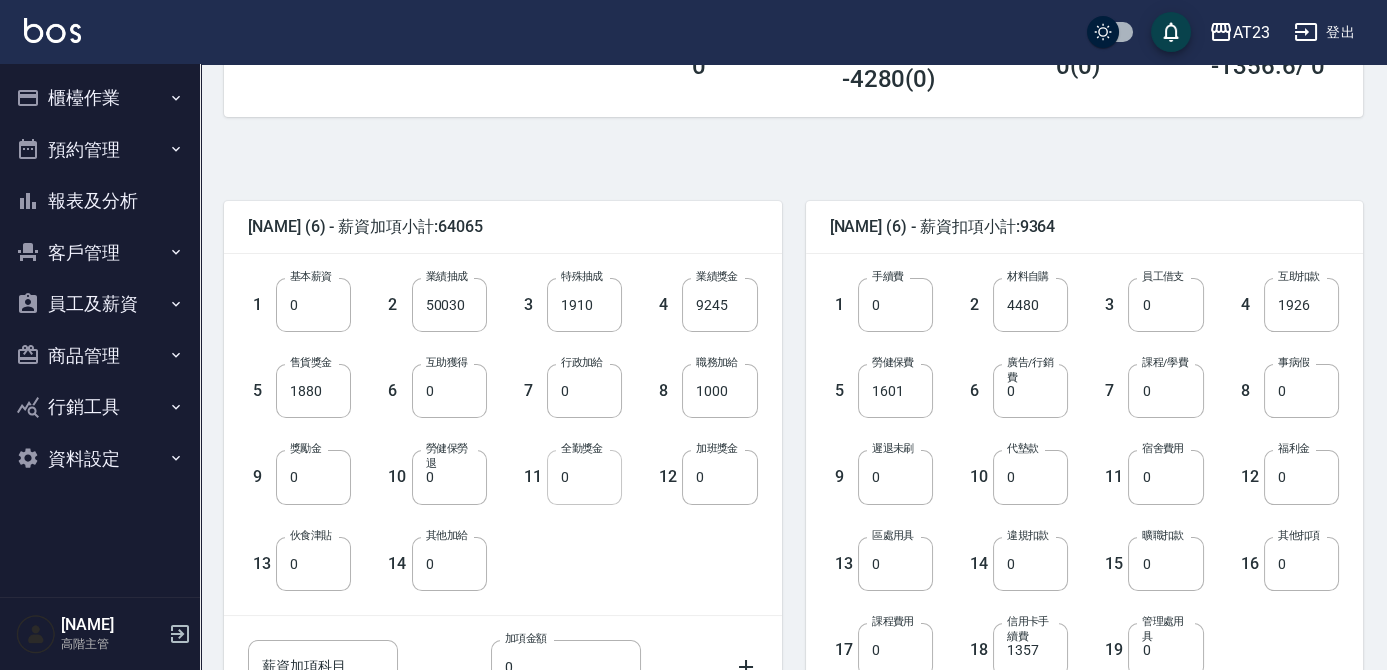 click on "0" at bounding box center [584, 477] 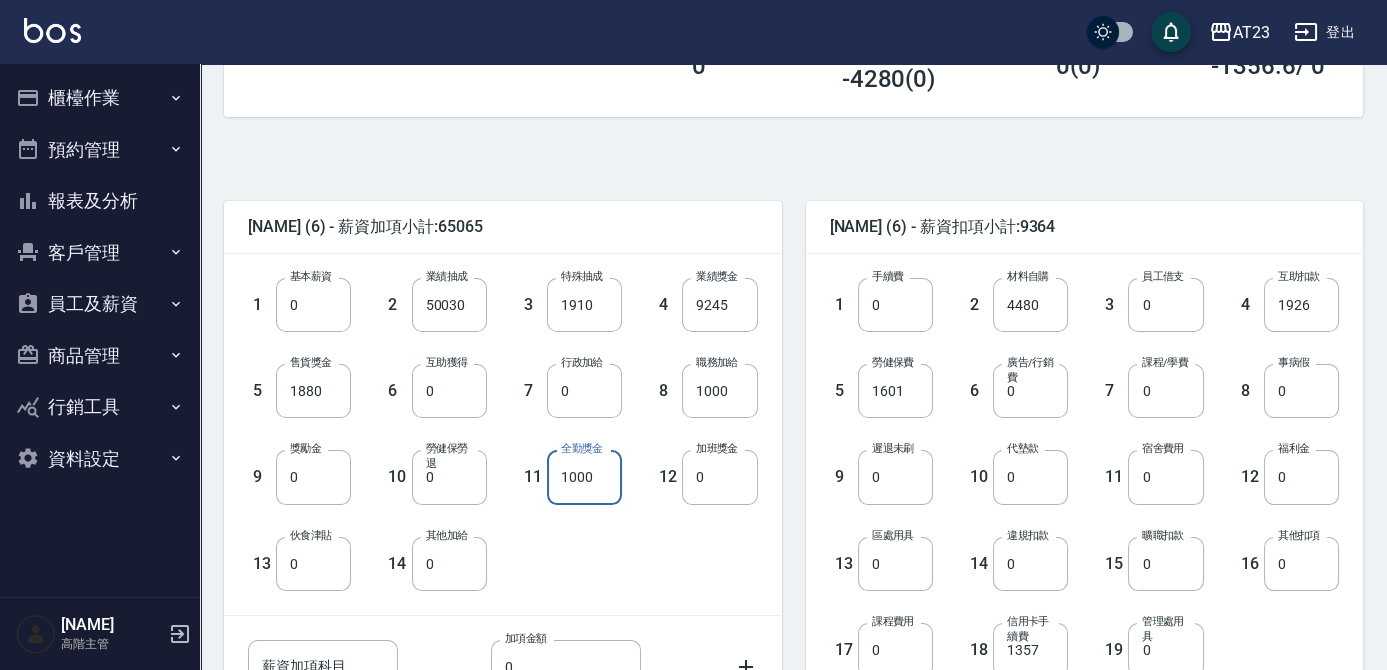 type on "1000" 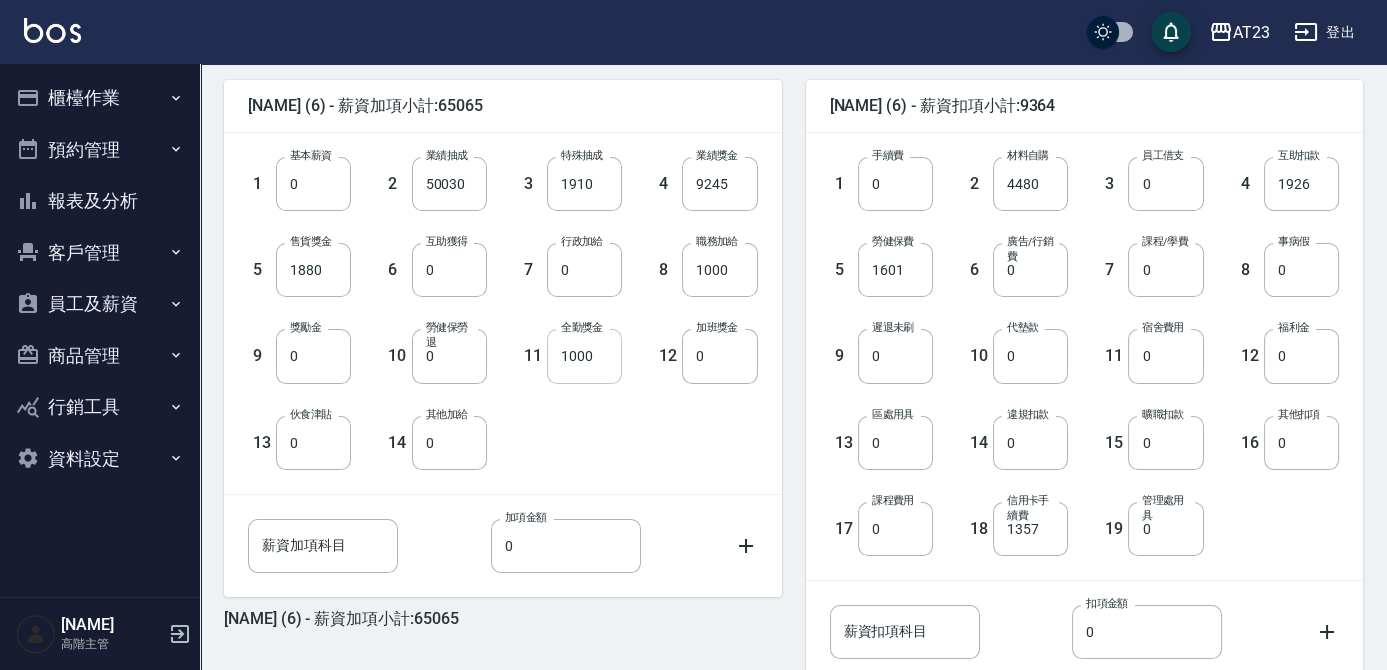 scroll, scrollTop: 454, scrollLeft: 0, axis: vertical 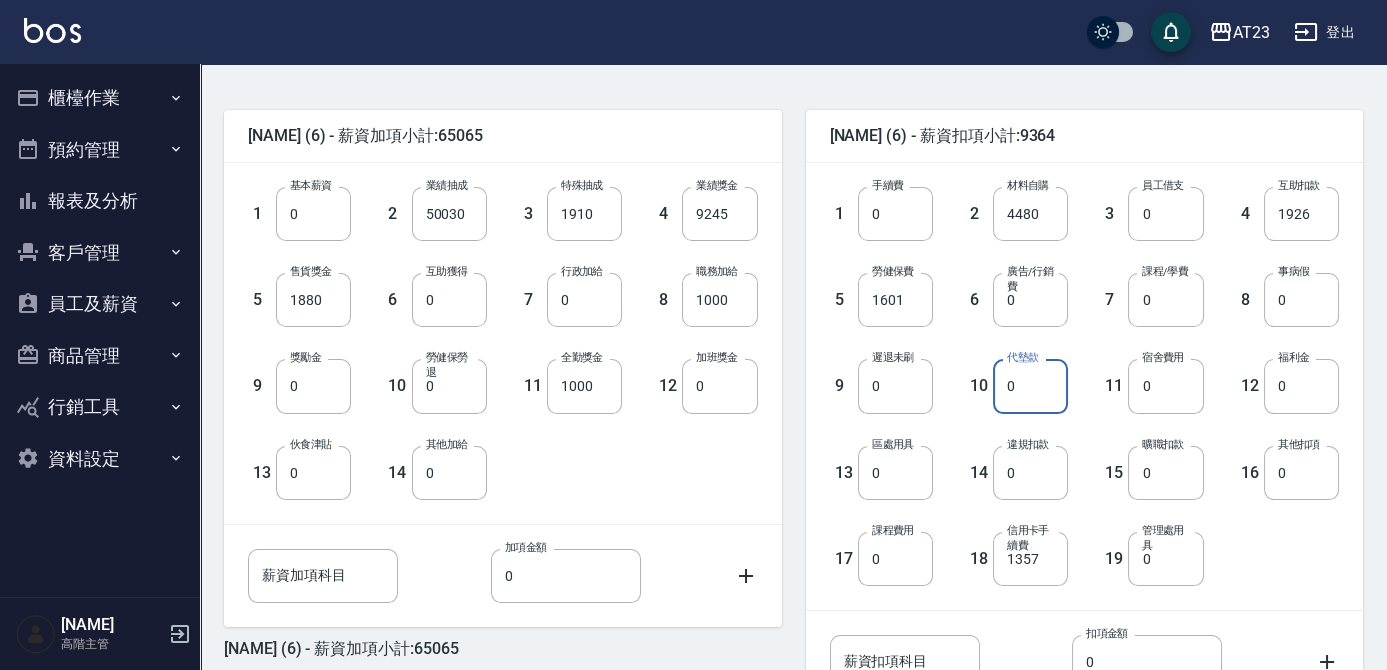 click on "0" at bounding box center [1030, 386] 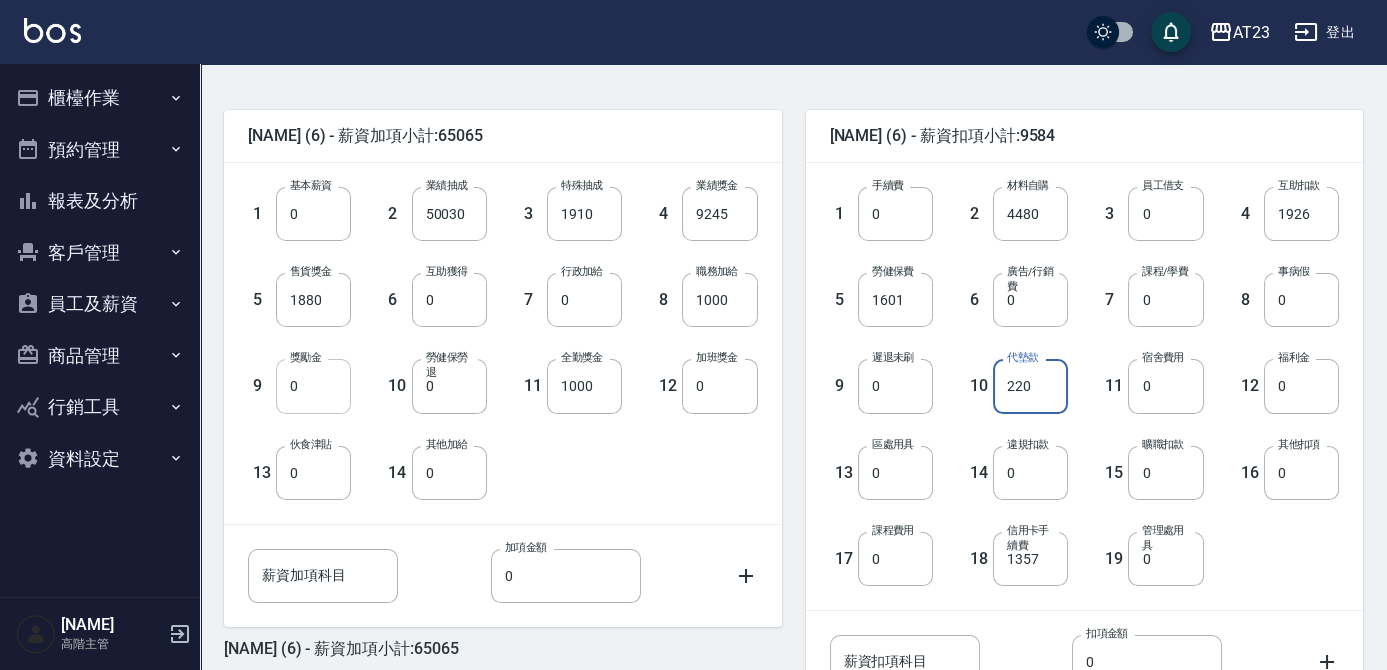 type on "220" 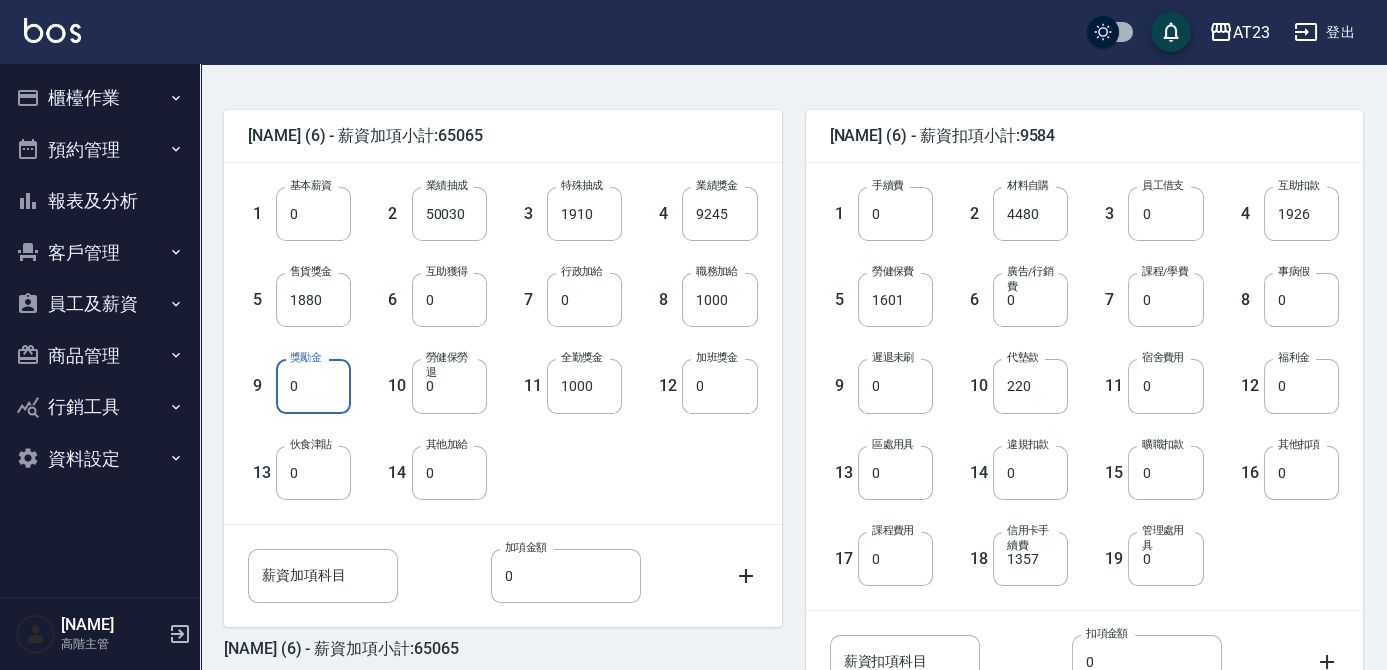 click on "0" at bounding box center (313, 386) 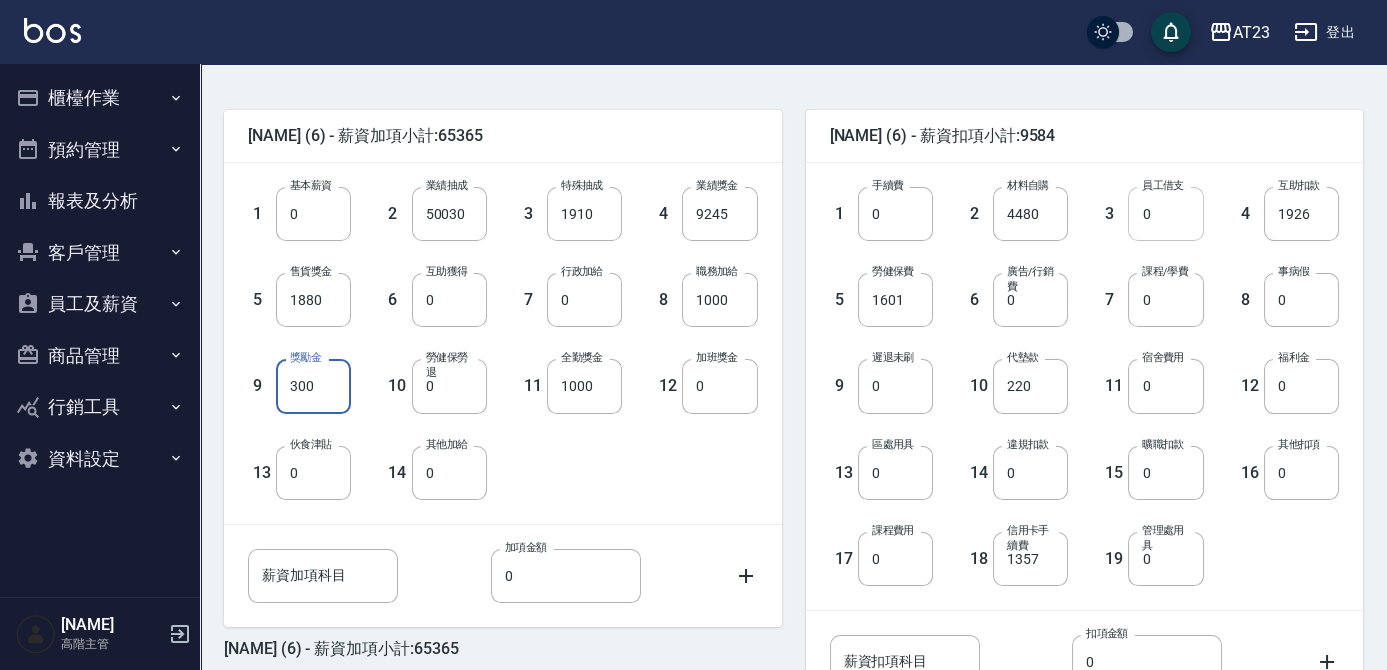 type on "300" 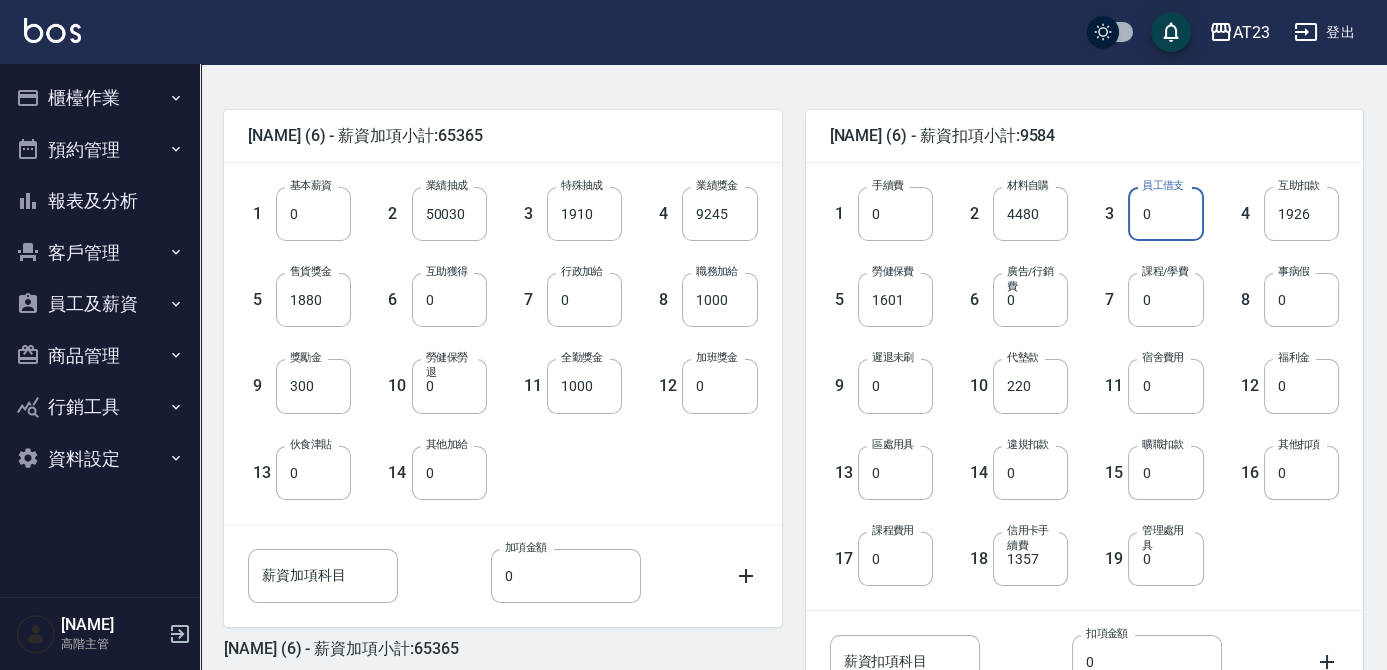 click on "0" at bounding box center (1165, 214) 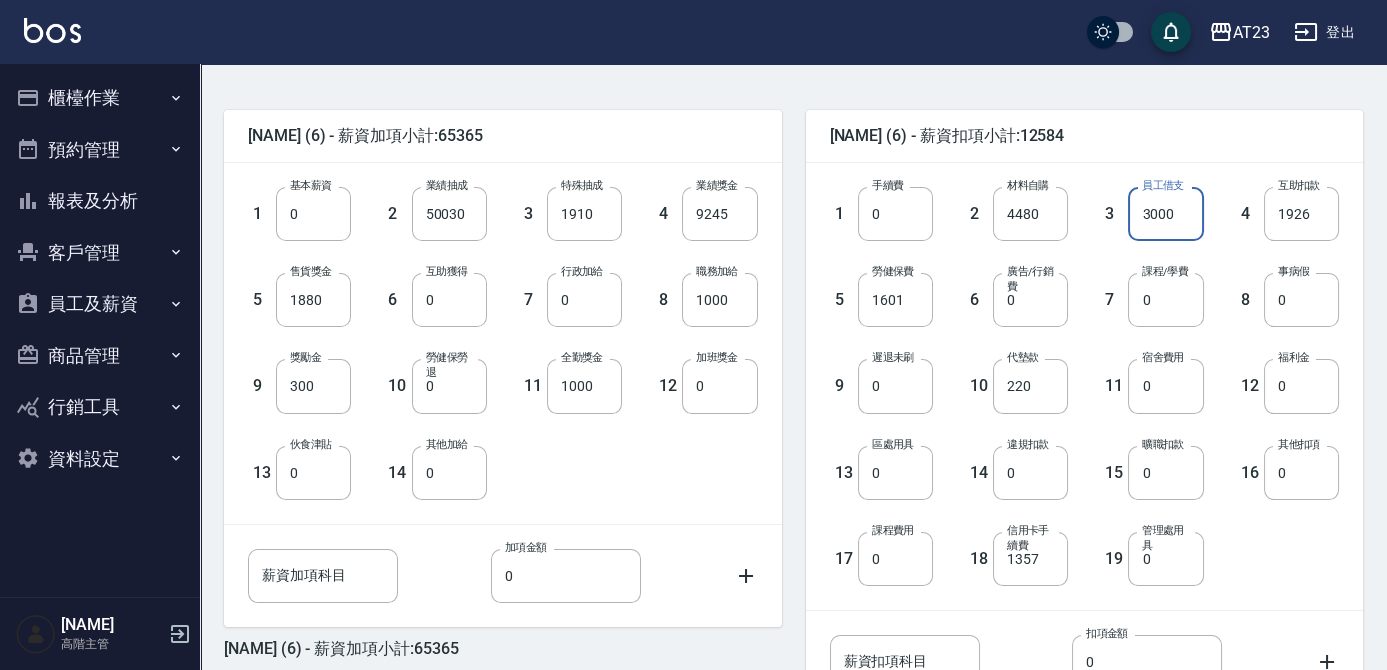 type on "3000" 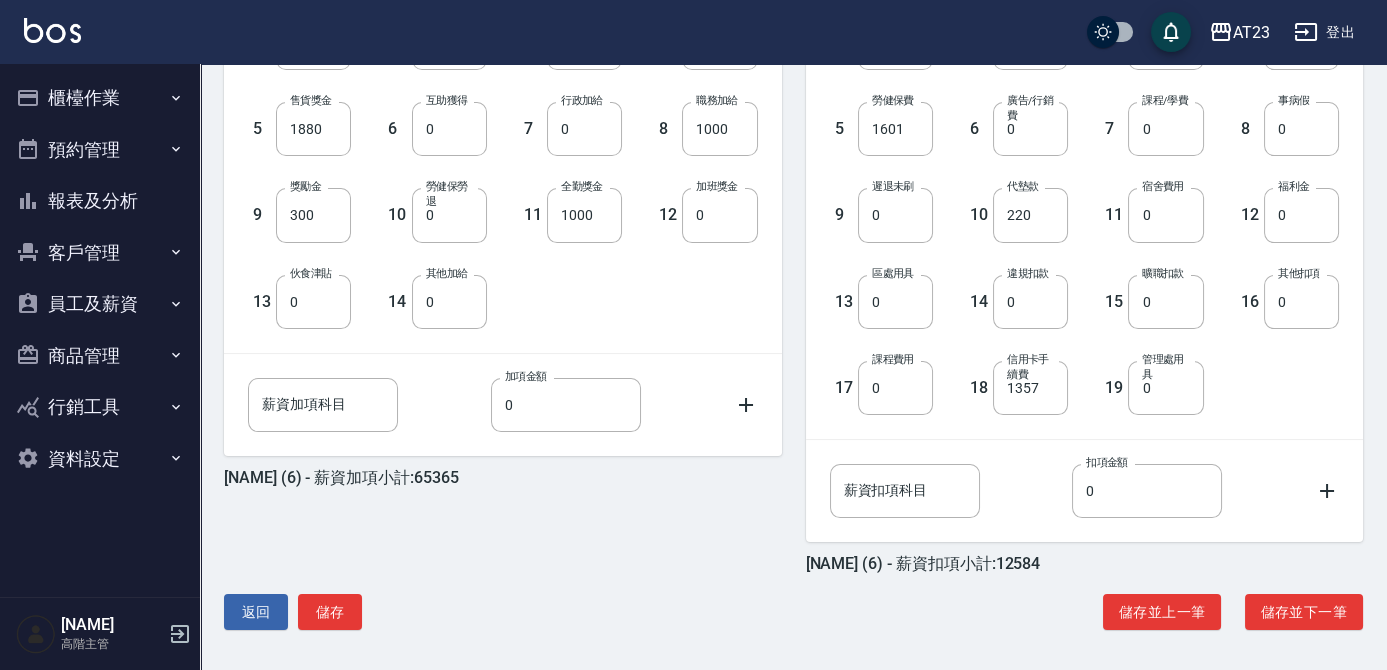scroll, scrollTop: 628, scrollLeft: 0, axis: vertical 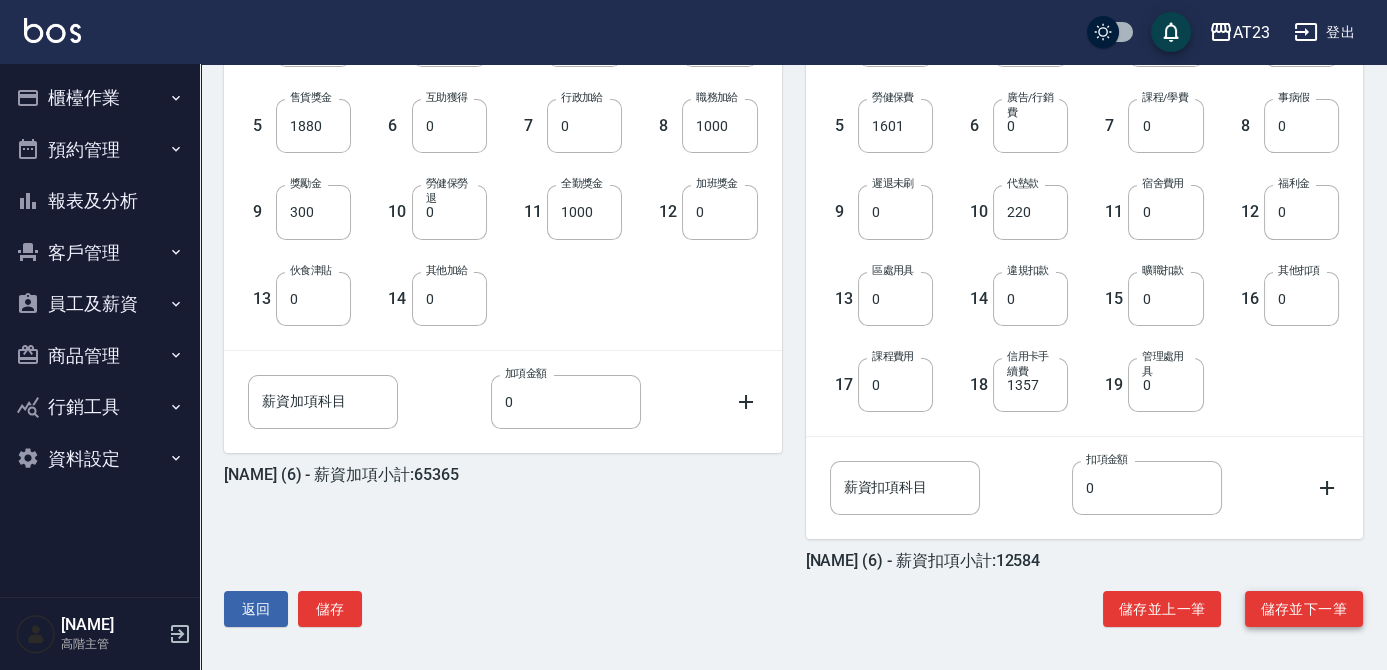 click on "儲存並下一筆" at bounding box center [1304, 609] 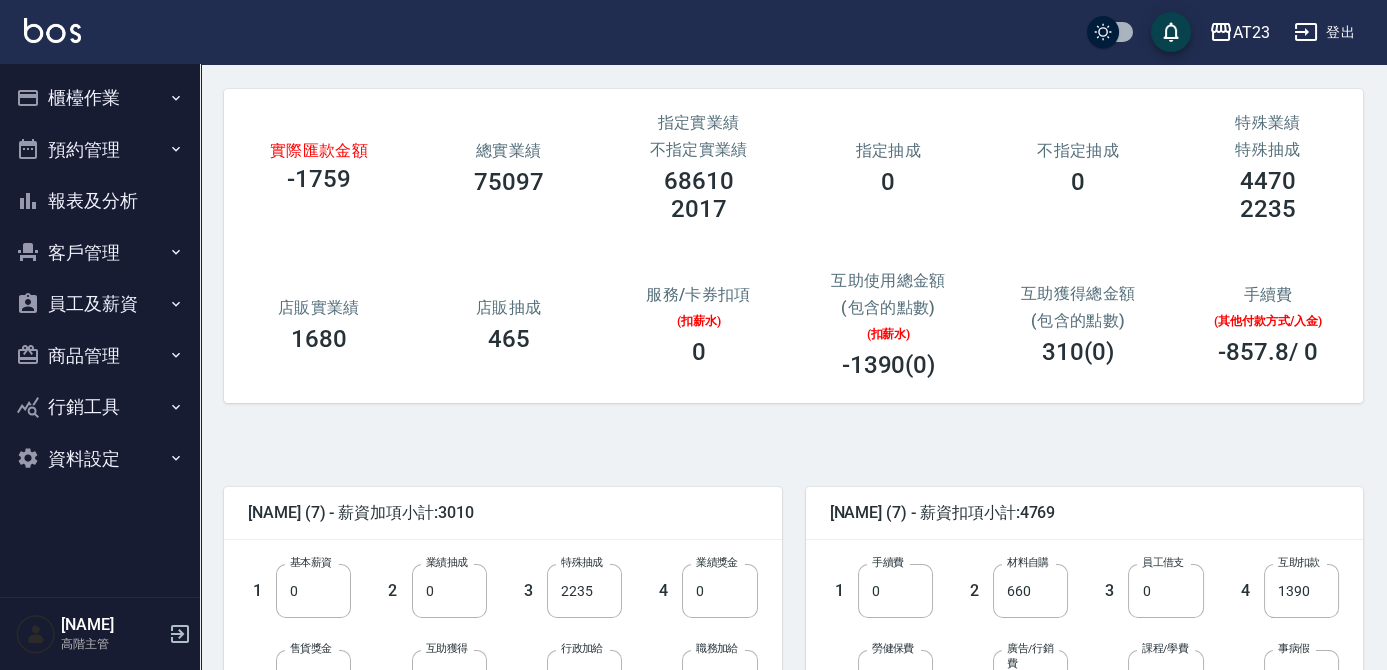scroll, scrollTop: 181, scrollLeft: 0, axis: vertical 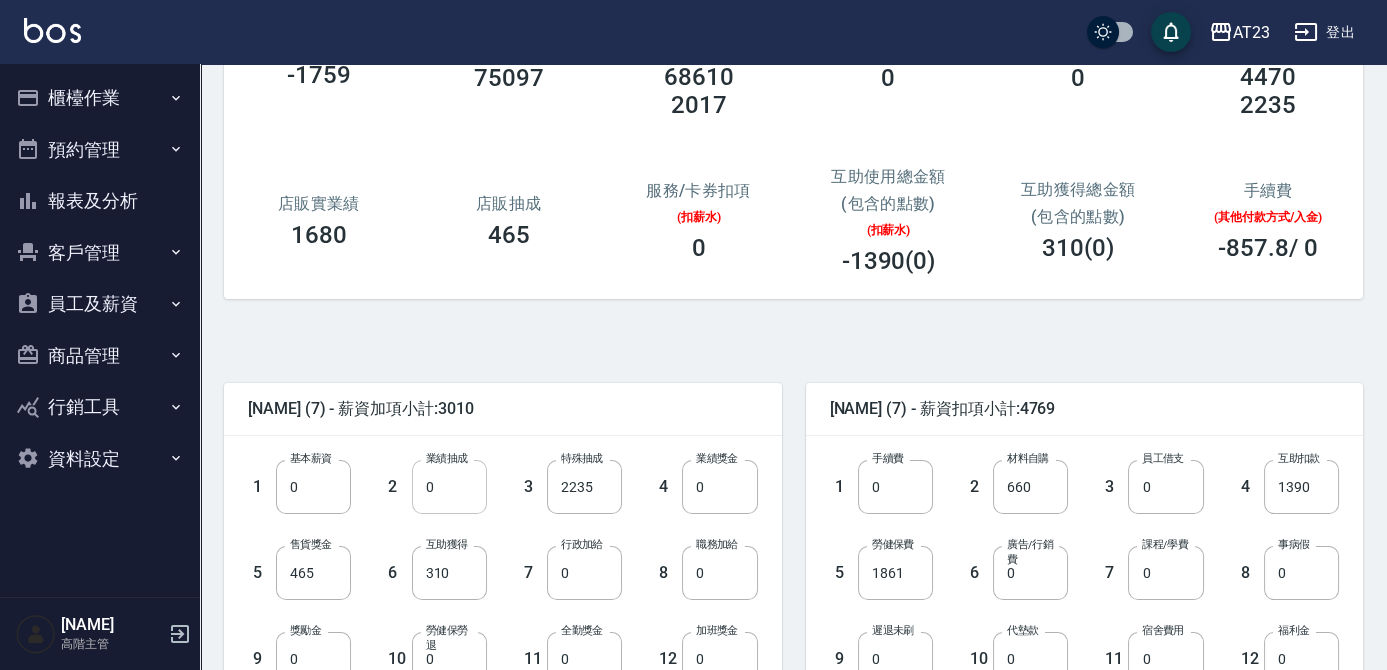 click on "0" at bounding box center (449, 487) 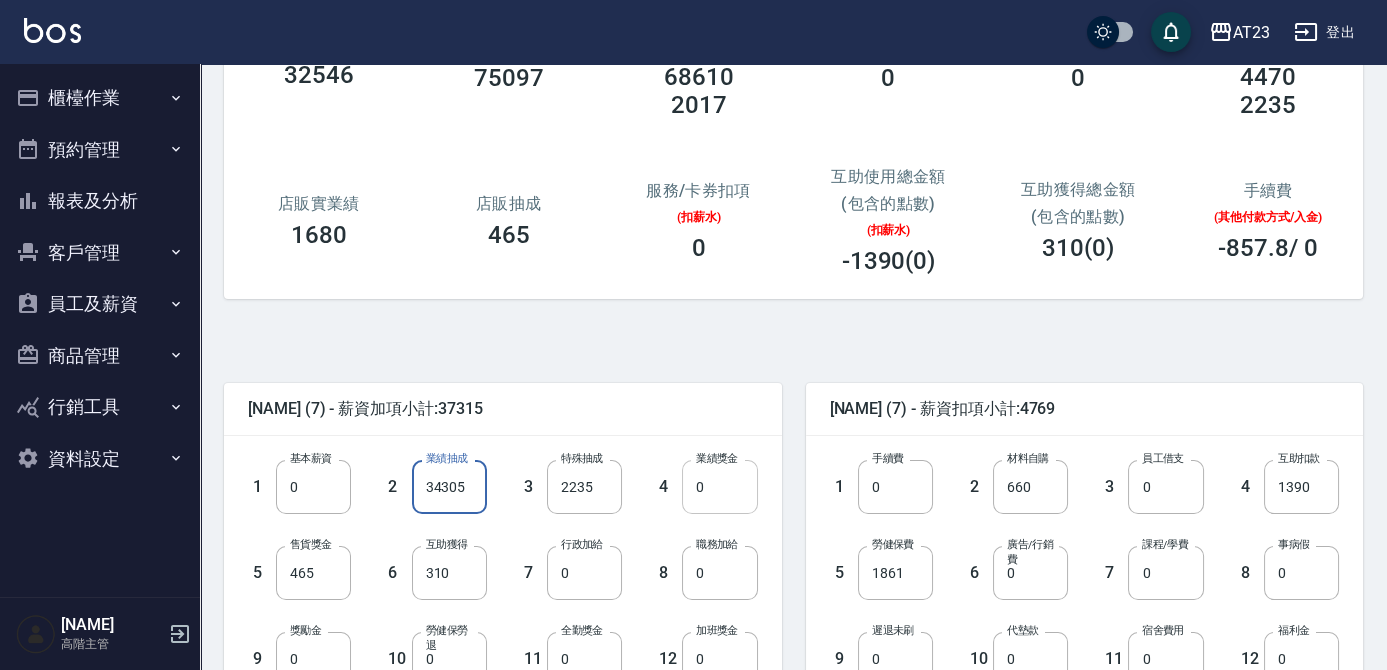 type on "34305" 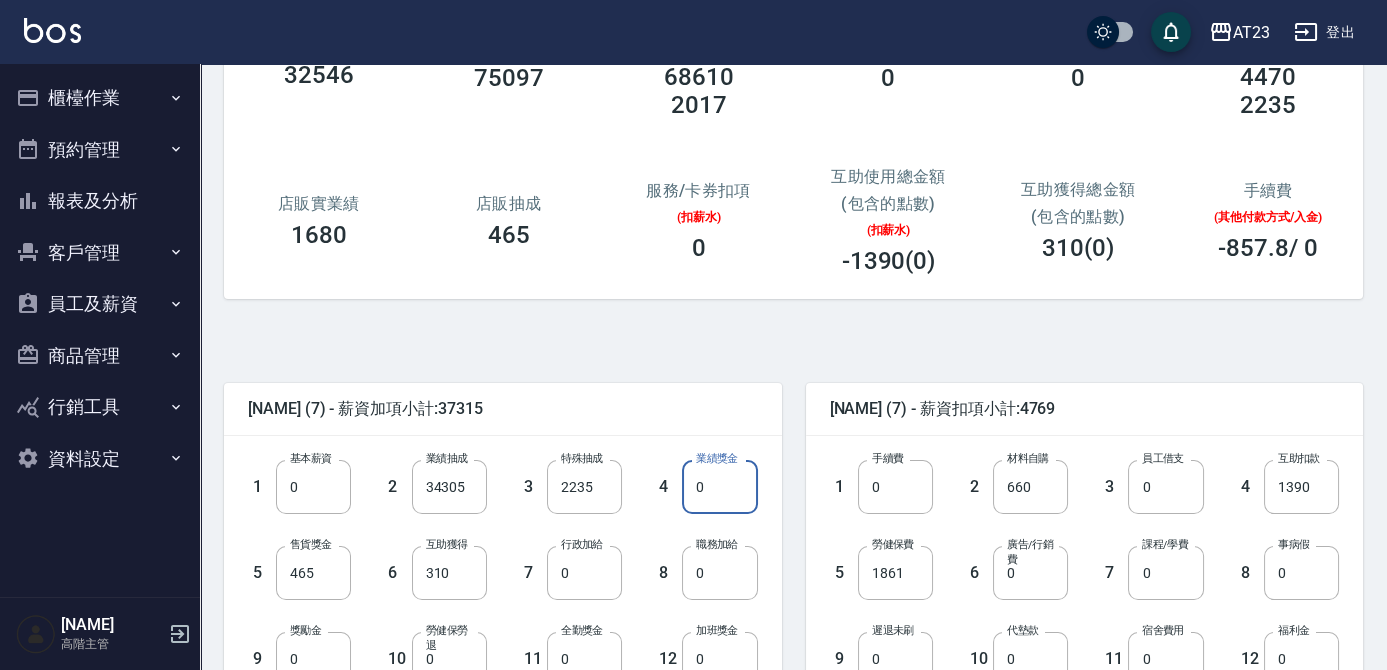 click on "0" at bounding box center [719, 487] 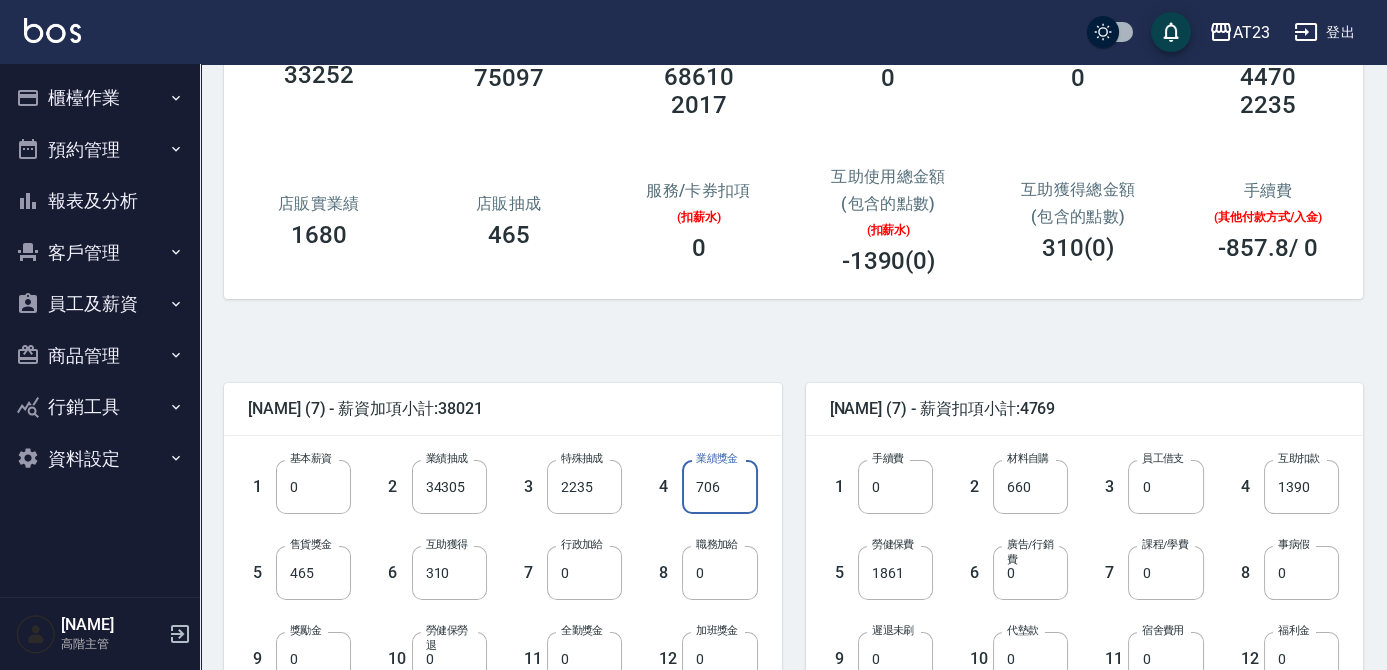 scroll, scrollTop: 272, scrollLeft: 0, axis: vertical 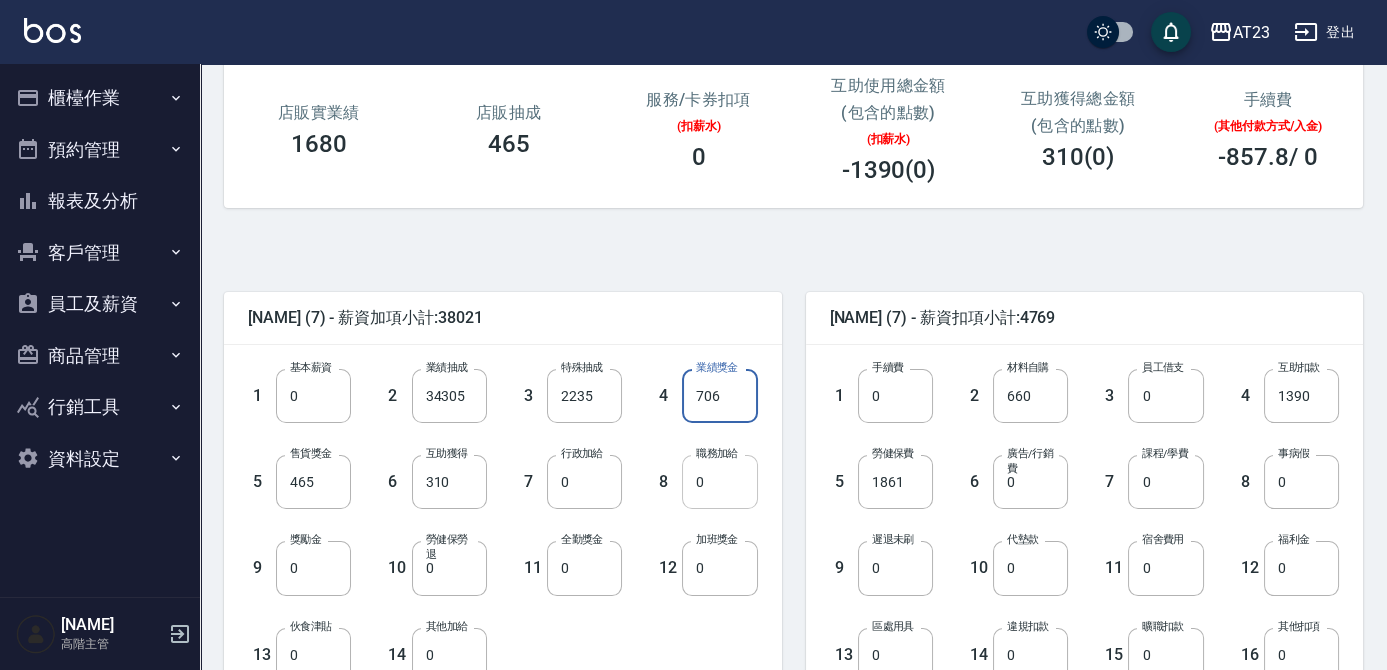 type on "706" 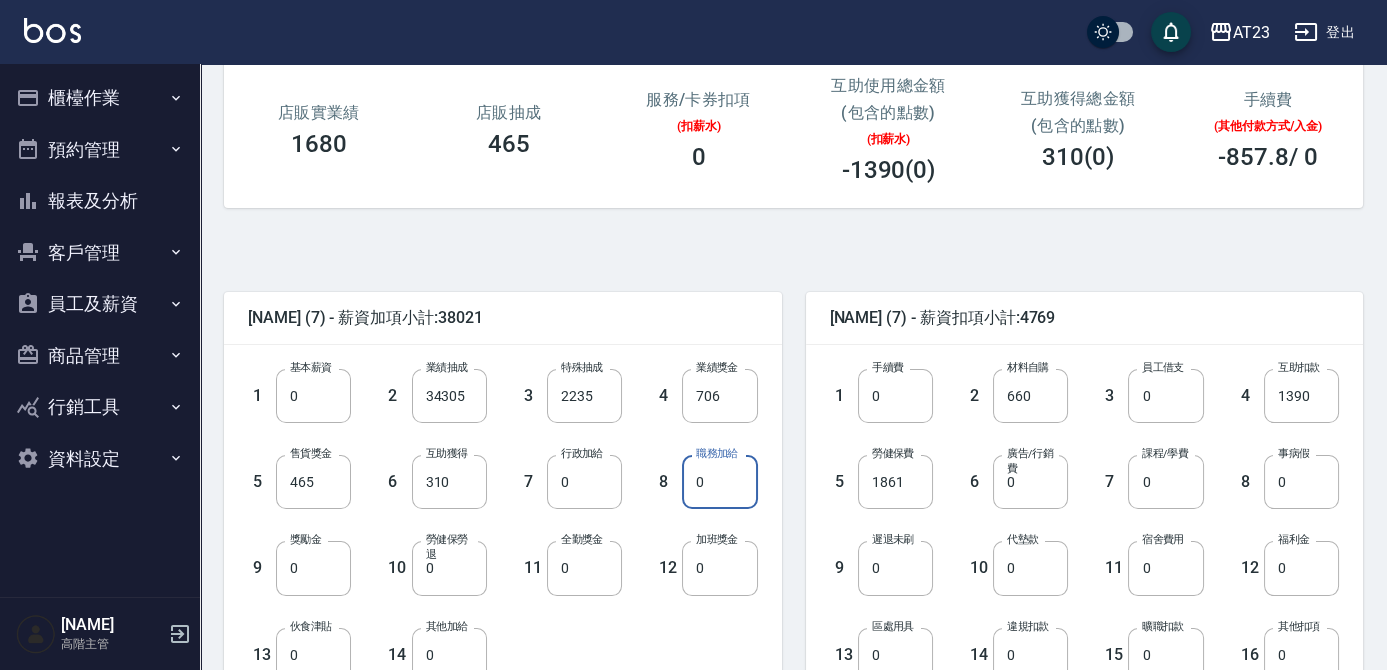 click on "0" at bounding box center [719, 482] 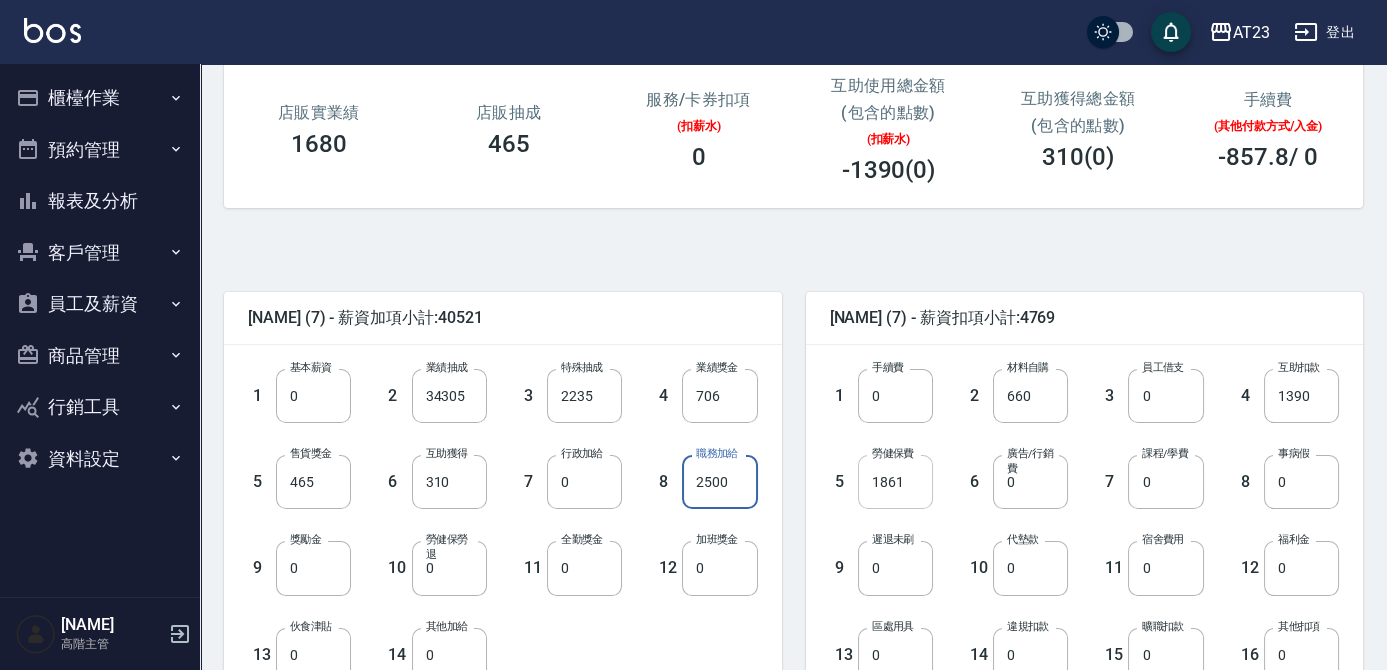 type on "2500" 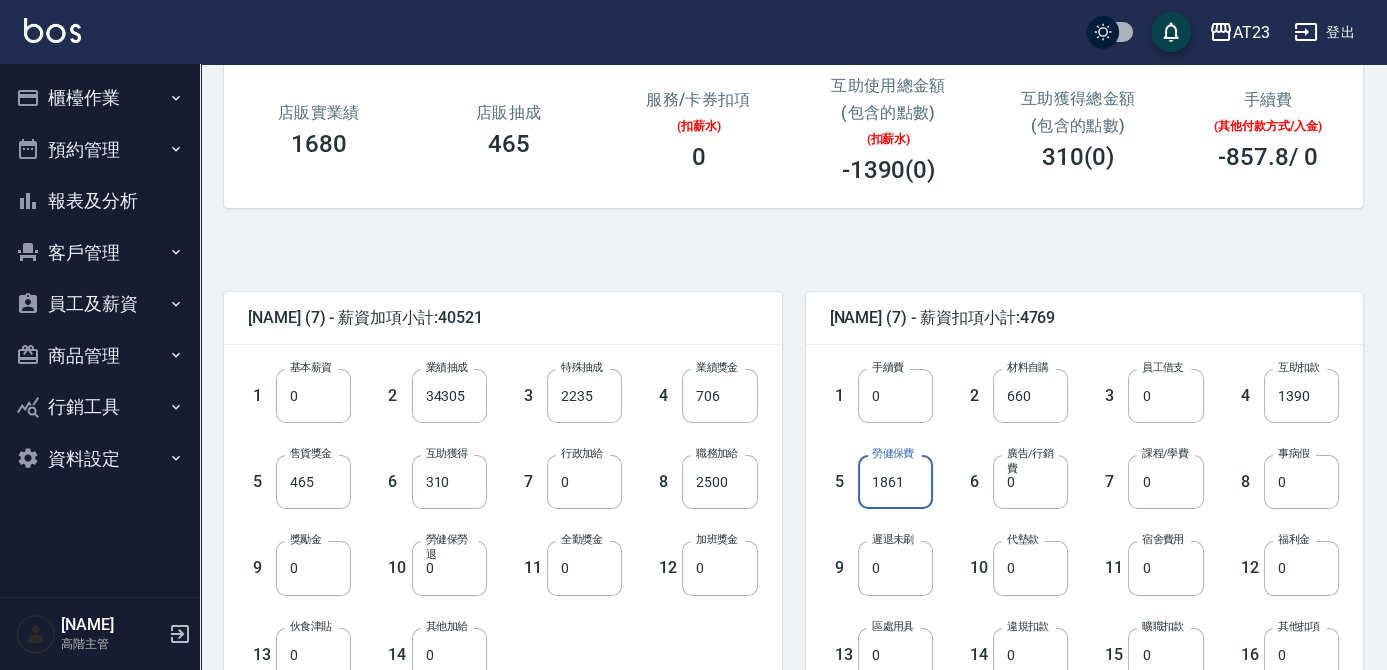 click on "1861" at bounding box center [895, 482] 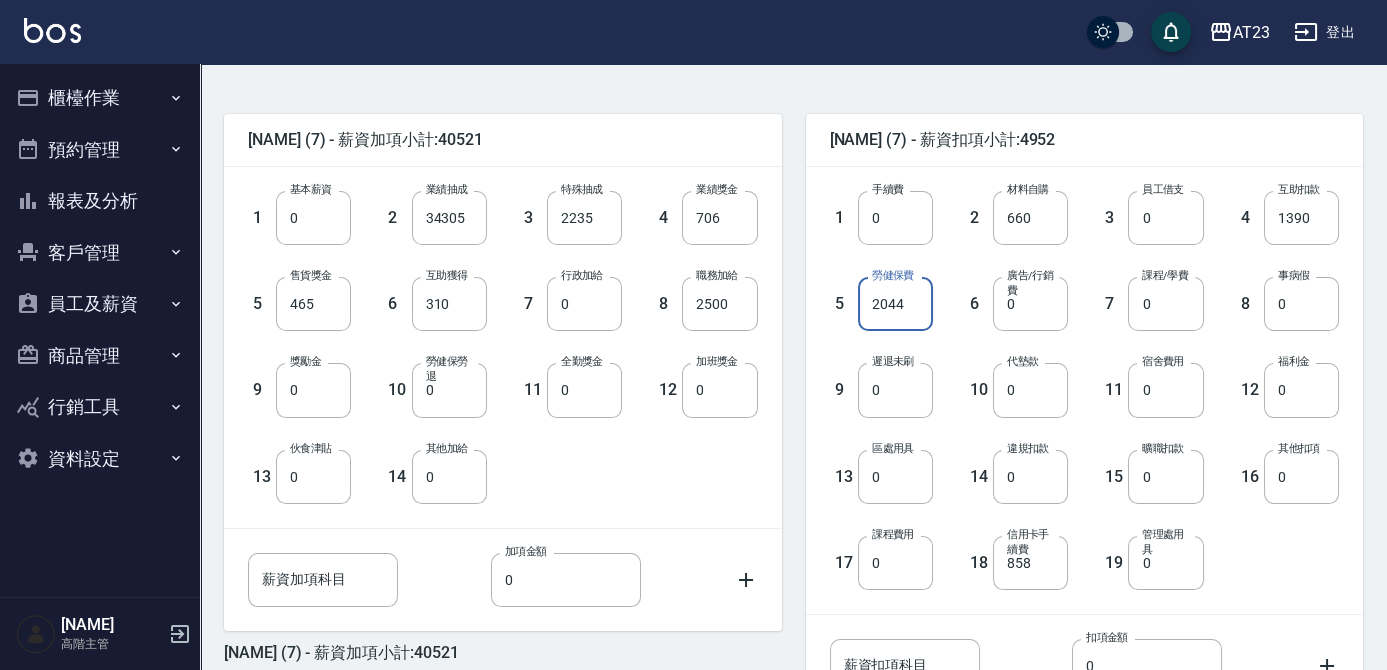 scroll, scrollTop: 454, scrollLeft: 0, axis: vertical 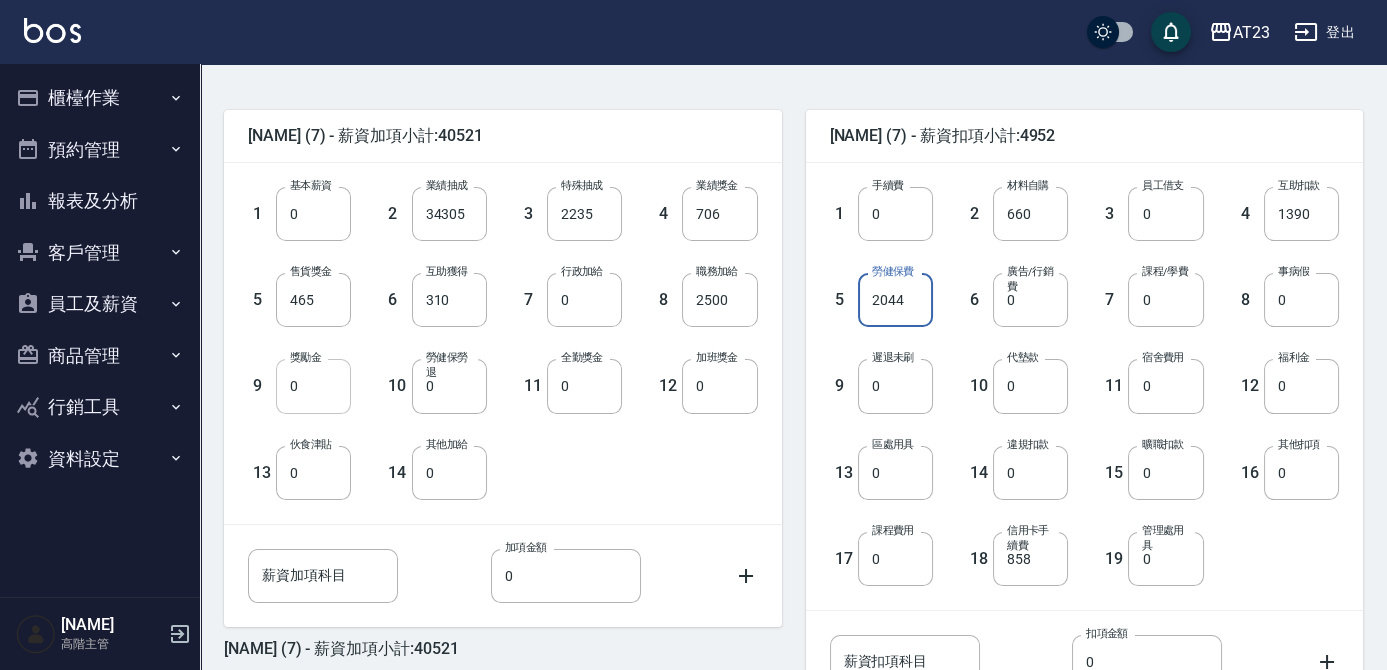 type on "2044" 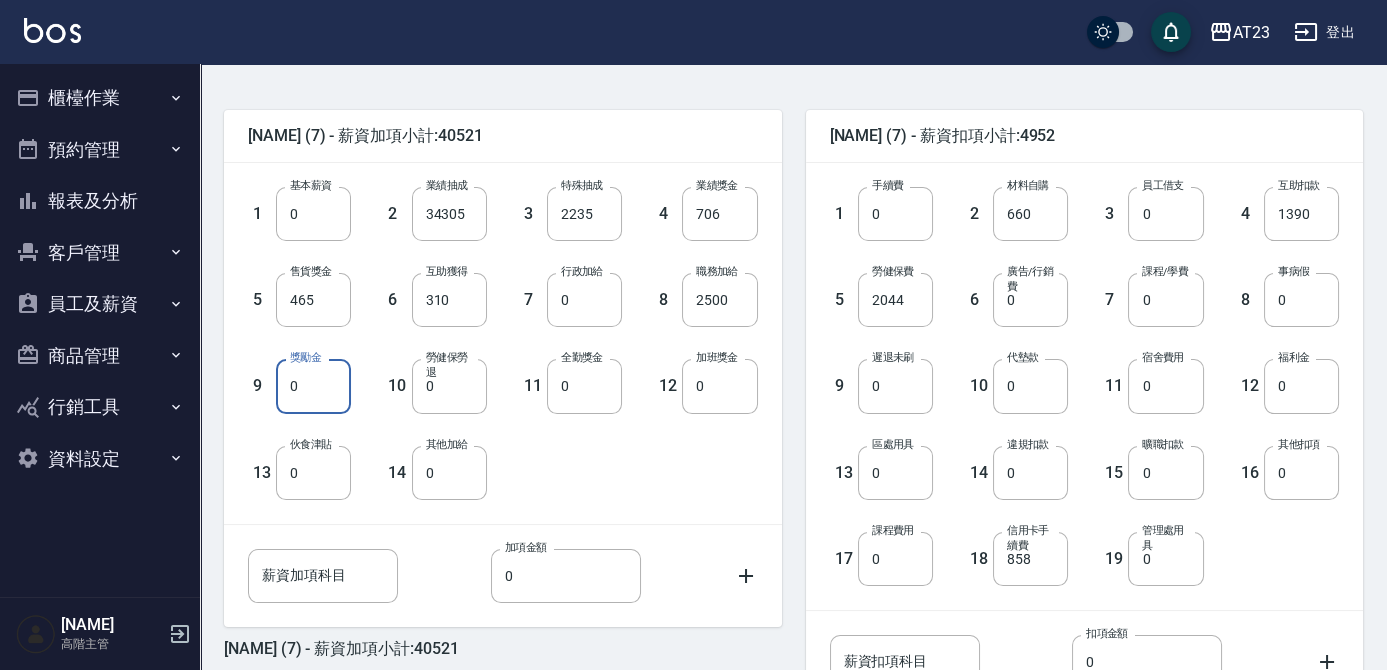 click on "0" at bounding box center [313, 386] 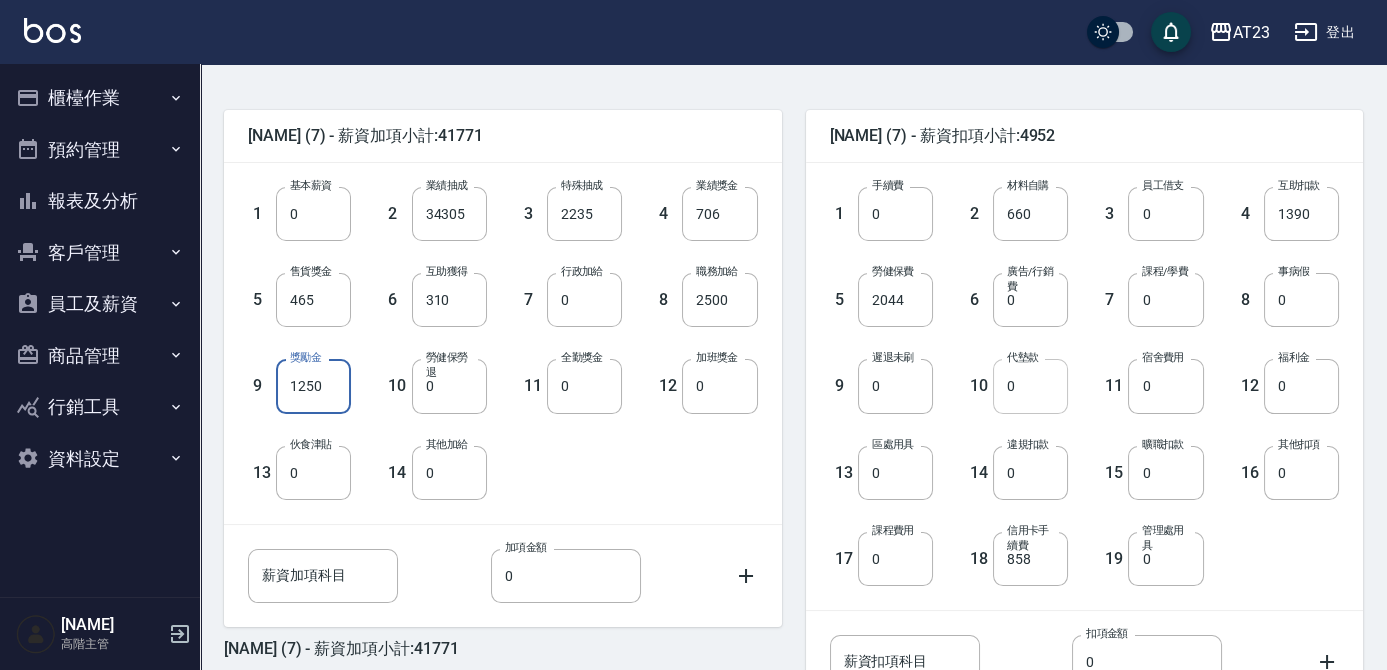 type on "1250" 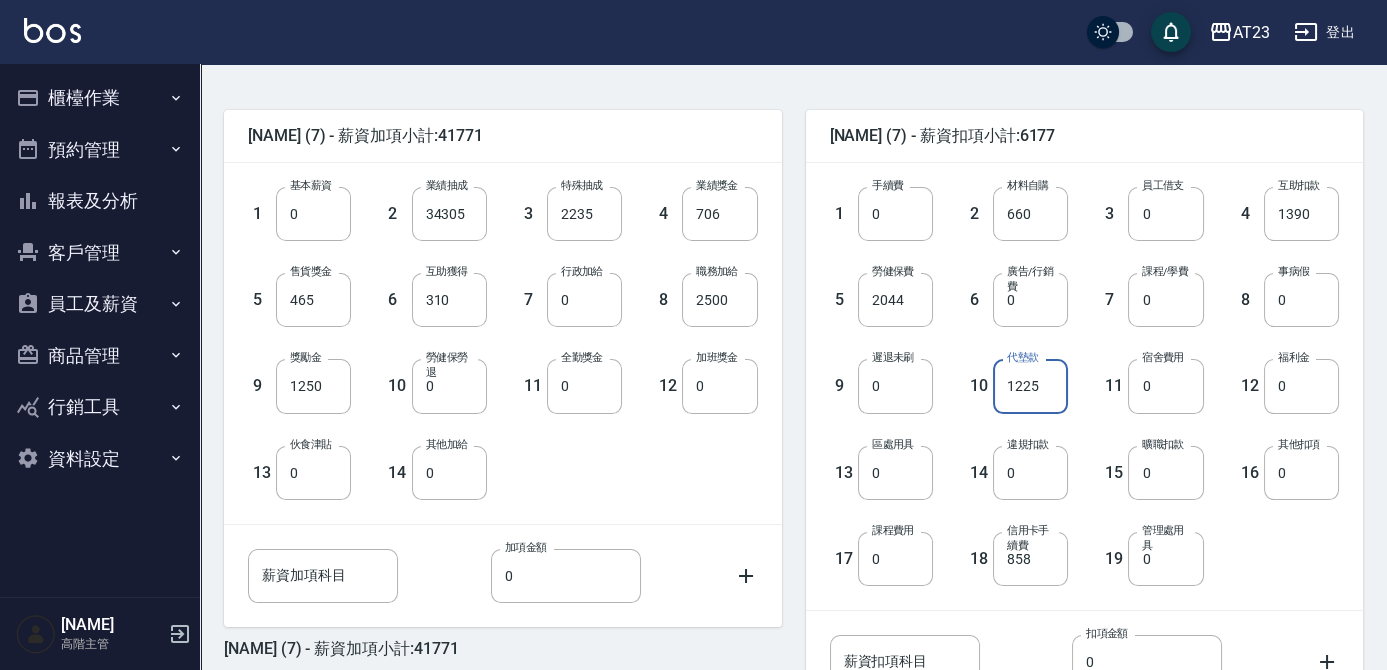 type on "1225" 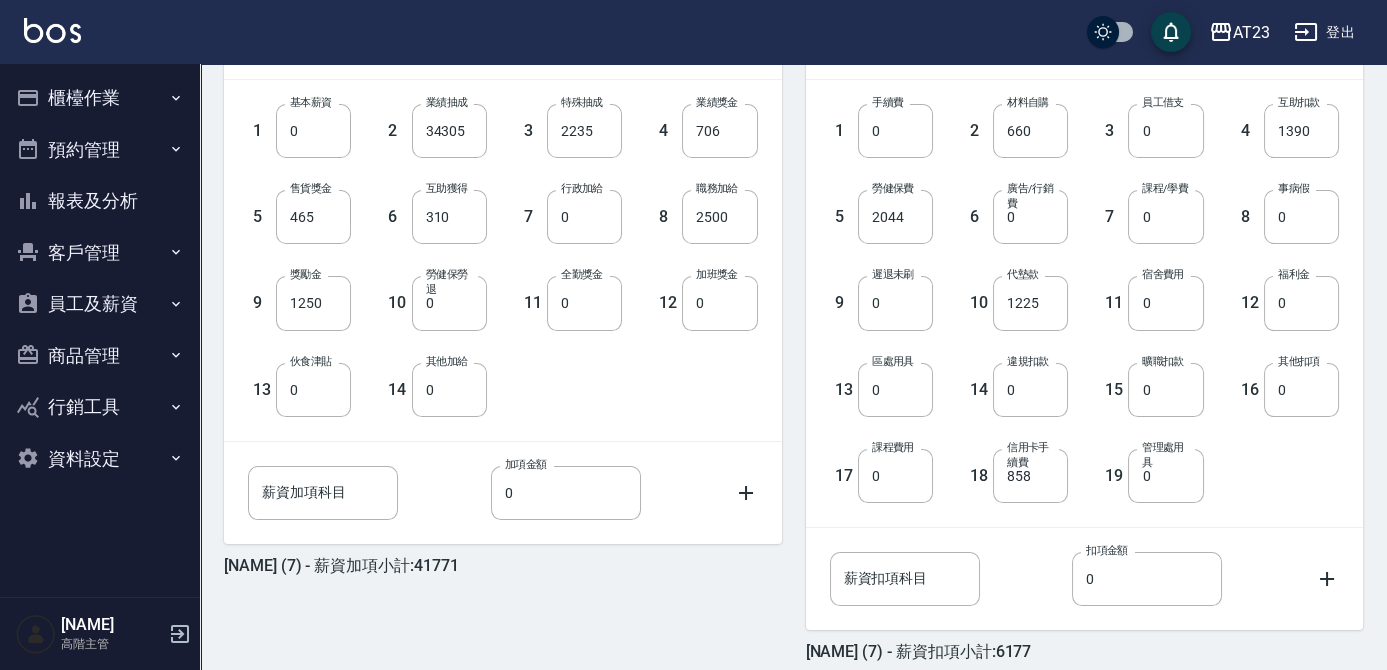 scroll, scrollTop: 446, scrollLeft: 0, axis: vertical 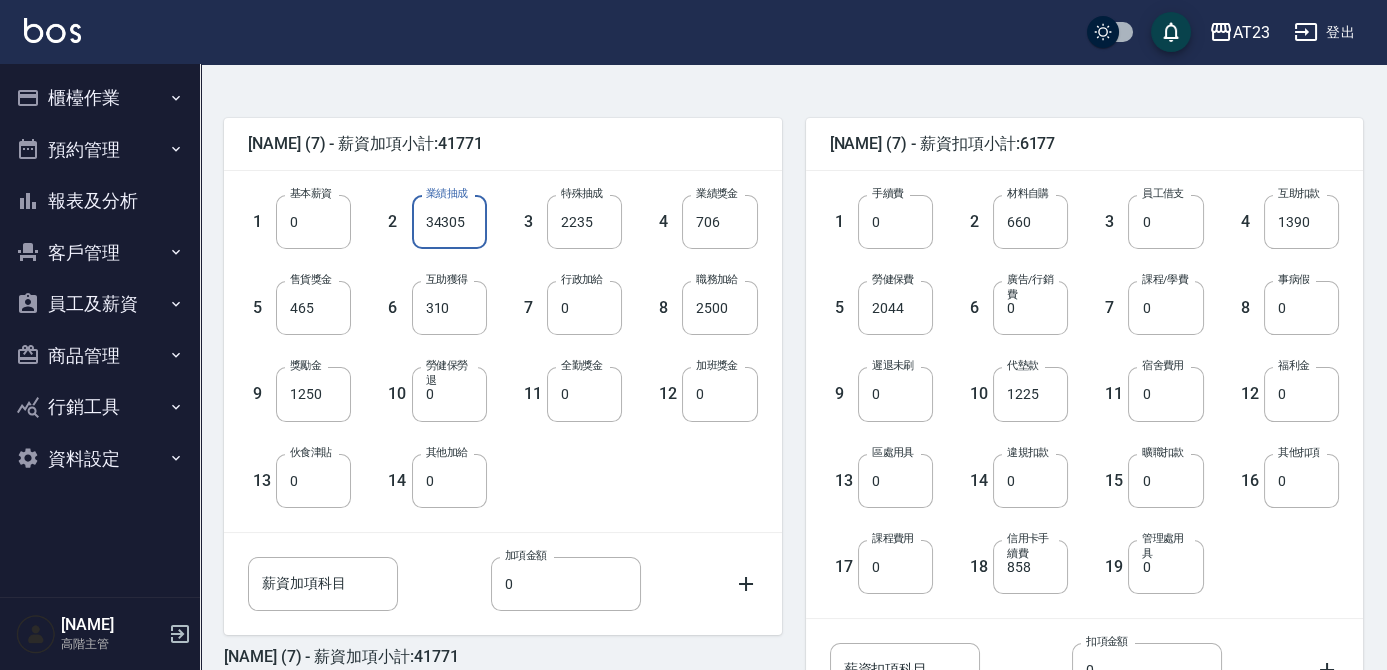 click on "34305" at bounding box center [449, 222] 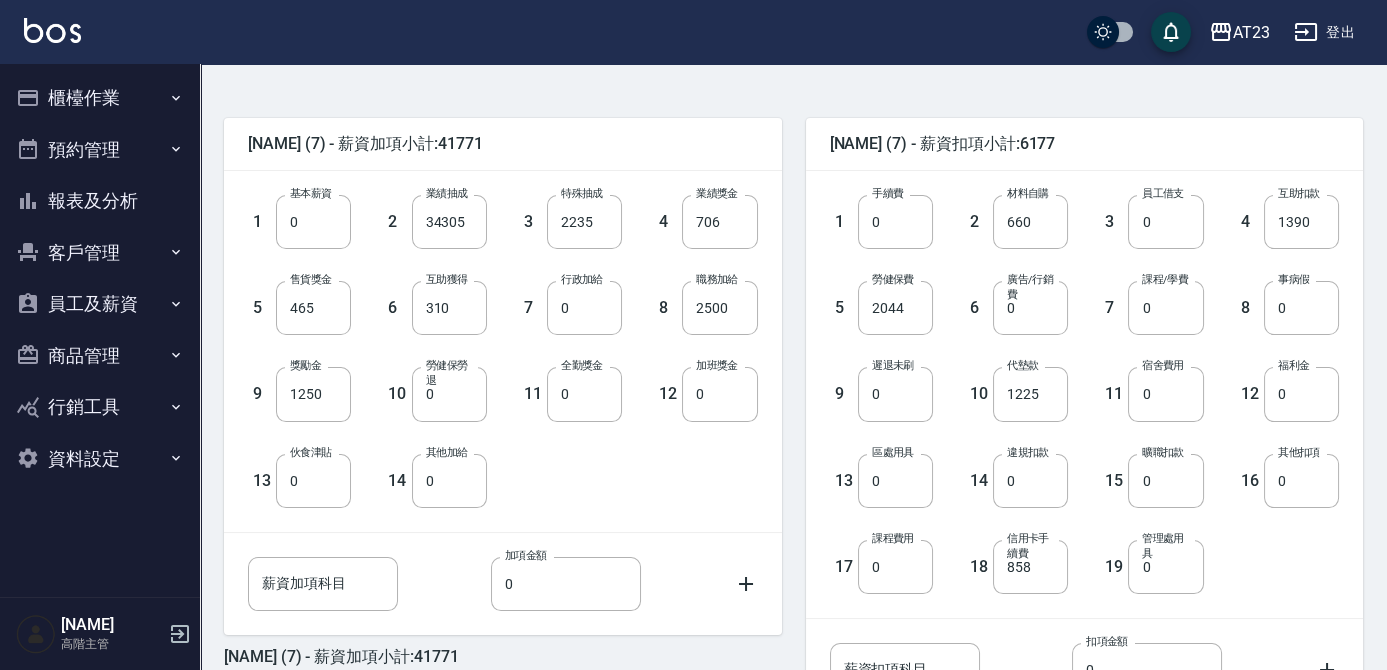 click on "3 特殊抽成 2235 特殊抽成" at bounding box center (554, 206) 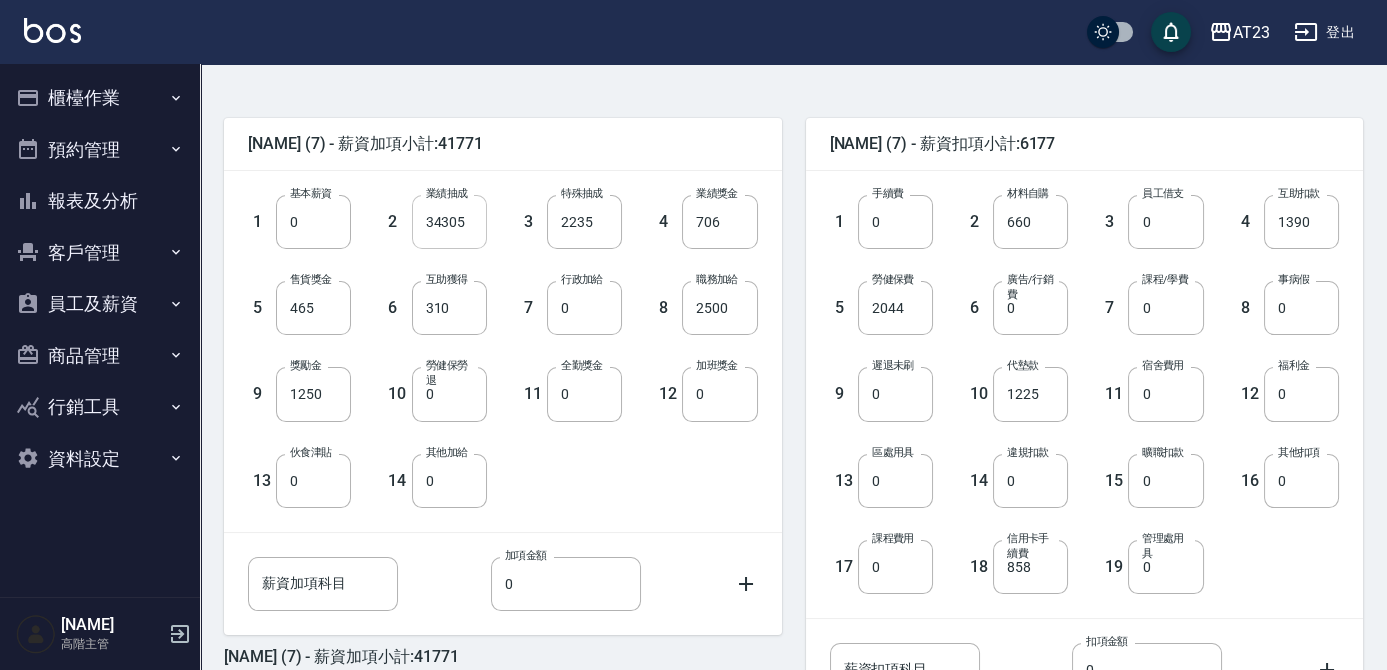 click on "34305" at bounding box center (449, 222) 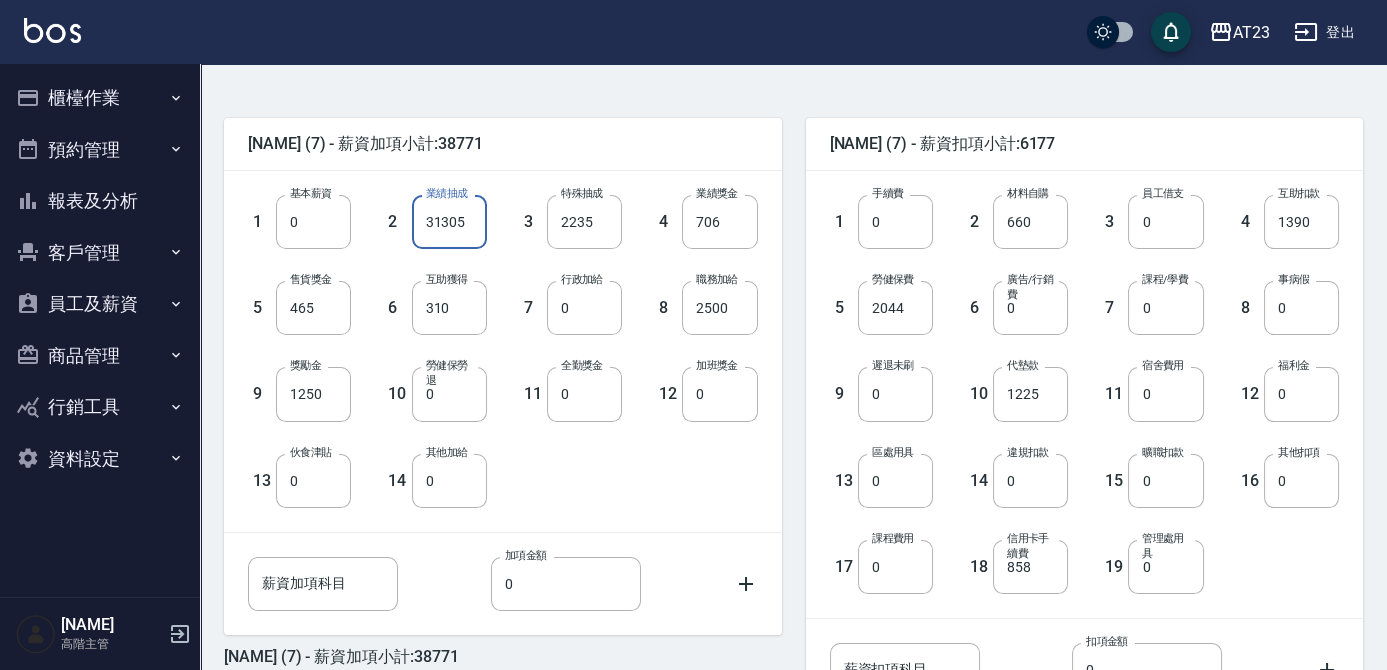 type on "31305" 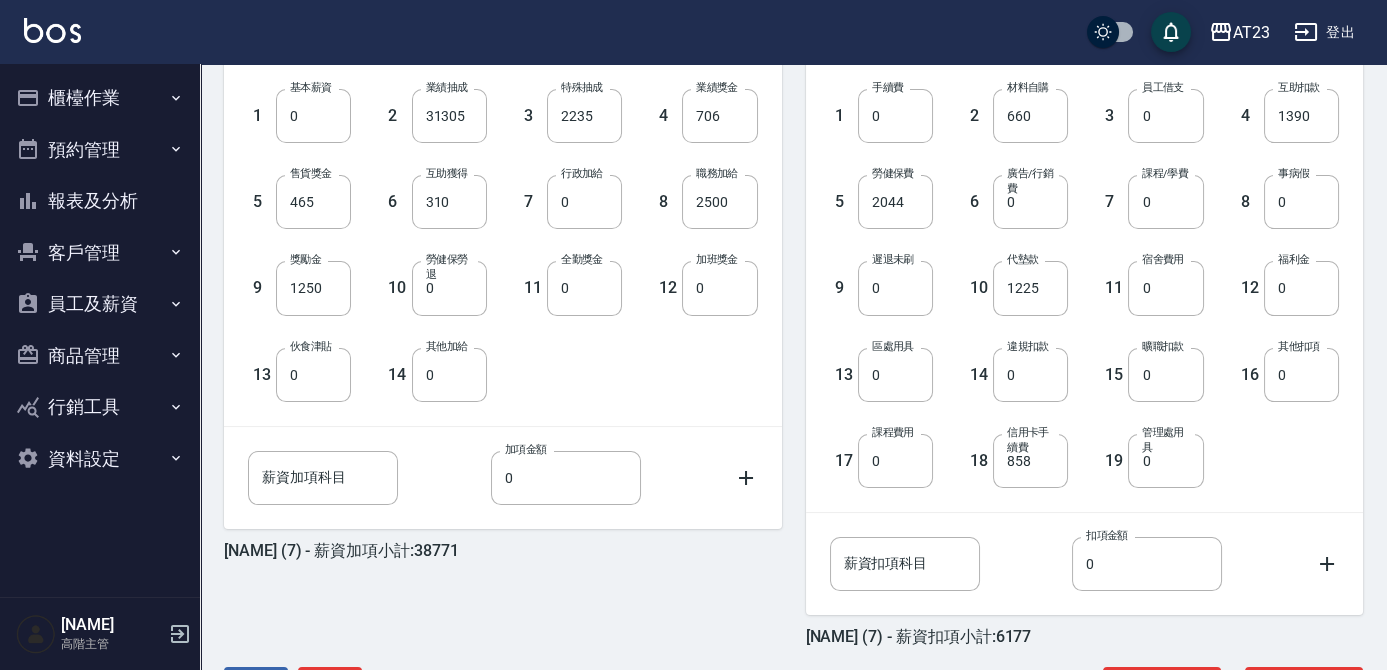 scroll, scrollTop: 628, scrollLeft: 0, axis: vertical 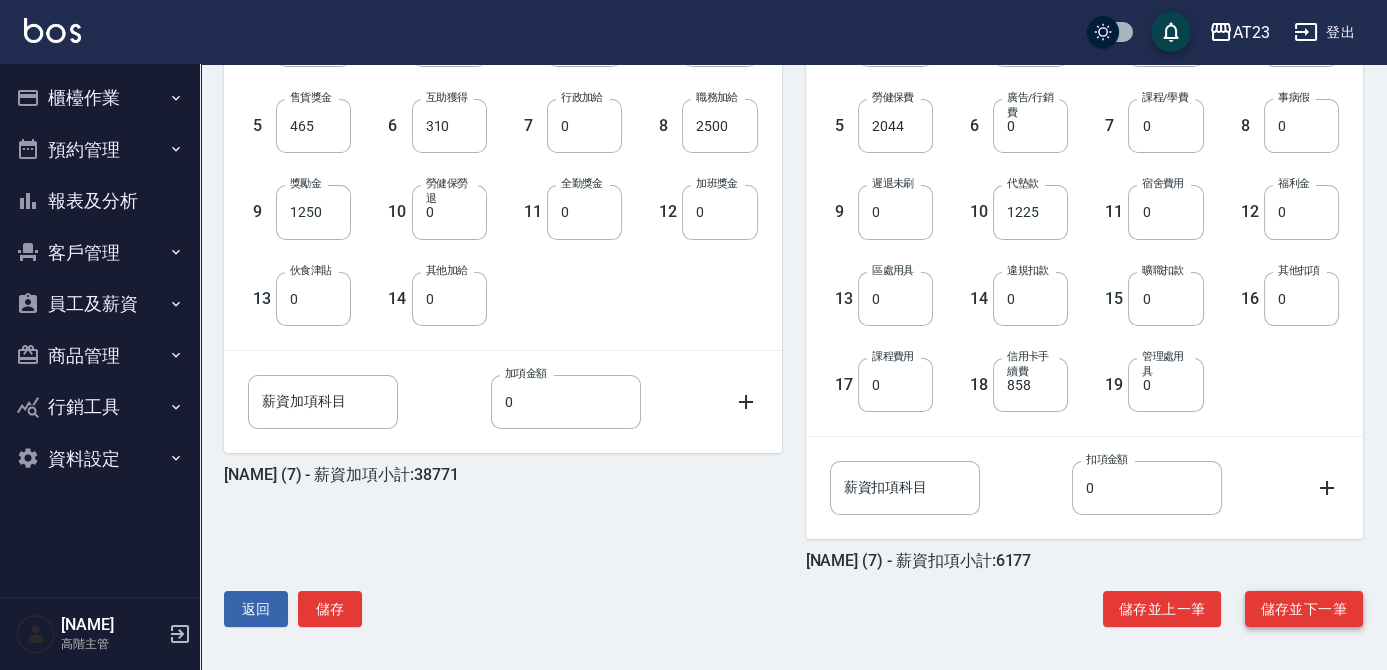 click on "儲存並下一筆" at bounding box center (1304, 609) 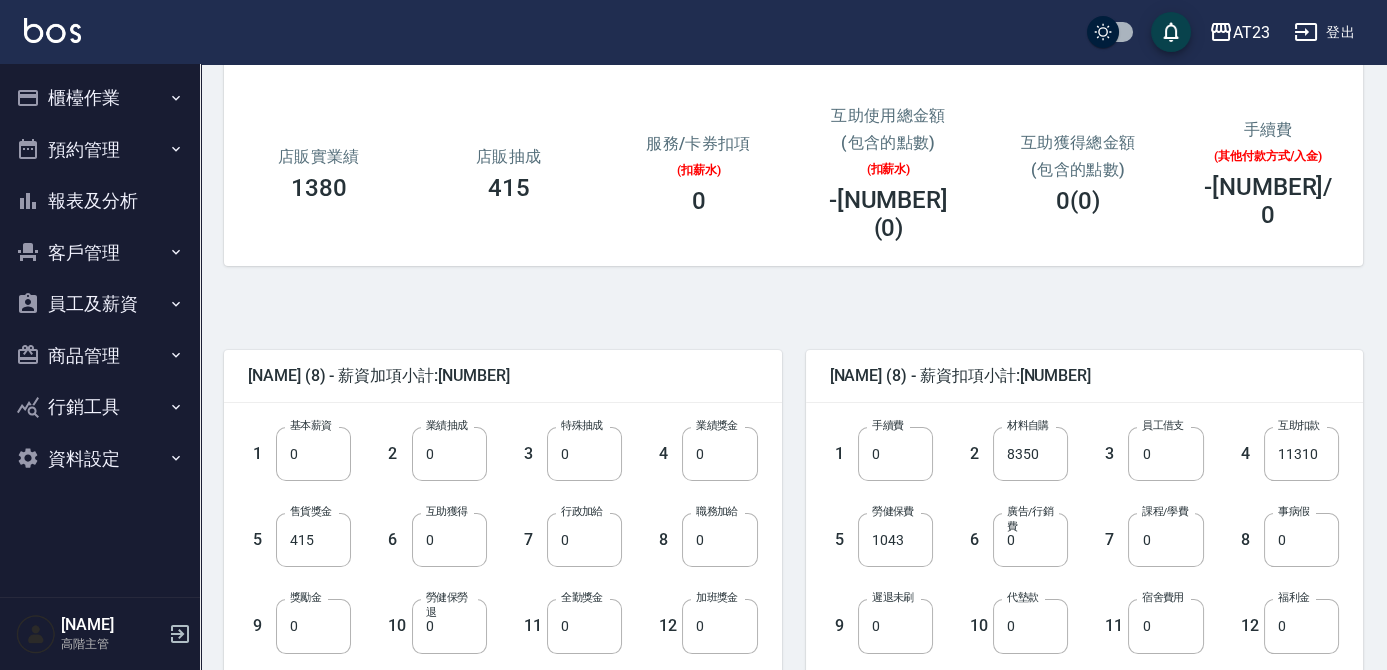 scroll, scrollTop: 272, scrollLeft: 0, axis: vertical 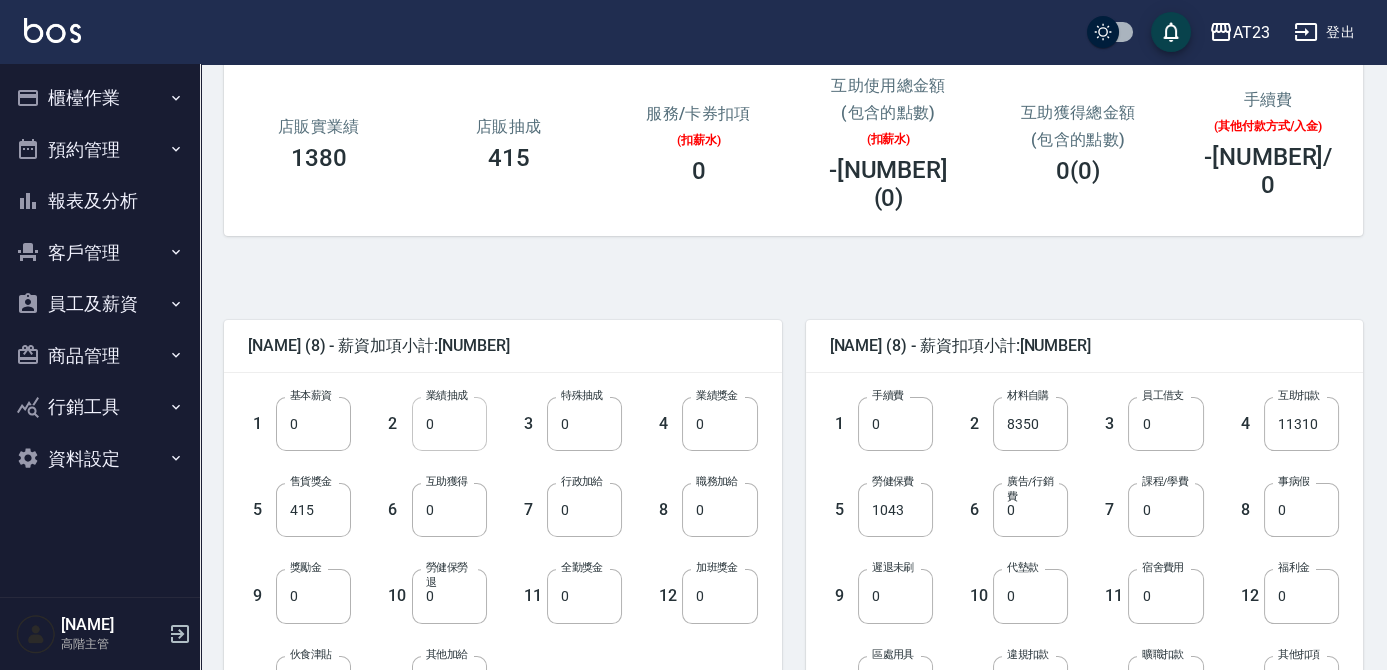 click on "0" at bounding box center (449, 424) 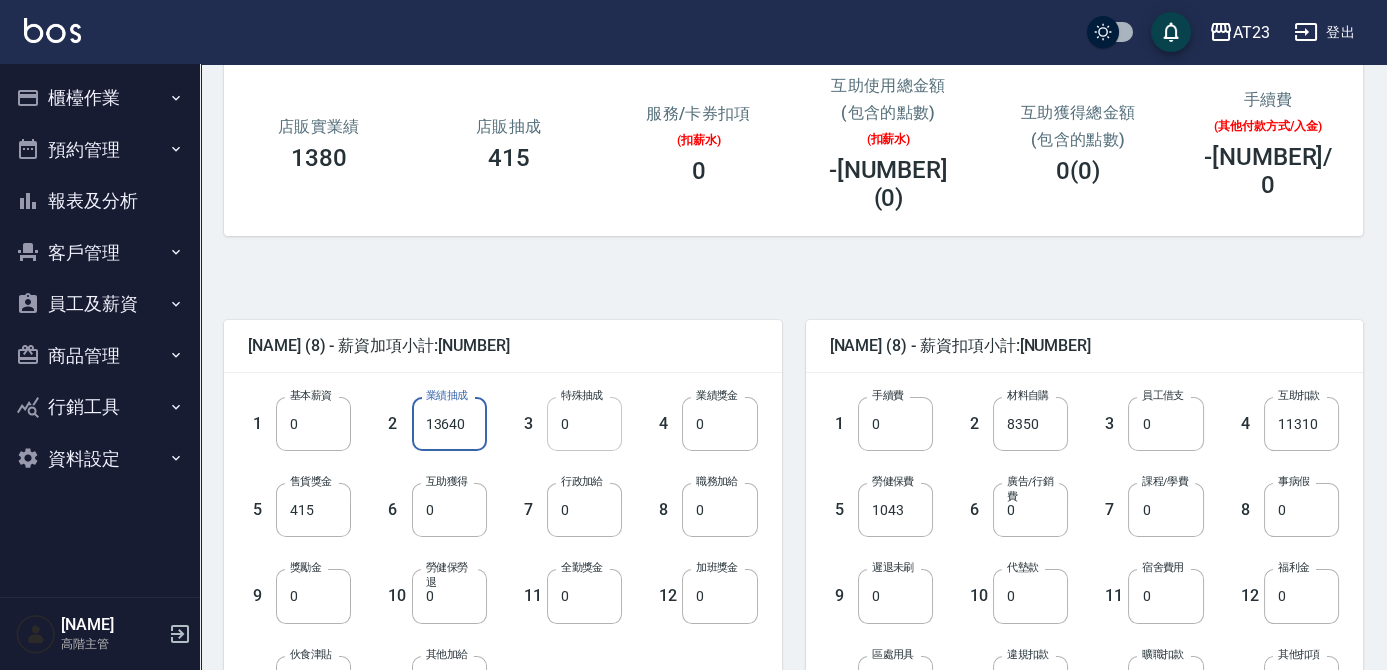 type on "13640" 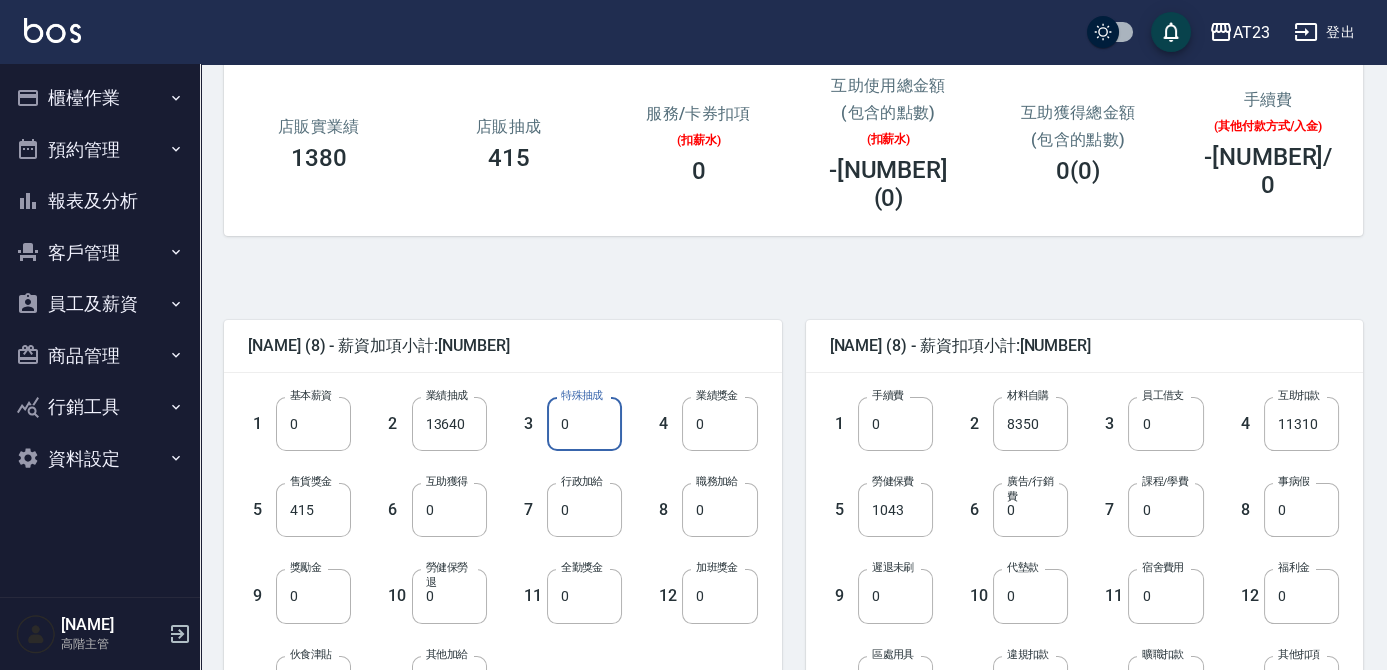 click on "0" at bounding box center (584, 424) 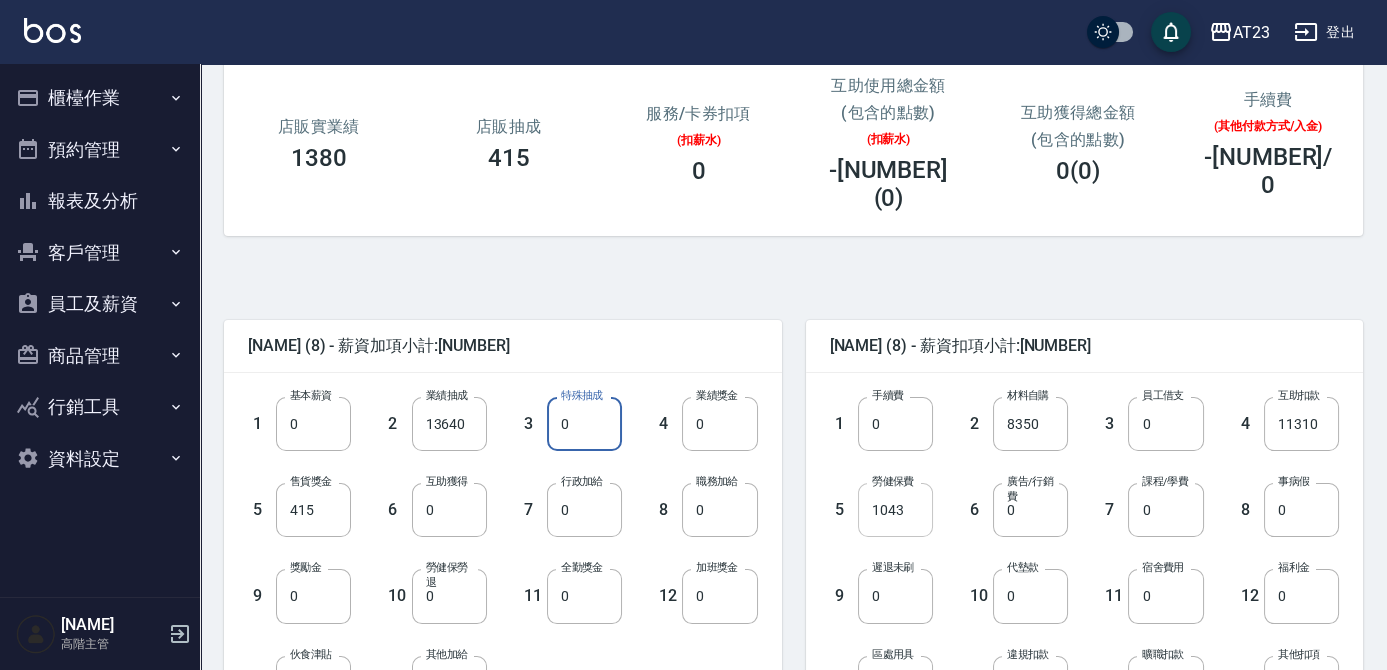 click on "1043" at bounding box center (895, 510) 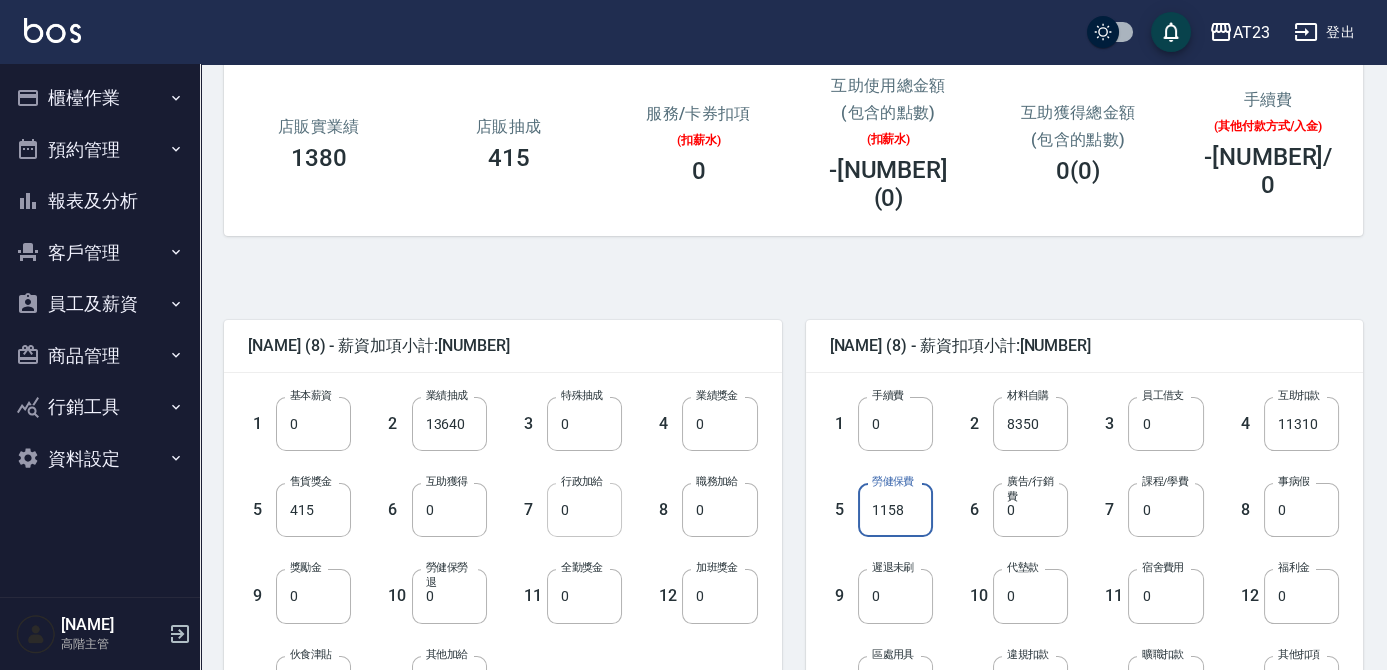 scroll, scrollTop: 363, scrollLeft: 0, axis: vertical 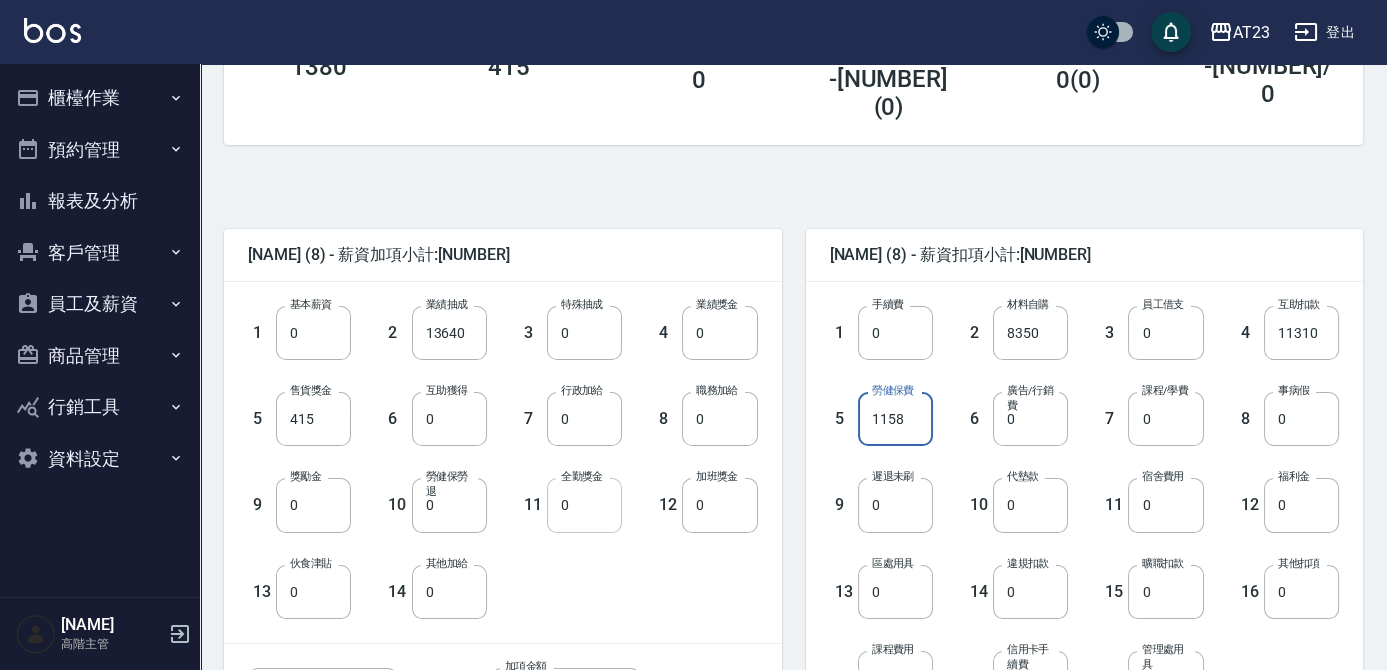 type on "1158" 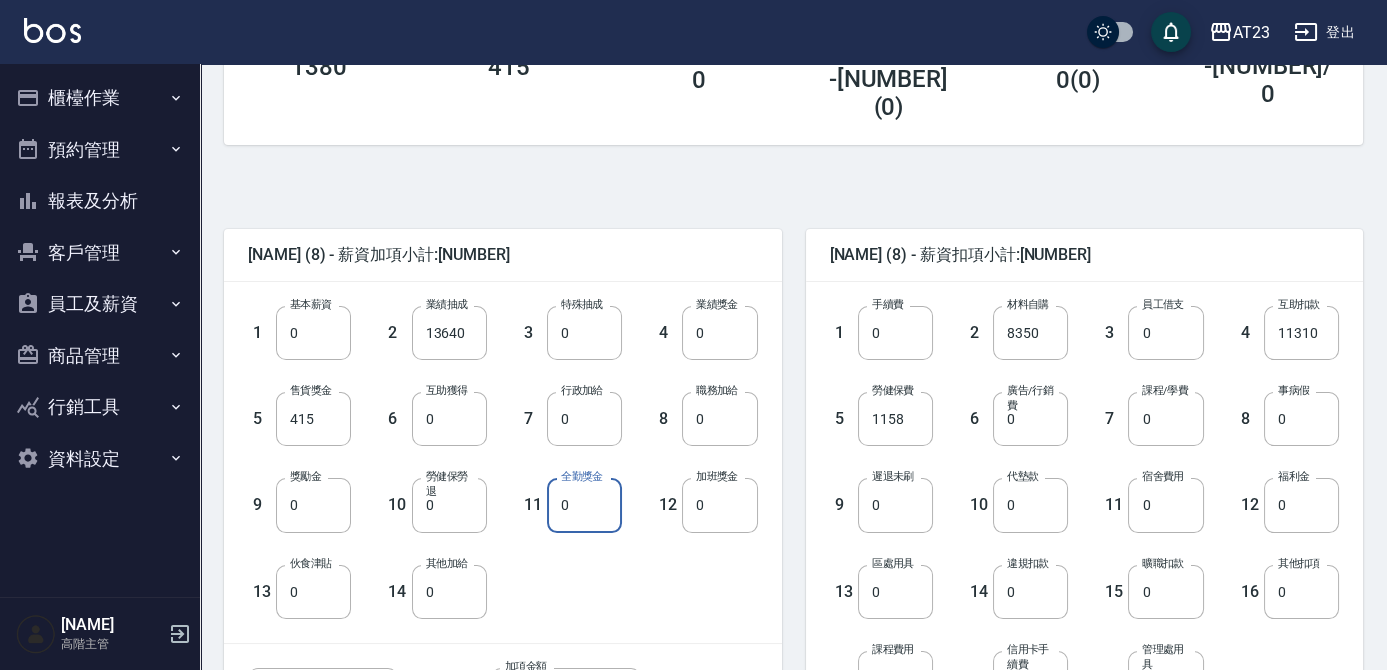click on "0" at bounding box center [584, 505] 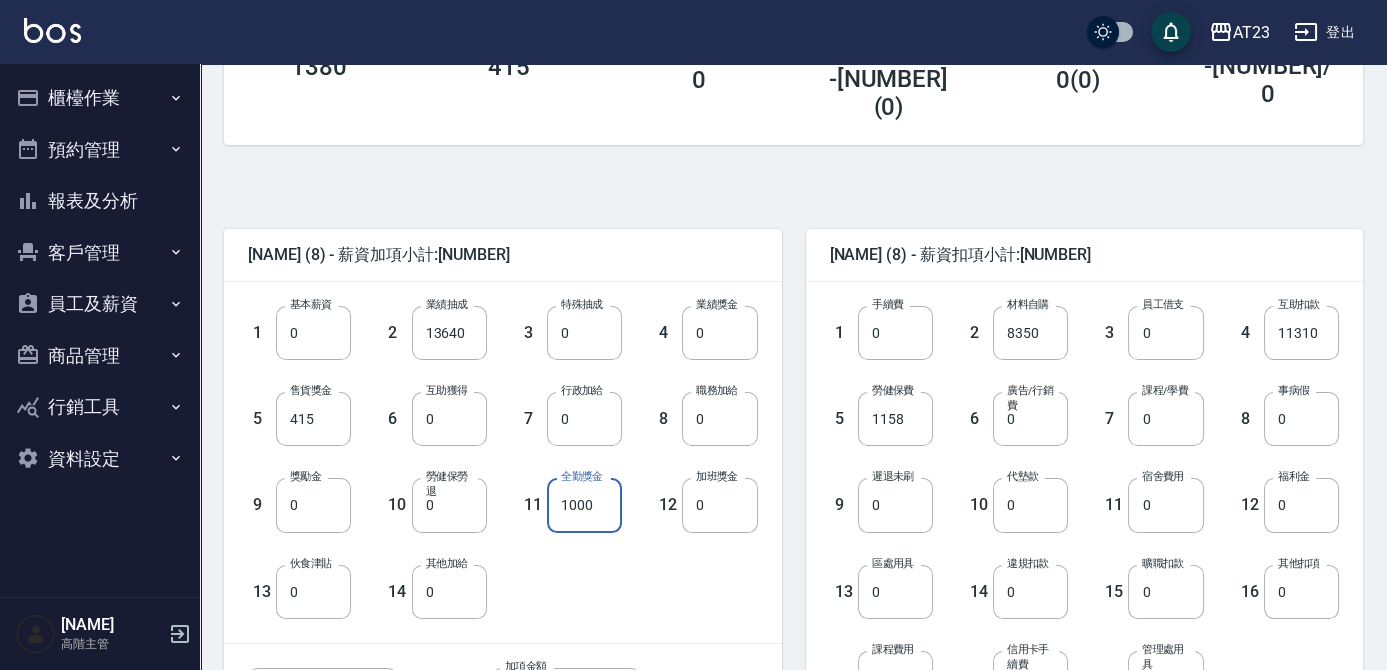type on "1000" 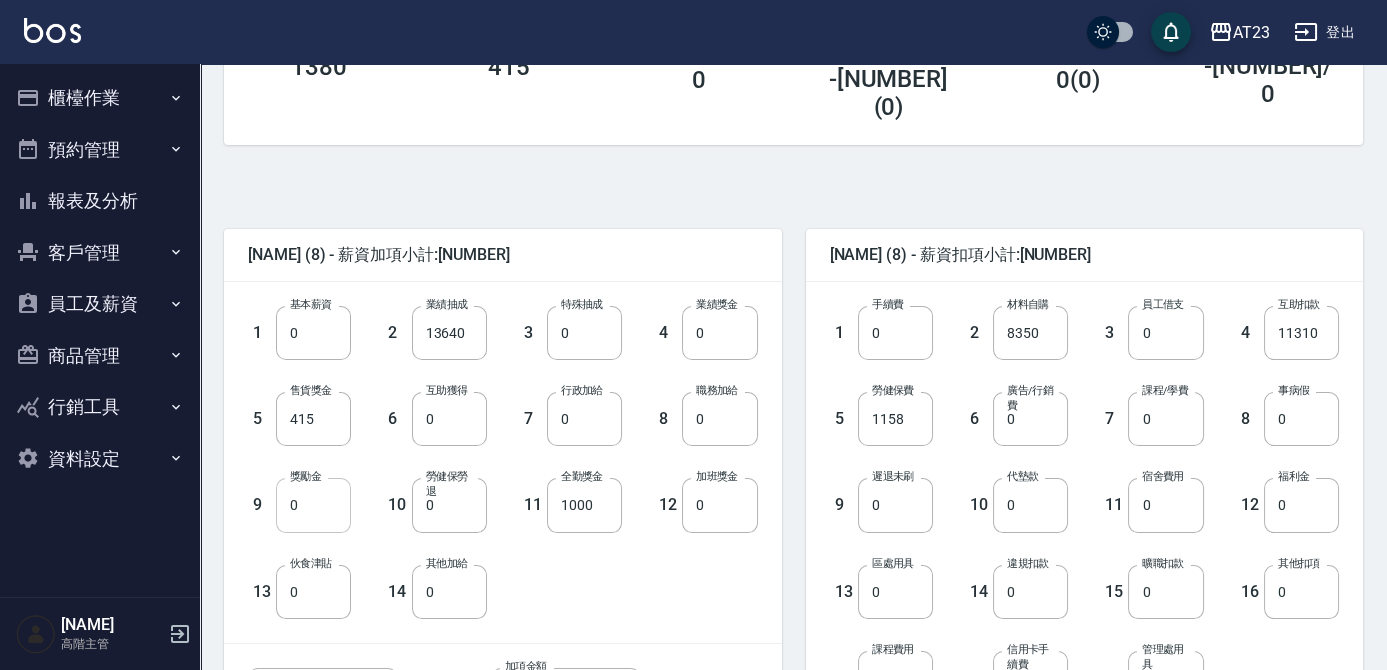 click on "0" at bounding box center (313, 505) 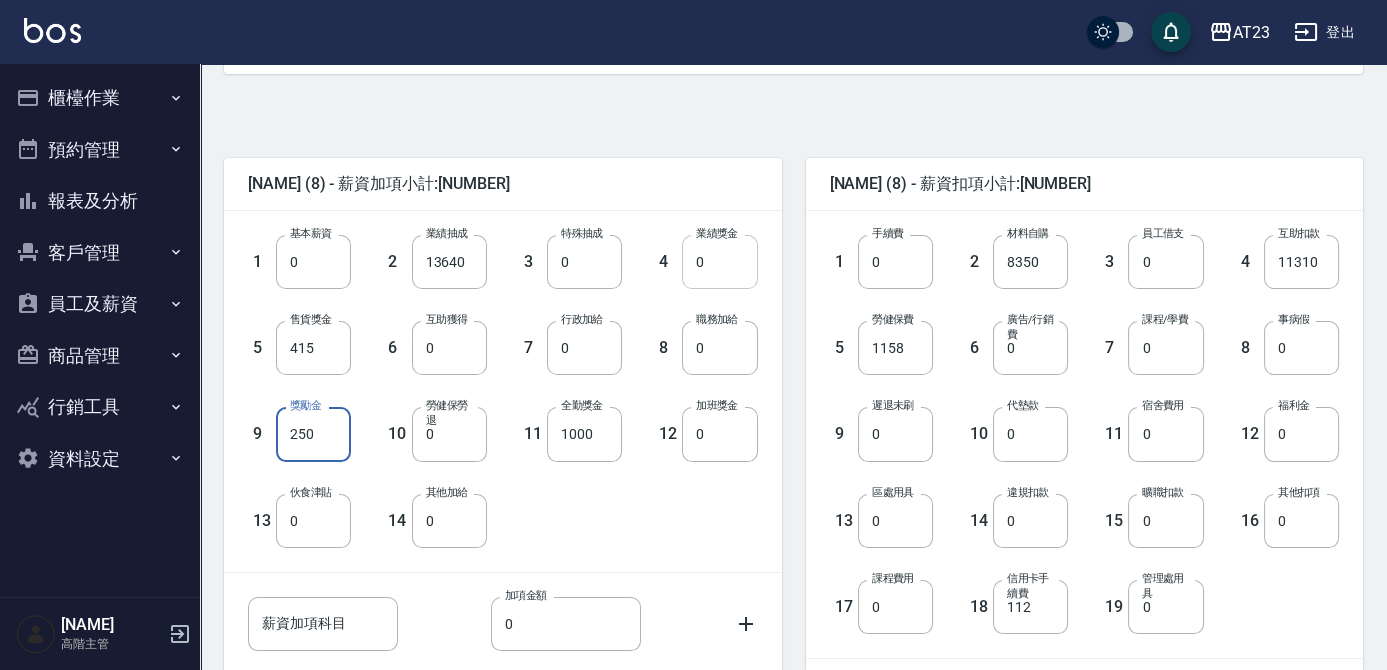 scroll, scrollTop: 545, scrollLeft: 0, axis: vertical 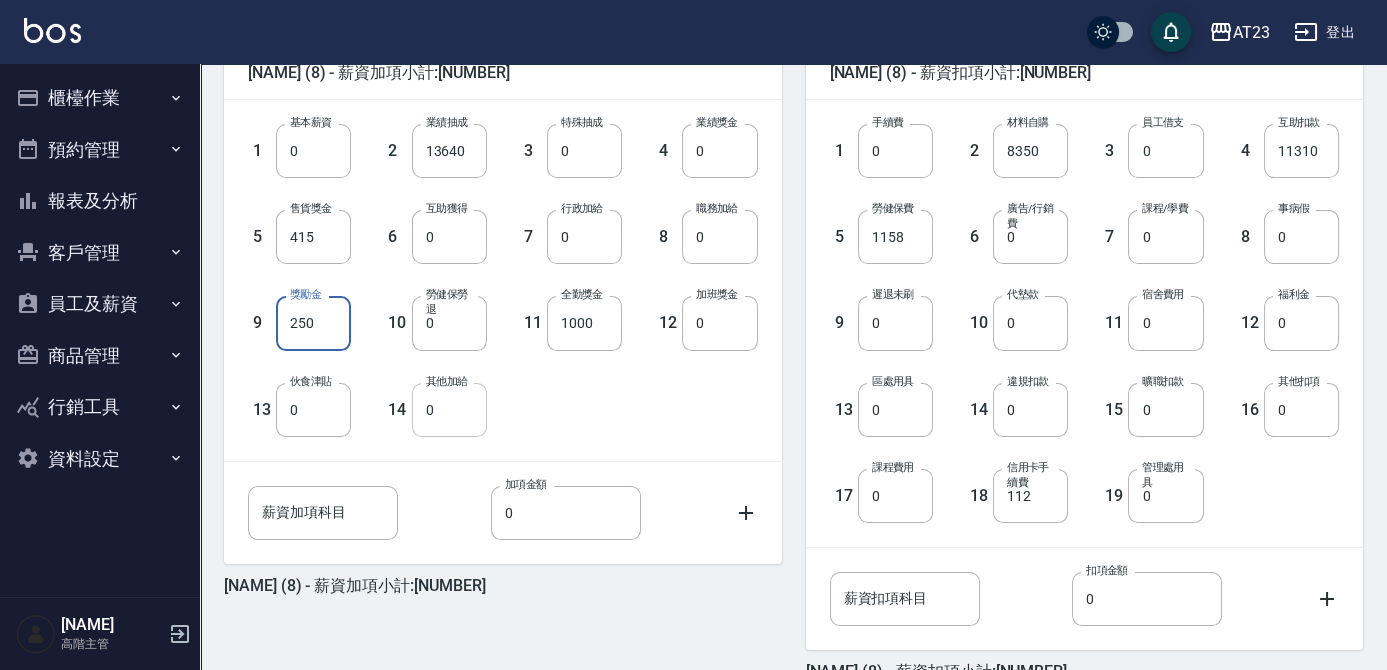 type on "250" 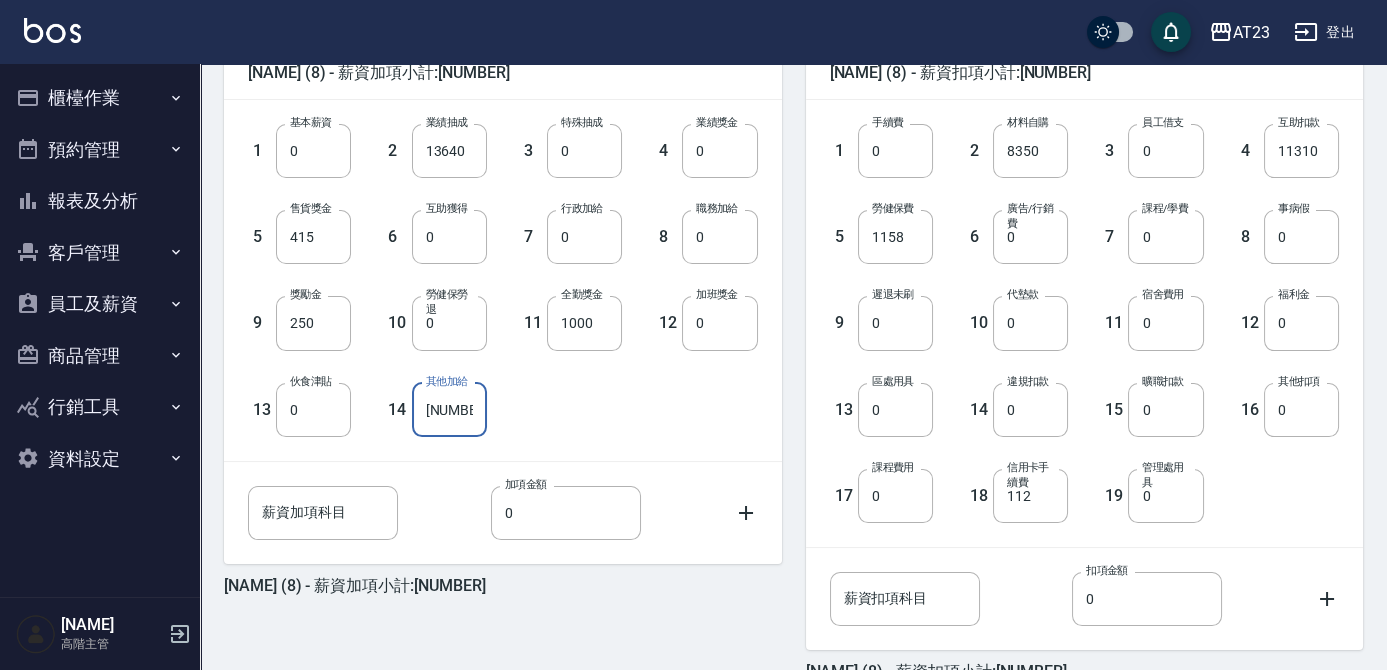 scroll, scrollTop: 628, scrollLeft: 0, axis: vertical 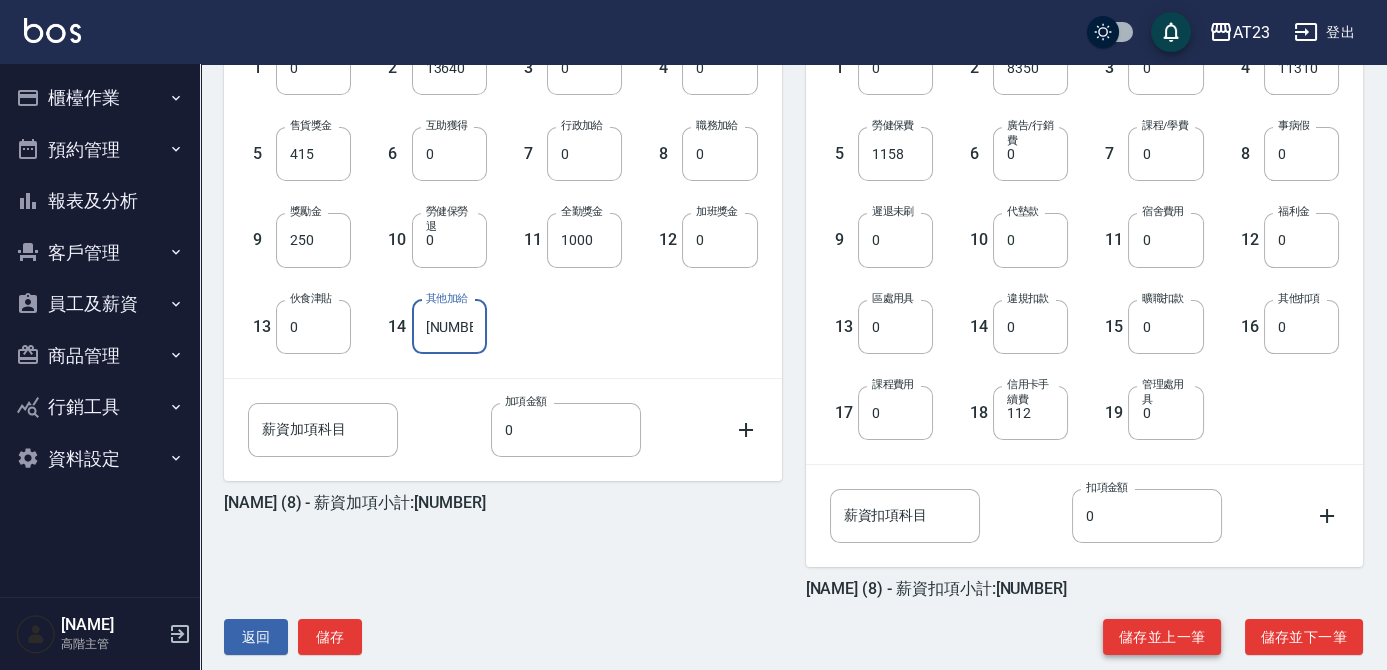type on "5625" 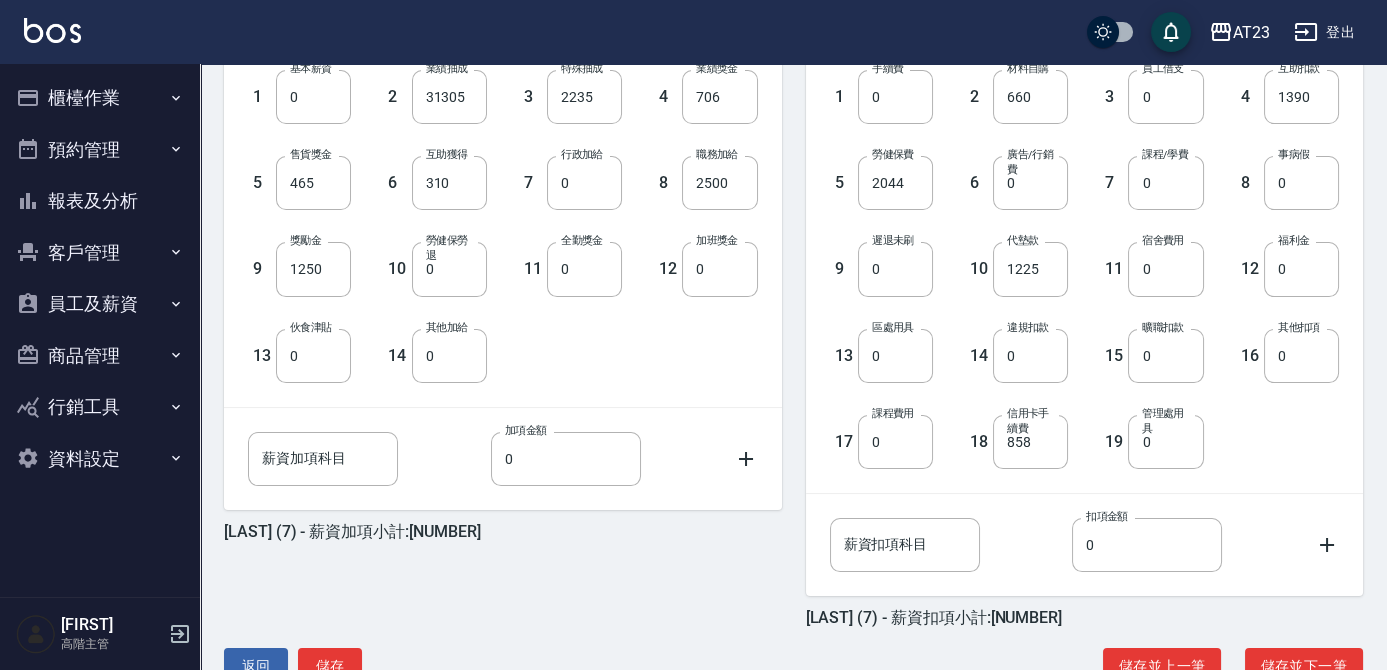 scroll, scrollTop: 628, scrollLeft: 0, axis: vertical 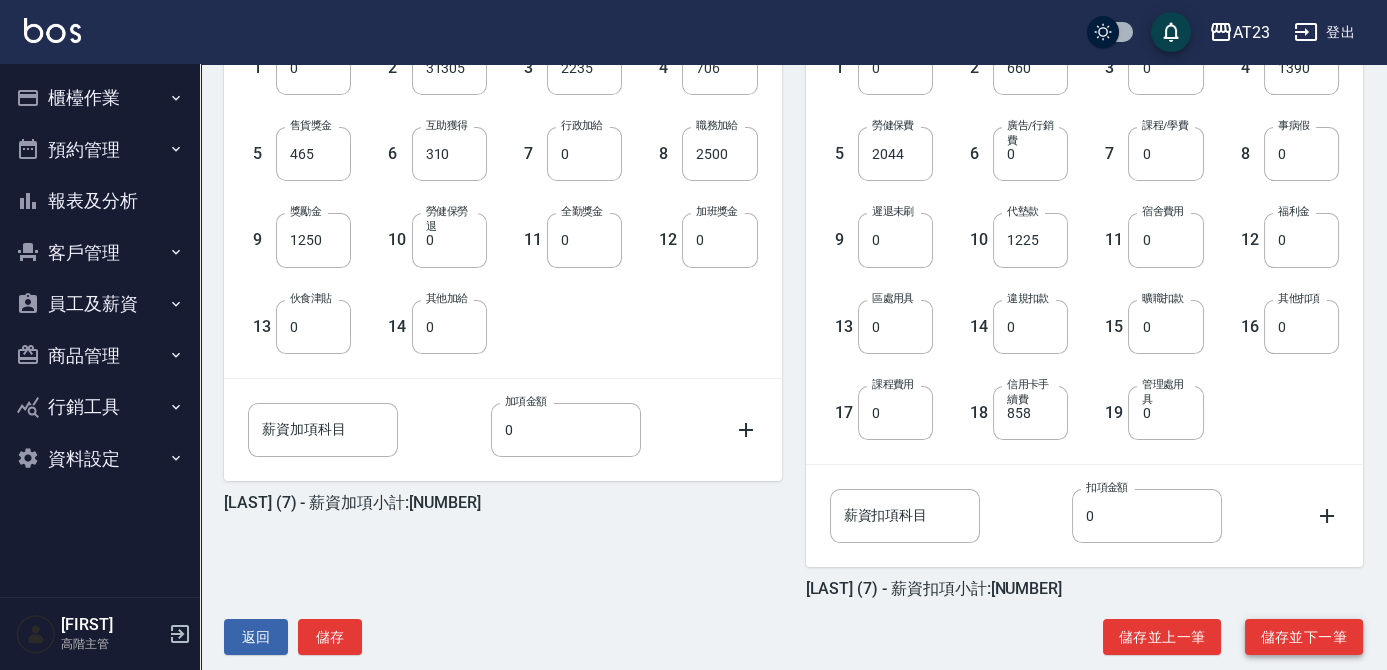 click on "儲存並下一筆" at bounding box center (1304, 637) 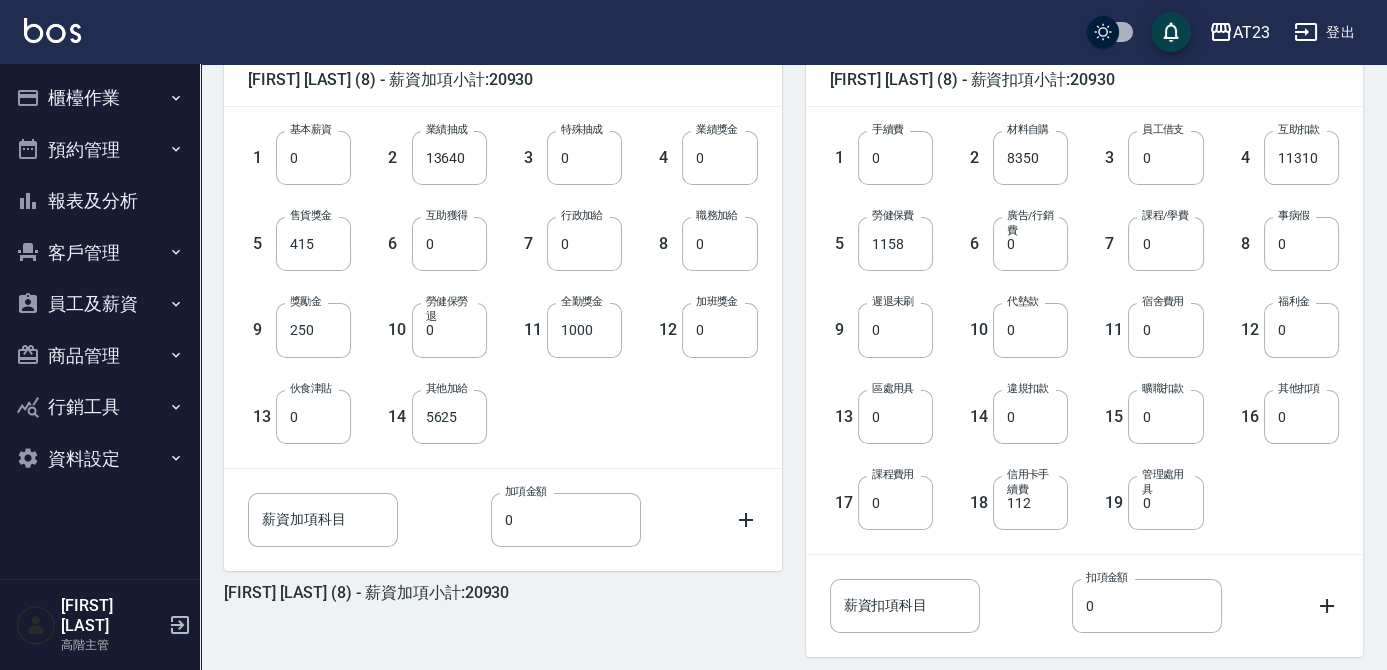scroll, scrollTop: 628, scrollLeft: 0, axis: vertical 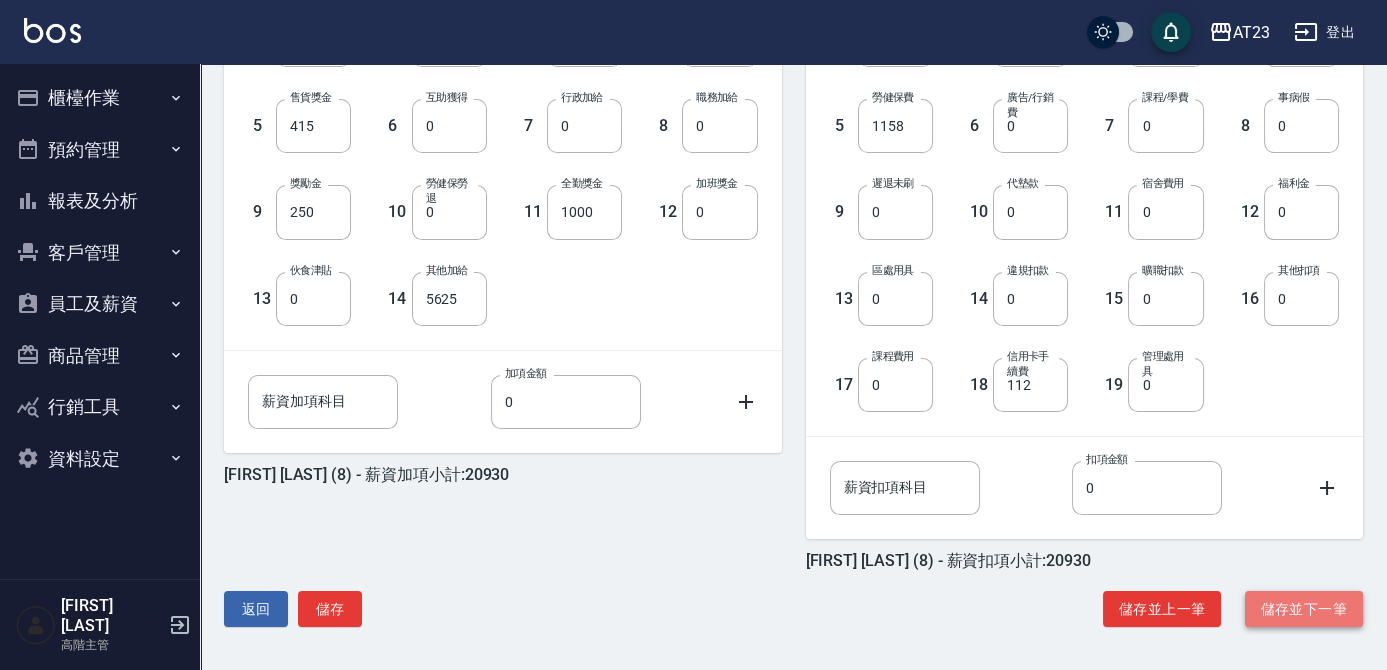 click on "儲存並下一筆" at bounding box center (1304, 609) 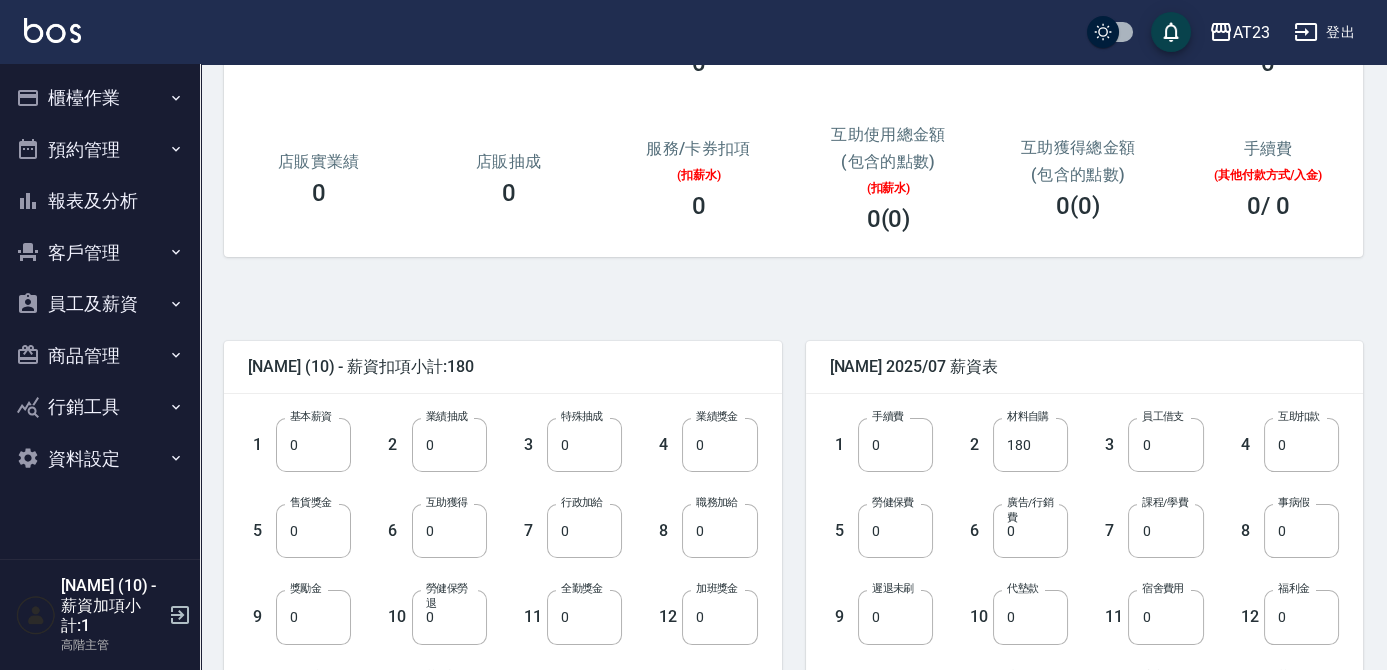 scroll, scrollTop: 272, scrollLeft: 0, axis: vertical 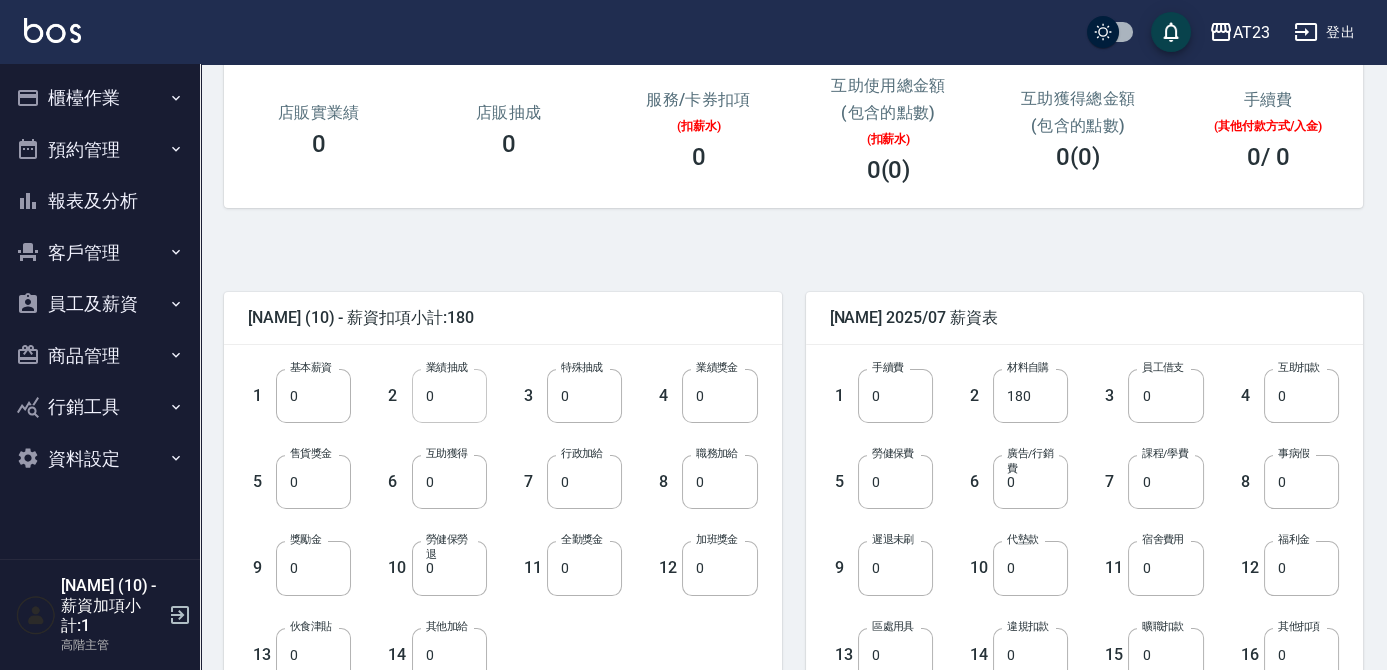 click on "0" at bounding box center (449, 396) 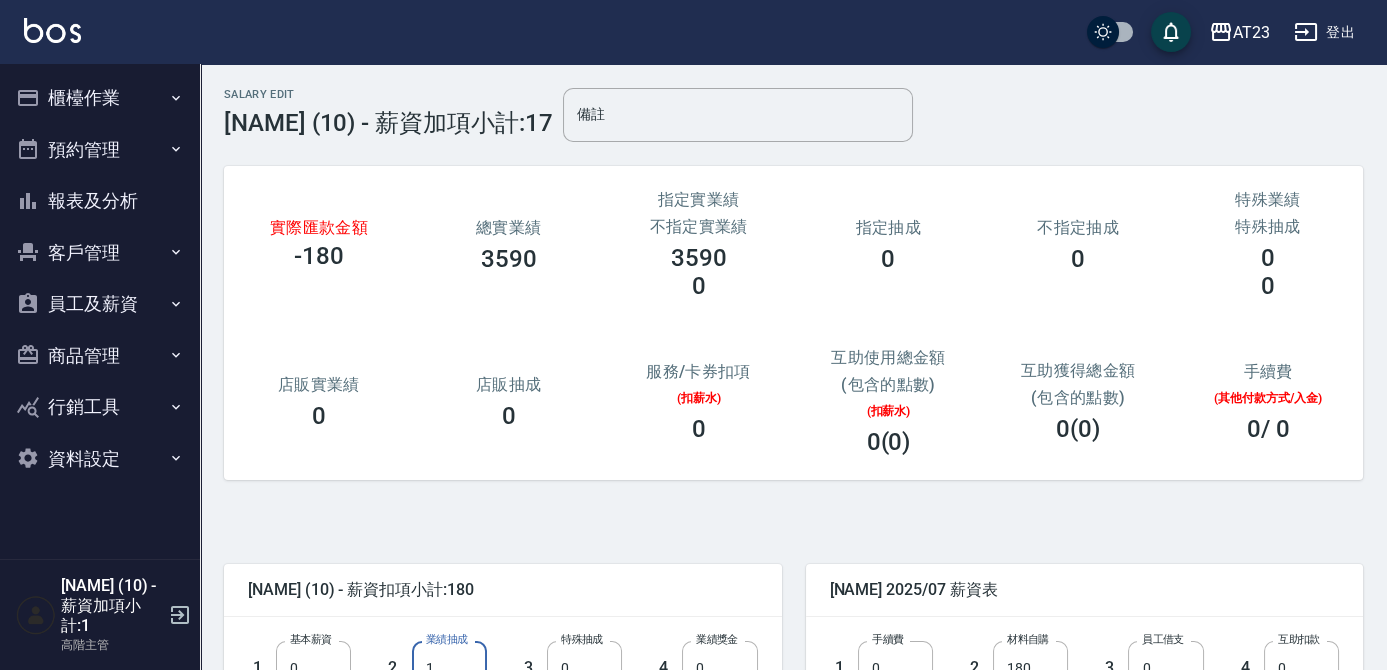 scroll, scrollTop: 5, scrollLeft: 0, axis: vertical 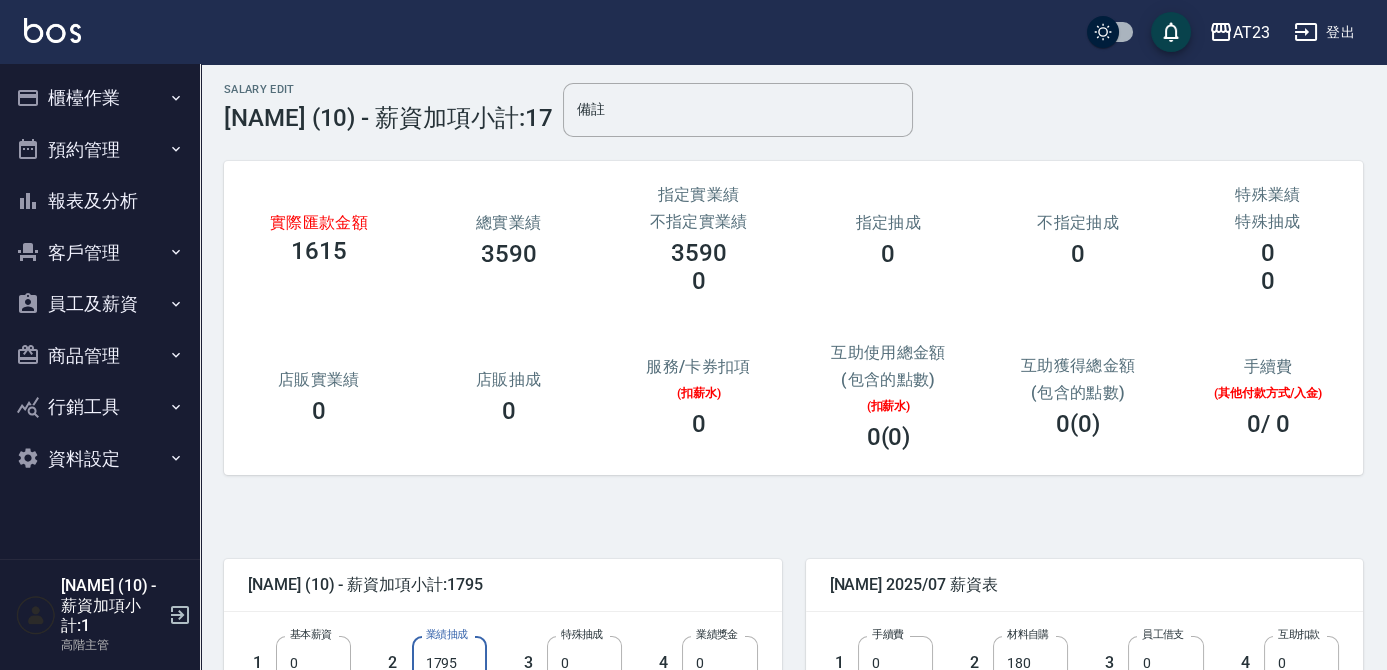 type on "1795" 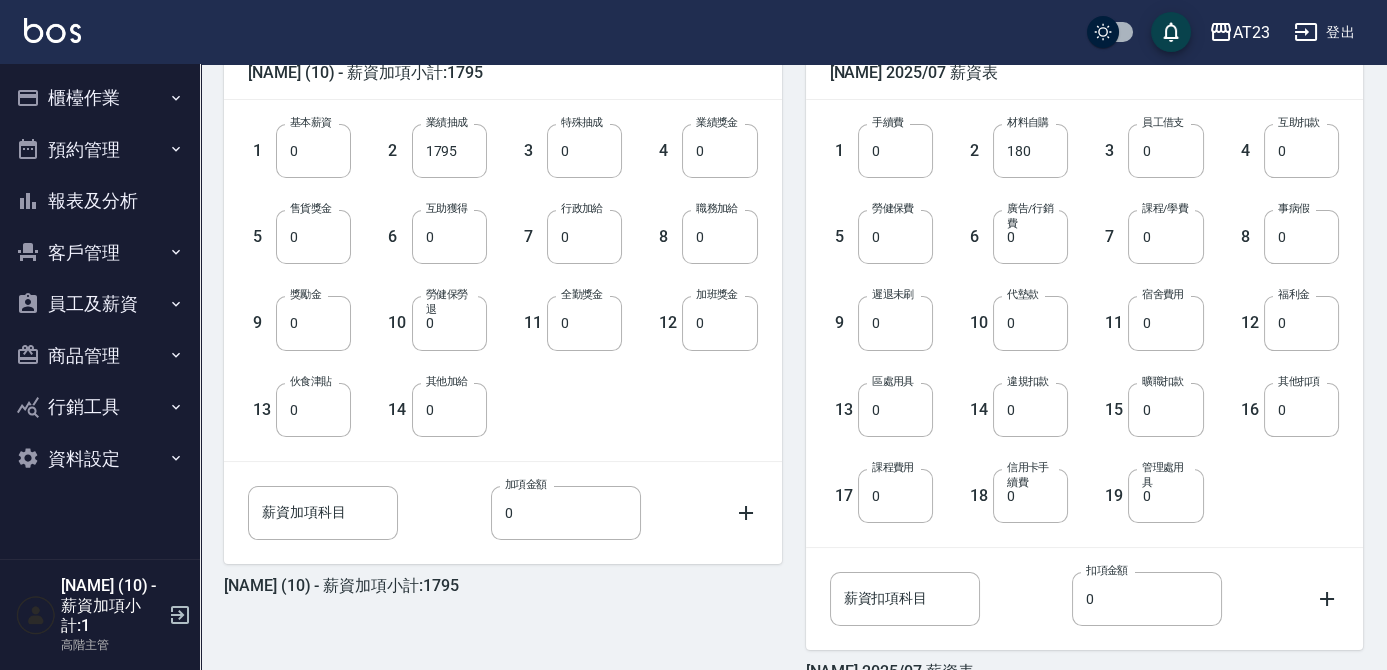 scroll, scrollTop: 628, scrollLeft: 0, axis: vertical 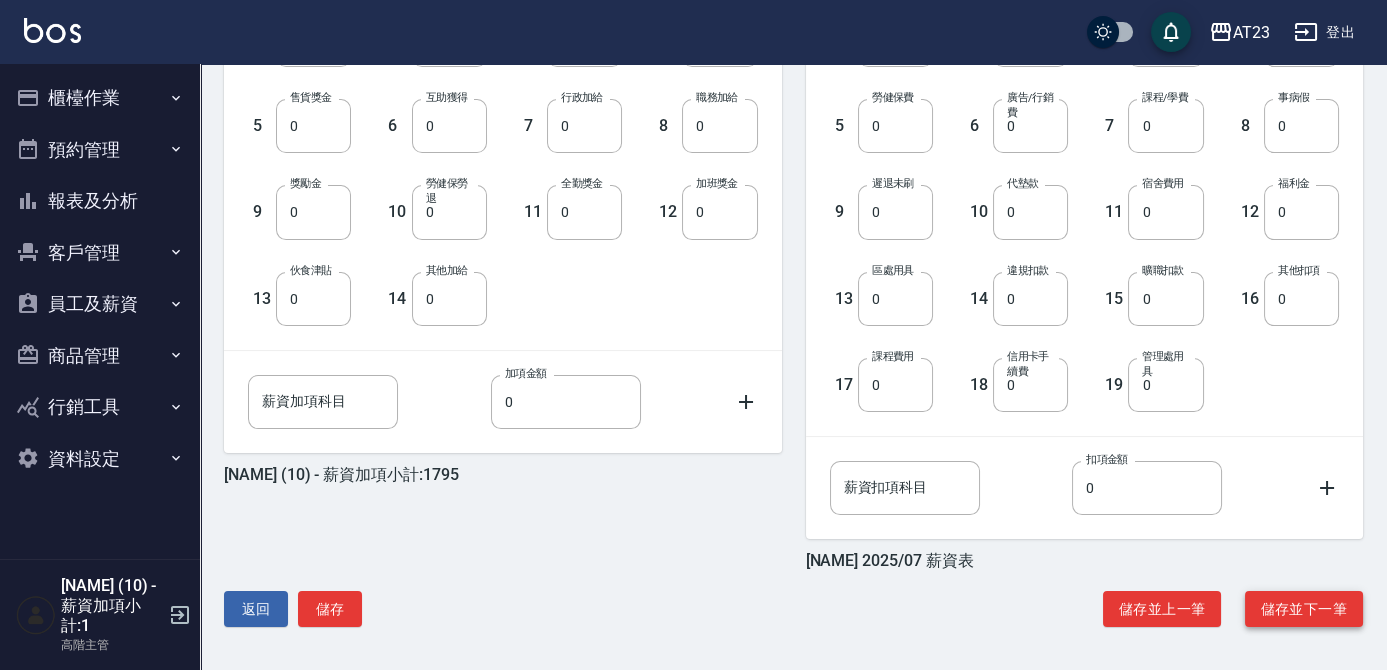 click on "儲存並下一筆" at bounding box center (1304, 609) 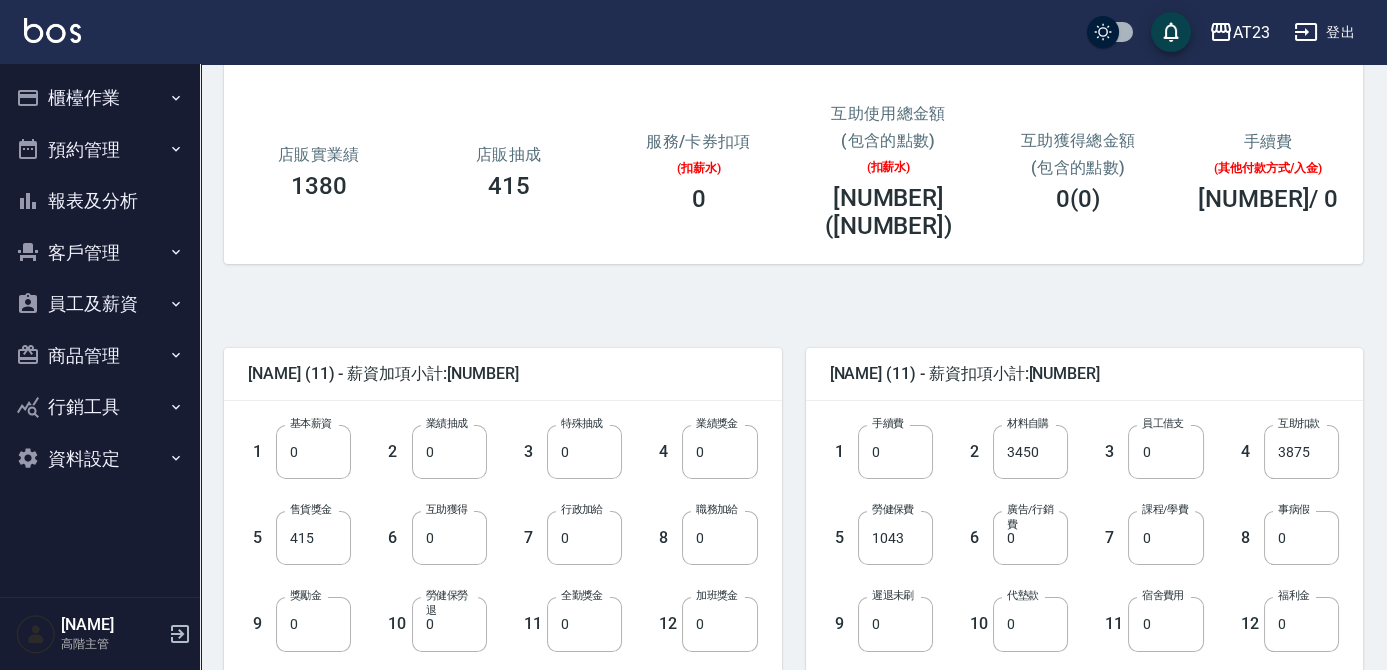 scroll, scrollTop: 272, scrollLeft: 0, axis: vertical 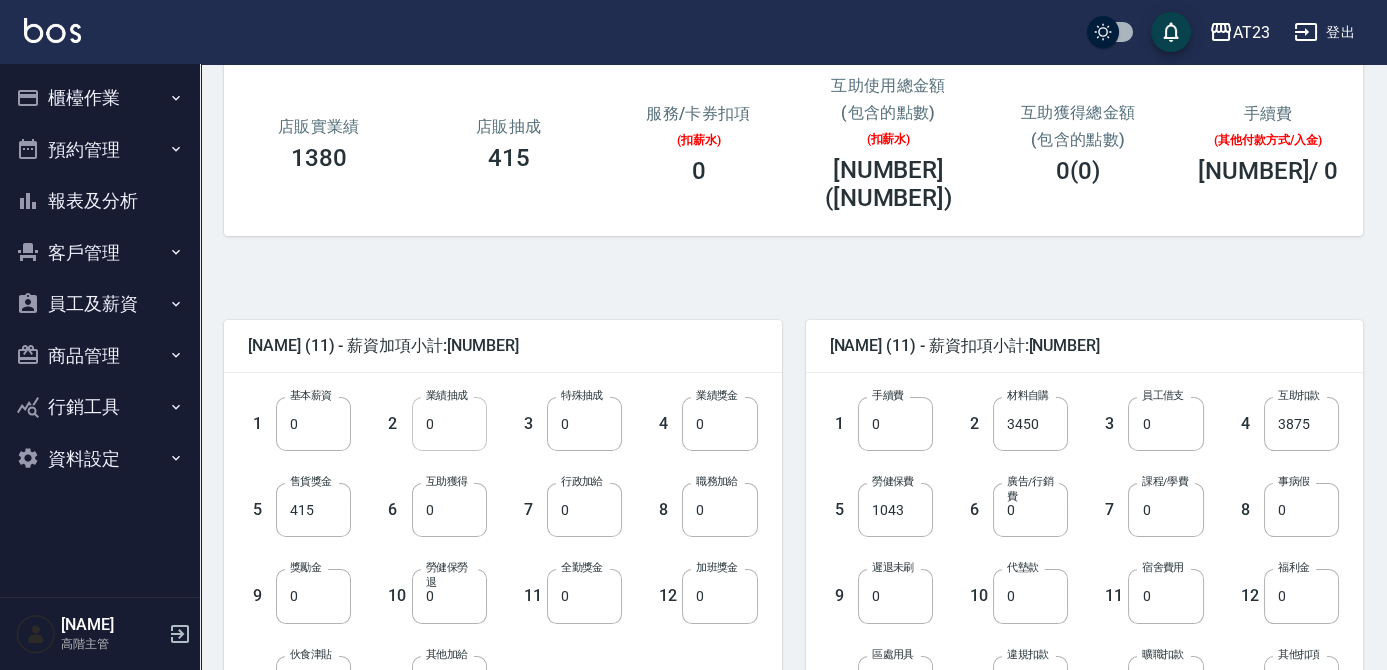 click on "0" at bounding box center (449, 424) 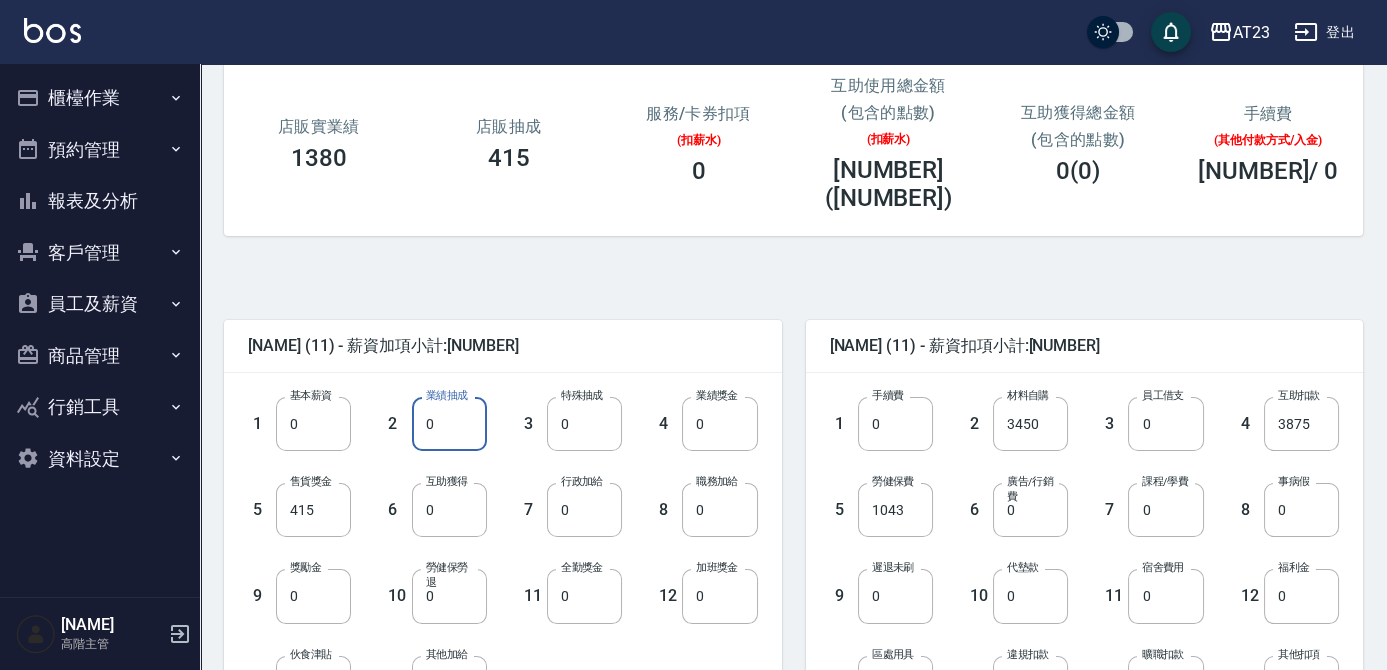 click on "0" at bounding box center (449, 424) 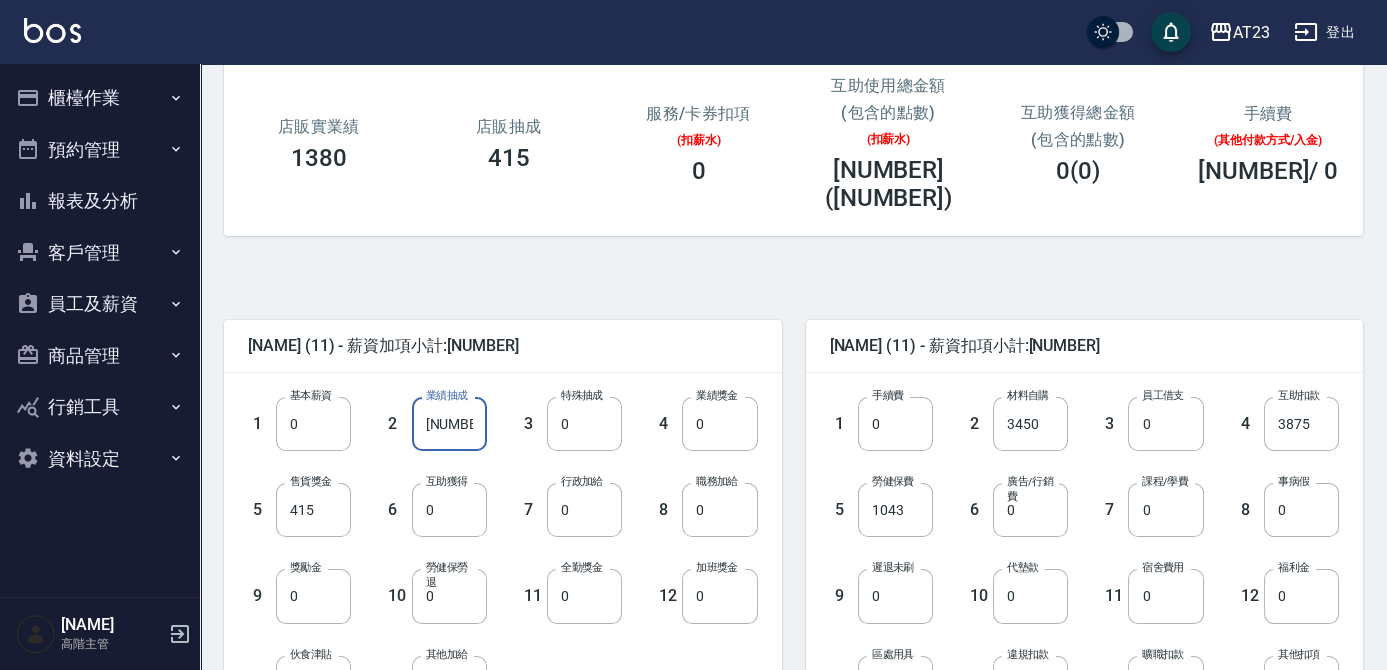 type on "34226" 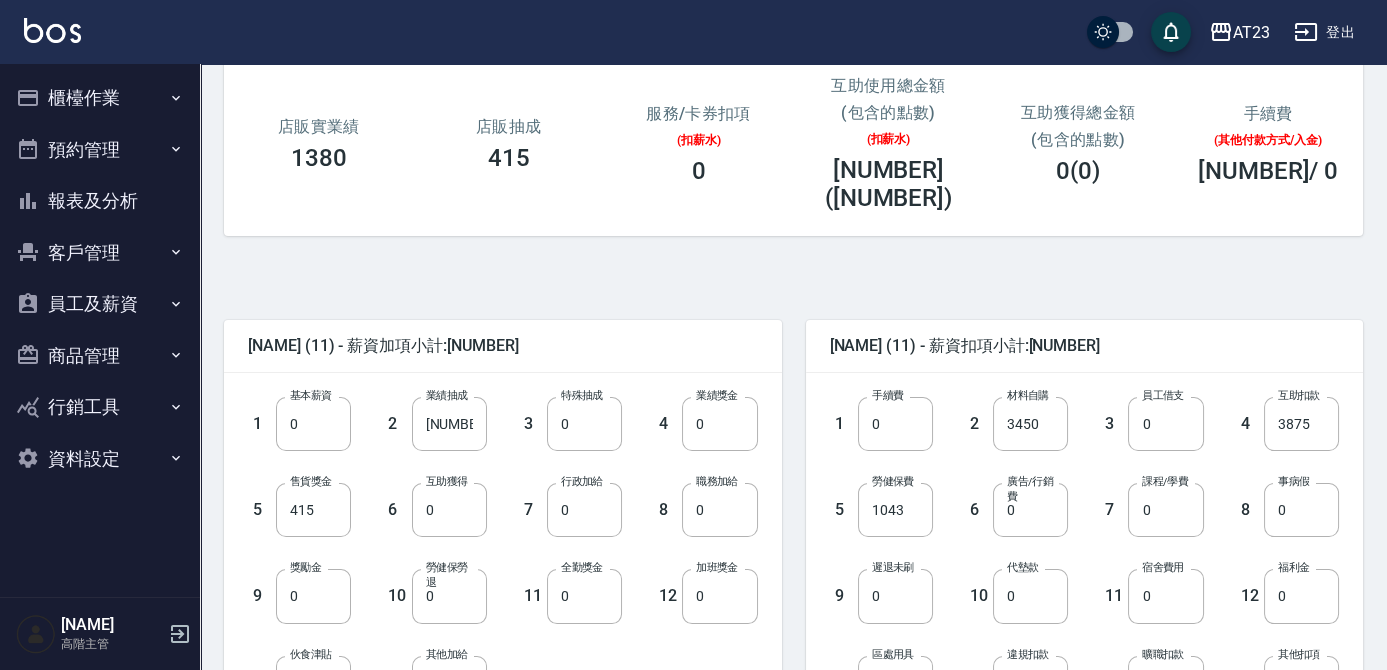 click on "3 特殊抽成 0 特殊抽成" at bounding box center [554, 408] 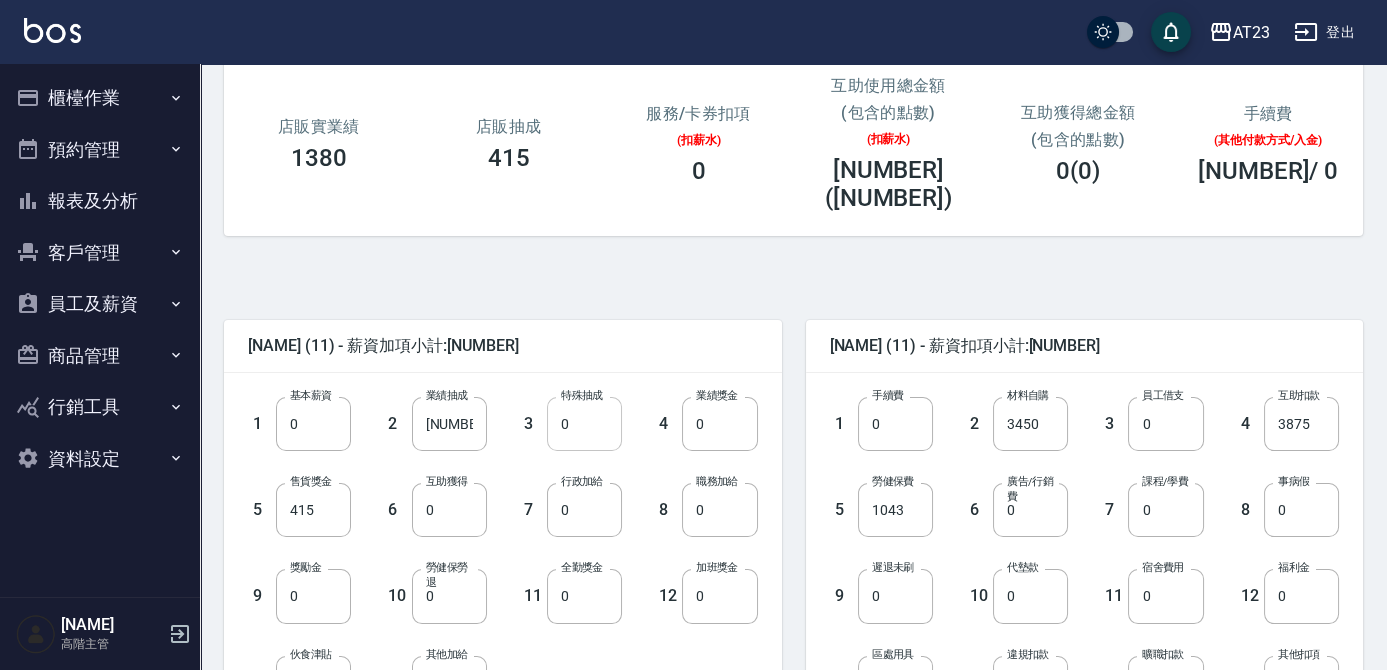 click on "0" at bounding box center (584, 424) 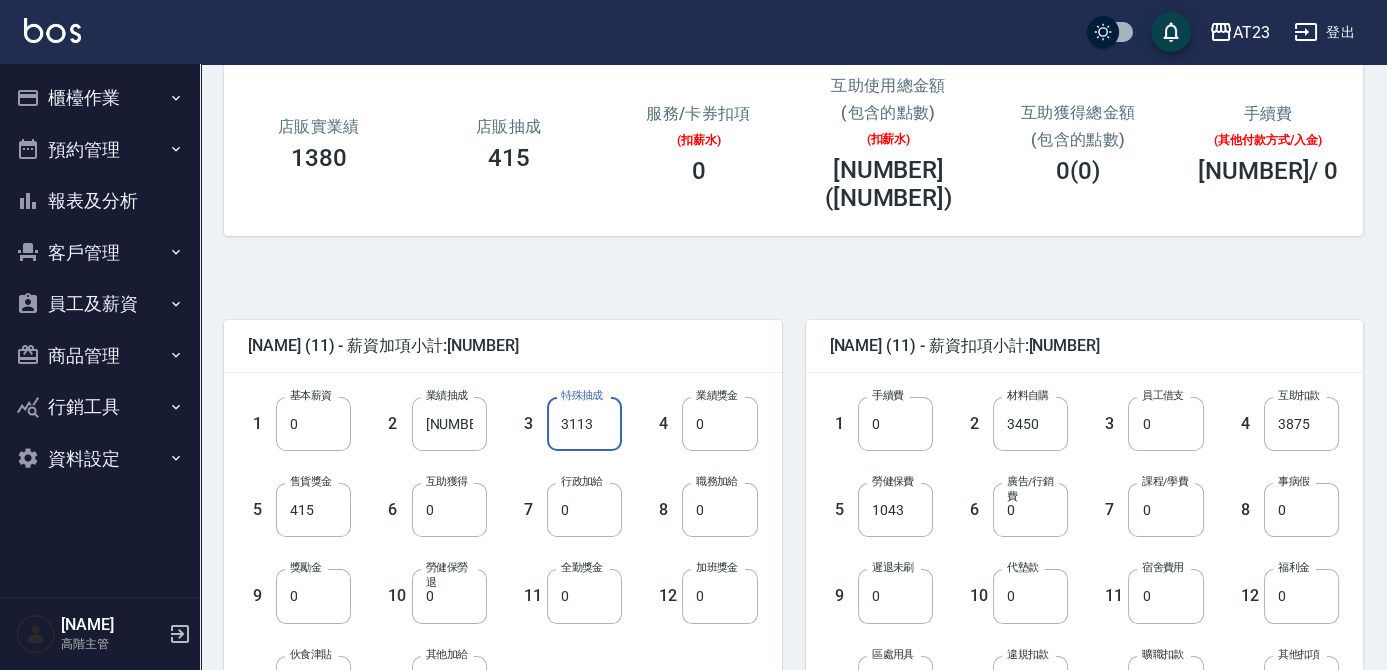 type on "3113" 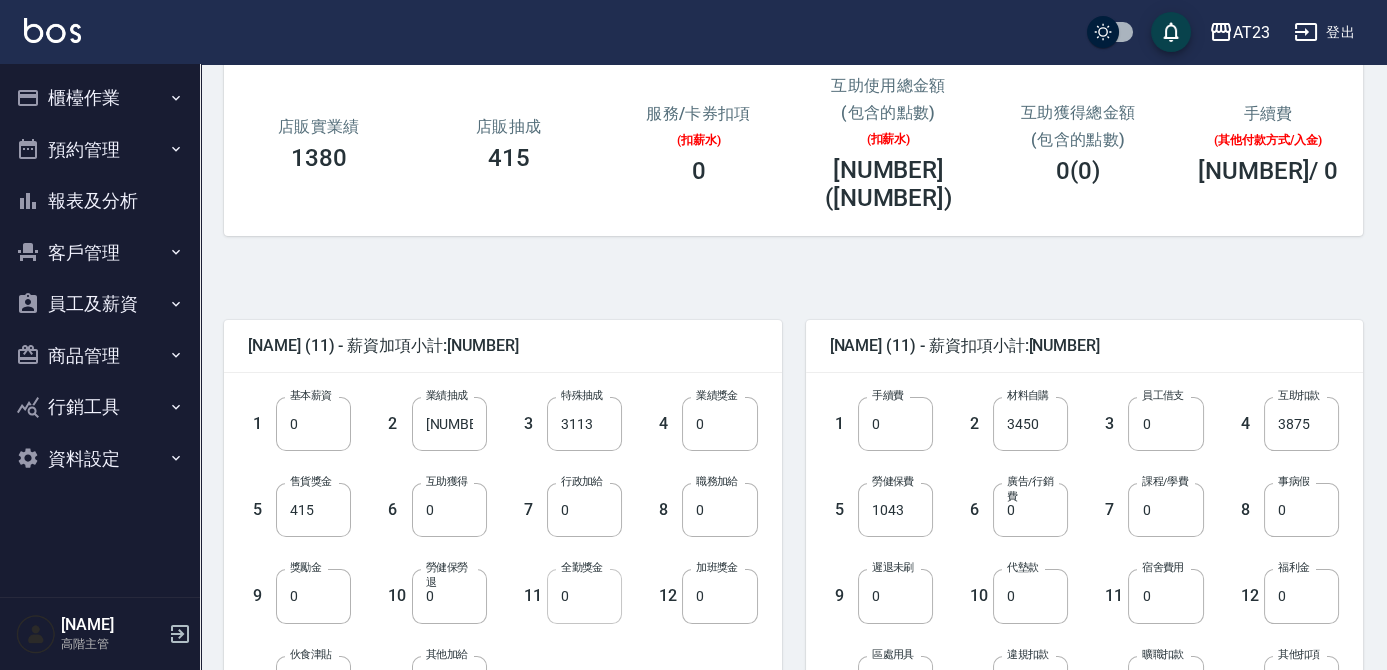 click on "0" at bounding box center (584, 596) 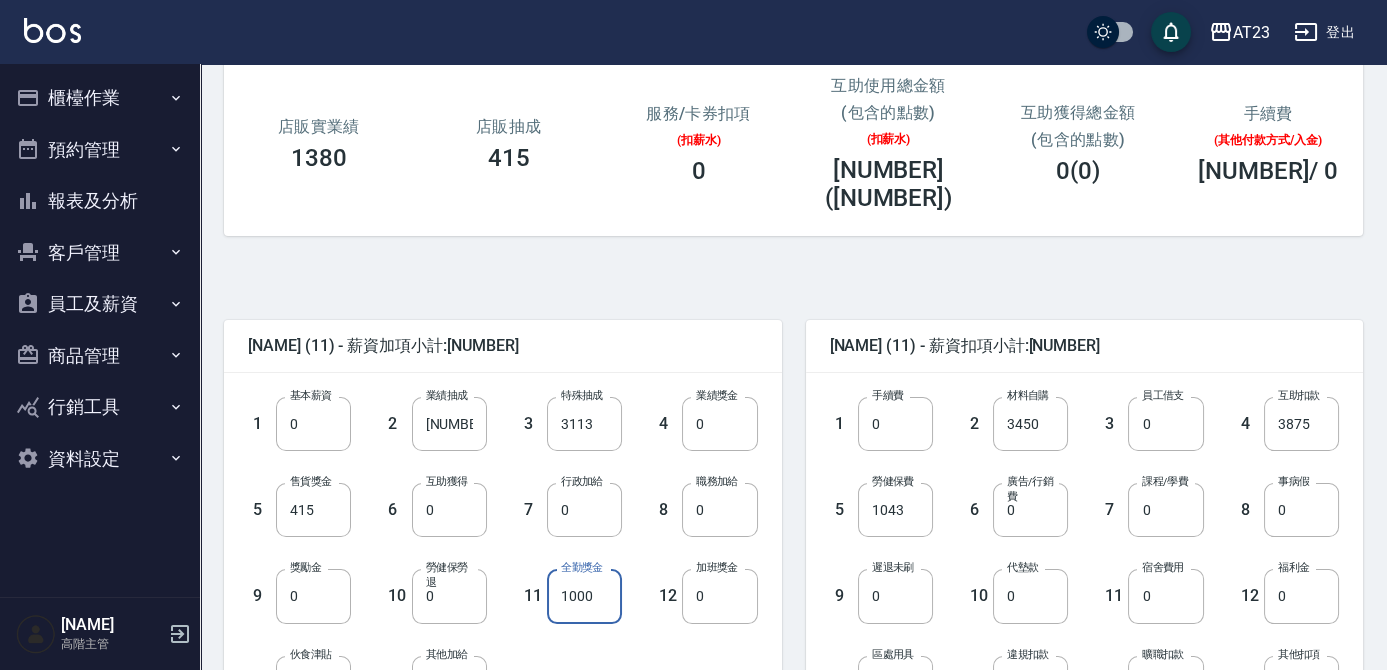 type on "1000" 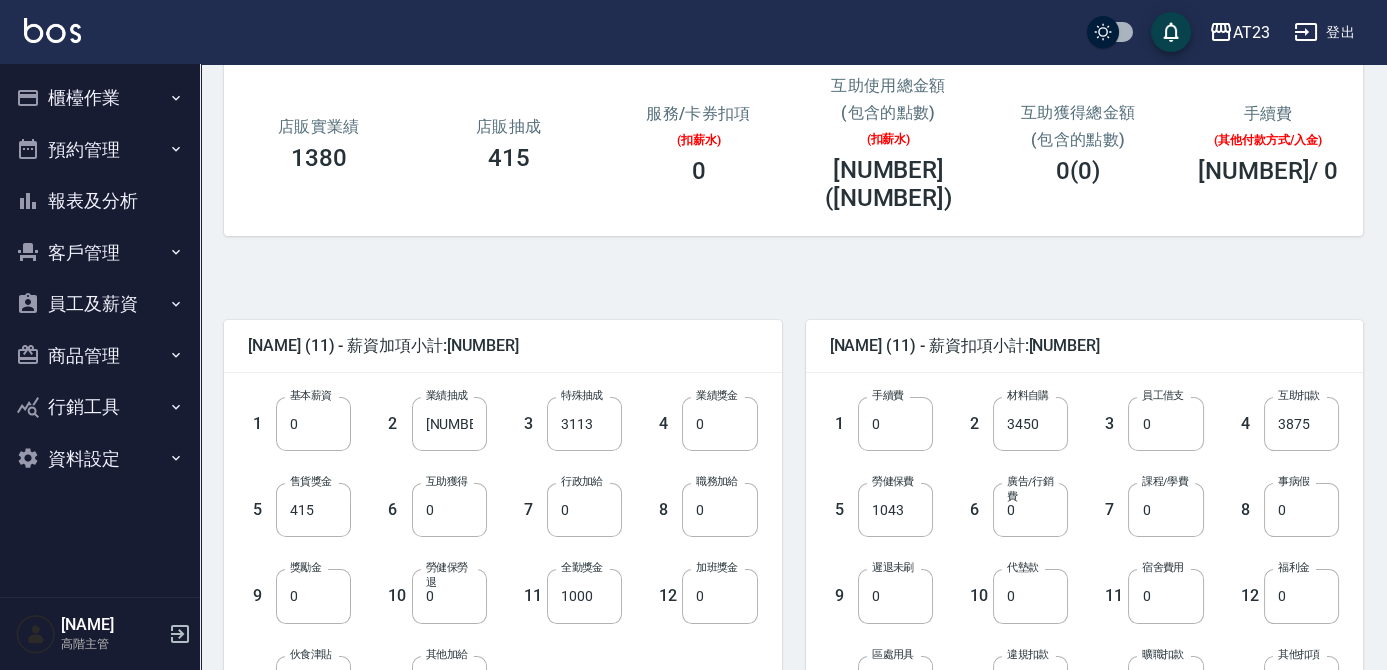 click on "1 基本薪資 0 基本薪資 2 業績抽成 34226 業績抽成 3 特殊抽成 3113 特殊抽成 4 業績獎金 0 業績獎金 5 售貨獎金 415 售貨獎金 6 互助獲得 0 互助獲得 7 行政加給 0 行政加給 8 職務加給 0 職務加給 9 獎勵金 0 獎勵金 10 勞健保勞退 0 勞健保勞退 11 全勤獎金 1000 全勤獎金 12 加班獎金 0 加班獎金 13 伙食津貼 0 伙食津貼 14 其他加給 0 其他加給" at bounding box center [487, 537] 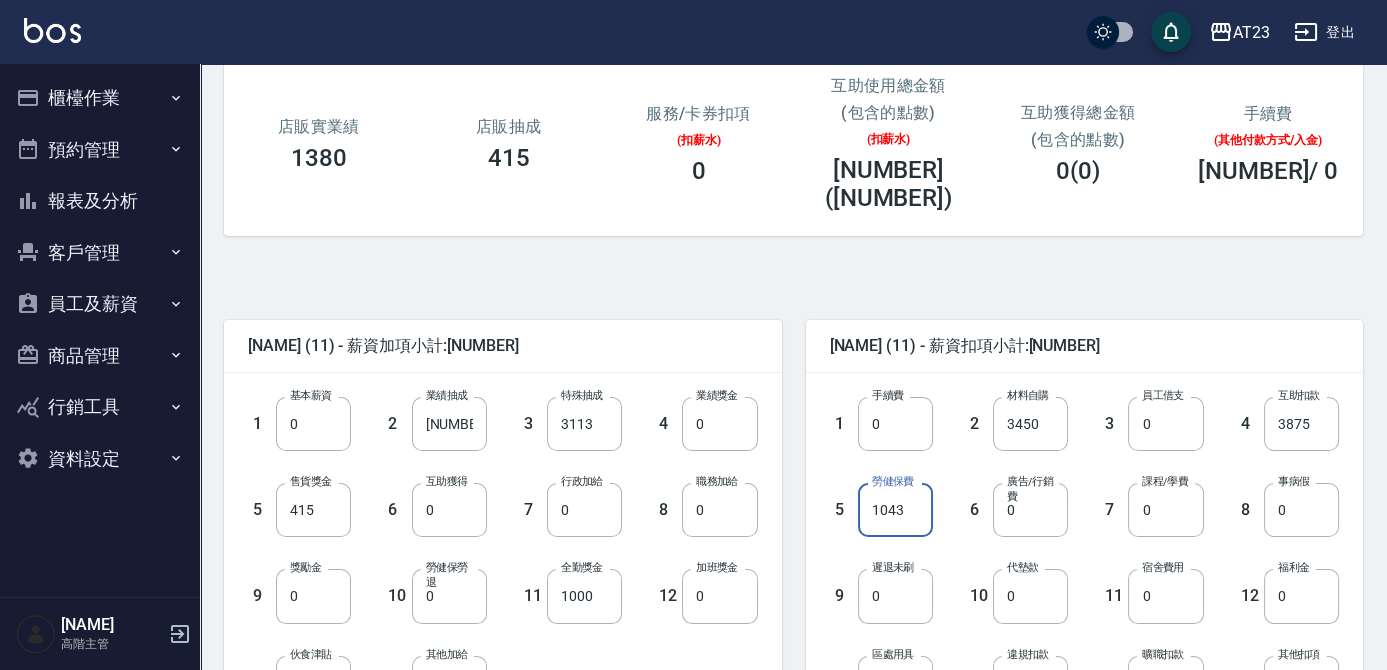 click on "1043" at bounding box center (895, 510) 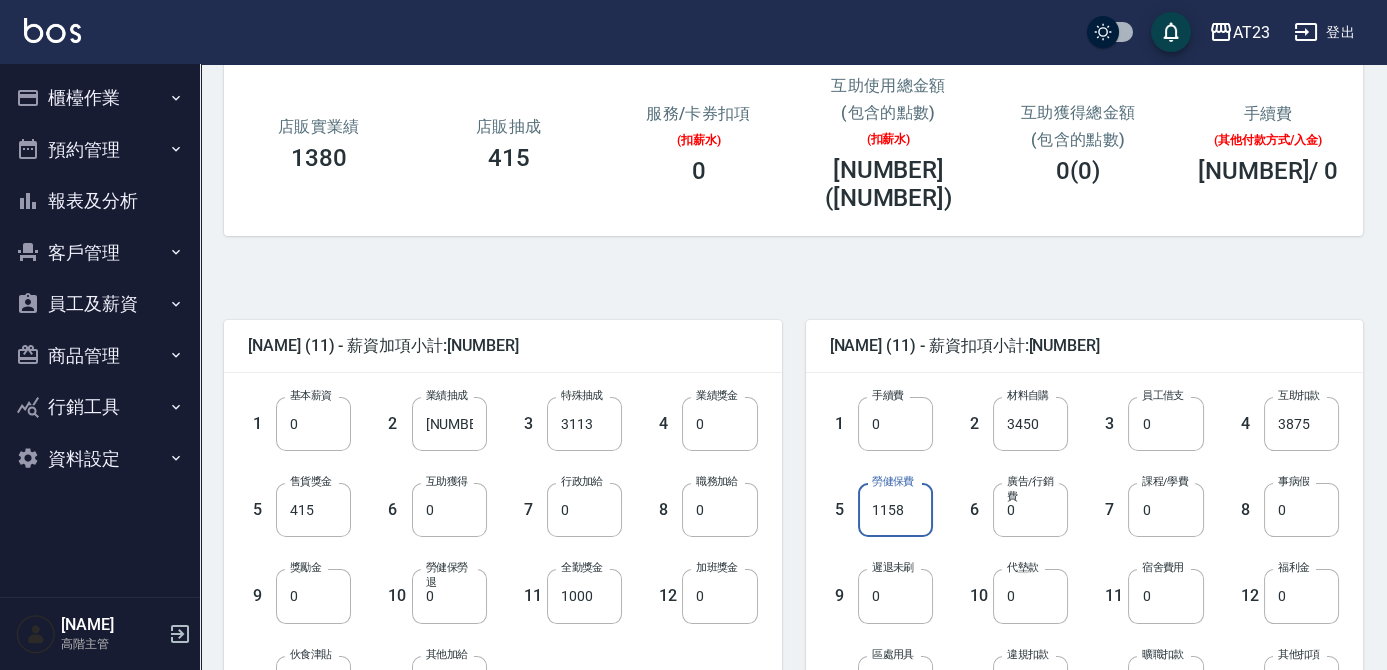 type on "1158" 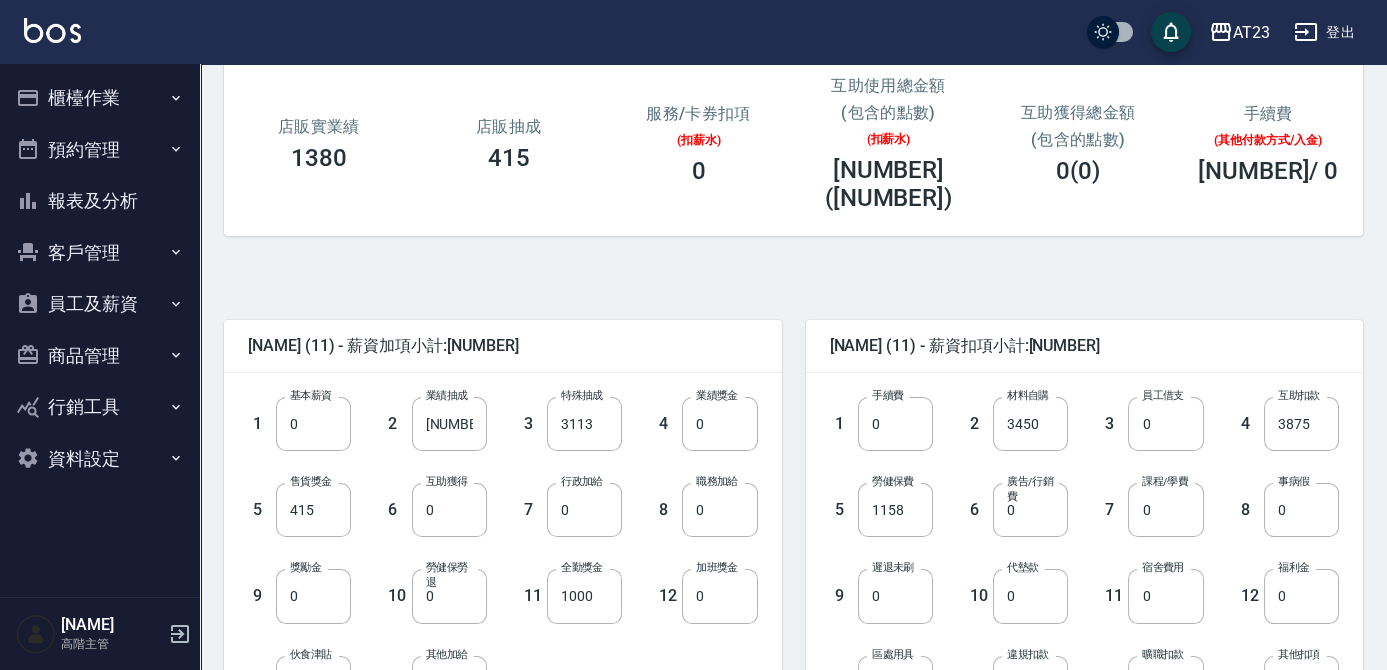 click on "鄭俊霖 (11) - 薪資扣項小計:9112" at bounding box center [1085, 346] 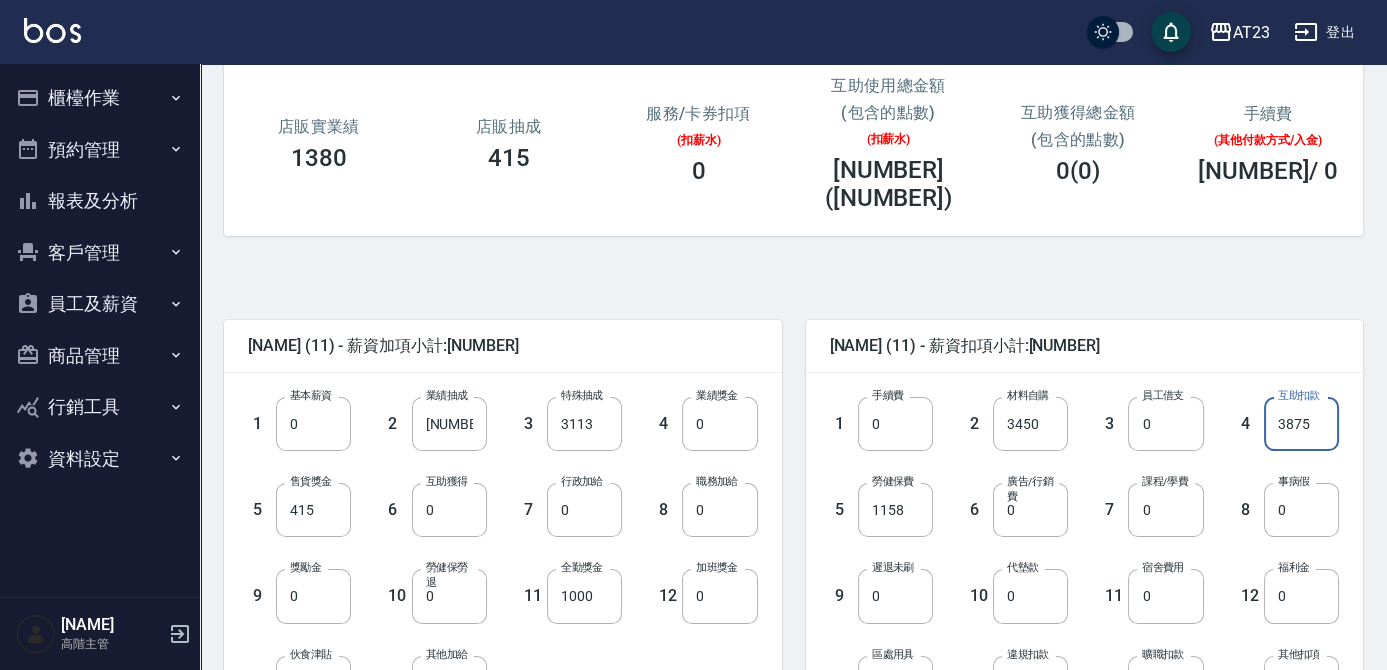 click on "3875" at bounding box center (1301, 424) 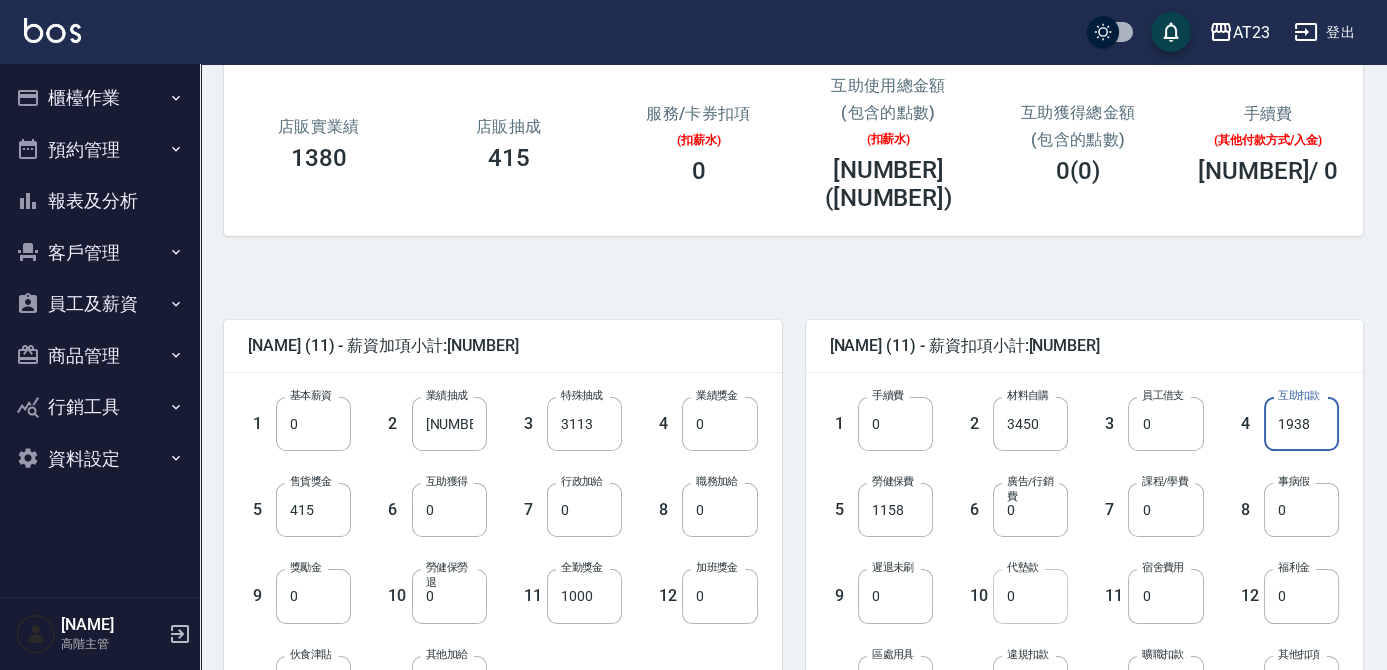 type on "1938" 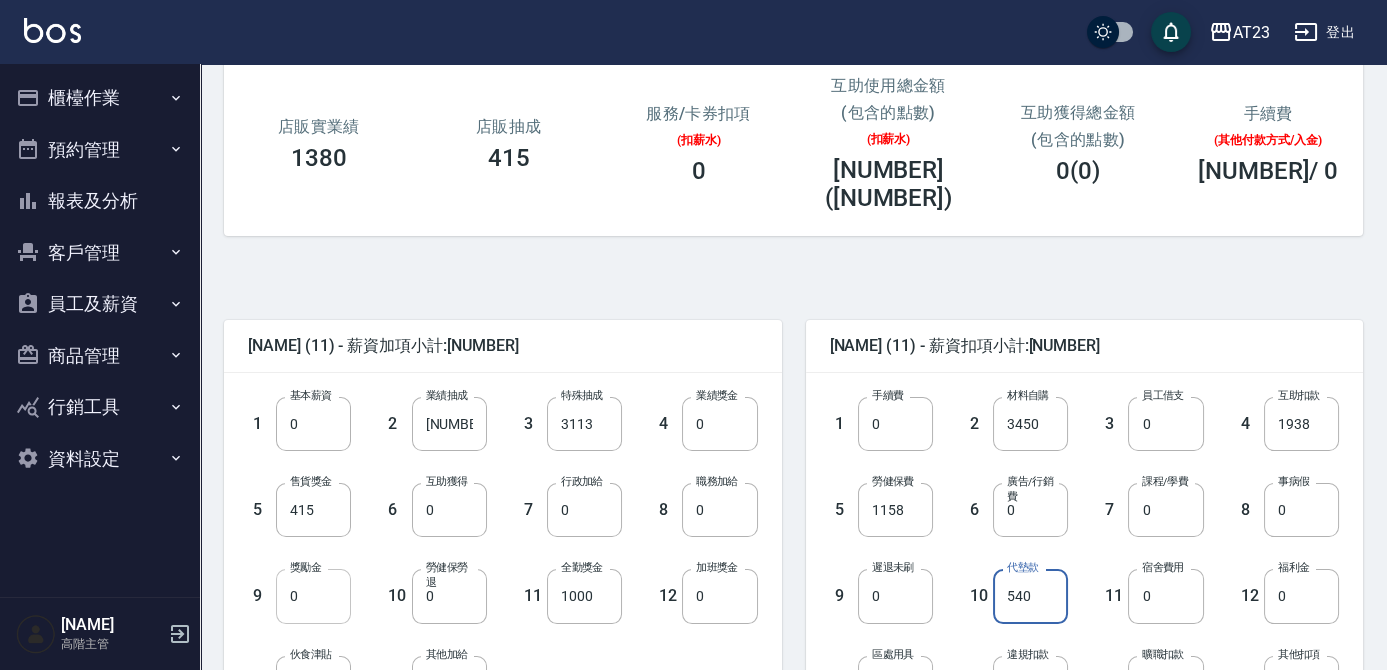 type on "540" 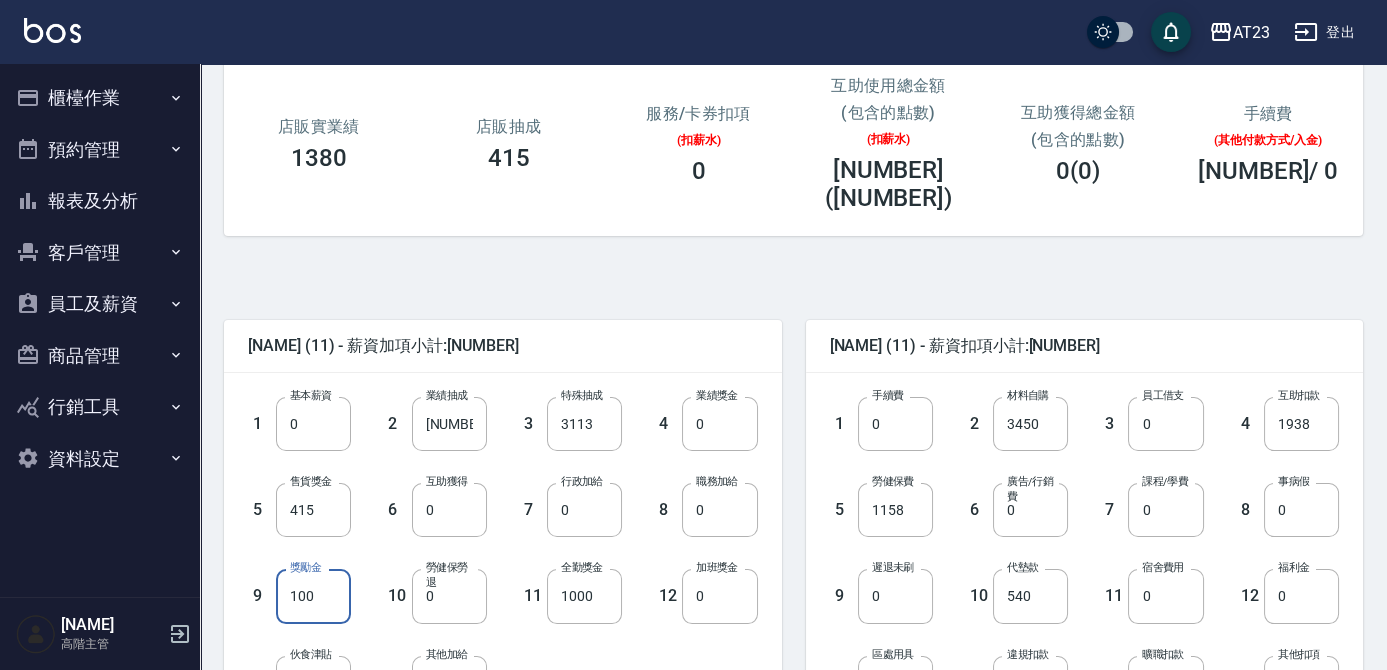 type on "100" 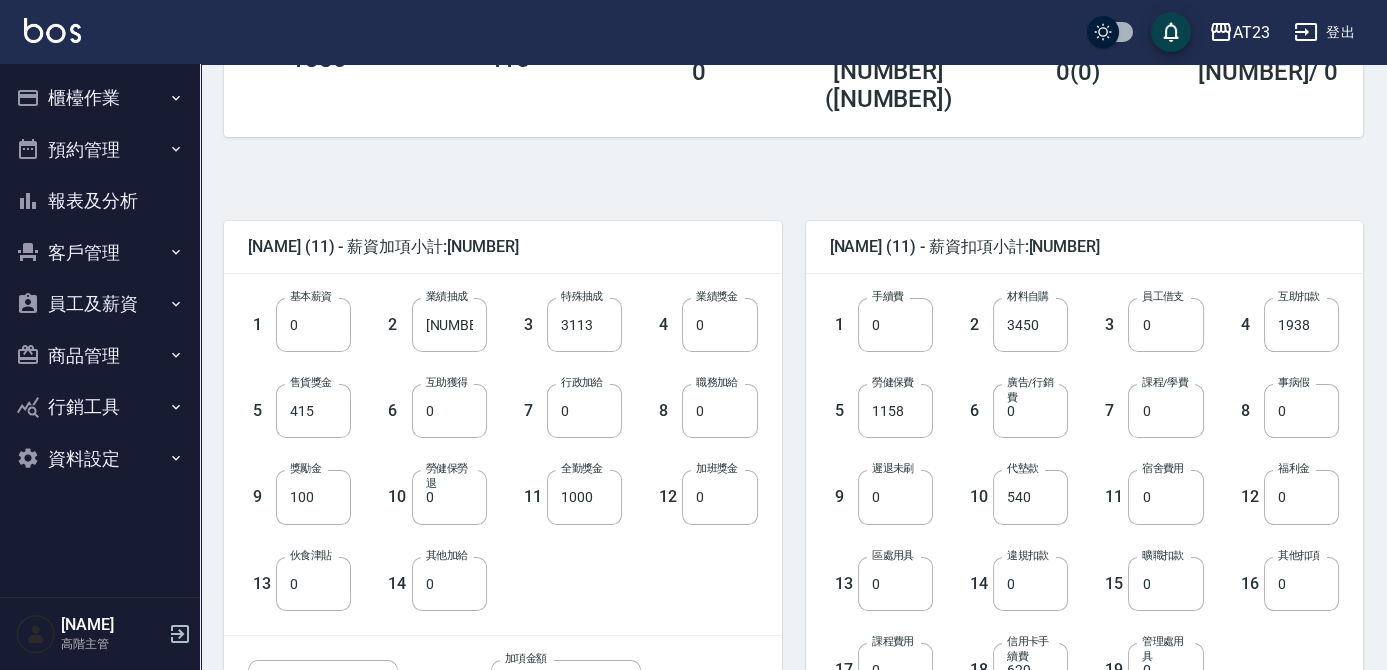scroll, scrollTop: 628, scrollLeft: 0, axis: vertical 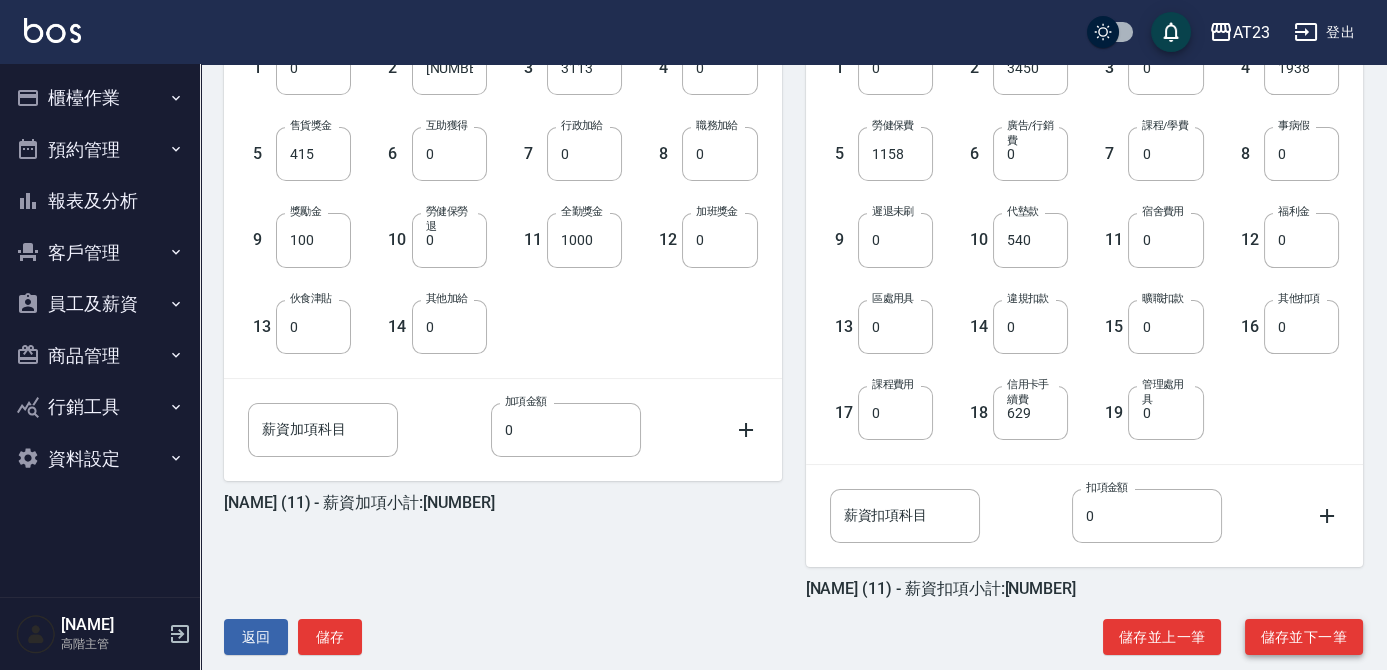click on "儲存並下一筆" at bounding box center (1304, 637) 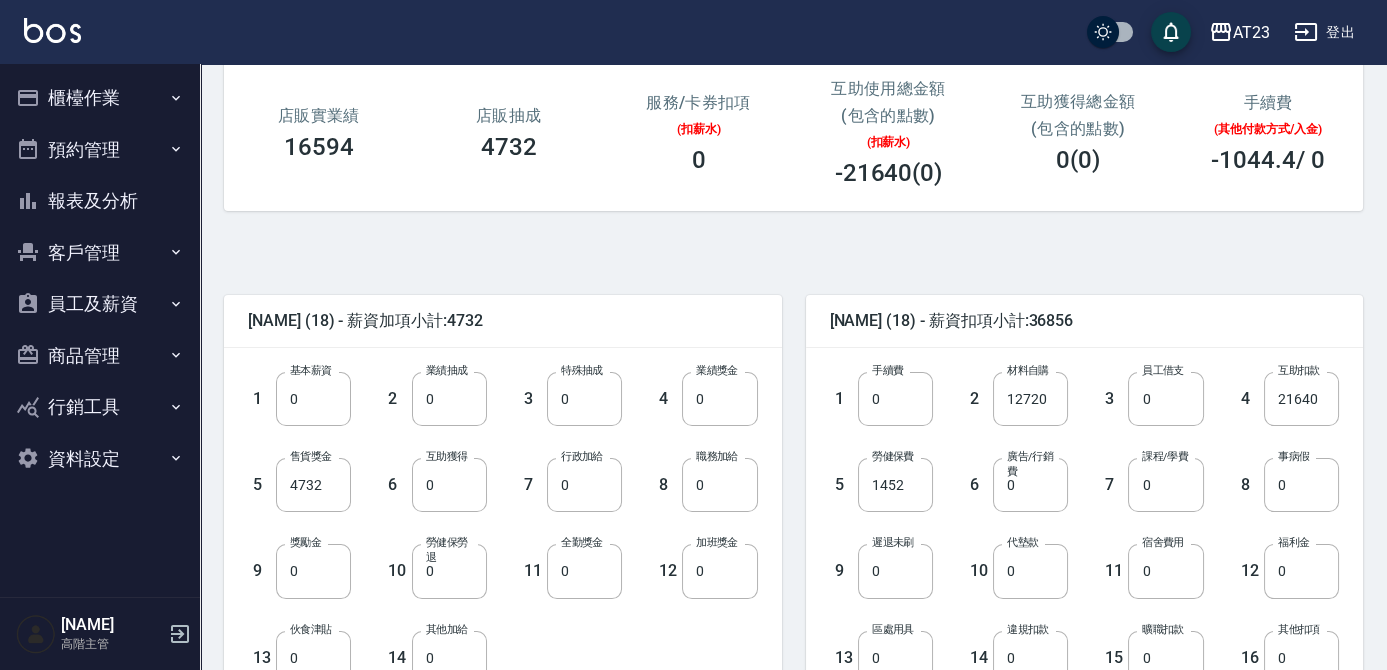 scroll, scrollTop: 272, scrollLeft: 0, axis: vertical 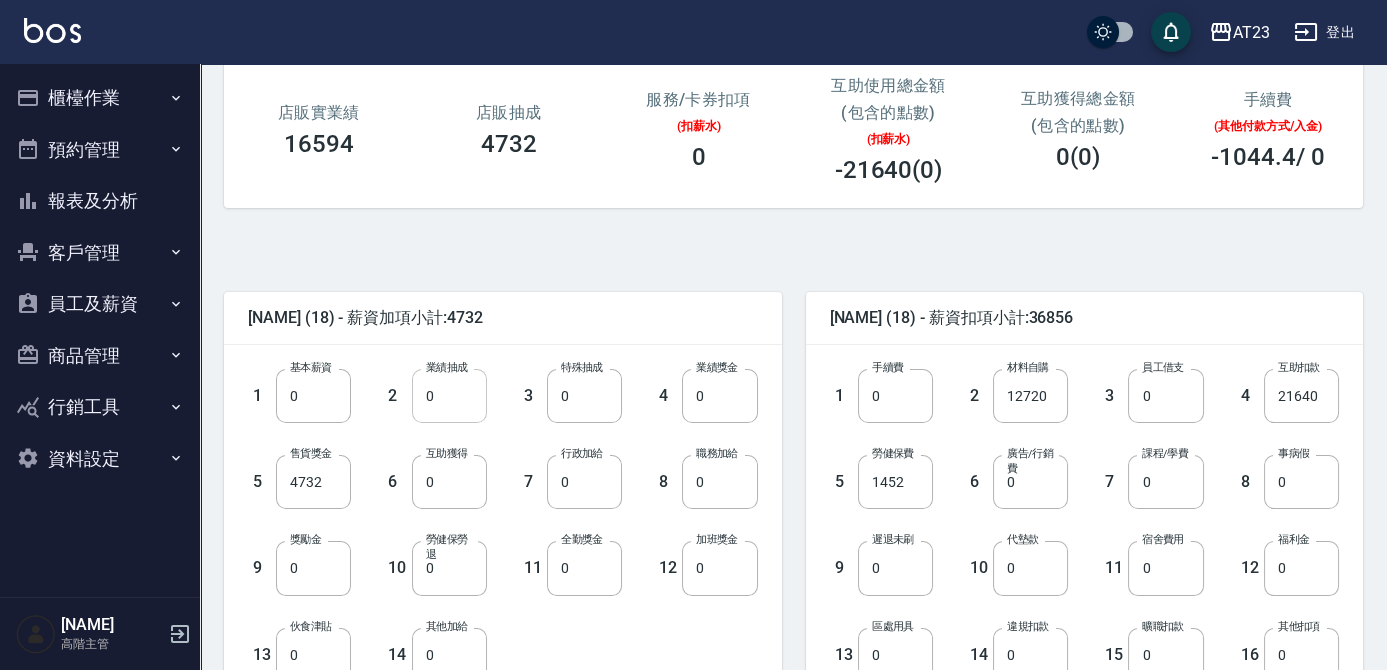 click on "0" at bounding box center (449, 396) 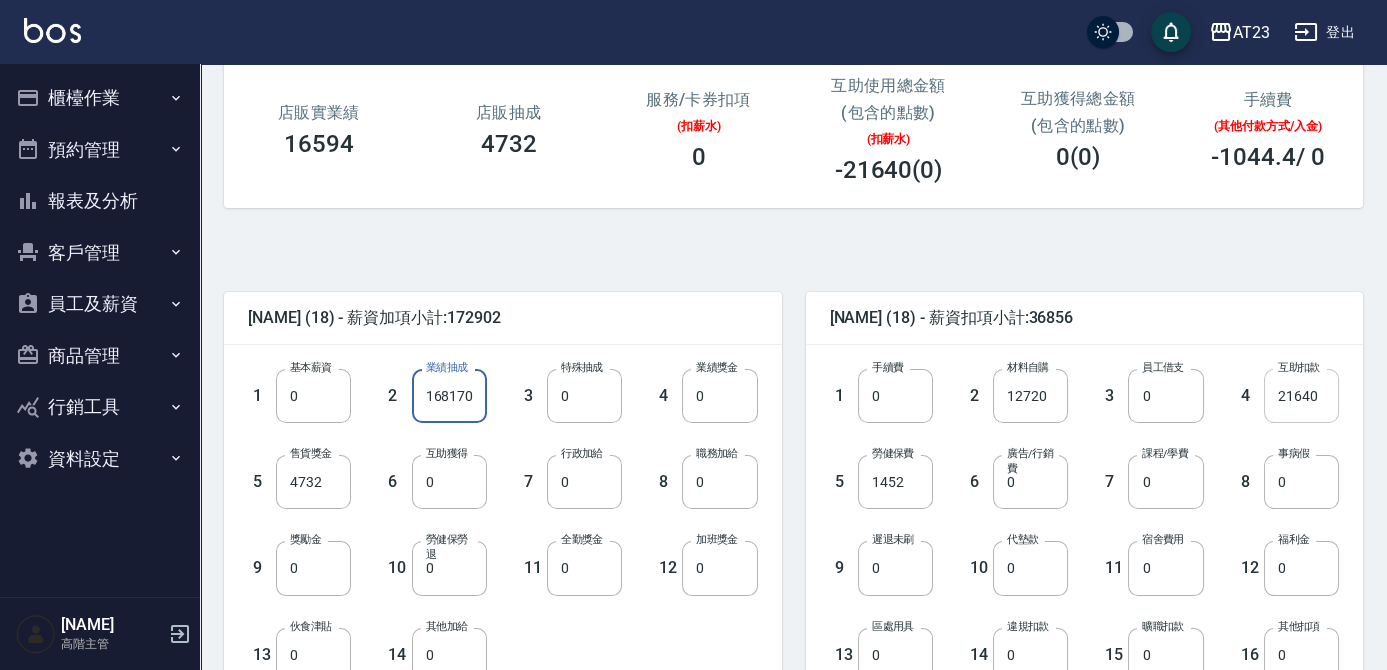 type on "168170" 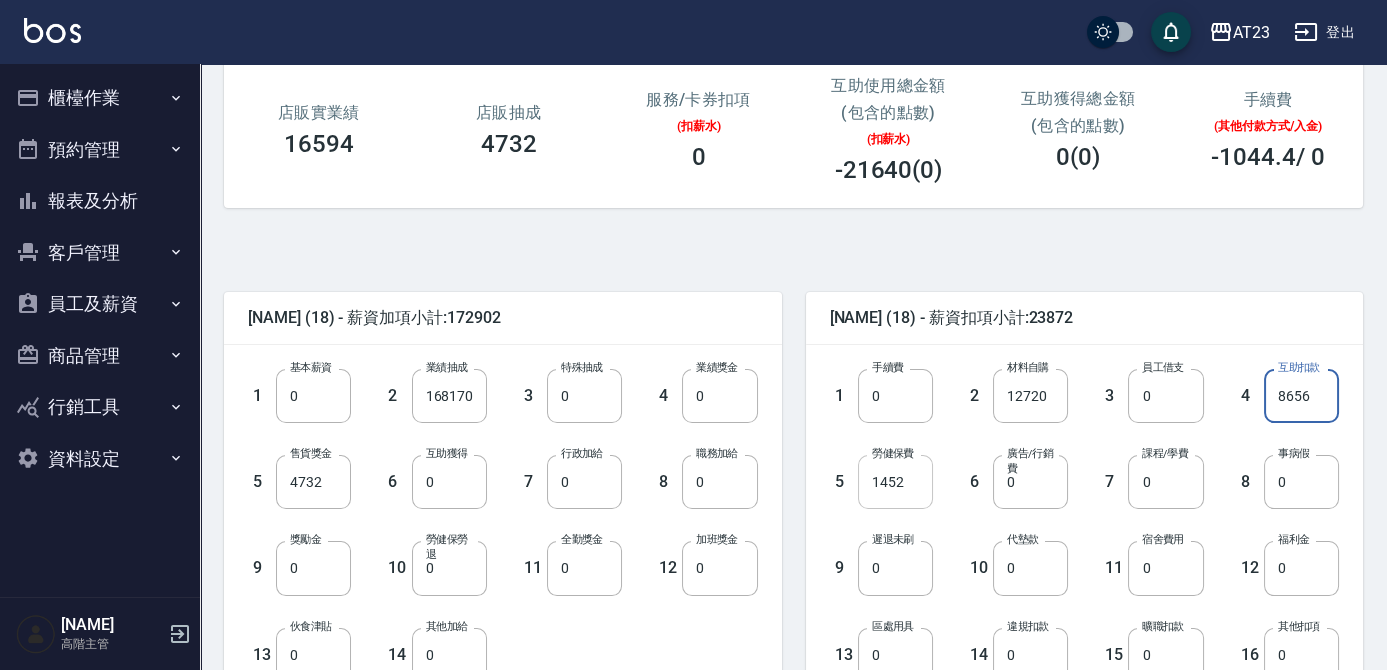 type on "8656" 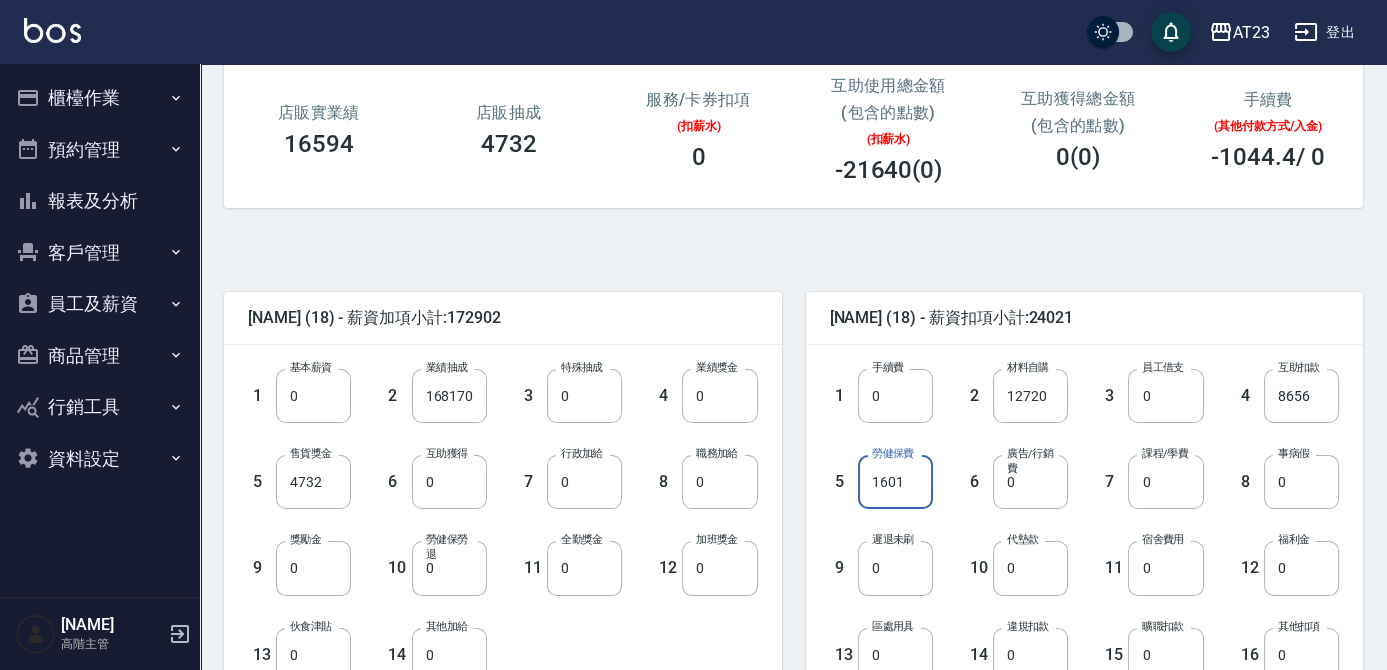 type on "1601" 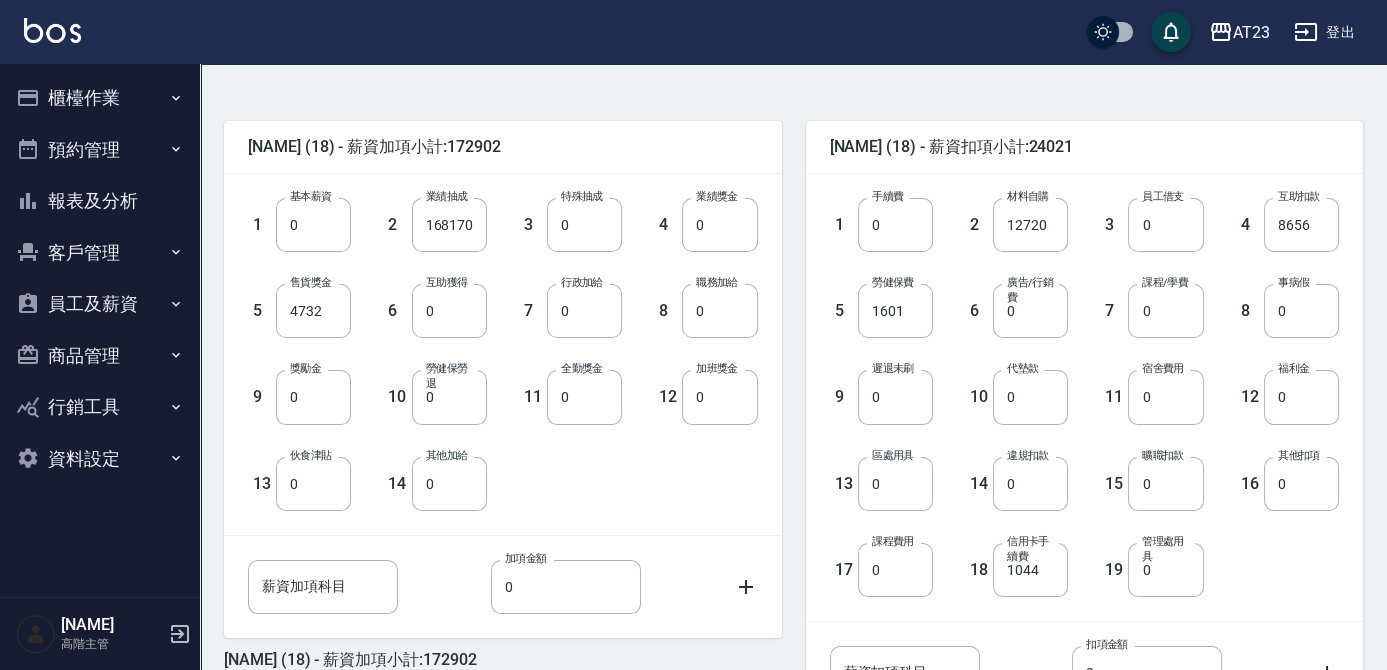 scroll, scrollTop: 454, scrollLeft: 0, axis: vertical 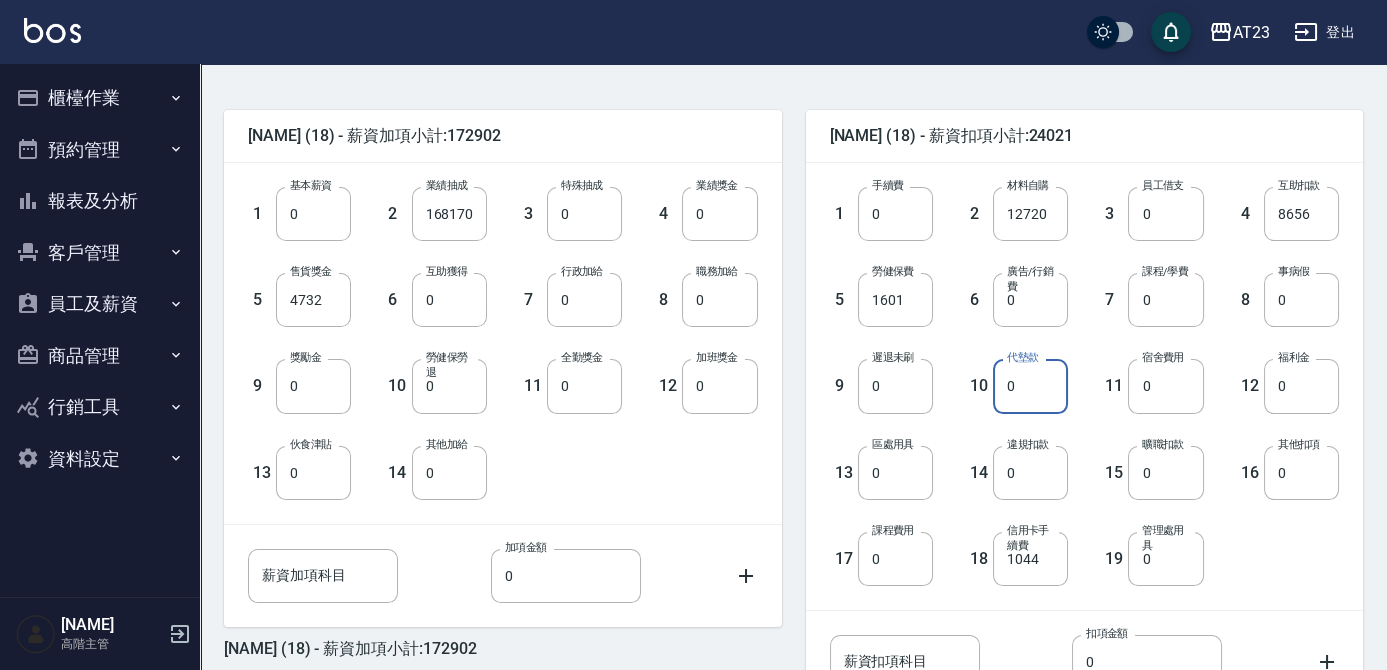 click on "0" at bounding box center [1030, 386] 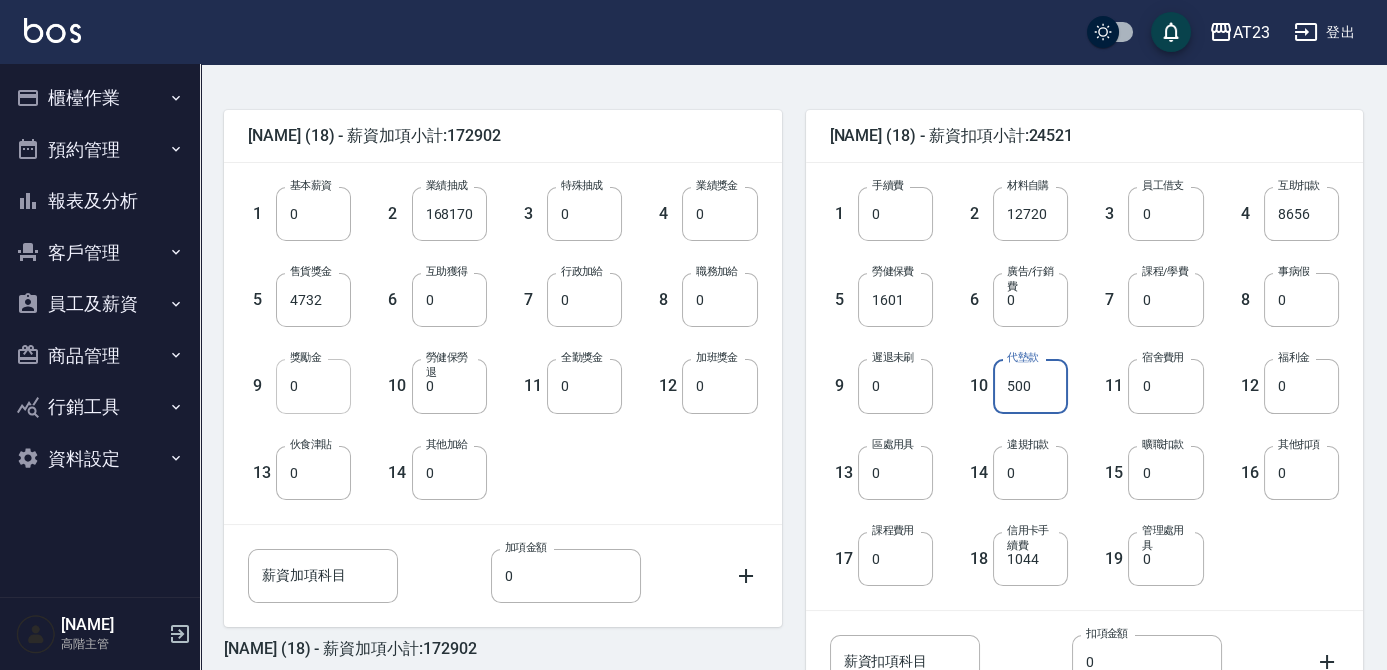 type on "500" 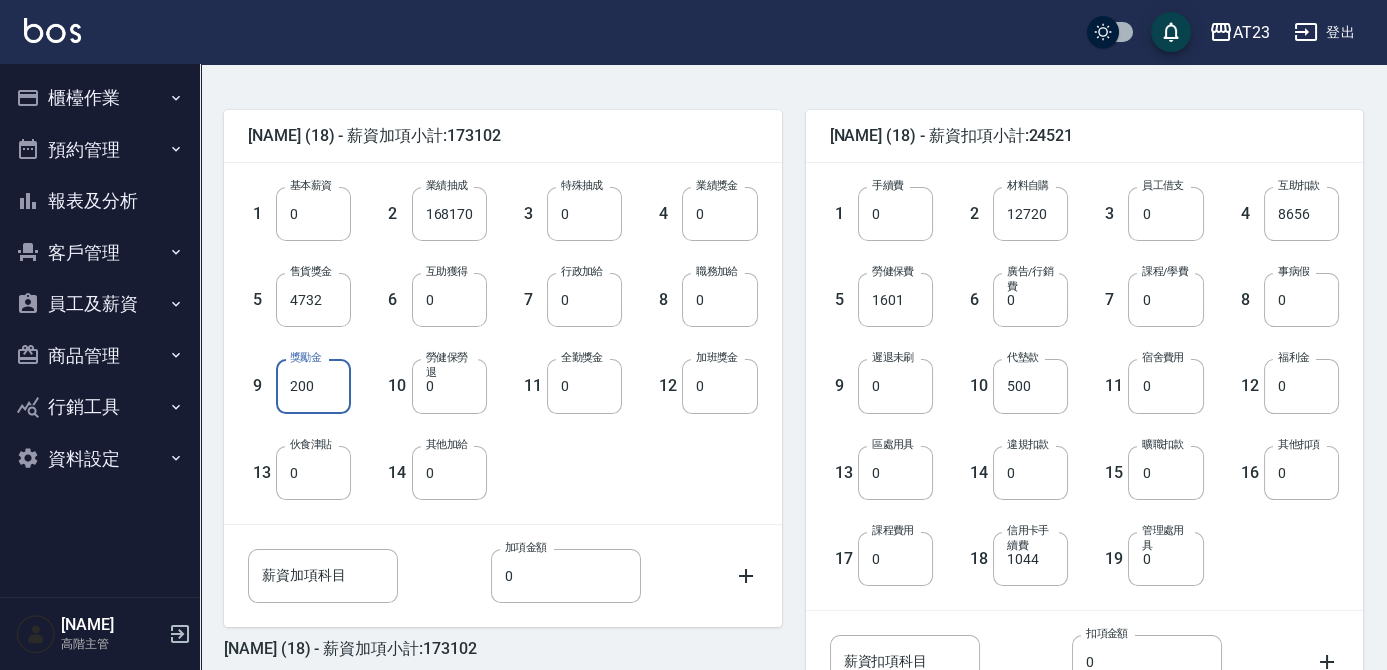 type on "200" 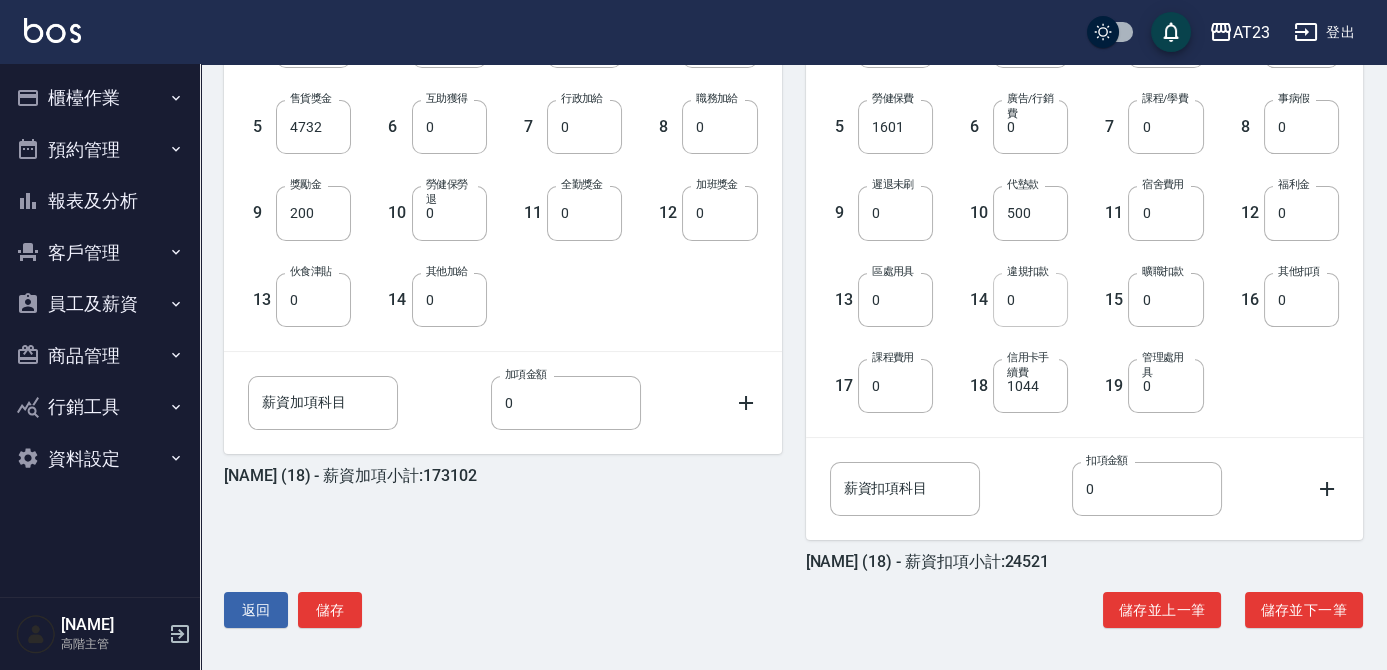 scroll, scrollTop: 628, scrollLeft: 0, axis: vertical 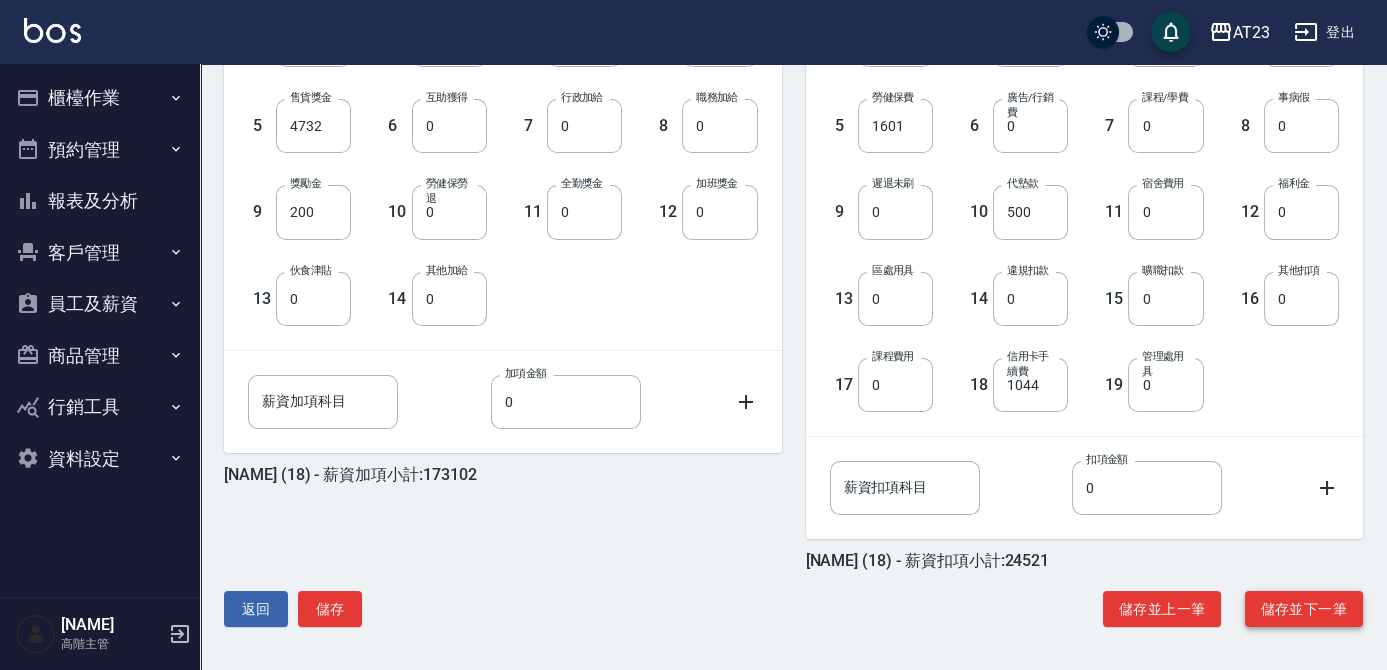 click on "儲存並下一筆" at bounding box center [1304, 609] 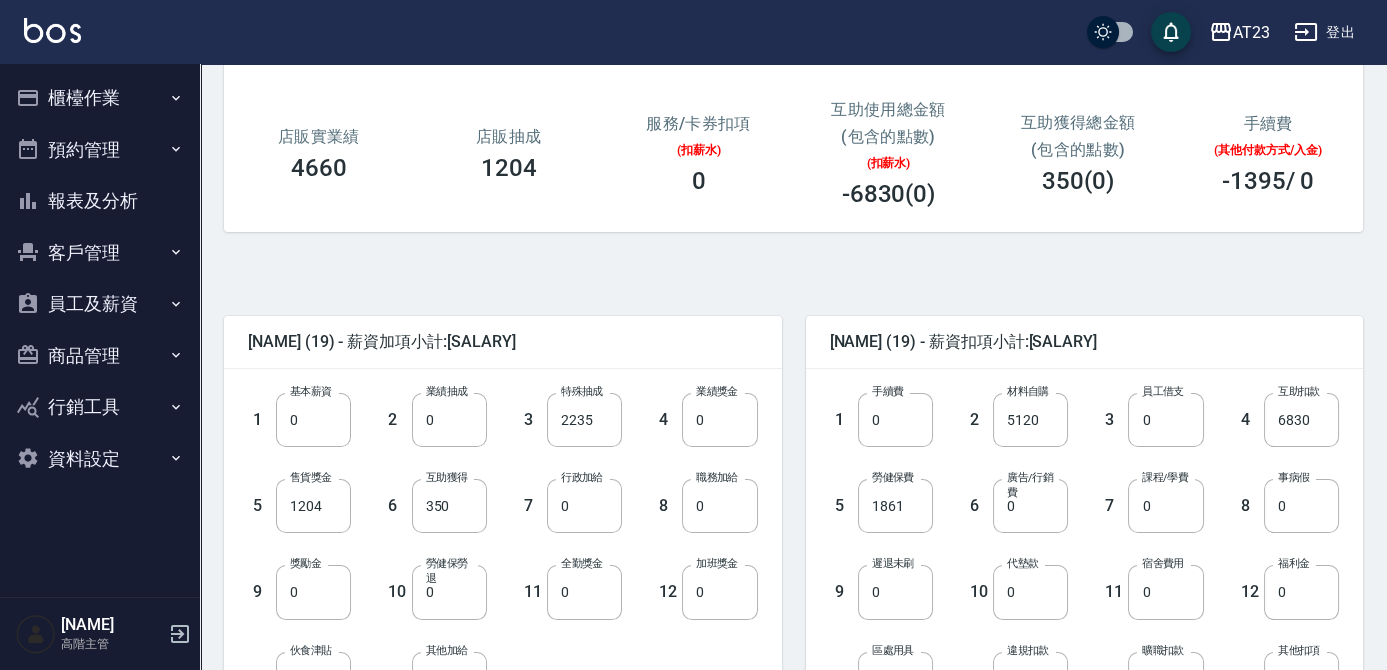 scroll, scrollTop: 272, scrollLeft: 0, axis: vertical 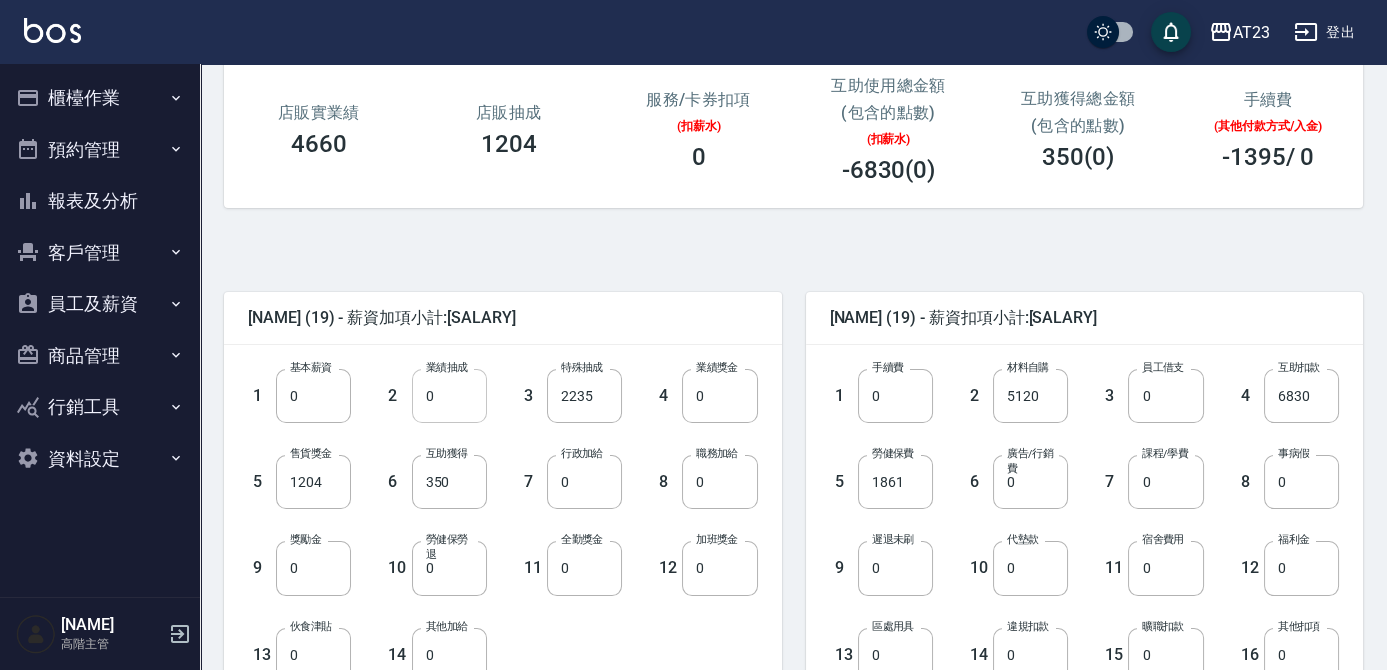 click on "0" at bounding box center (449, 396) 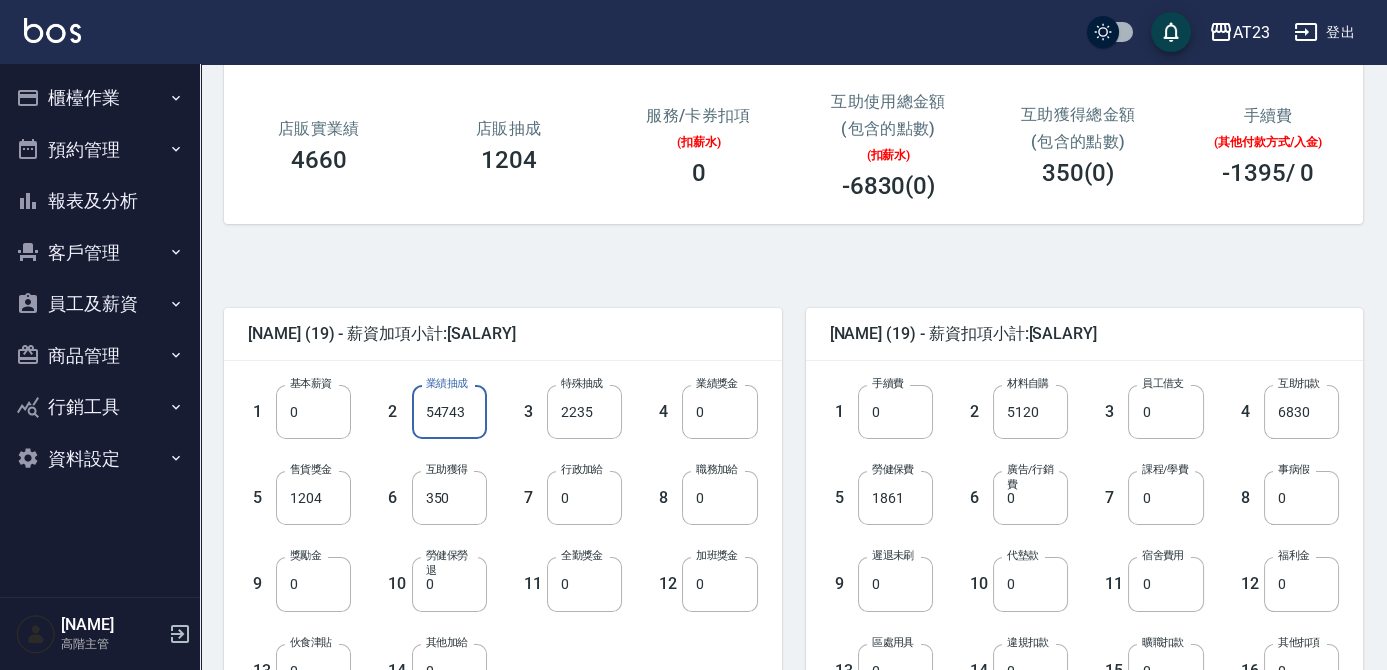 scroll, scrollTop: 272, scrollLeft: 0, axis: vertical 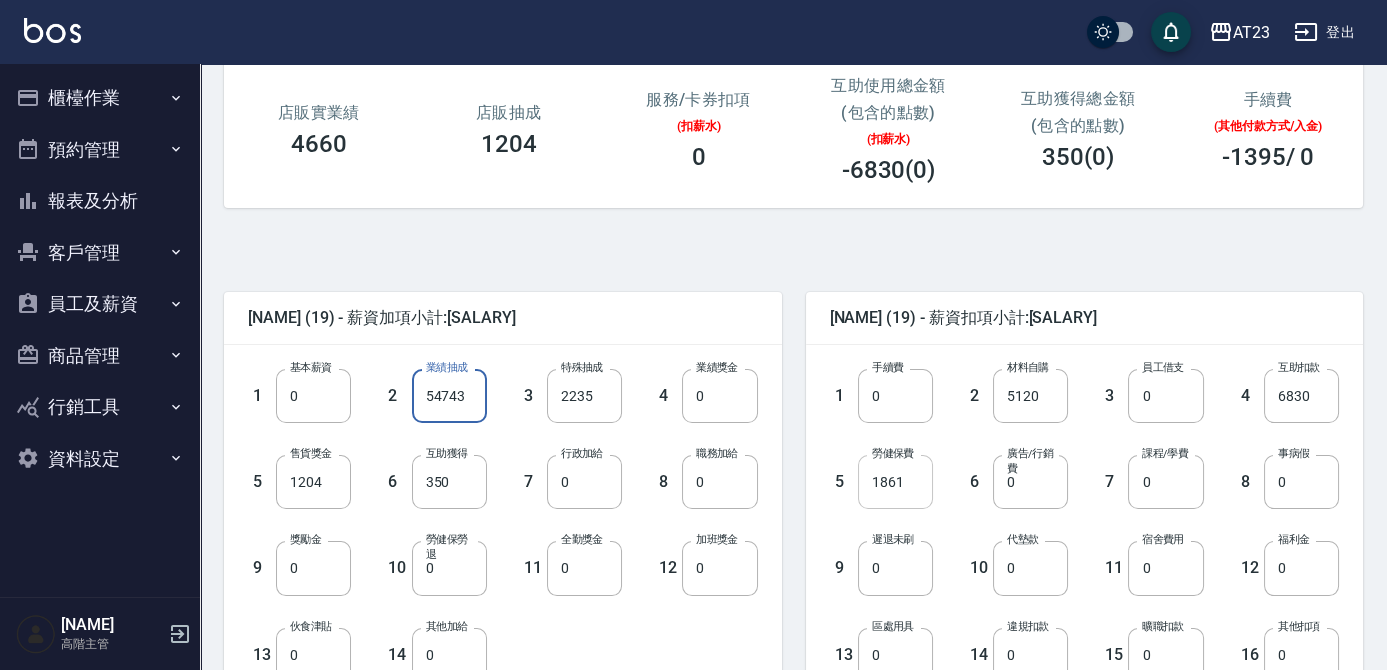 type on "54743" 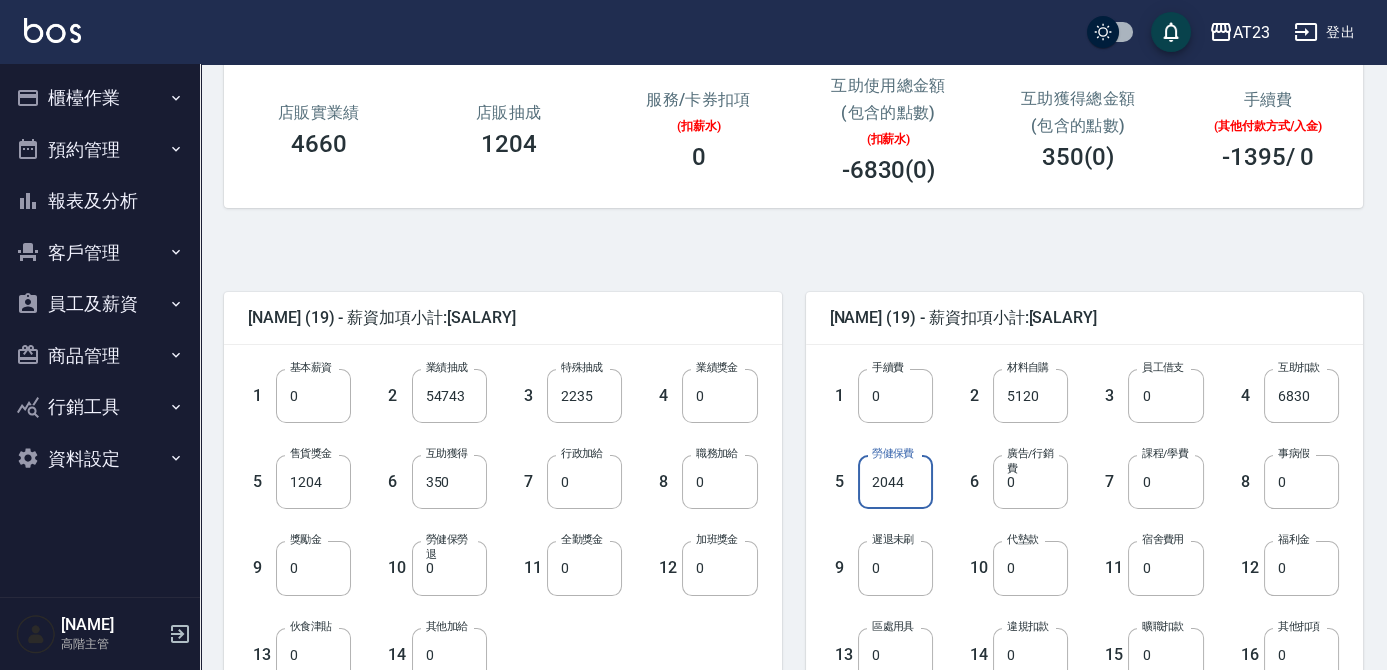 type on "2044" 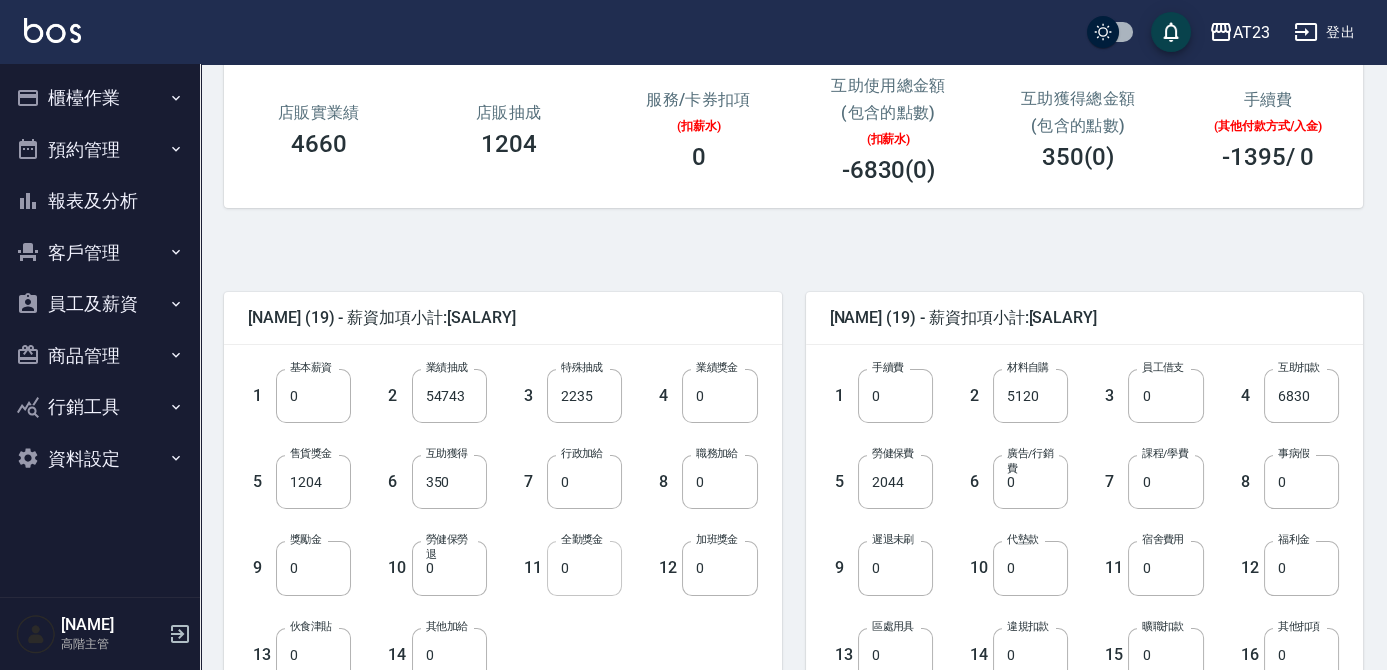 click on "0" at bounding box center (584, 568) 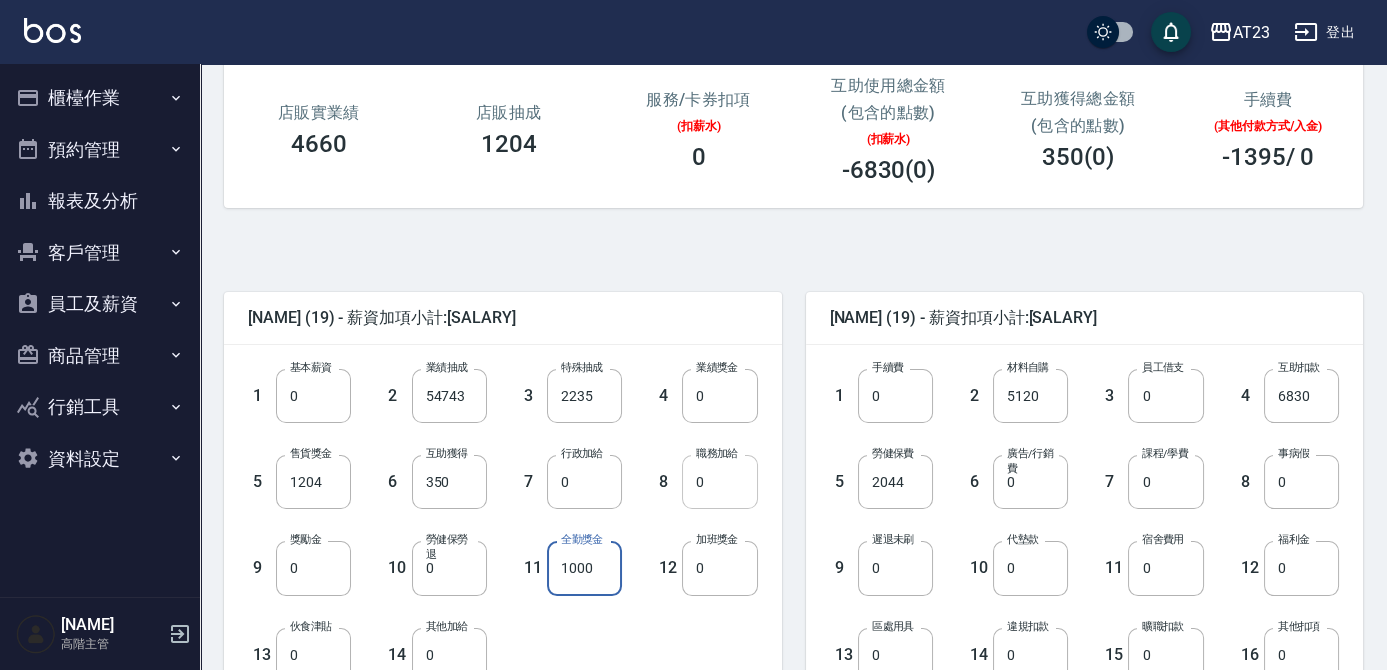 type on "1000" 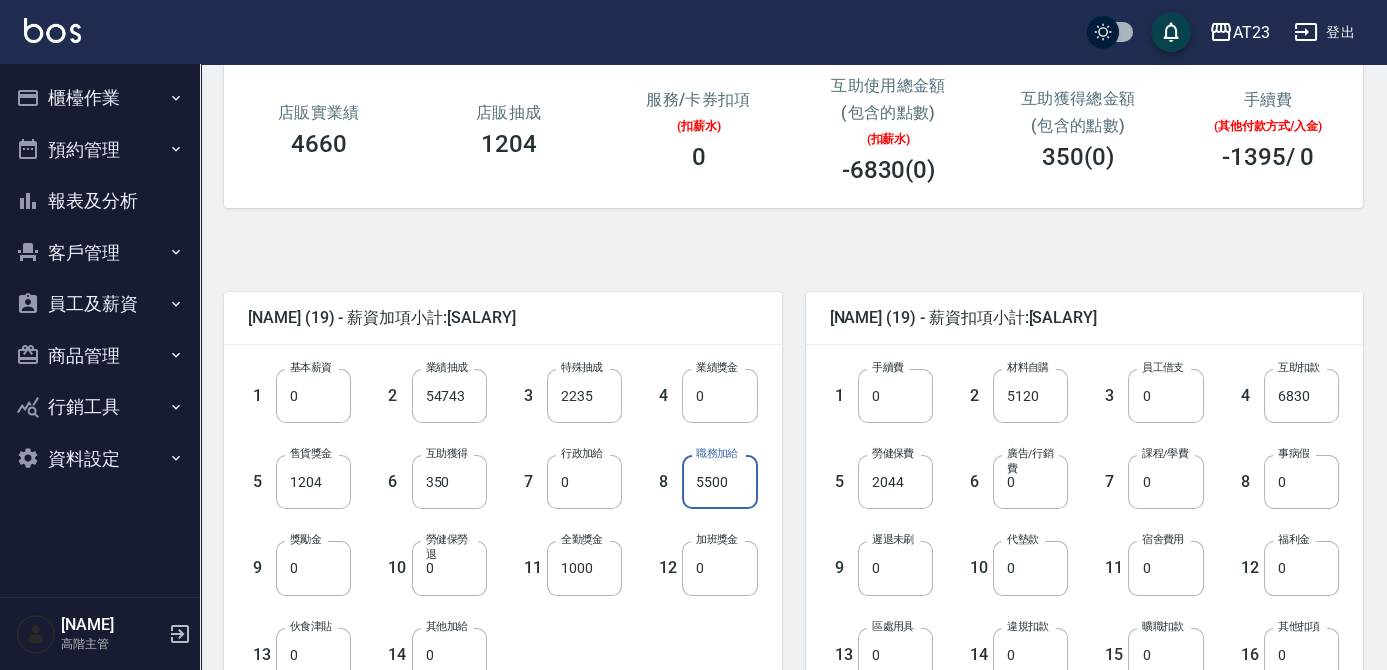 type on "5500" 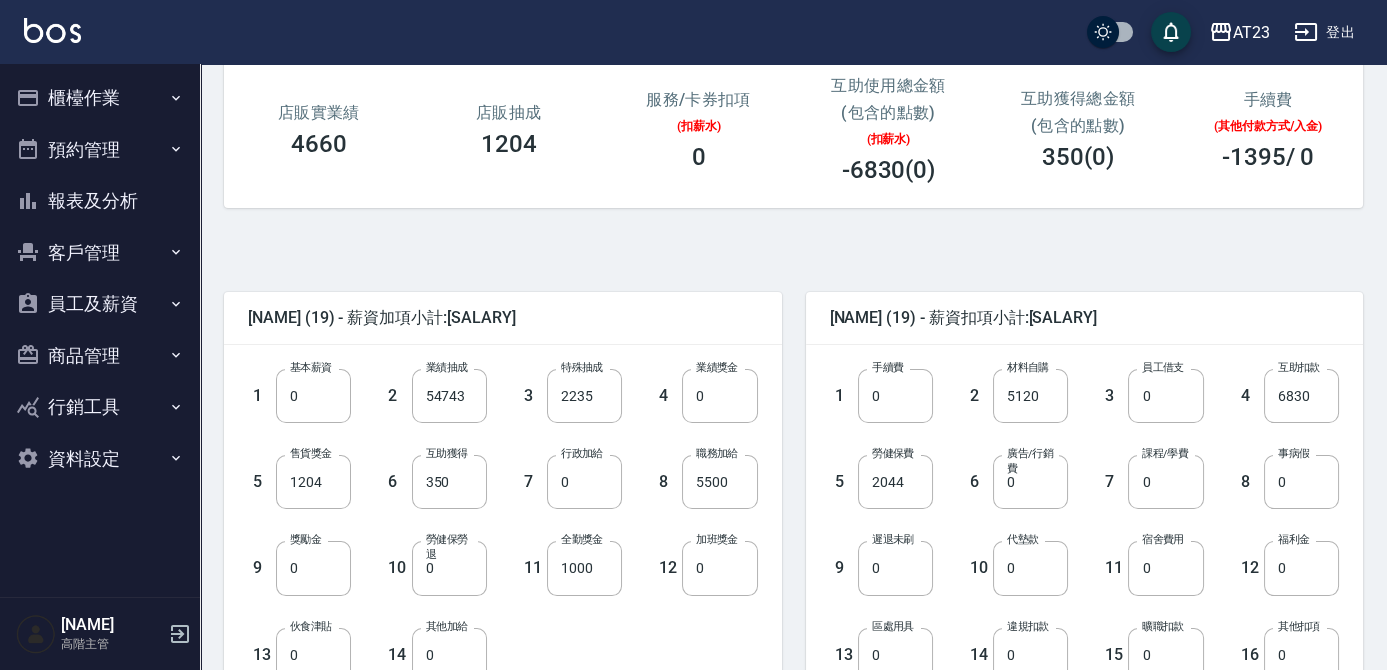 click on "1 基本薪資 0 基本薪資 2 業績抽成 54743 業績抽成 3 特殊抽成 2235 特殊抽成 4 業績獎金 0 業績獎金 5 售貨獎金 1204 售貨獎金 6 互助獲得 350 互助獲得 7 行政加給 0 行政加給 8 職務加給 5500 職務加給 9 獎勵金 0 獎勵金 10 勞健保勞退 0 勞健保勞退 11 全勤獎金 1000 全勤獎金 12 加班獎金 0 加班獎金 13 伙食津貼 0 伙食津貼 14 其他加給 0 其他加給" at bounding box center [487, 509] 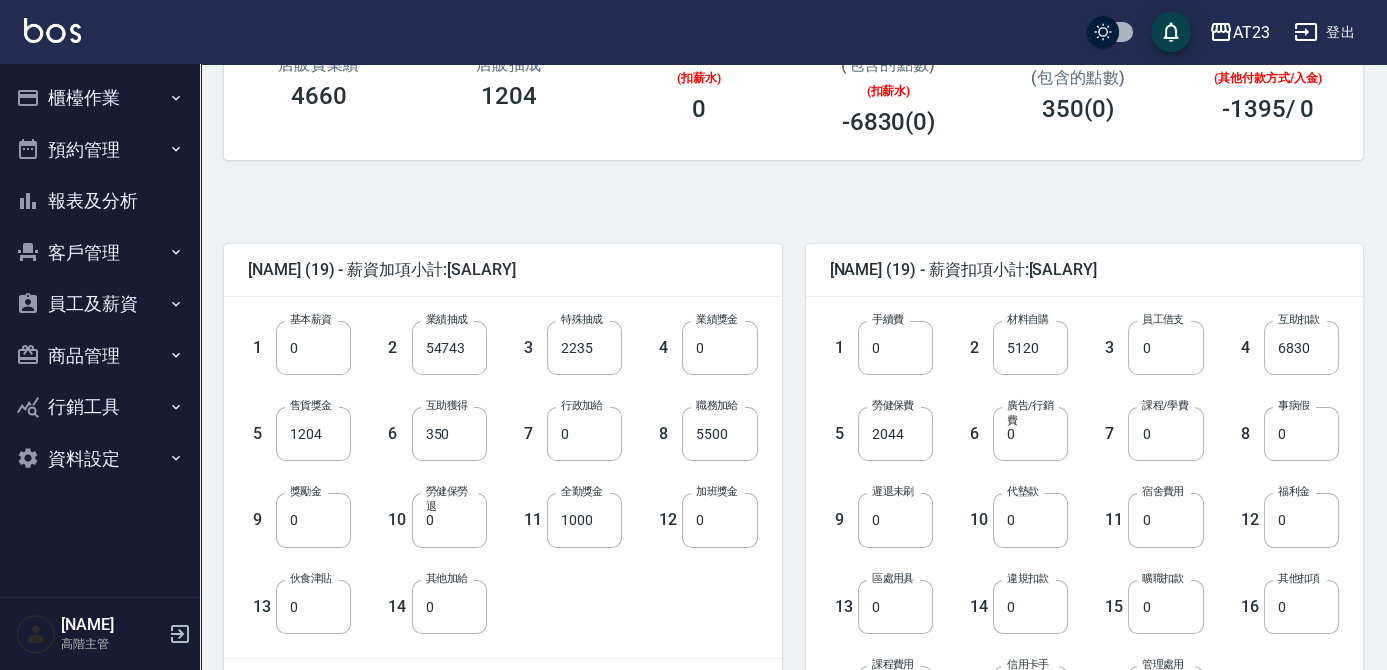 scroll, scrollTop: 363, scrollLeft: 0, axis: vertical 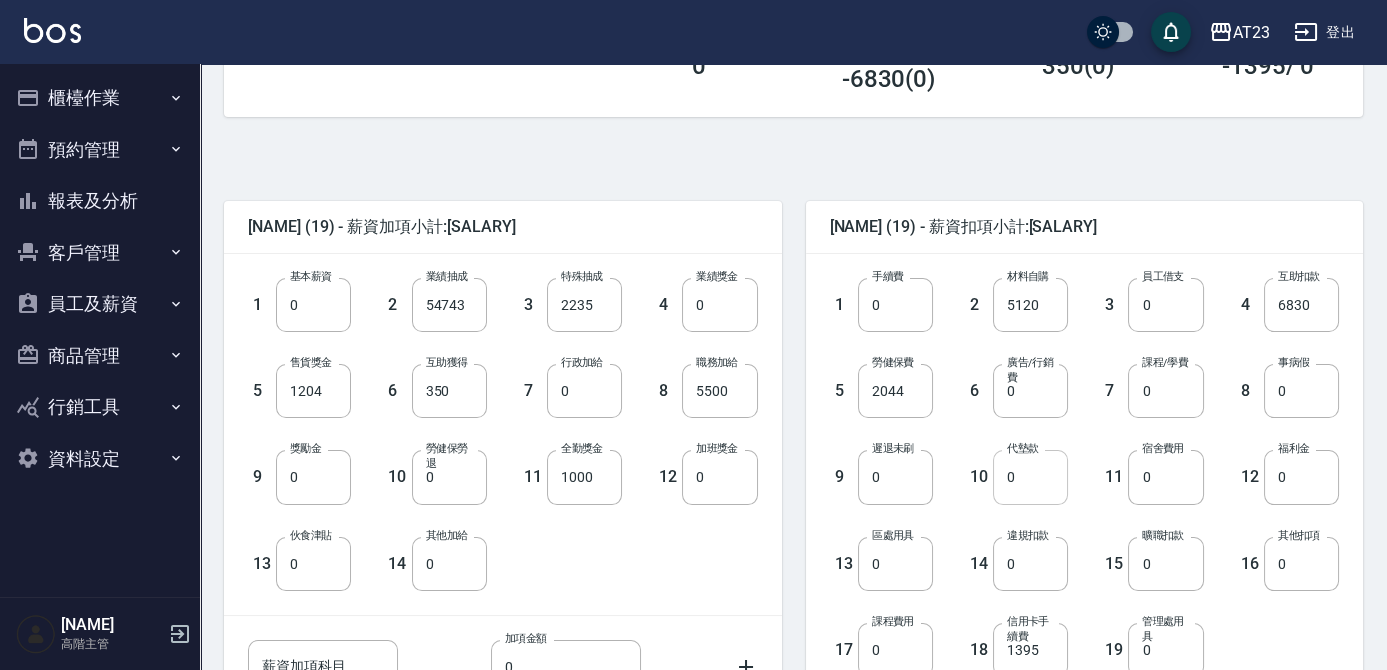 click on "0" at bounding box center (1030, 477) 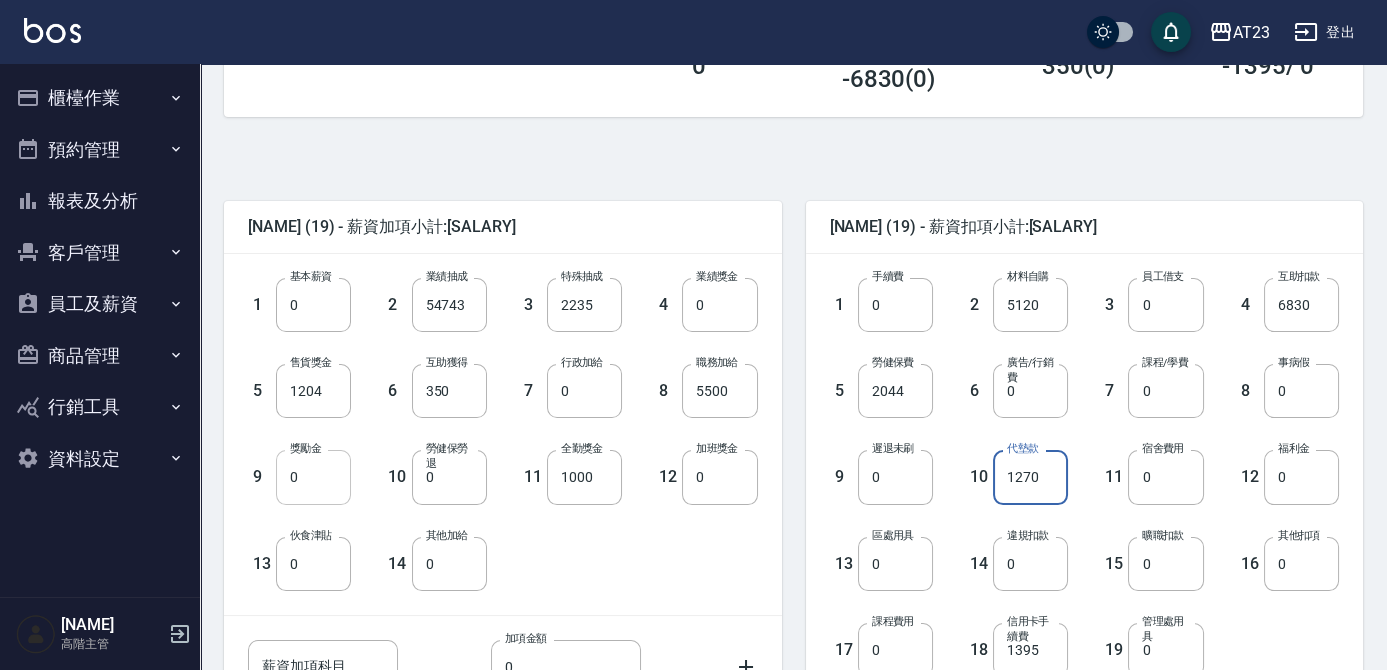 type on "1270" 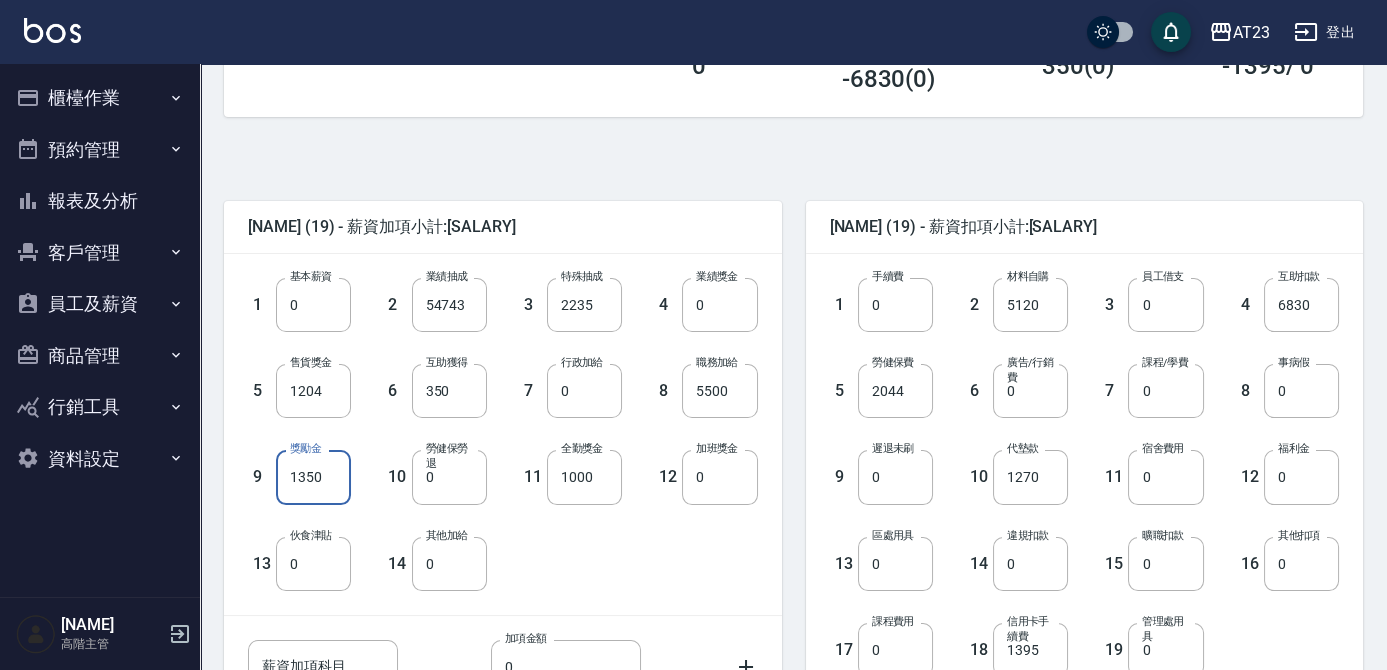 type on "1350" 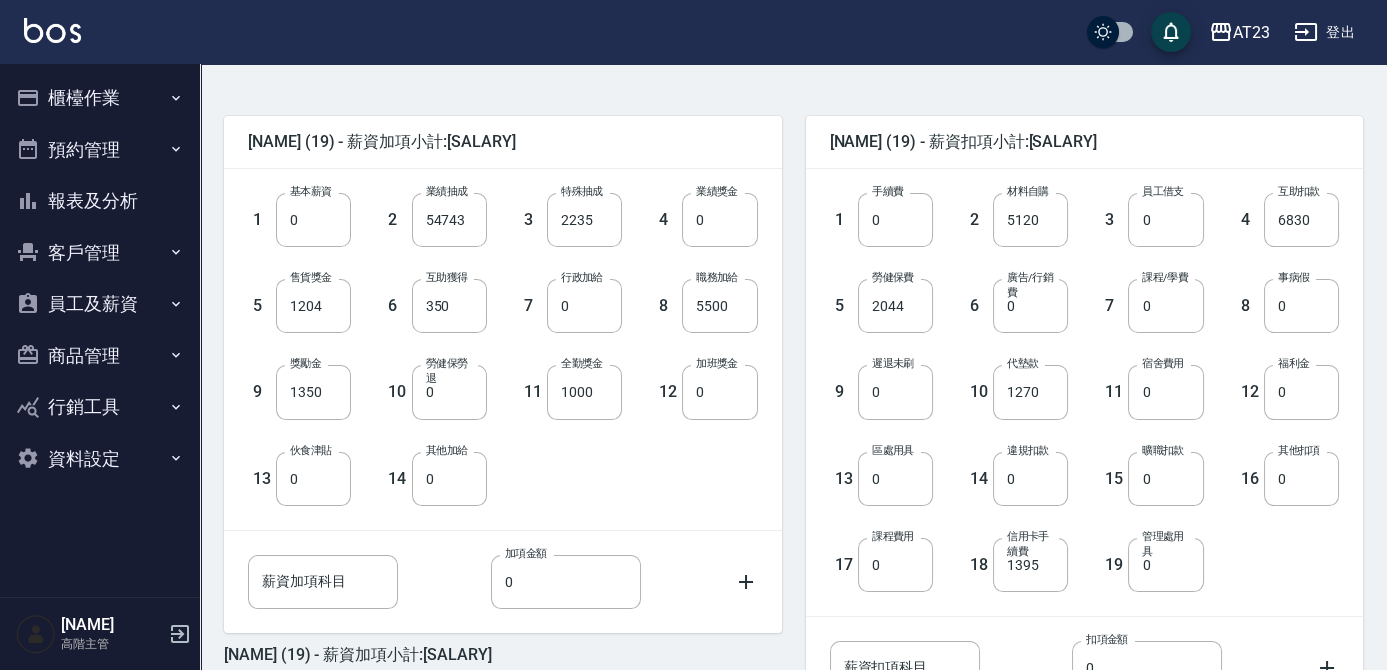 scroll, scrollTop: 446, scrollLeft: 0, axis: vertical 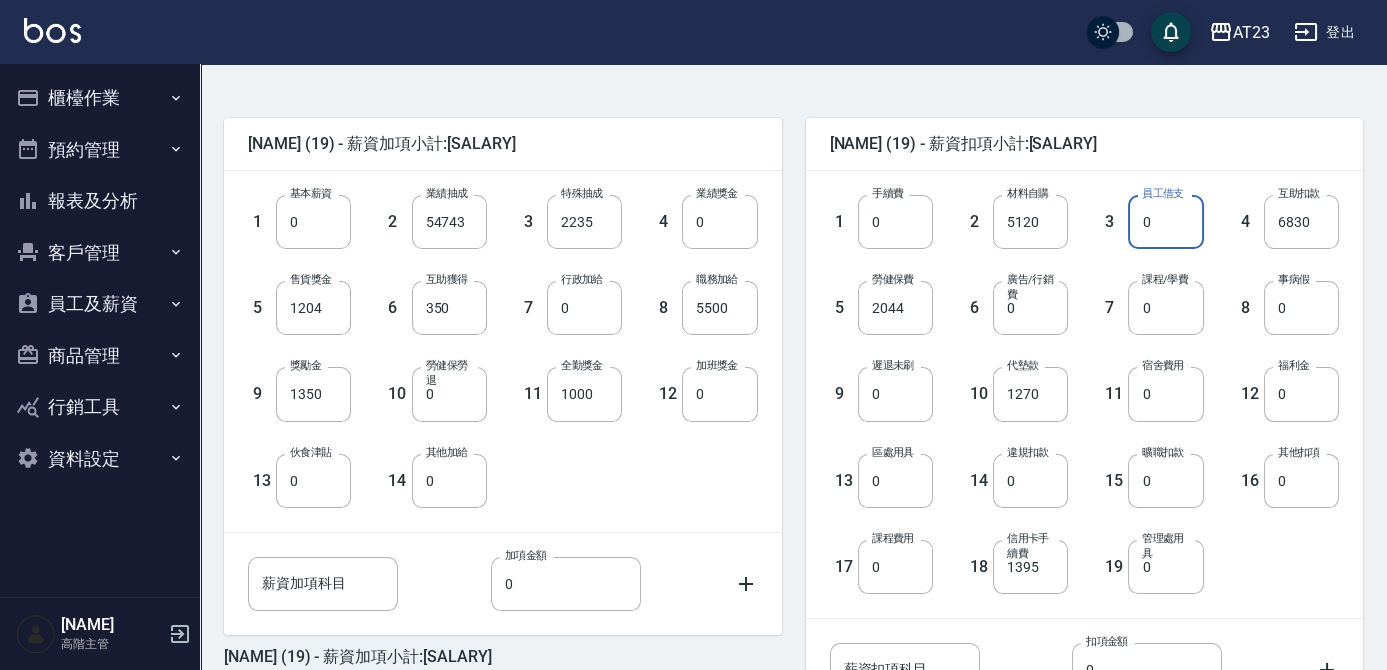 click on "0" at bounding box center (1165, 222) 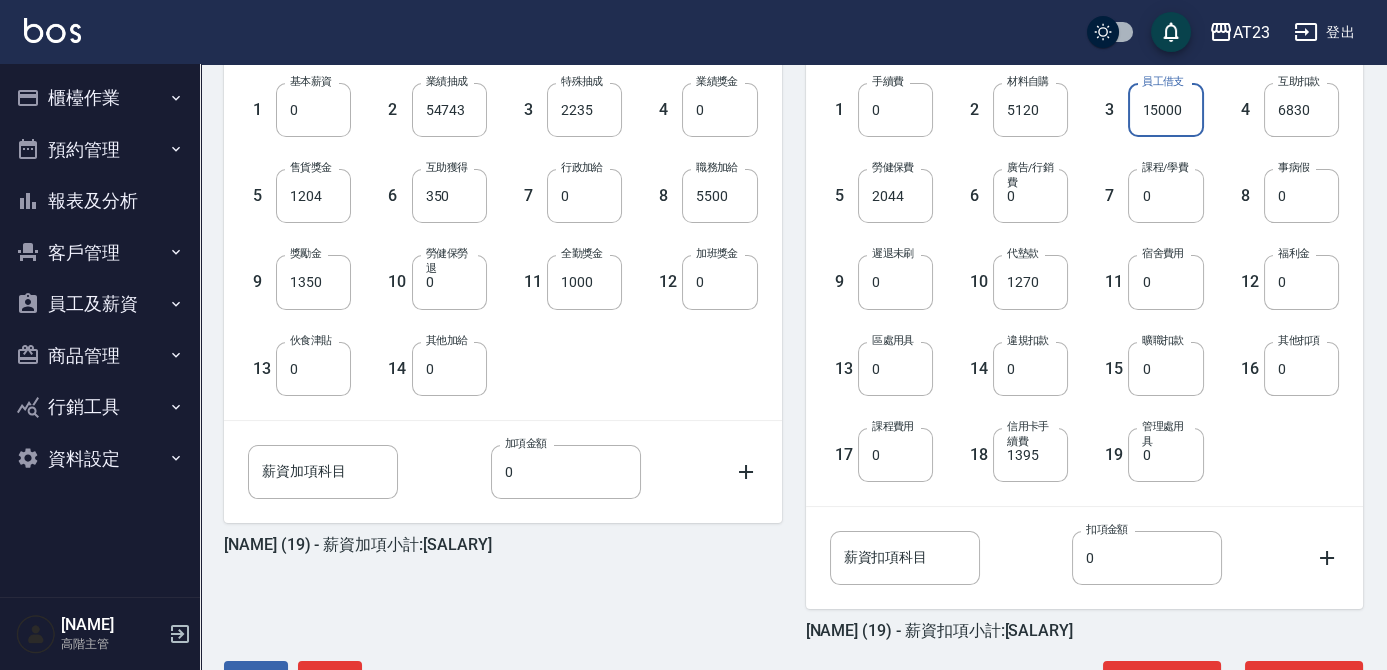 scroll, scrollTop: 628, scrollLeft: 0, axis: vertical 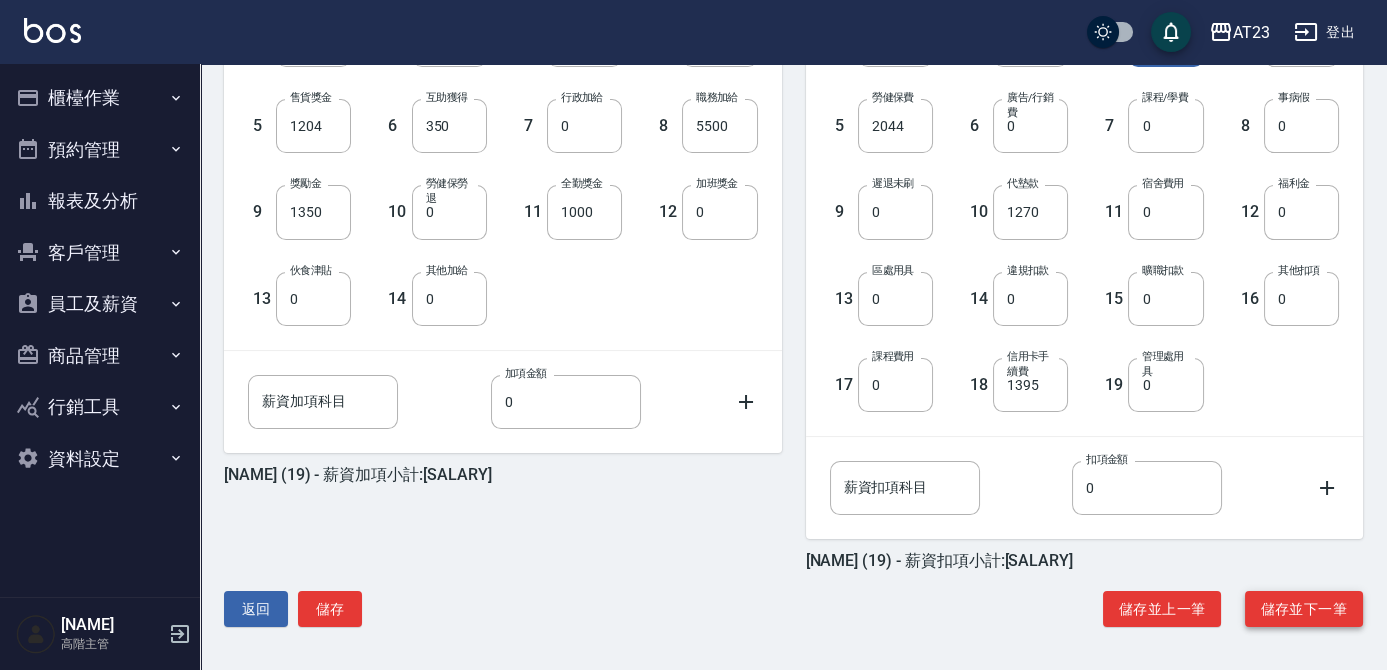 type on "15000" 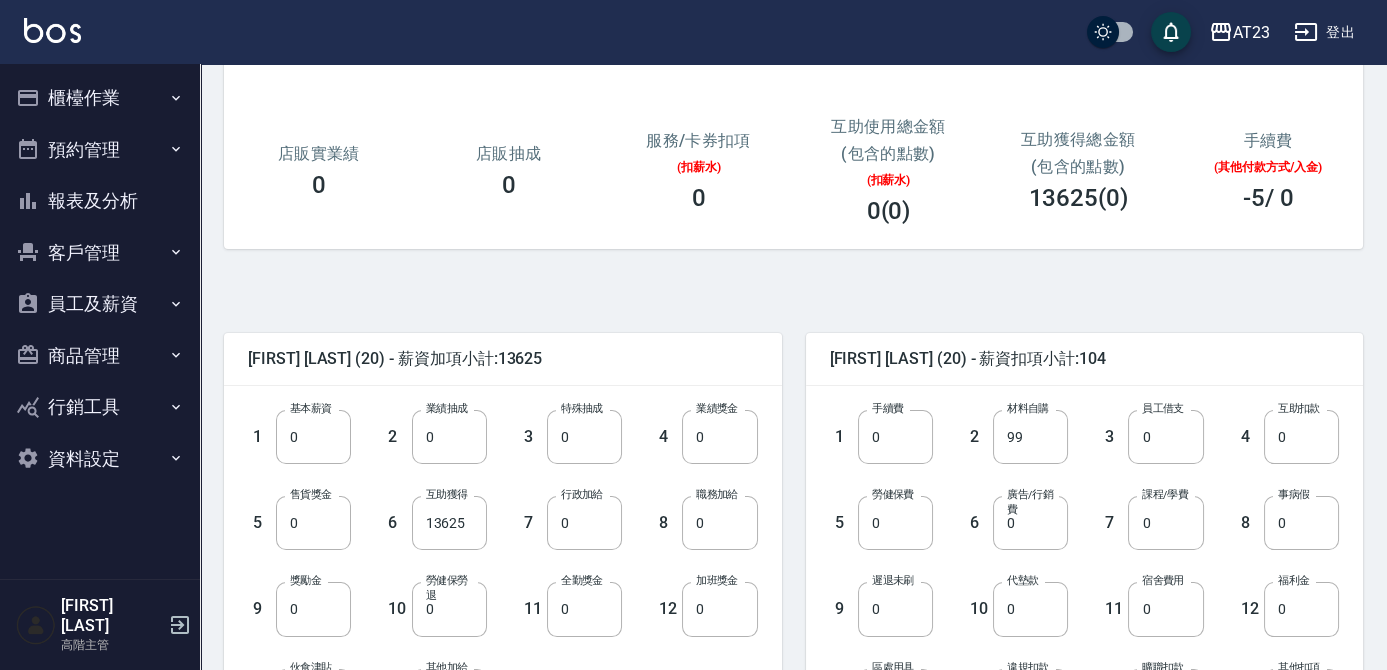 scroll, scrollTop: 272, scrollLeft: 0, axis: vertical 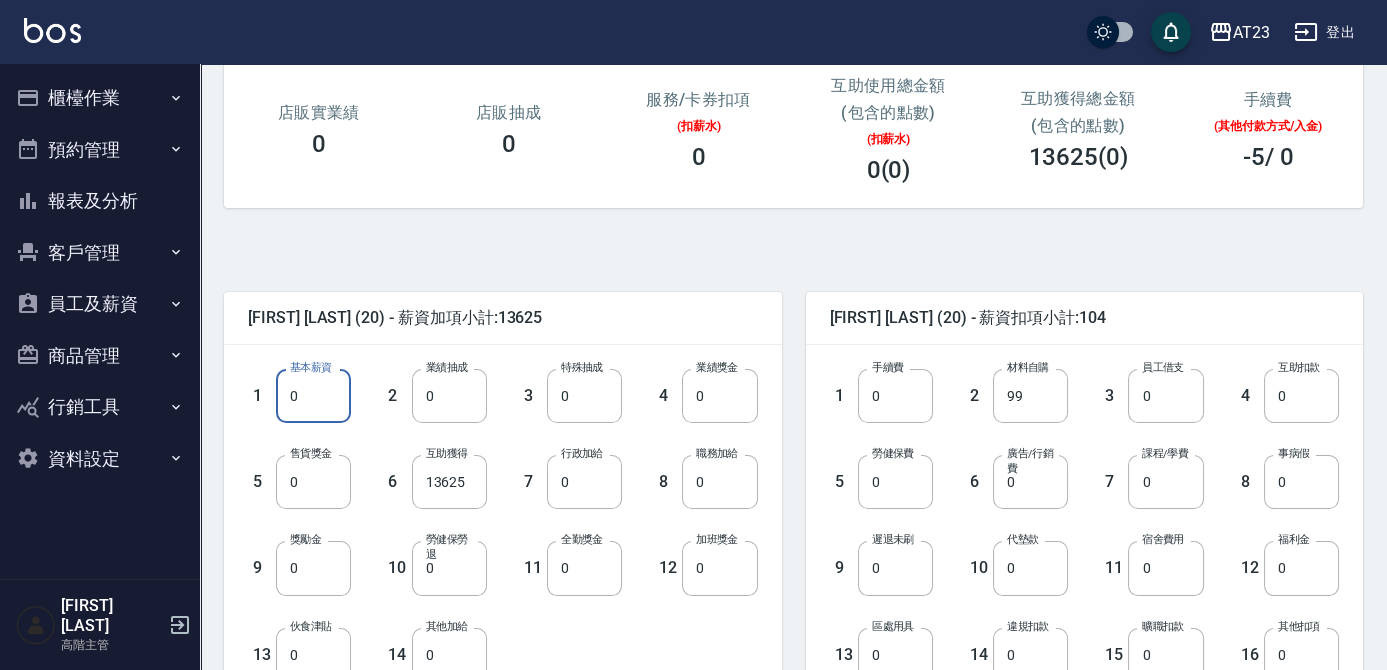click on "0" at bounding box center [313, 396] 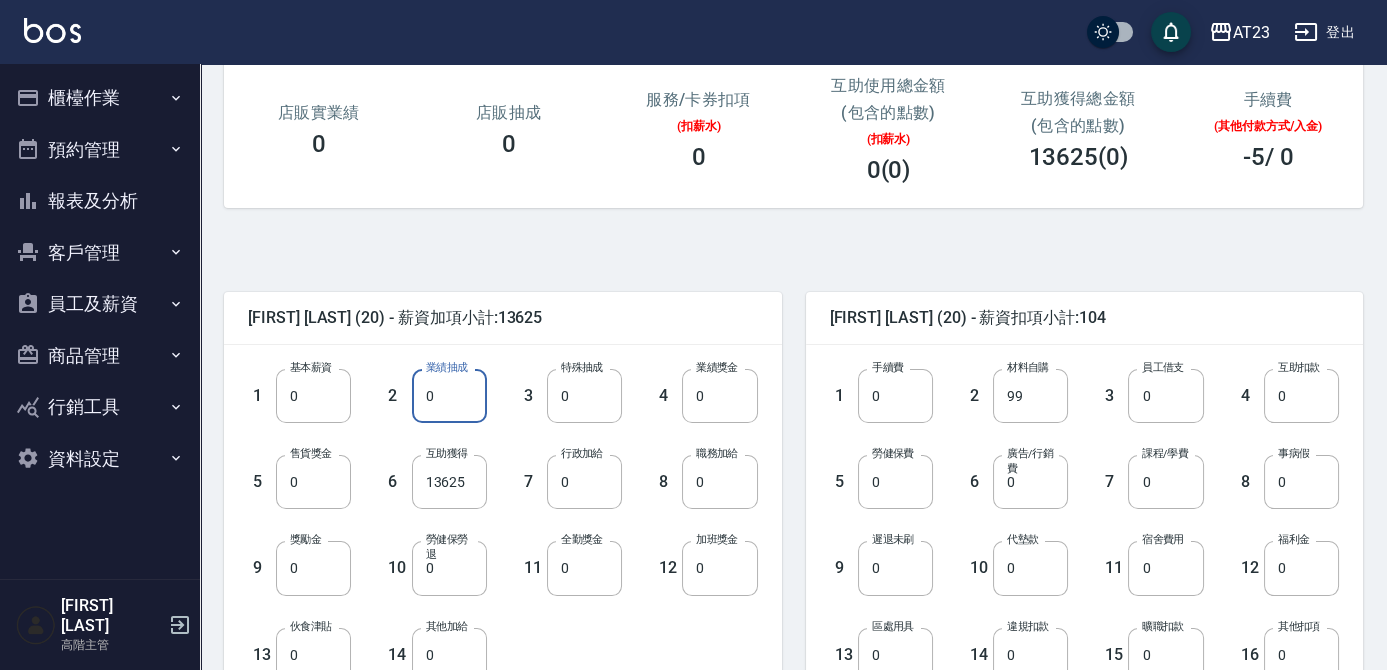 click on "0" at bounding box center (449, 396) 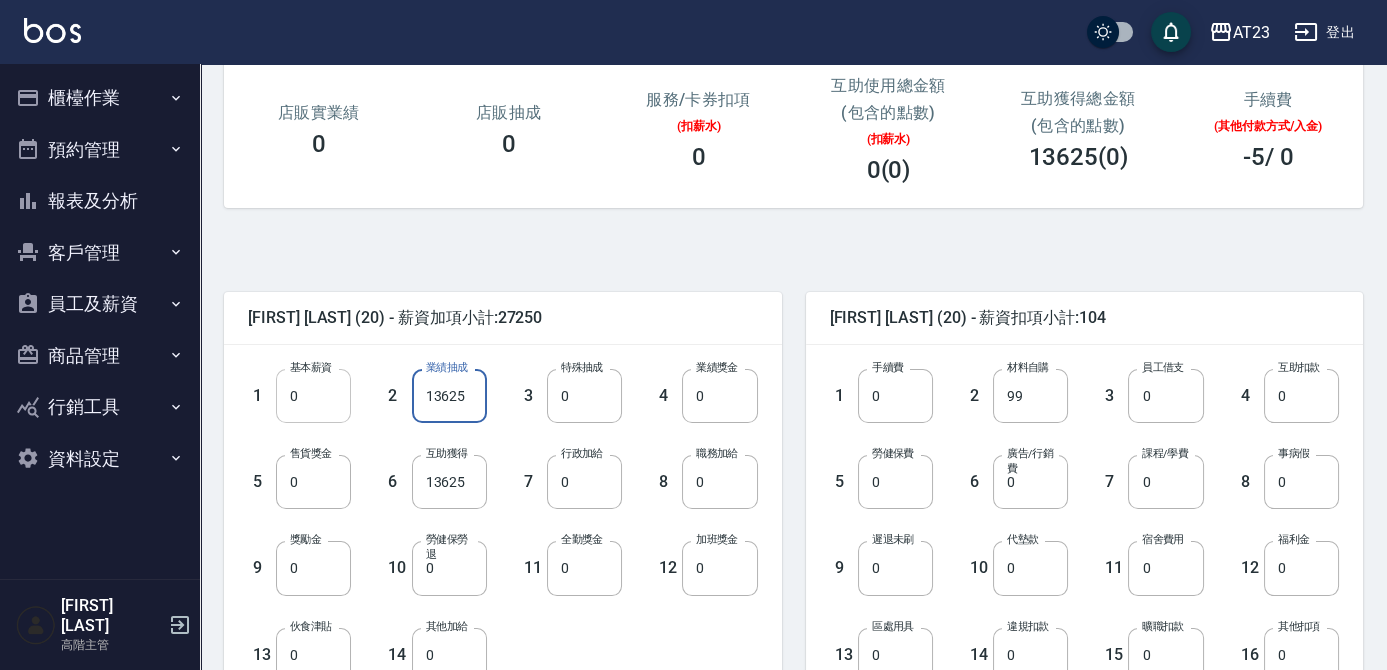 type on "13625" 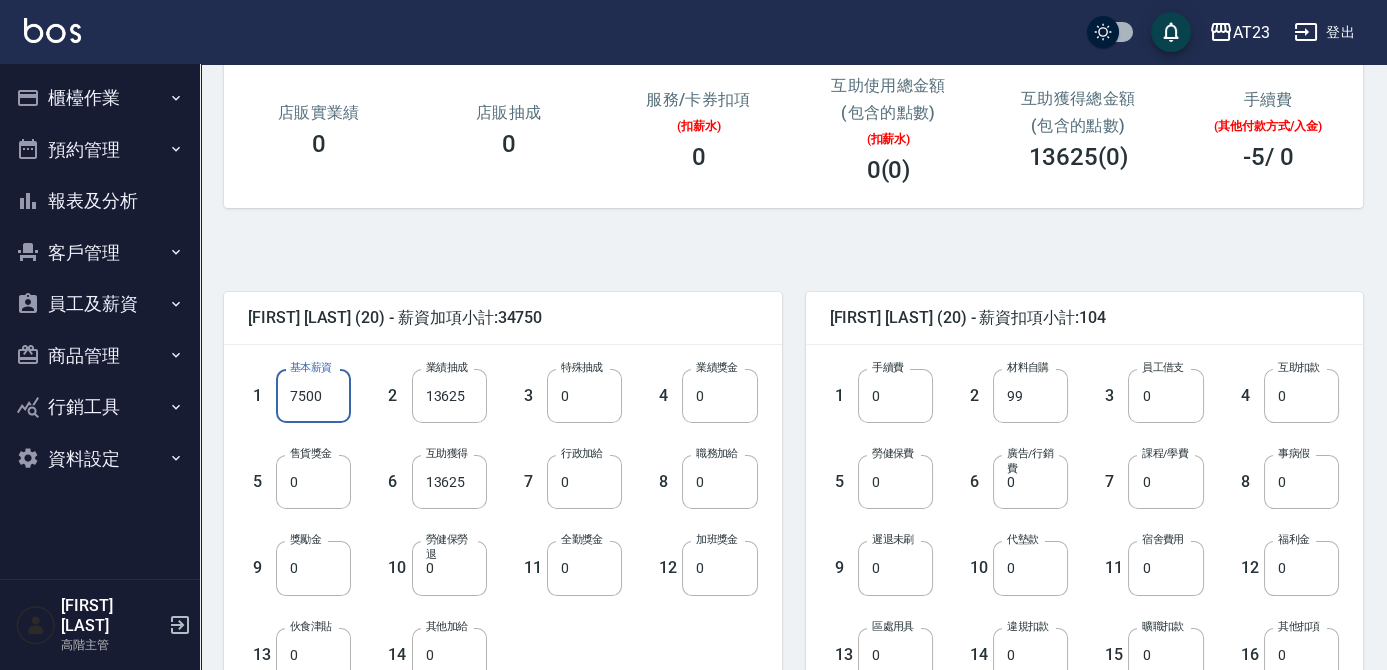type on "7500" 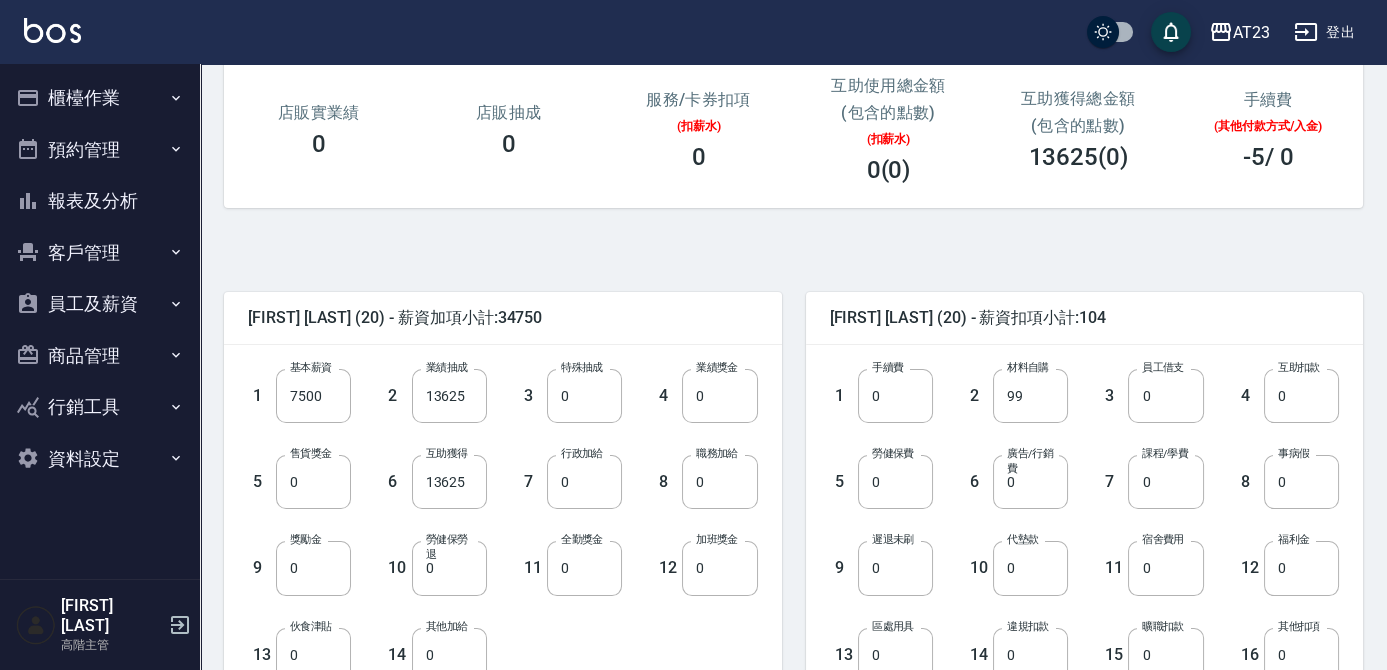 click on "1 基本薪資 7500 基本薪資 2 業績抽成 13625 業績抽成 3 特殊抽成 0 特殊抽成 4 業績獎金 0 業績獎金 5 售貨獎金 0 售貨獎金 6 互助獲得 13625 互助獲得 7 行政加給 0 行政加給 8 職務加給 0 職務加給 9 獎勵金 0 獎勵金 10 勞健保勞退 0 勞健保勞退 11 全勤獎金 0 全勤獎金 12 加班獎金 0 加班獎金 13 伙食津貼 0 伙食津貼 14 其他加給 0 其他加給" at bounding box center (487, 509) 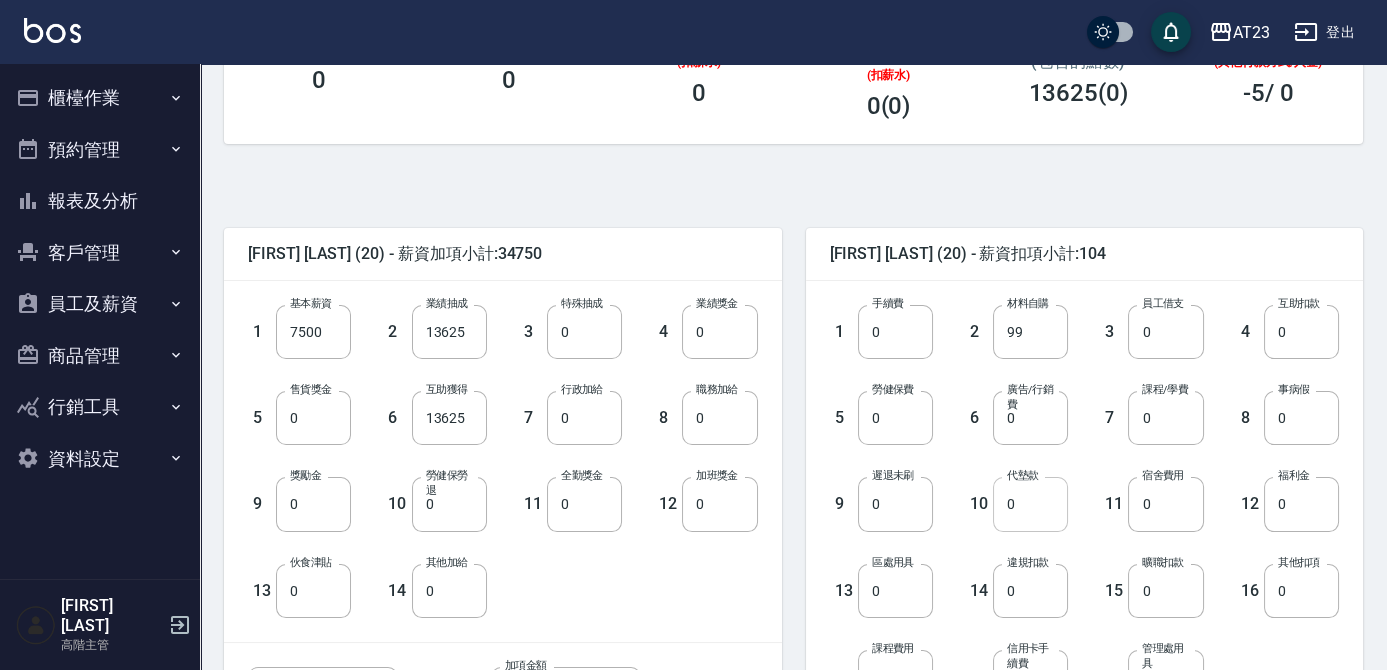 scroll, scrollTop: 363, scrollLeft: 0, axis: vertical 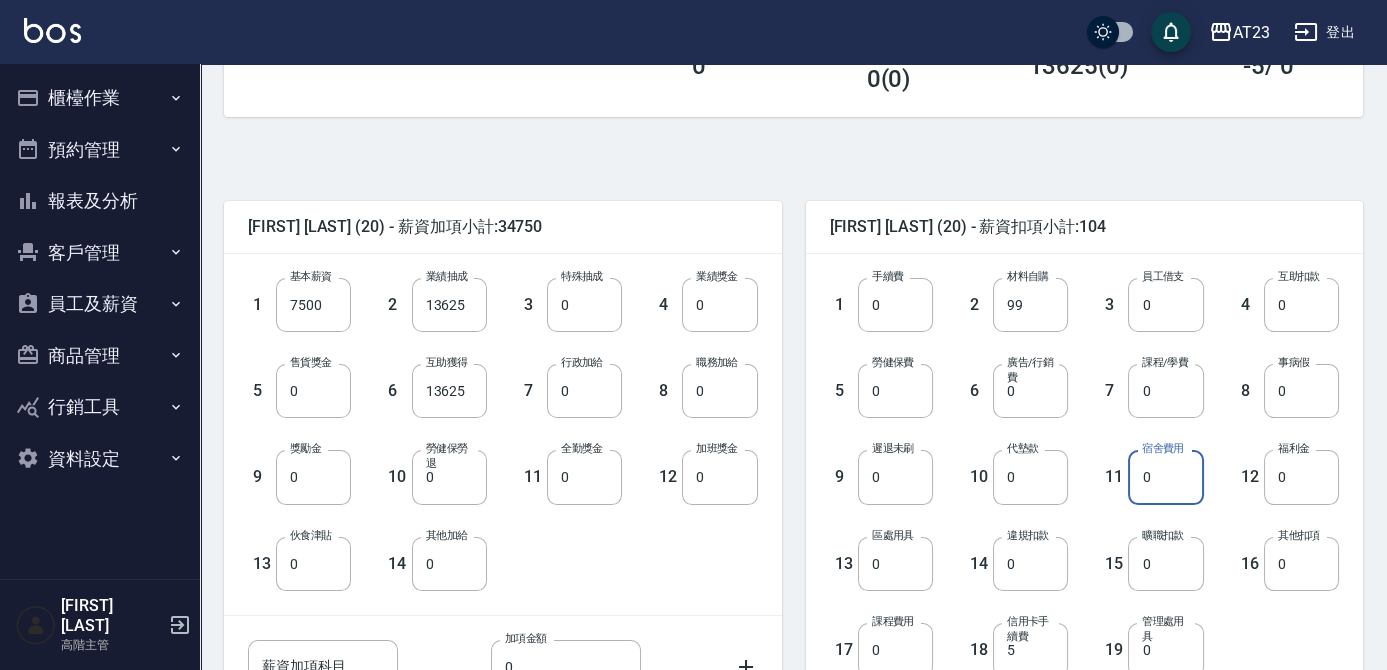click on "0" at bounding box center [1165, 477] 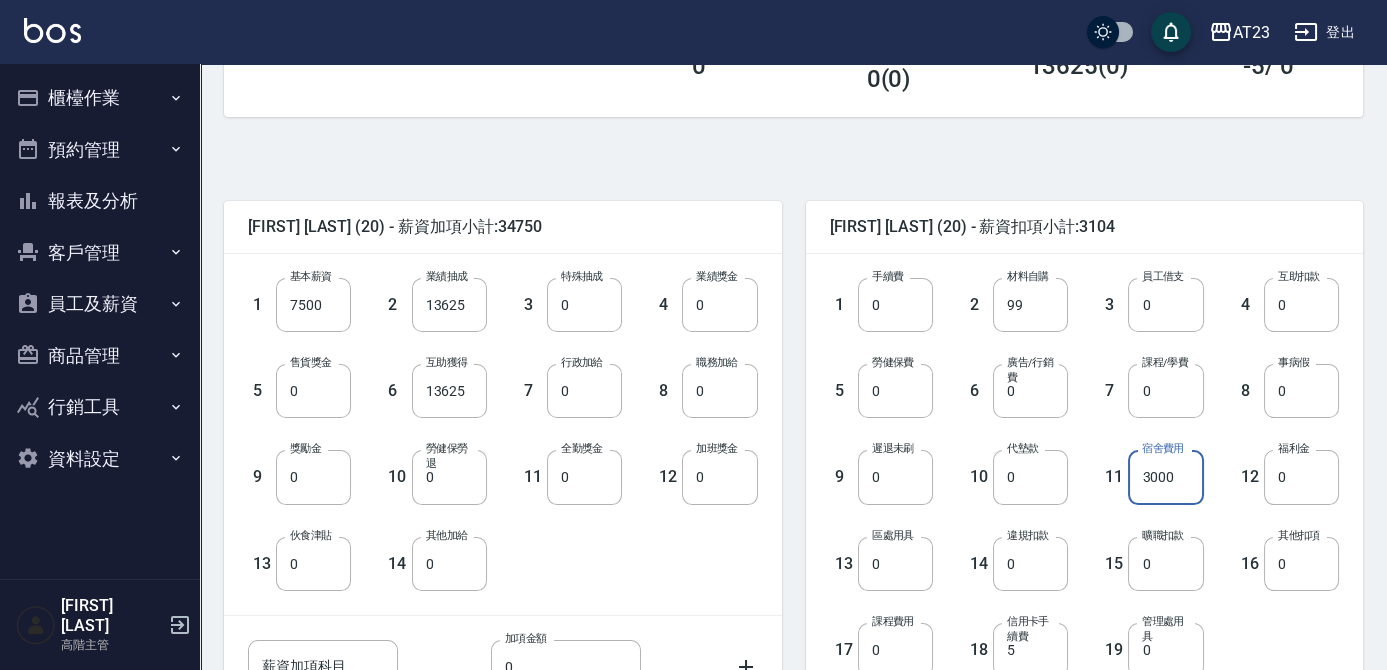 type on "3000" 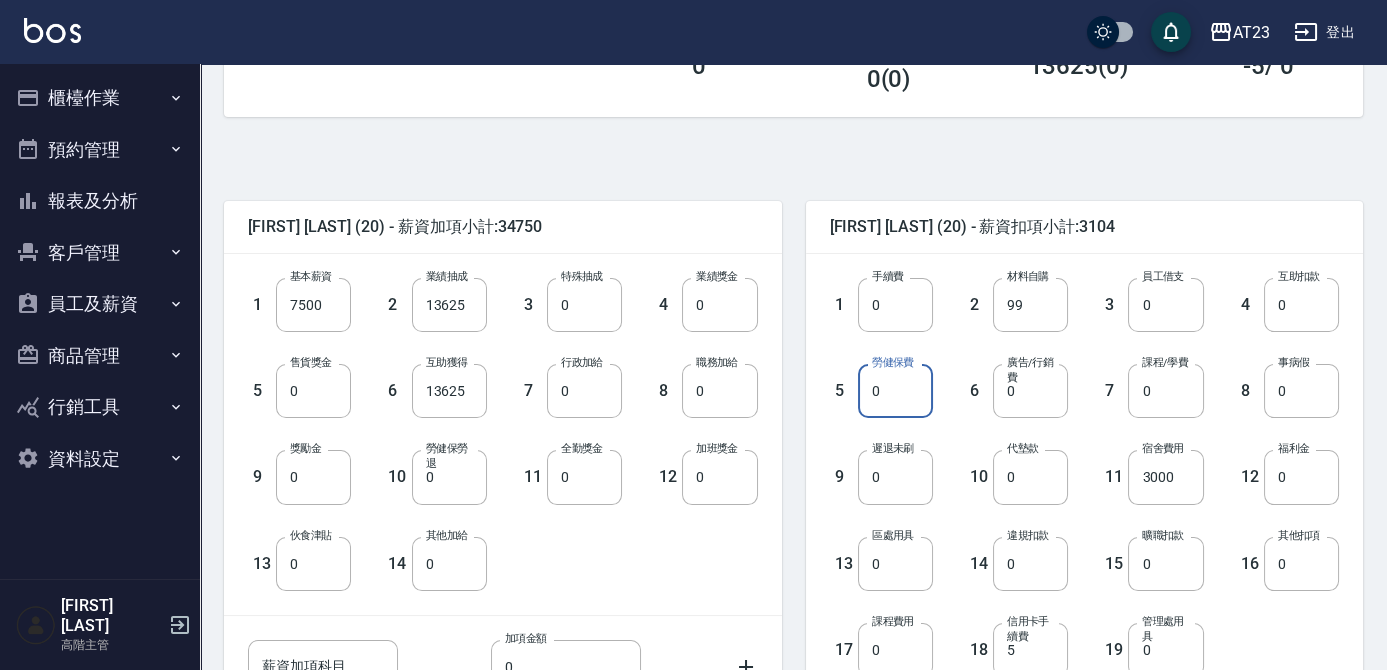drag, startPoint x: 918, startPoint y: 395, endPoint x: 925, endPoint y: 379, distance: 17.464249 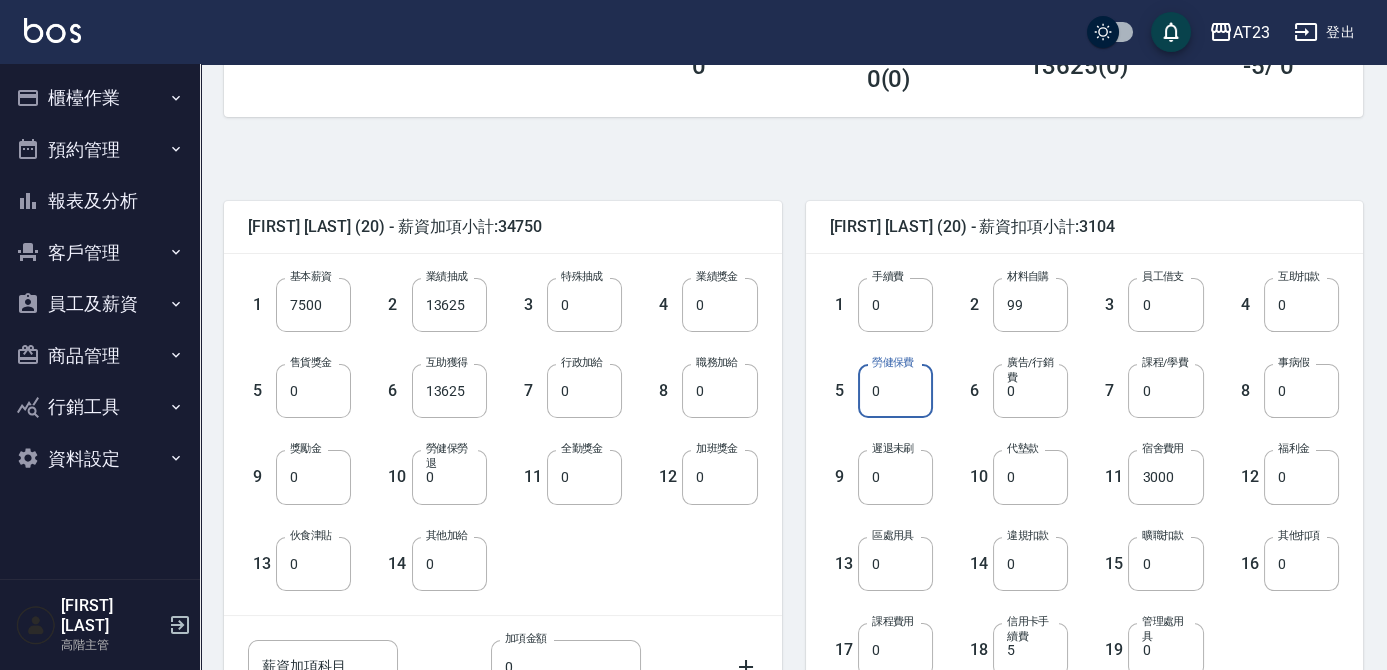 click on "0" at bounding box center [895, 391] 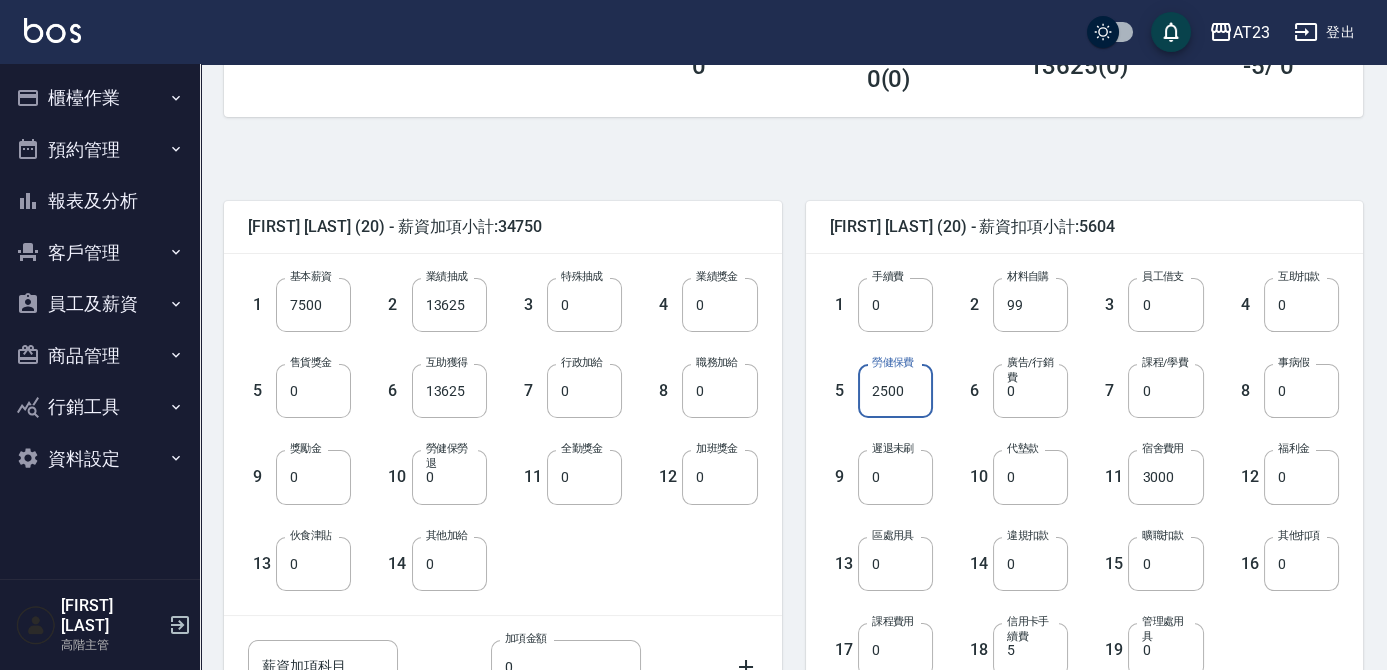 type on "2500" 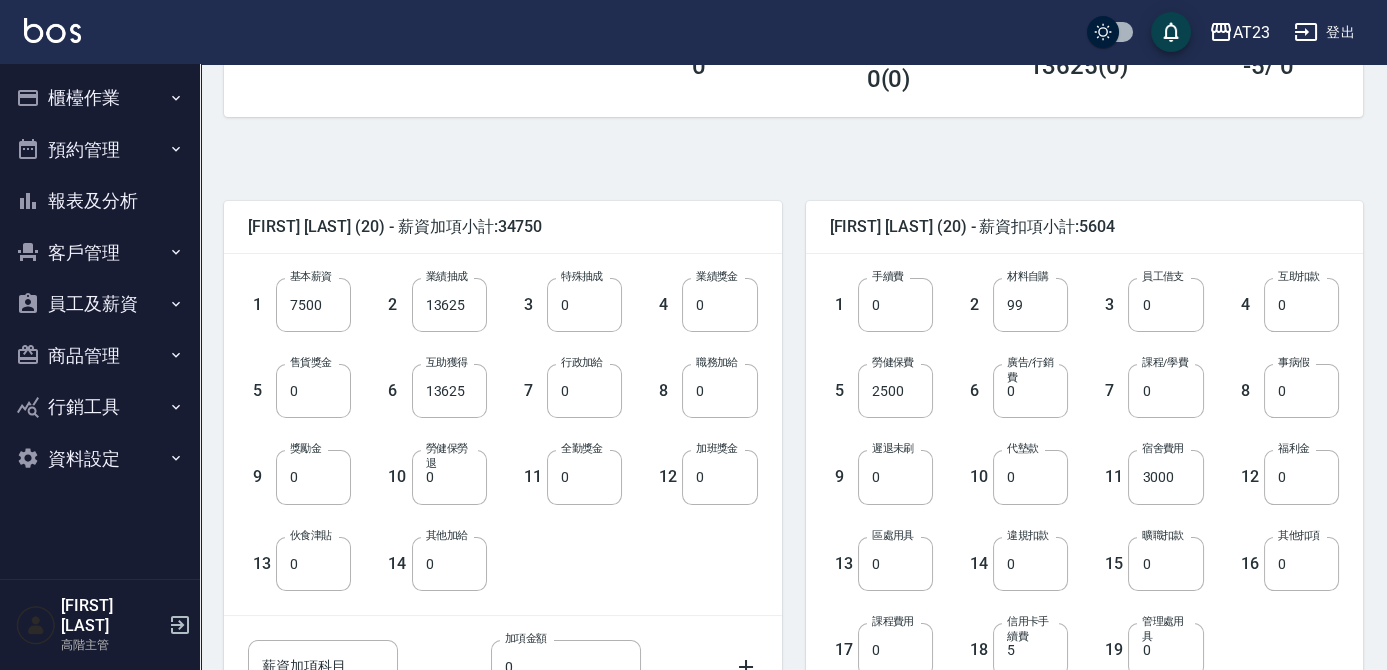 click on "1 基本薪資 7500 基本薪資 2 業績抽成 13625 業績抽成 3 特殊抽成 0 特殊抽成 4 業績獎金 0 業績獎金 5 售貨獎金 0 售貨獎金 6 互助獲得 13625 互助獲得 7 行政加給 0 行政加給 8 職務加給 0 職務加給 9 獎勵金 0 獎勵金 10 勞健保勞退 0 勞健保勞退 11 全勤獎金 0 全勤獎金 12 加班獎金 0 加班獎金 13 伙食津貼 0 伙食津貼 14 其他加給 0 其他加給" at bounding box center [487, 418] 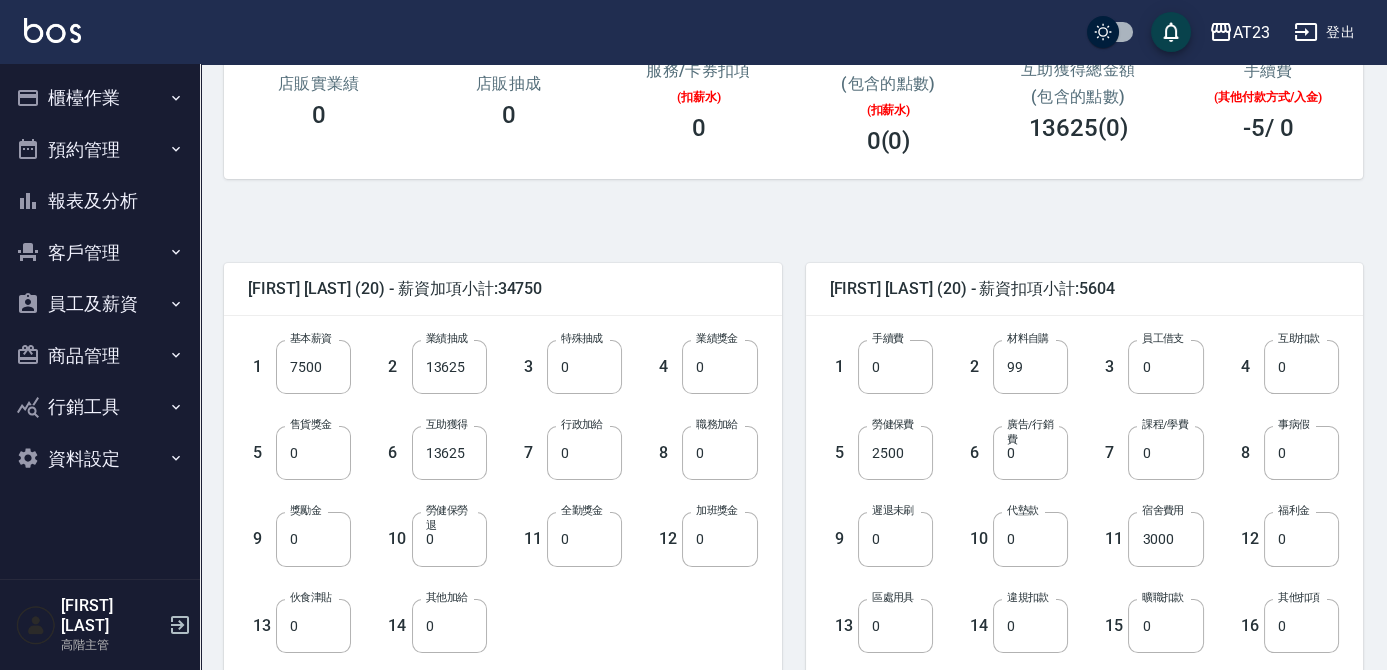 scroll, scrollTop: 272, scrollLeft: 0, axis: vertical 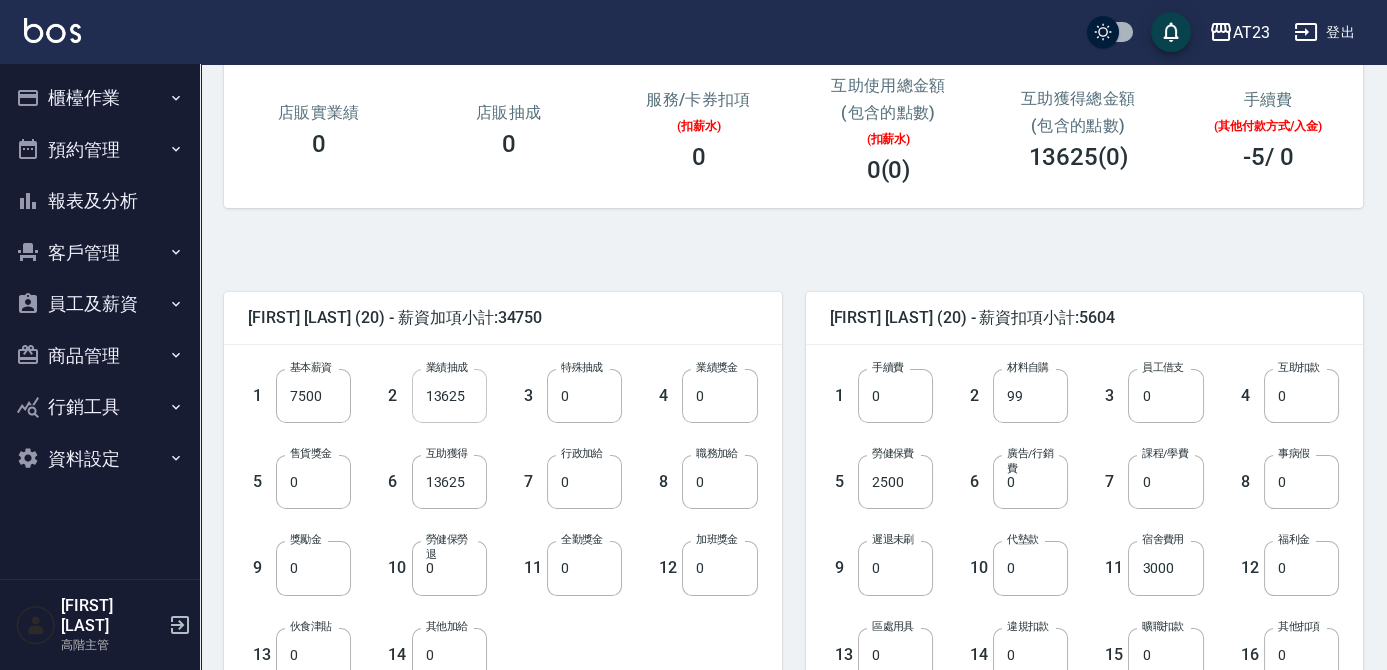 click on "13625" at bounding box center [449, 396] 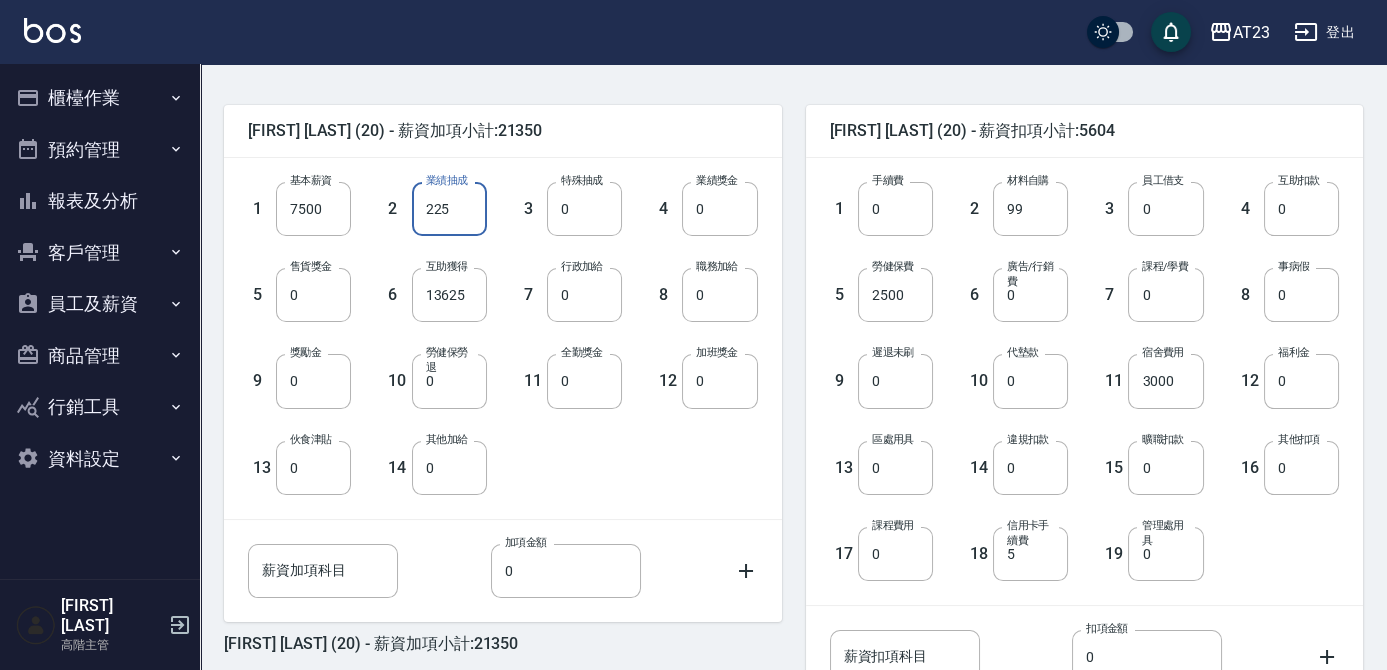 scroll, scrollTop: 628, scrollLeft: 0, axis: vertical 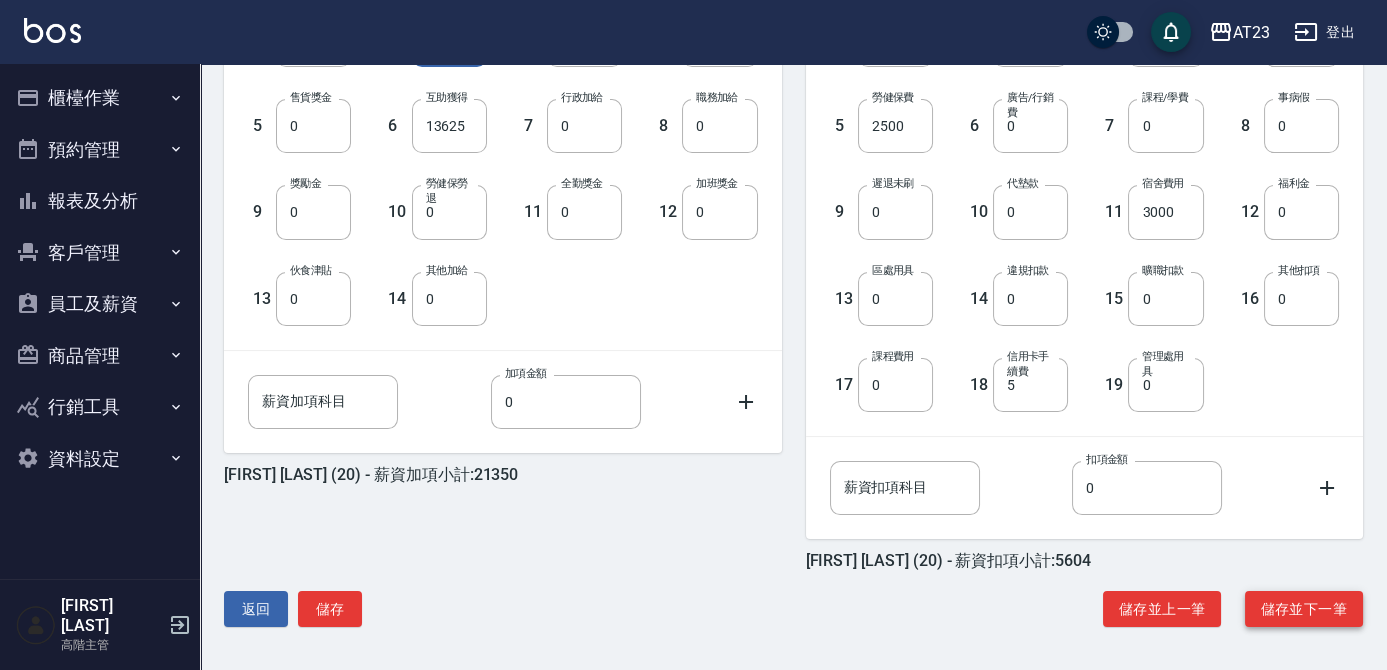 type on "225" 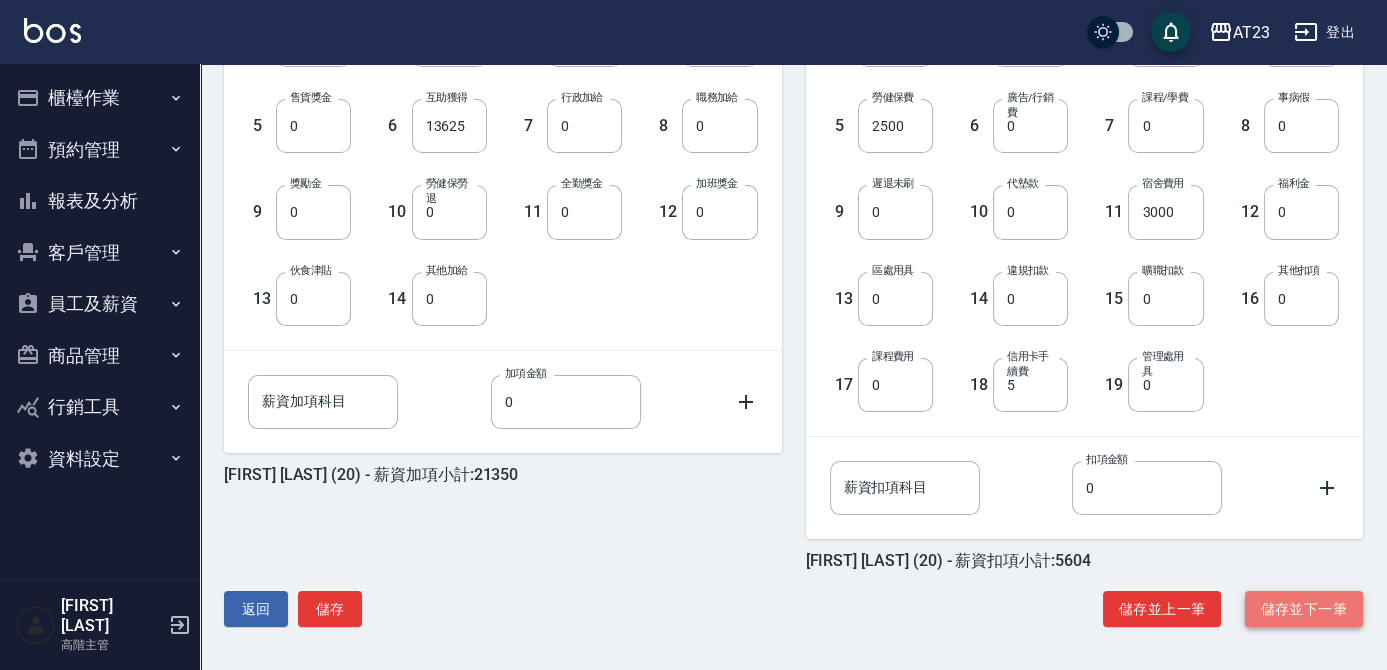 click on "儲存並下一筆" at bounding box center [1304, 609] 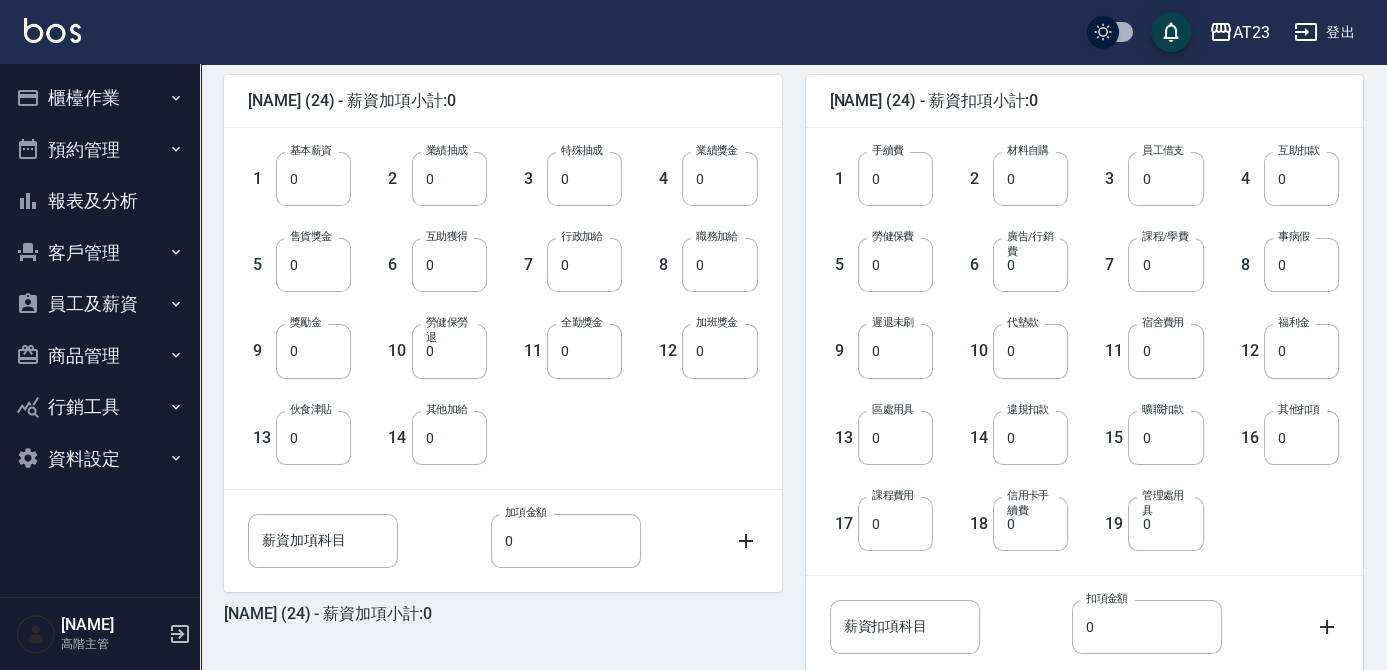 scroll, scrollTop: 628, scrollLeft: 0, axis: vertical 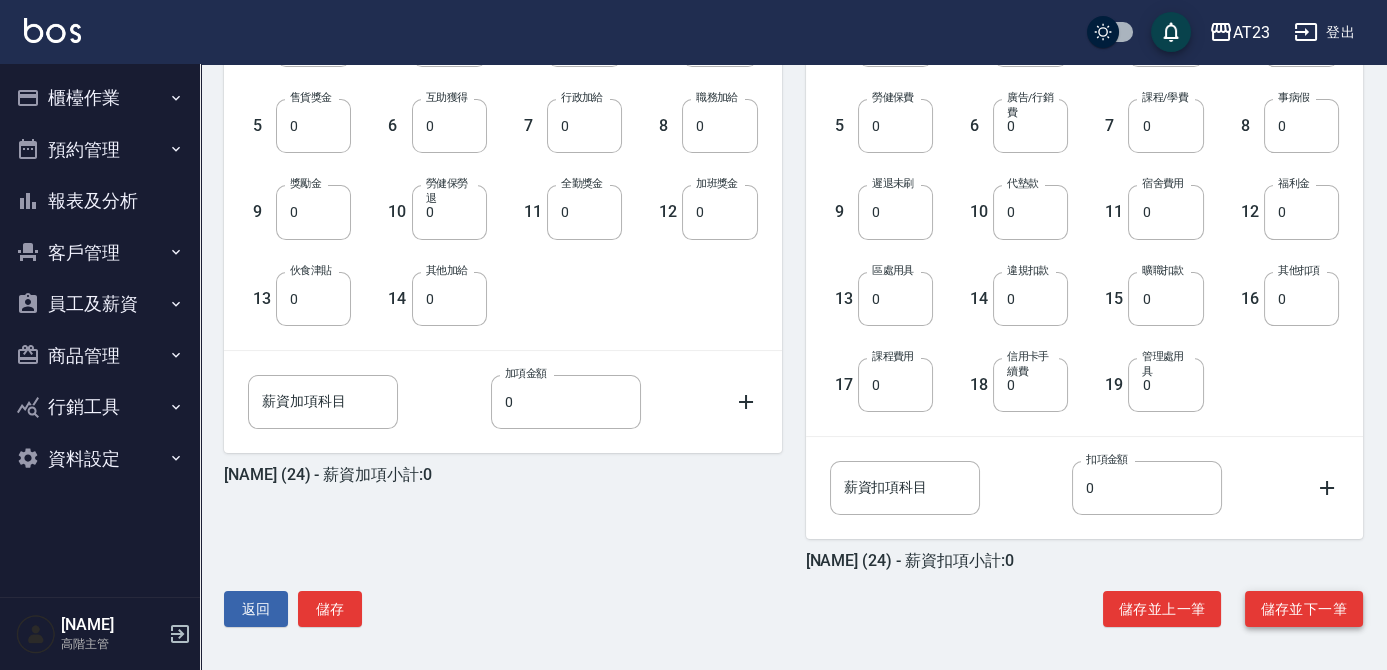 click on "儲存並下一筆" at bounding box center [1304, 609] 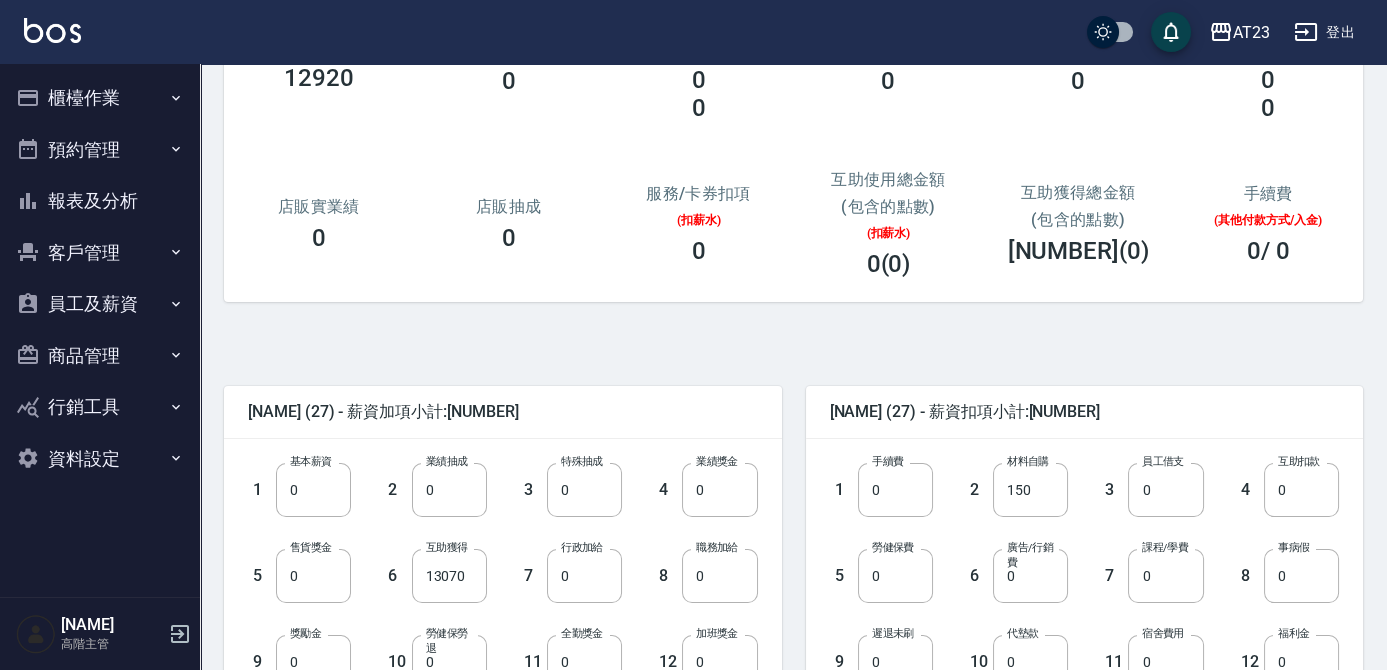 scroll, scrollTop: 181, scrollLeft: 0, axis: vertical 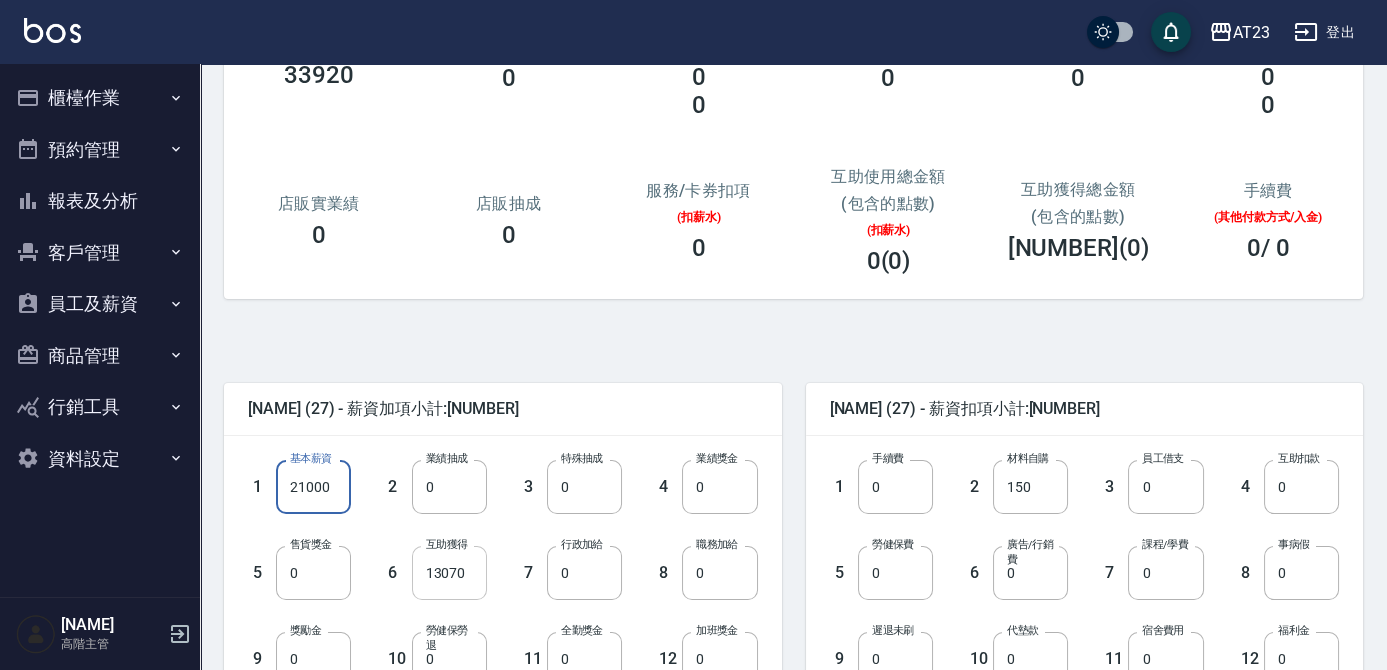 type on "21000" 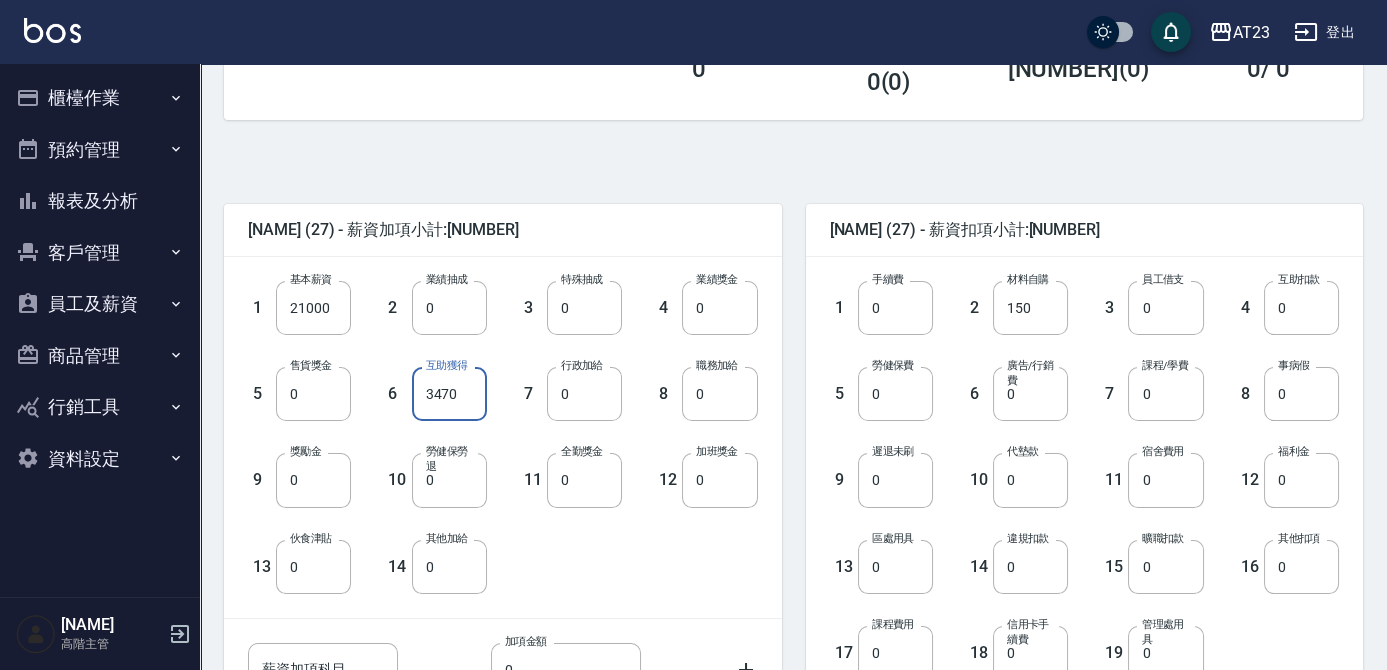scroll, scrollTop: 363, scrollLeft: 0, axis: vertical 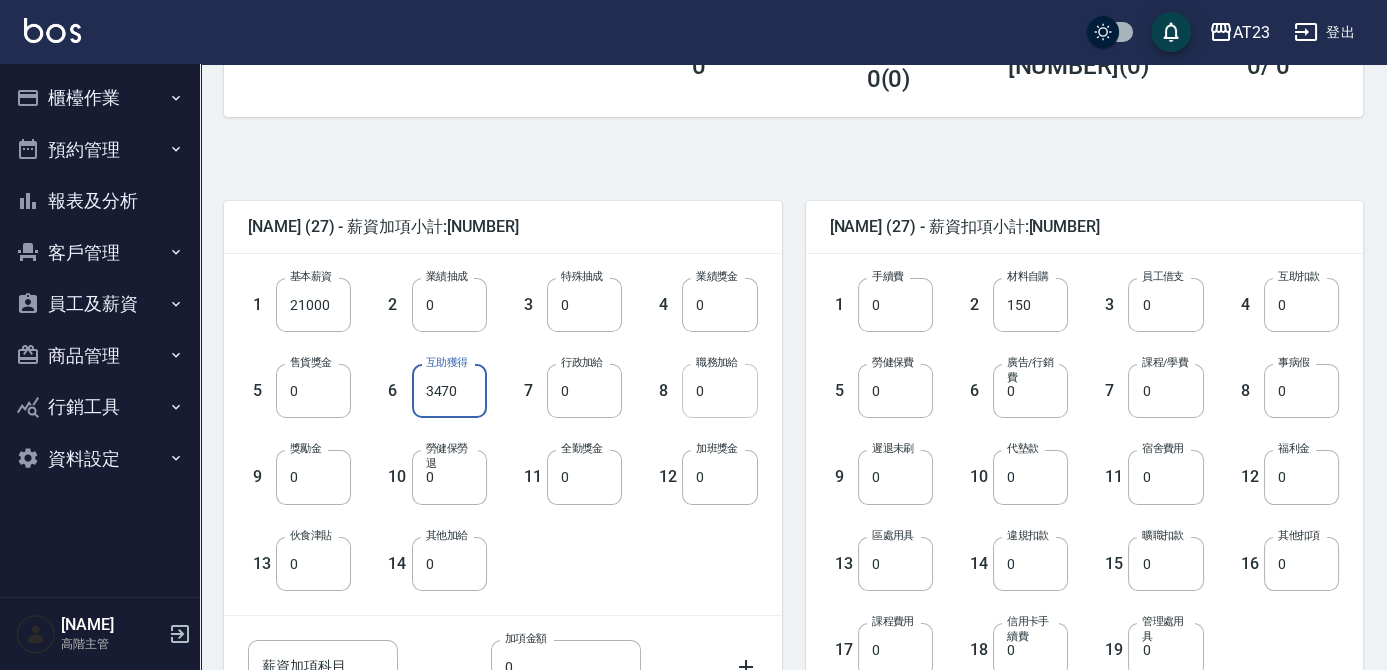 type on "3470" 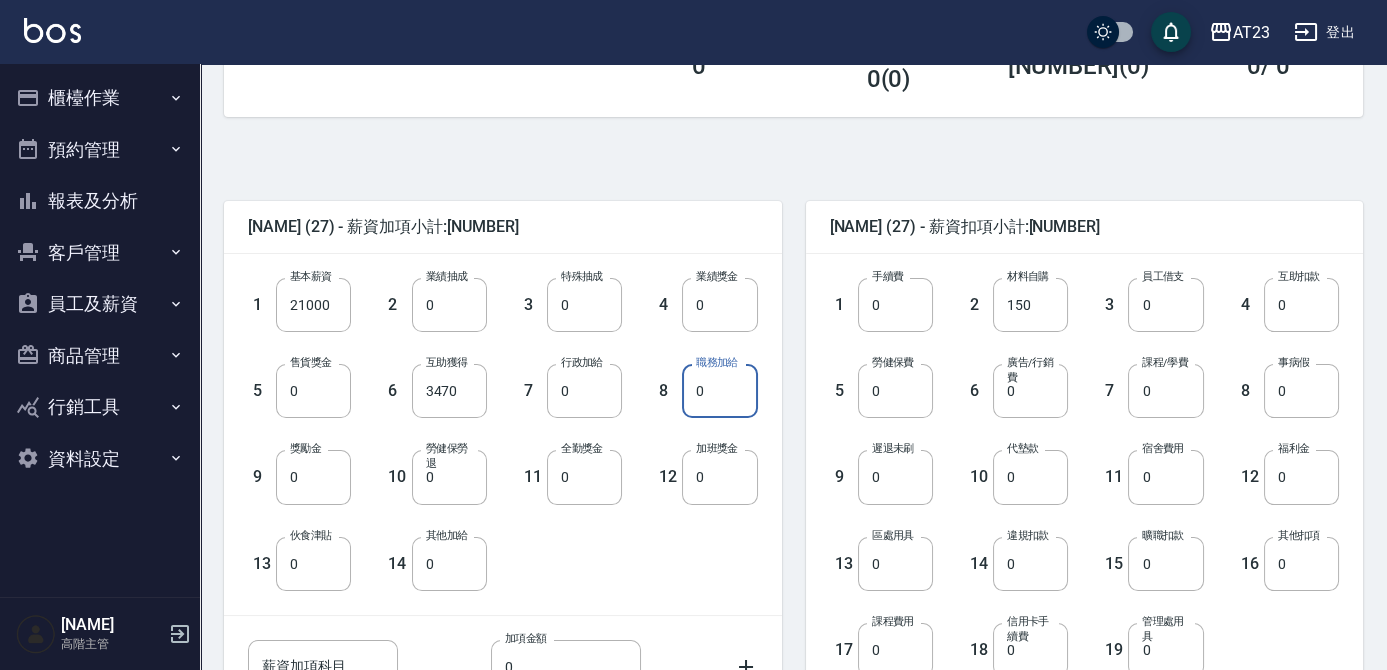 click on "0" at bounding box center (719, 391) 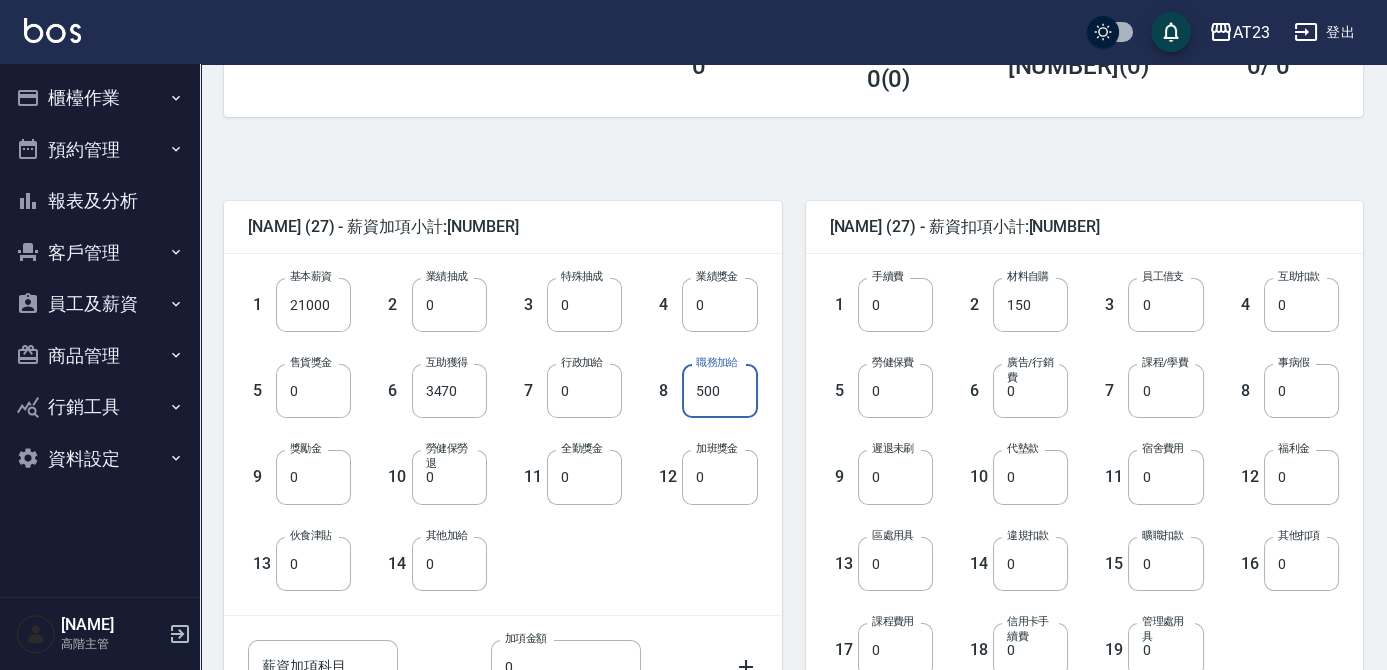 type on "500" 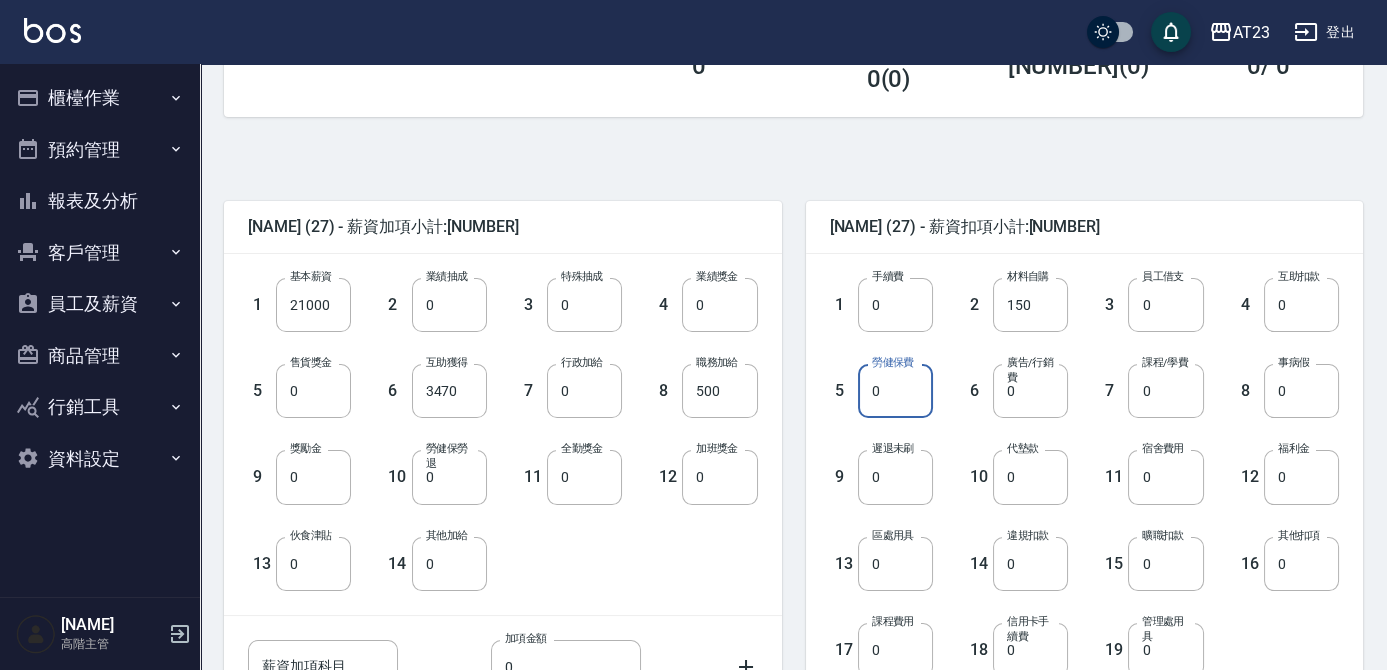 click on "0" at bounding box center (895, 391) 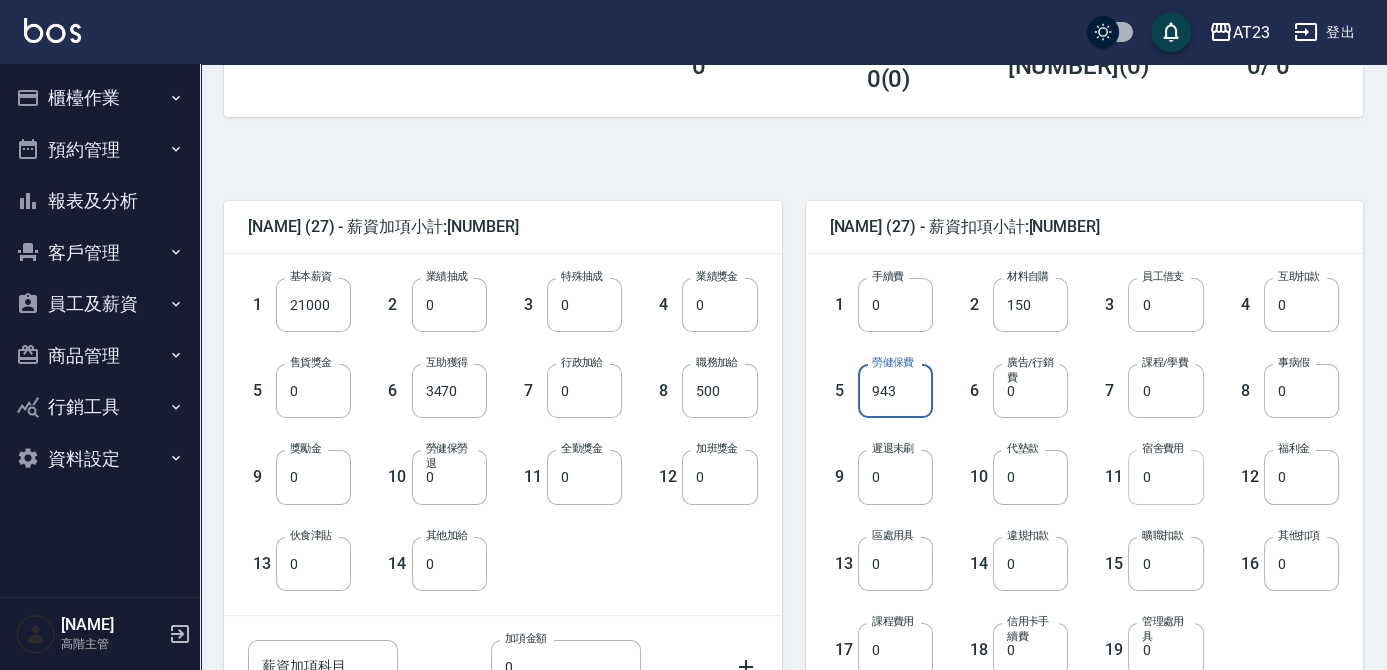 type on "943" 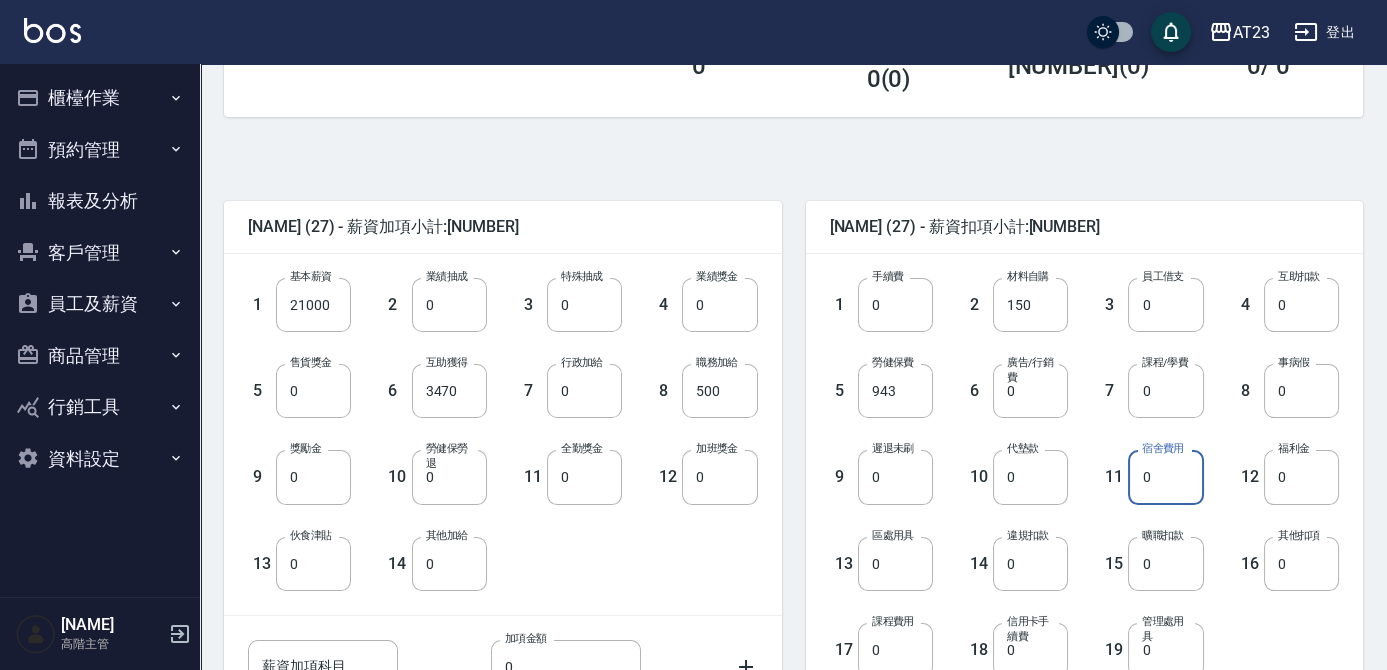 click on "0" at bounding box center [1165, 477] 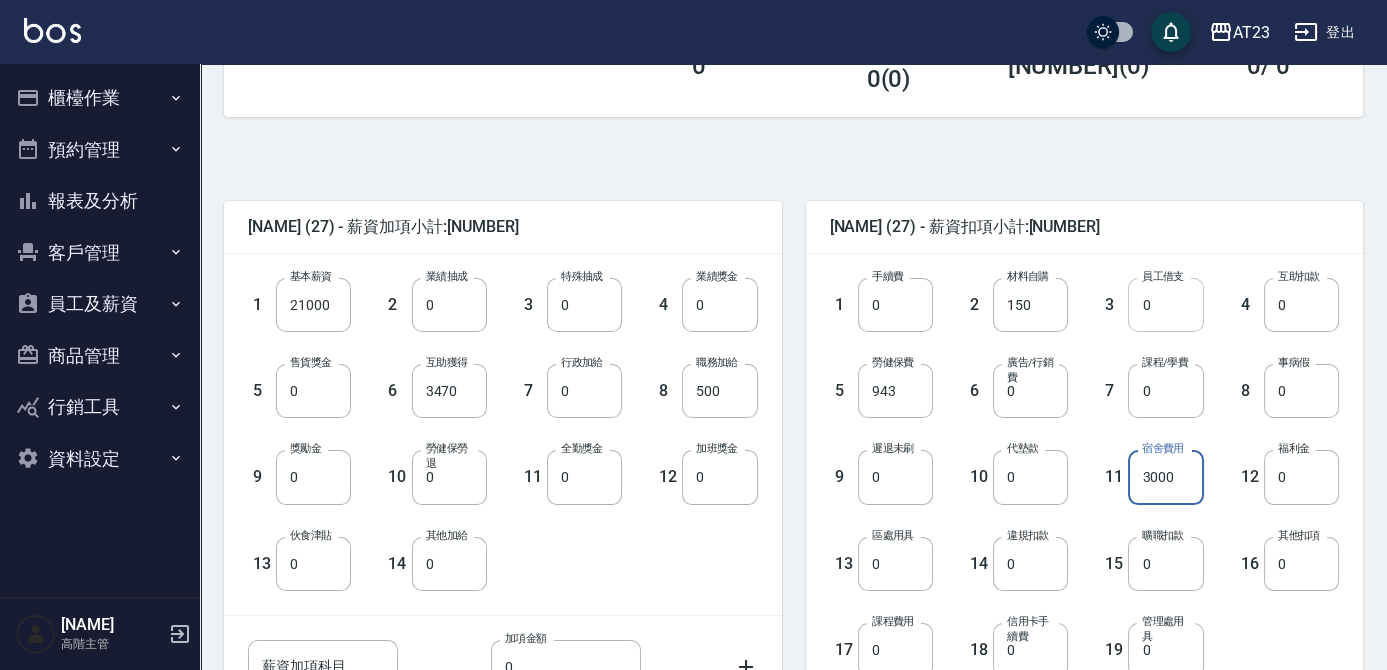 type on "3000" 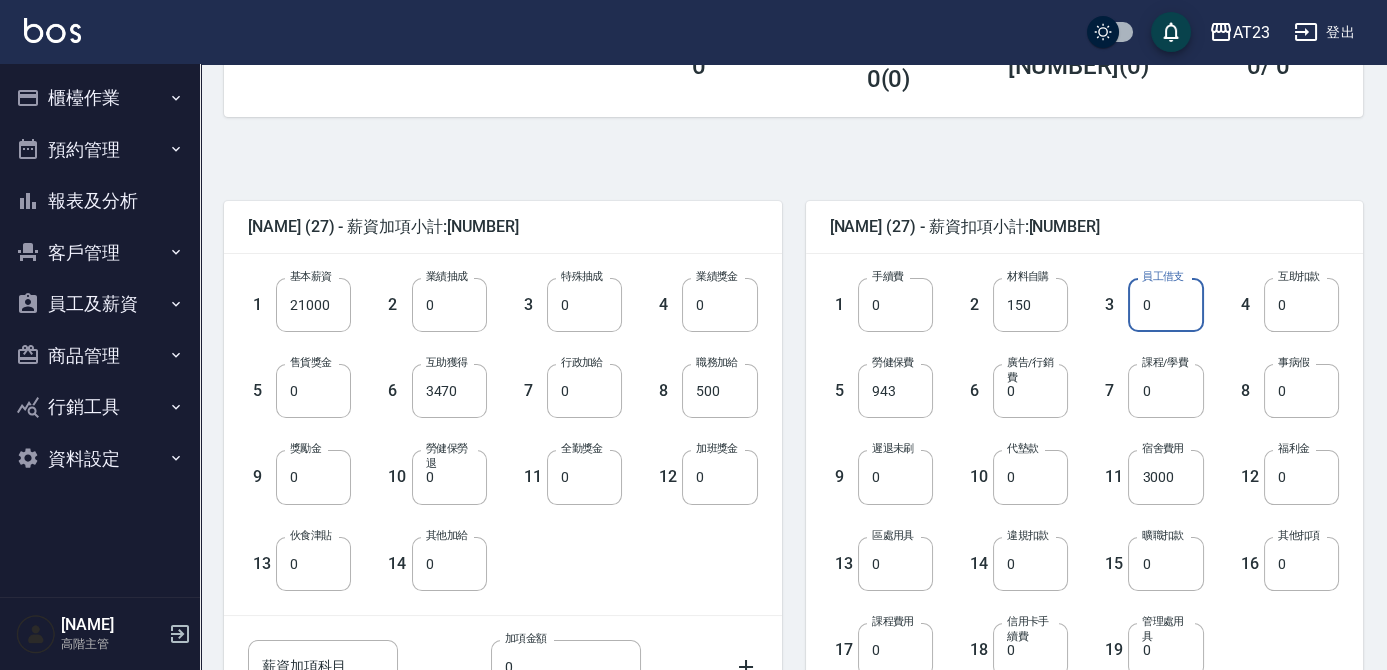 click on "0" at bounding box center [1165, 305] 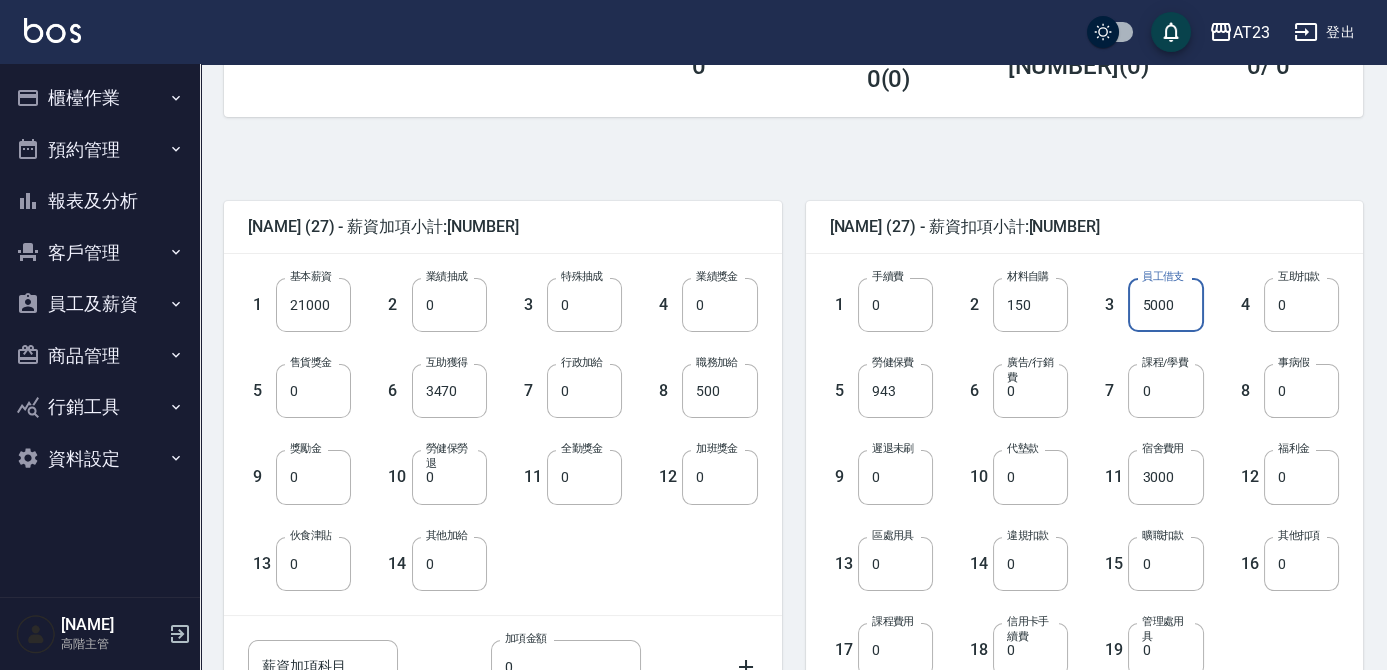 type on "5000" 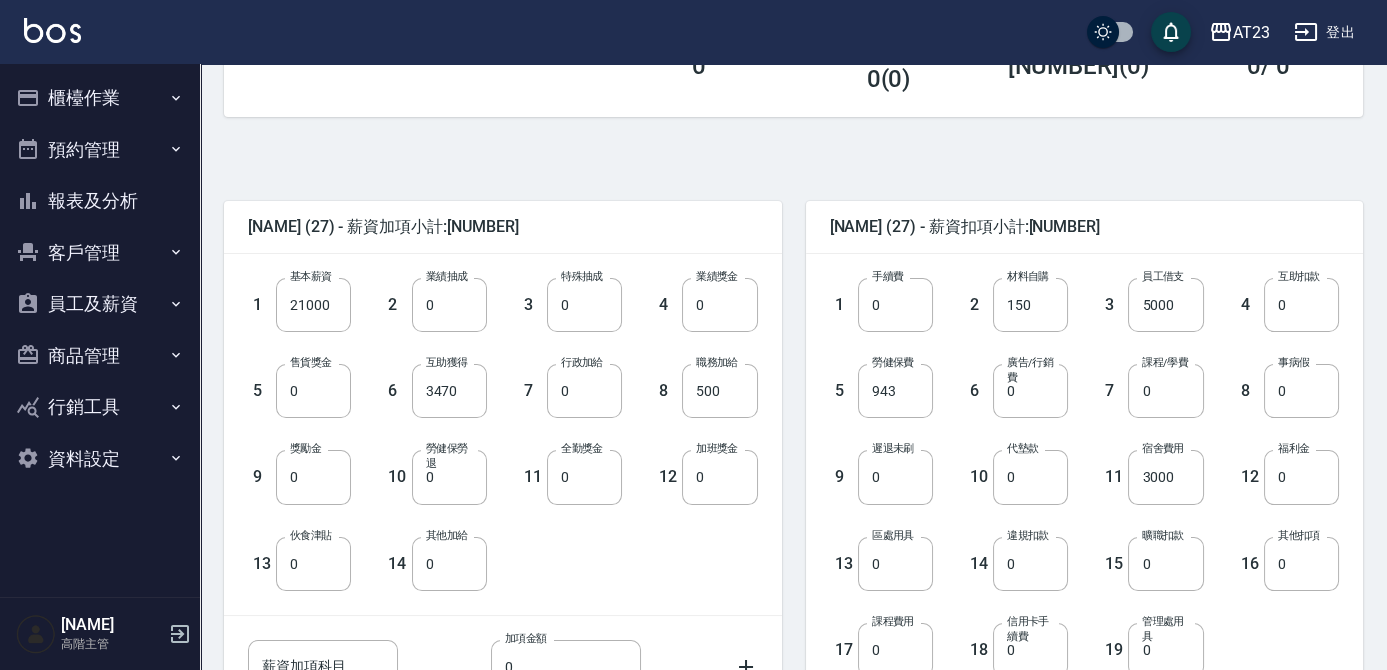 click on "1 基本薪資 21000 基本薪資 2 業績抽成 0 業績抽成 3 特殊抽成 0 特殊抽成 4 業績獎金 0 業績獎金 5 售貨獎金 0 售貨獎金 6 互助獲得 3470 互助獲得 7 行政加給 0 行政加給 8 職務加給 500 職務加給 9 獎勵金 0 獎勵金 10 勞健保勞退 0 勞健保勞退 11 全勤獎金 0 全勤獎金 12 加班獎金 0 加班獎金 13 伙食津貼 0 伙食津貼 14 其他加給 0 其他加給" at bounding box center [487, 418] 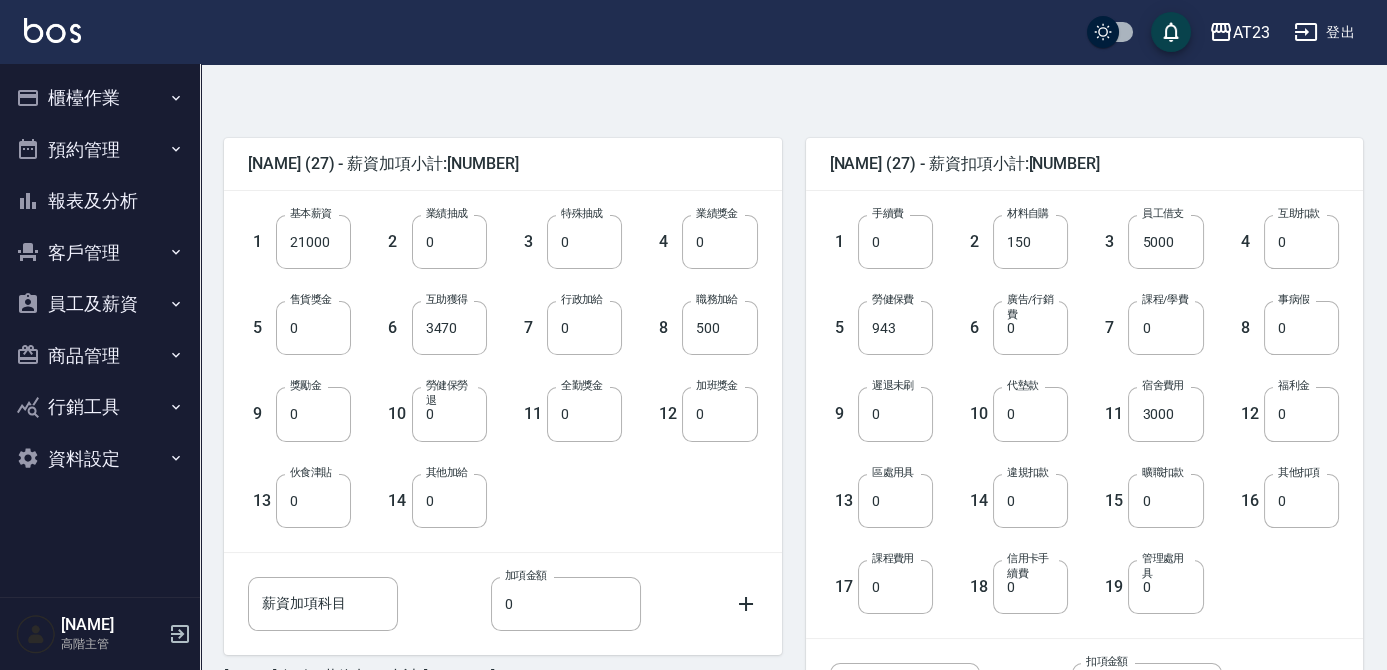 scroll, scrollTop: 545, scrollLeft: 0, axis: vertical 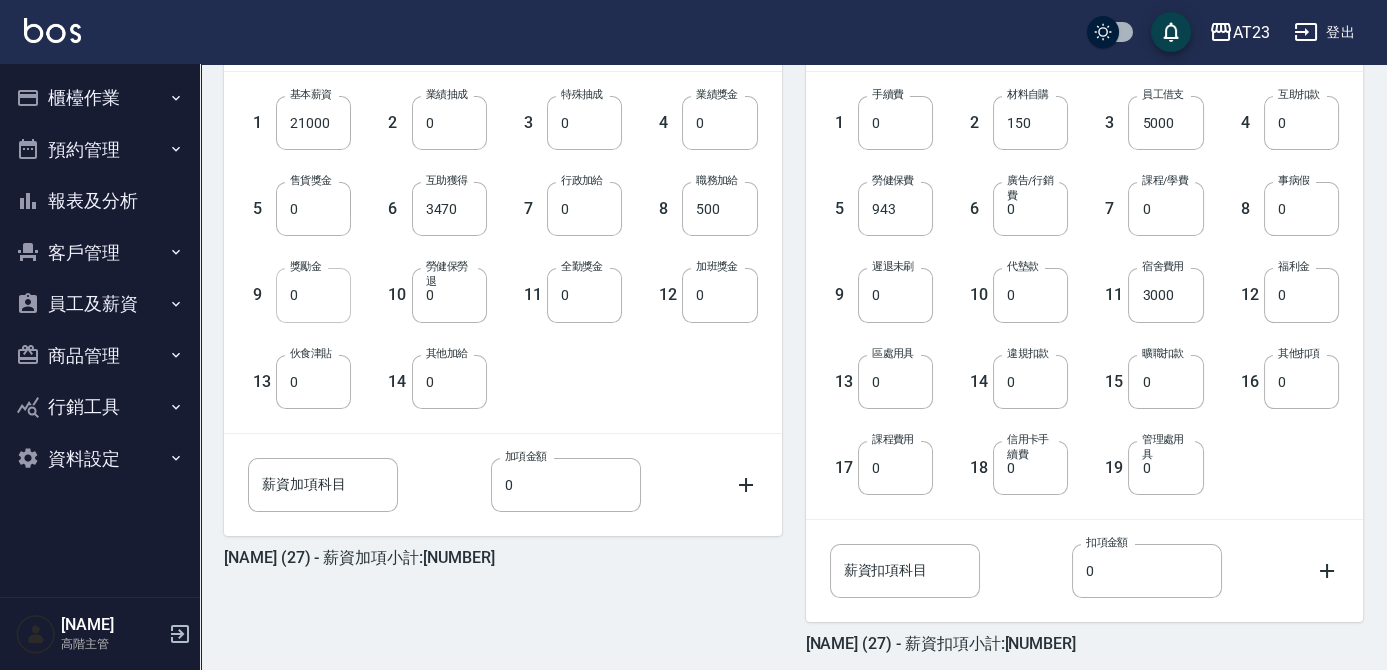 click on "0" at bounding box center [313, 295] 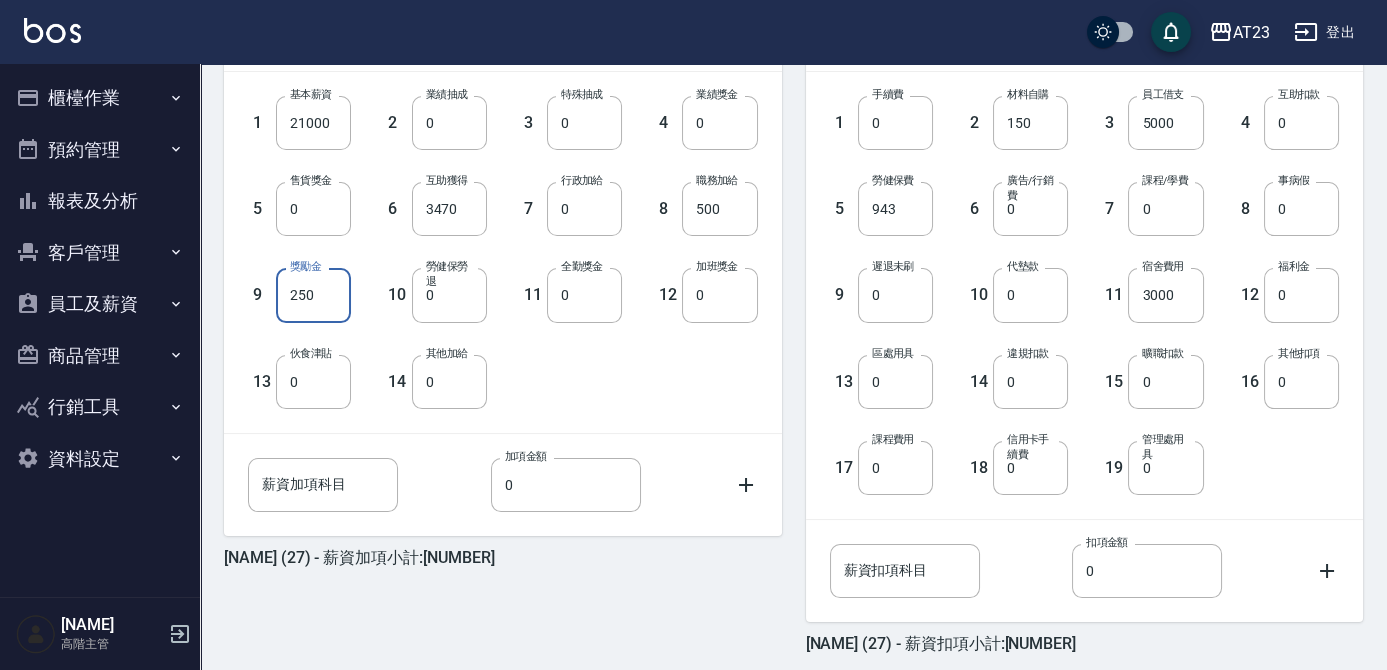 scroll, scrollTop: 628, scrollLeft: 0, axis: vertical 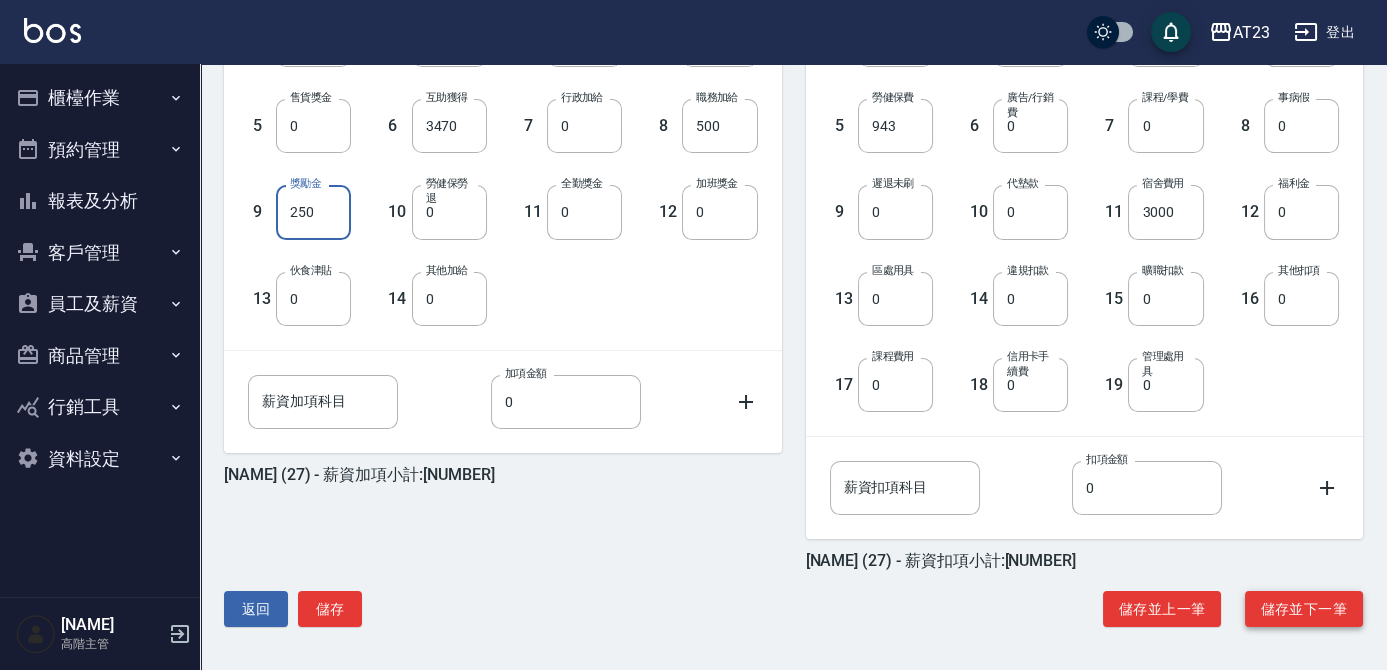 type on "250" 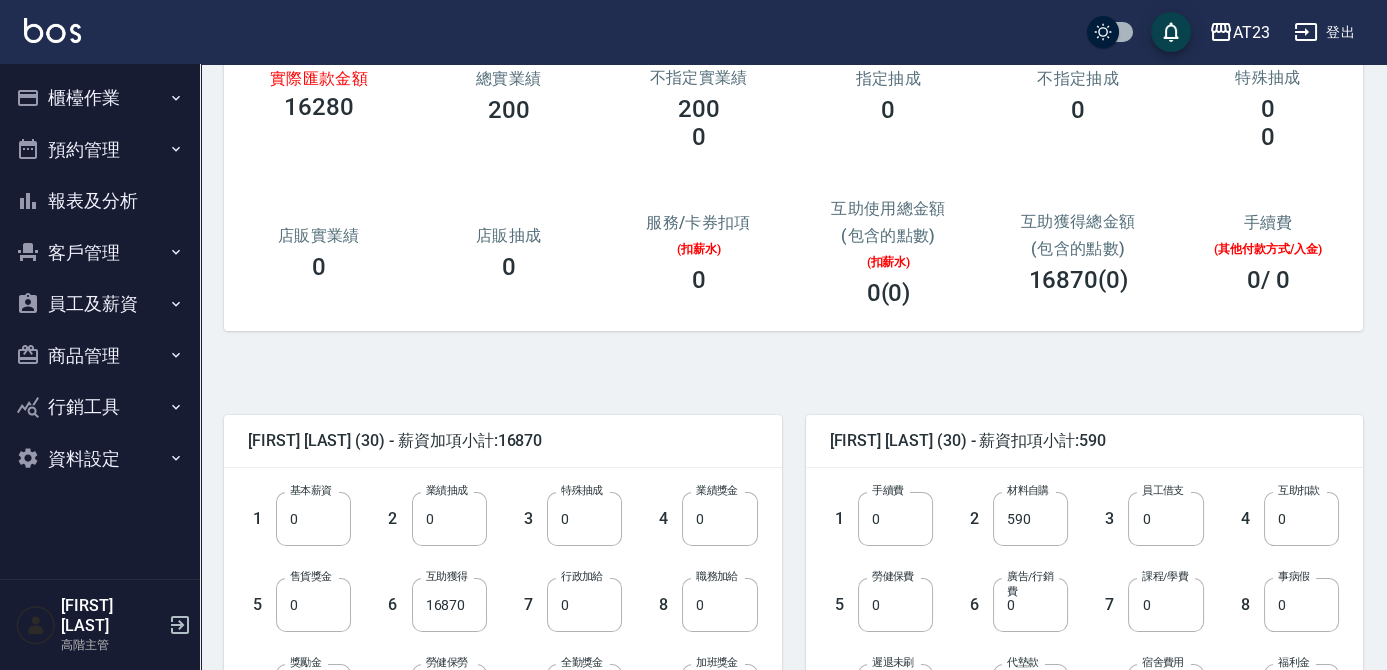 scroll, scrollTop: 181, scrollLeft: 0, axis: vertical 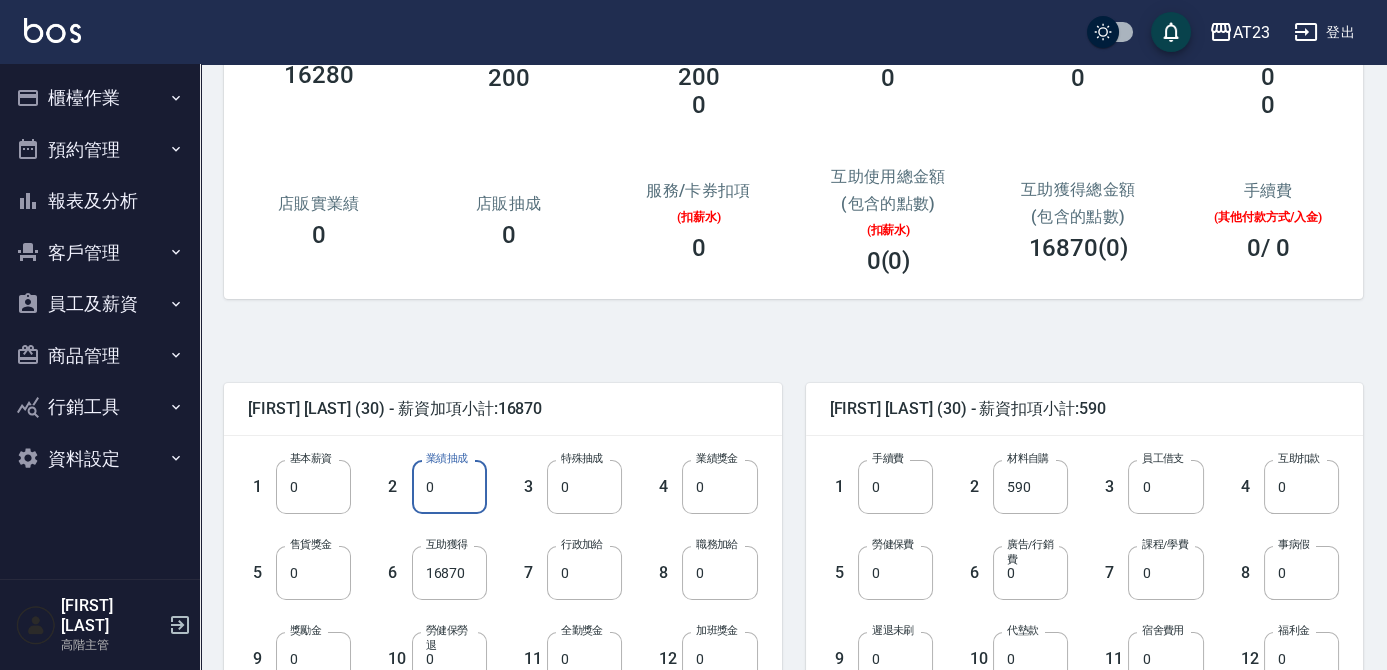 click on "0" at bounding box center [449, 487] 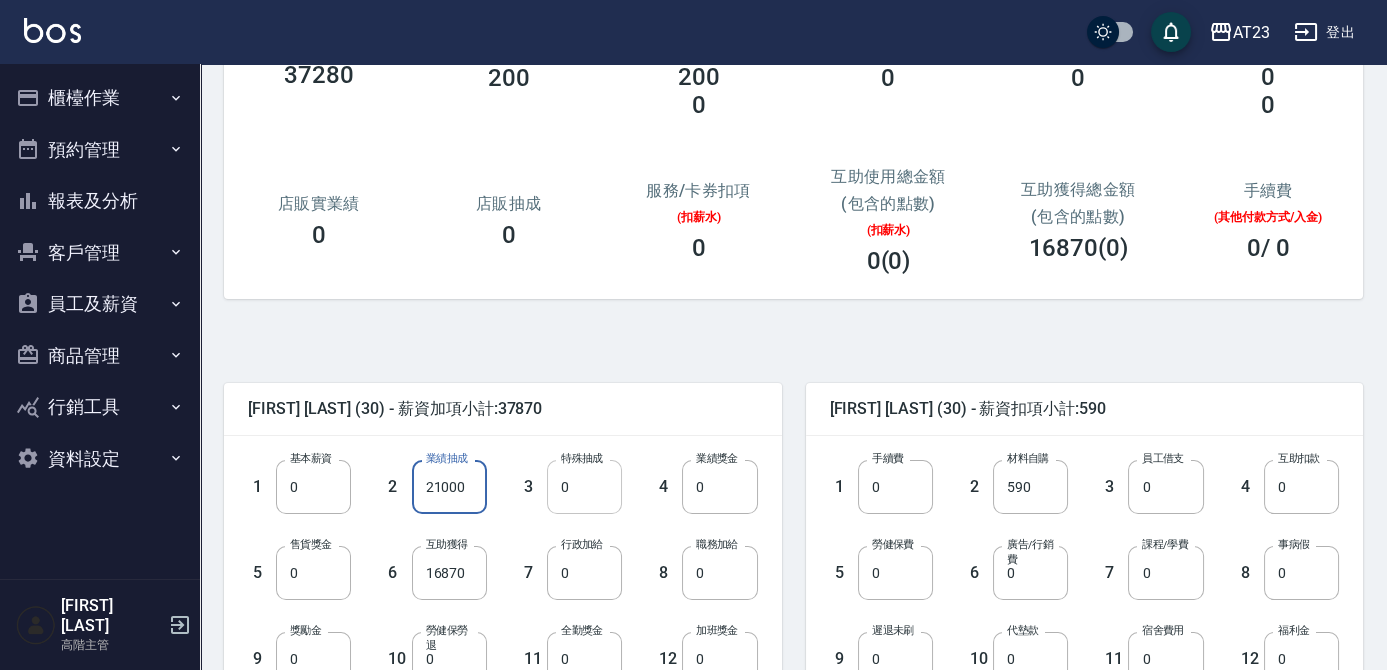 type on "21000" 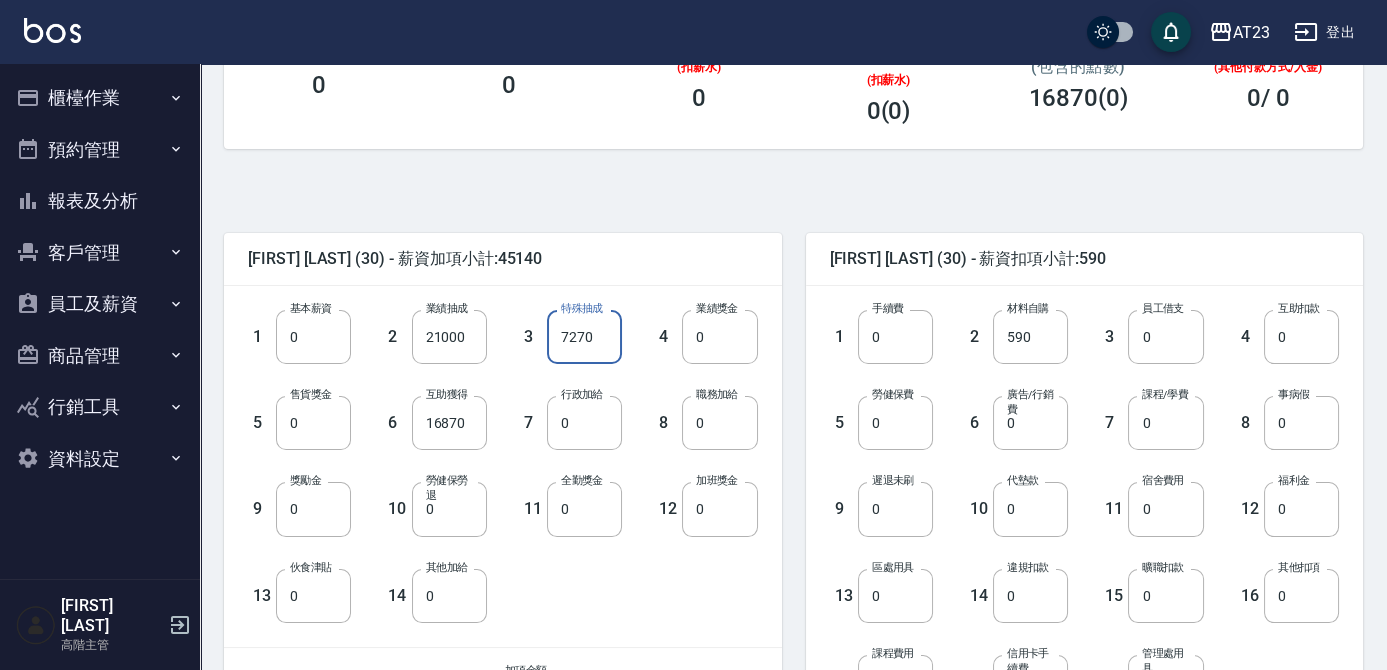 scroll, scrollTop: 363, scrollLeft: 0, axis: vertical 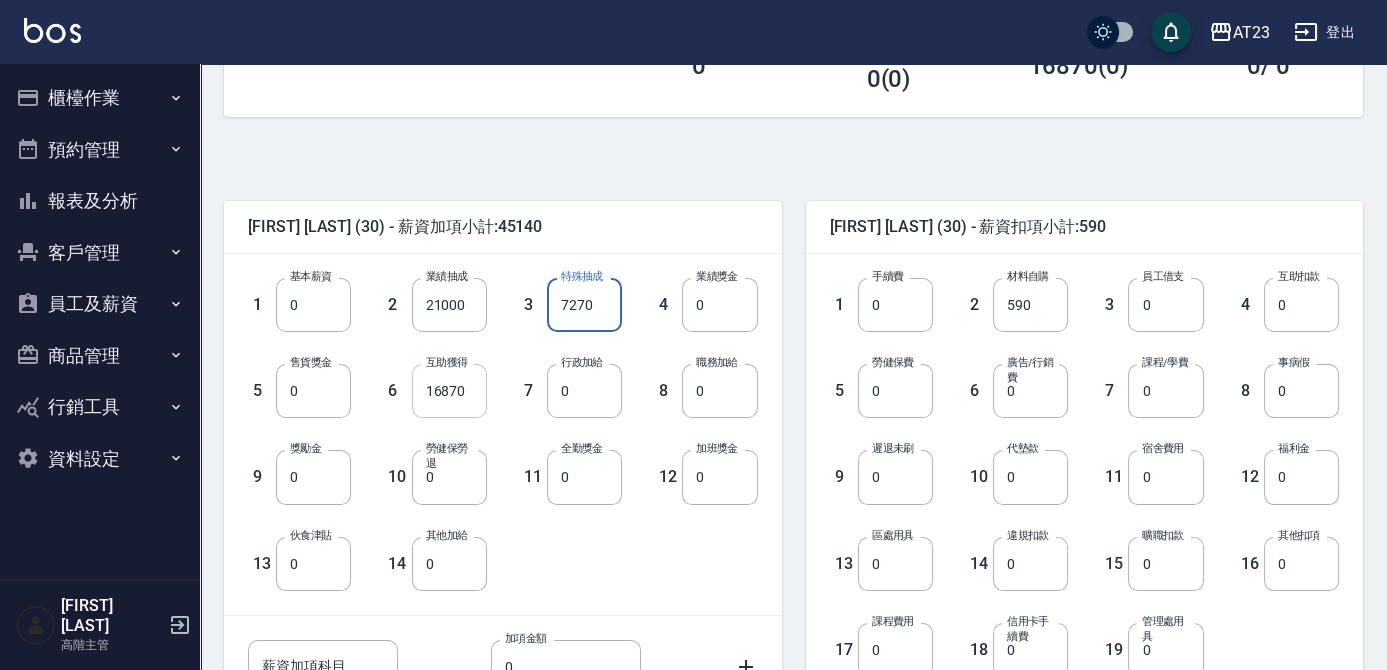 type on "7270" 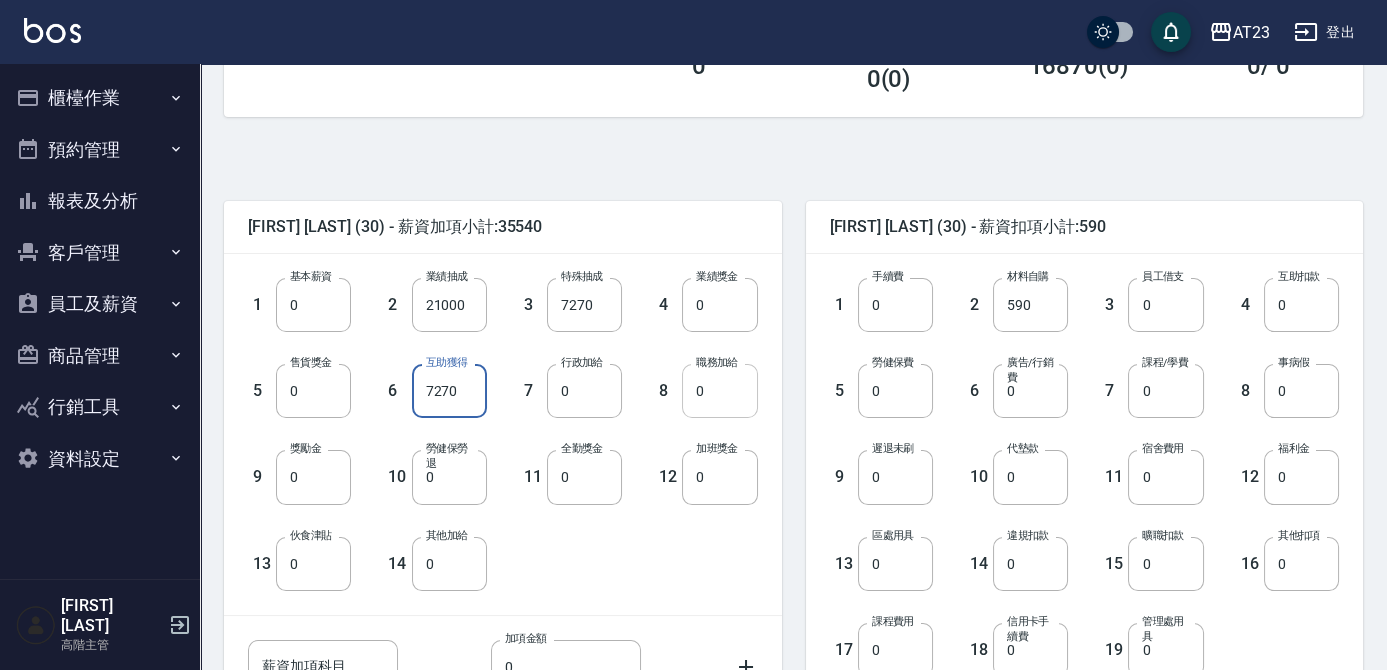 type on "7270" 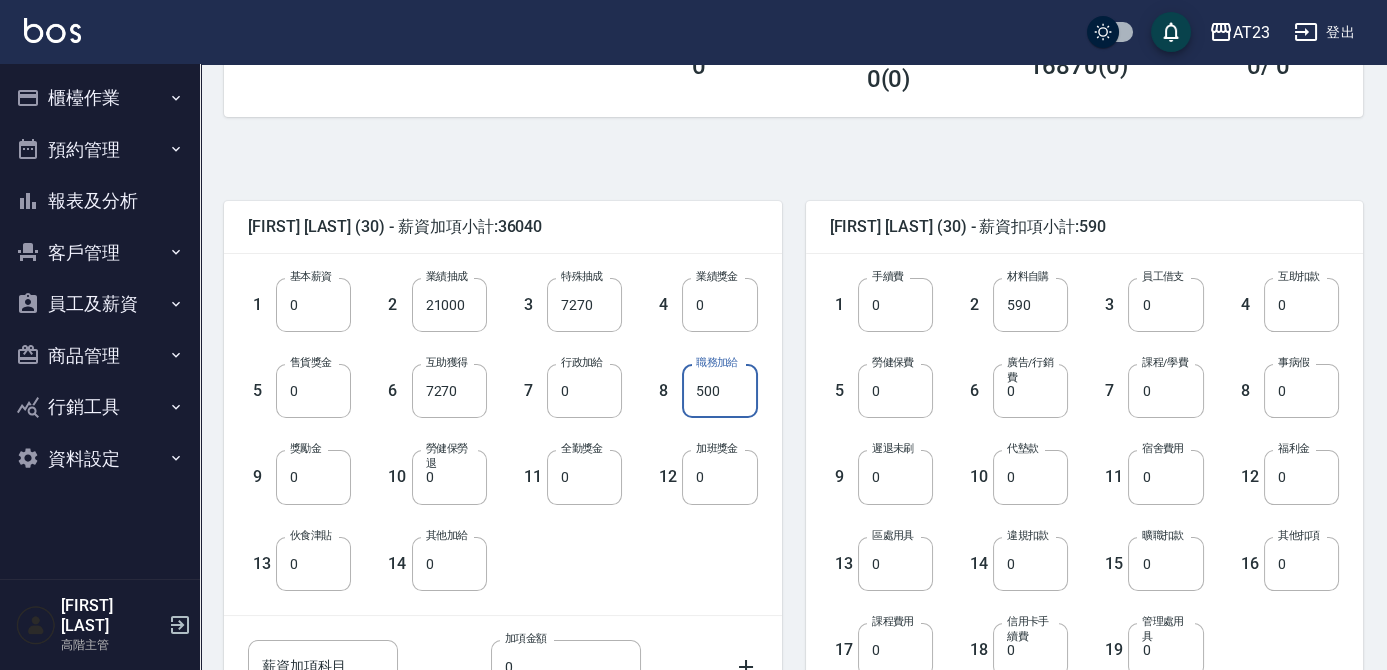 type on "500" 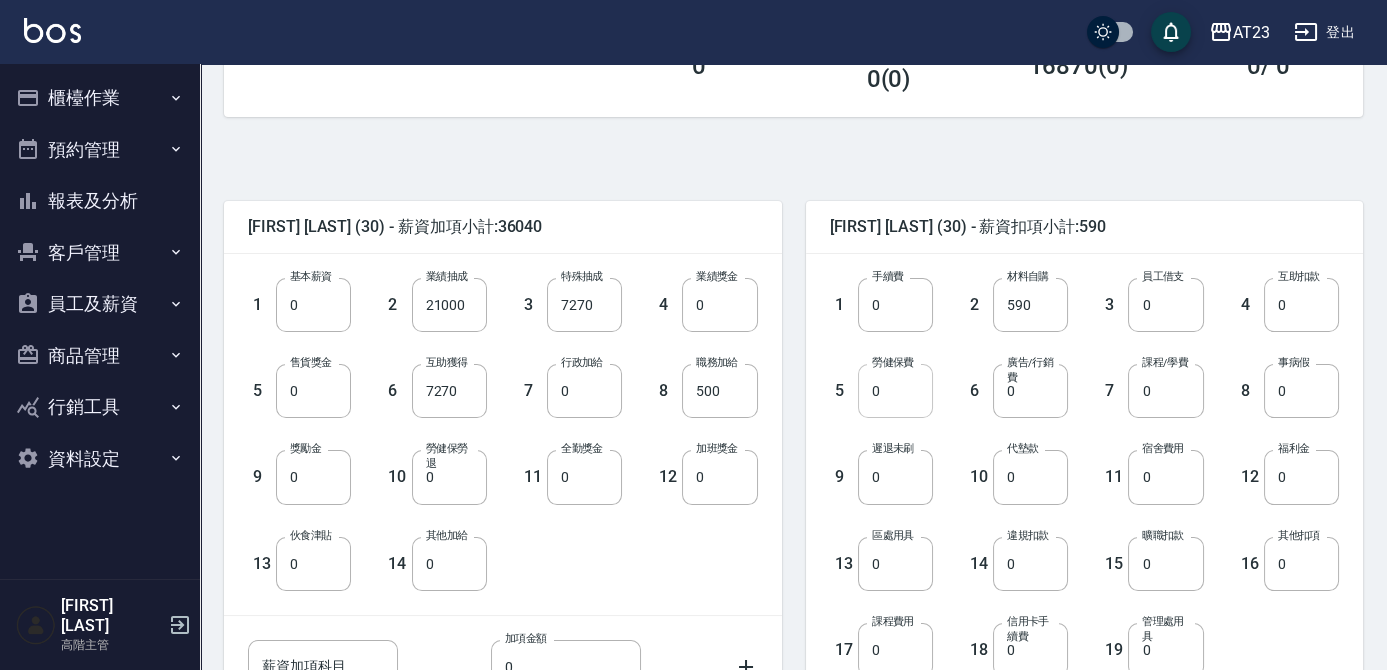 click on "0" at bounding box center [895, 391] 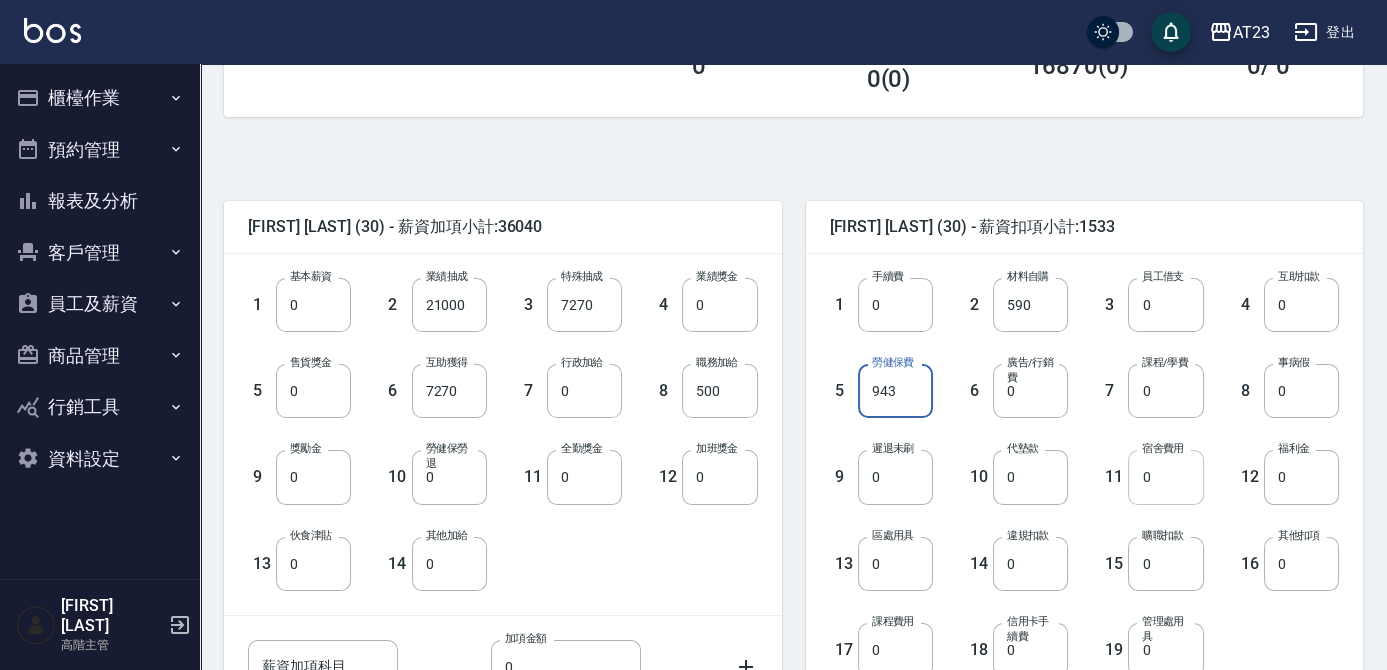 type on "943" 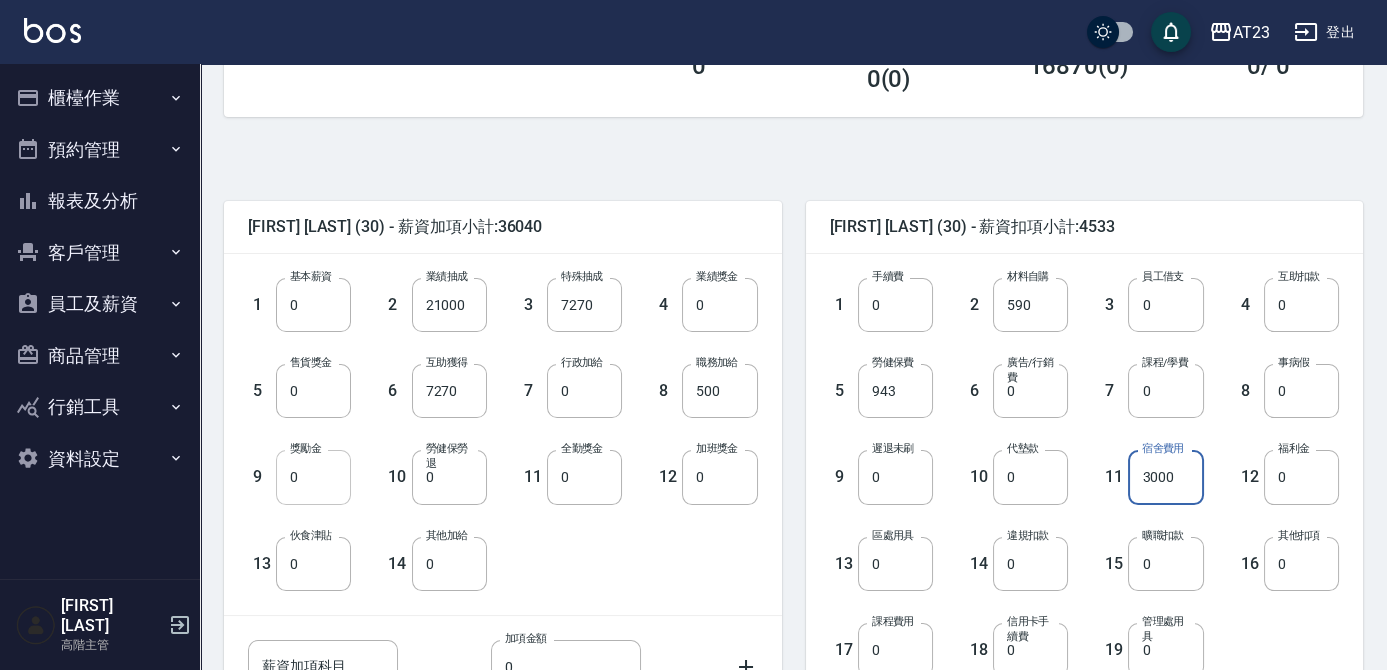 type on "3000" 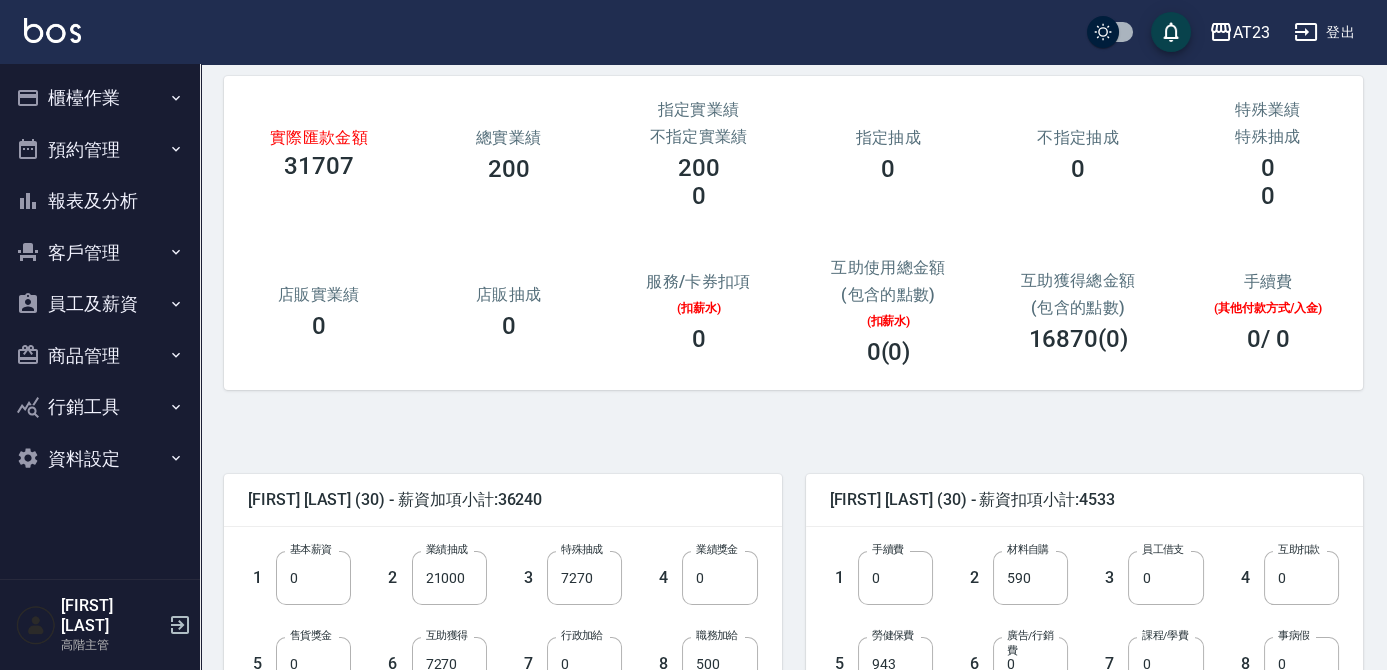 scroll, scrollTop: 363, scrollLeft: 0, axis: vertical 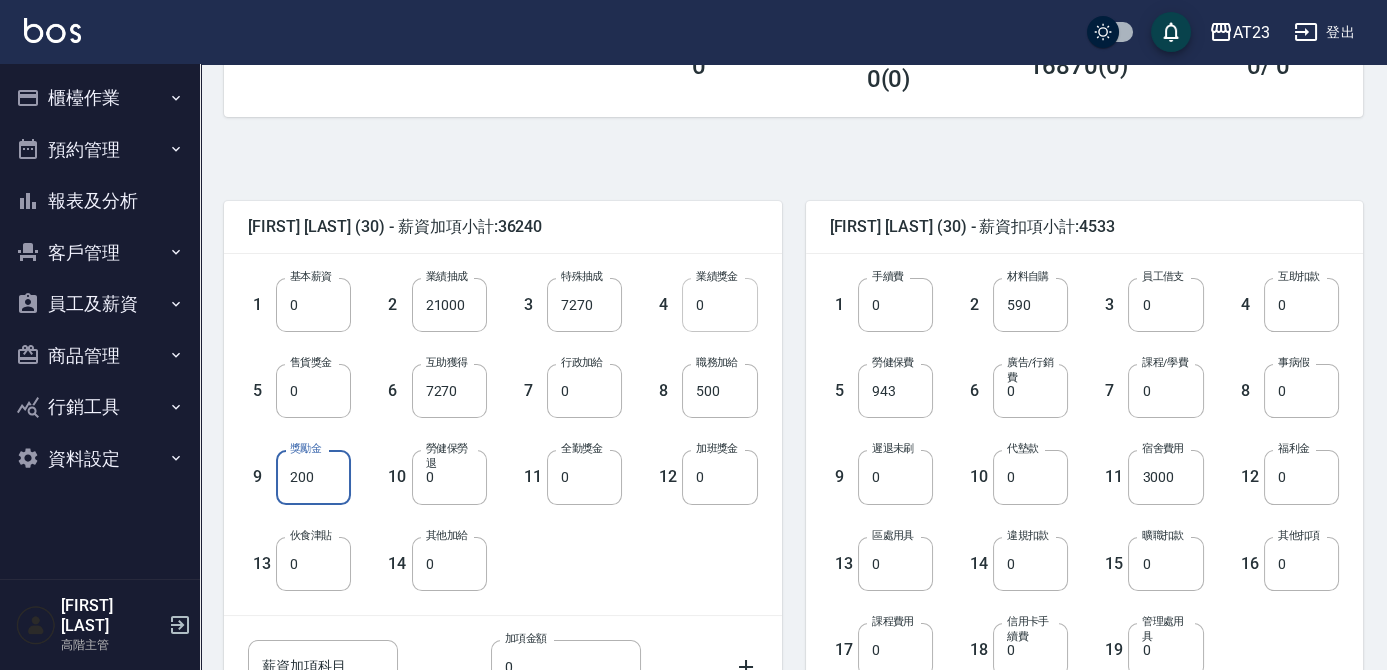 type on "200" 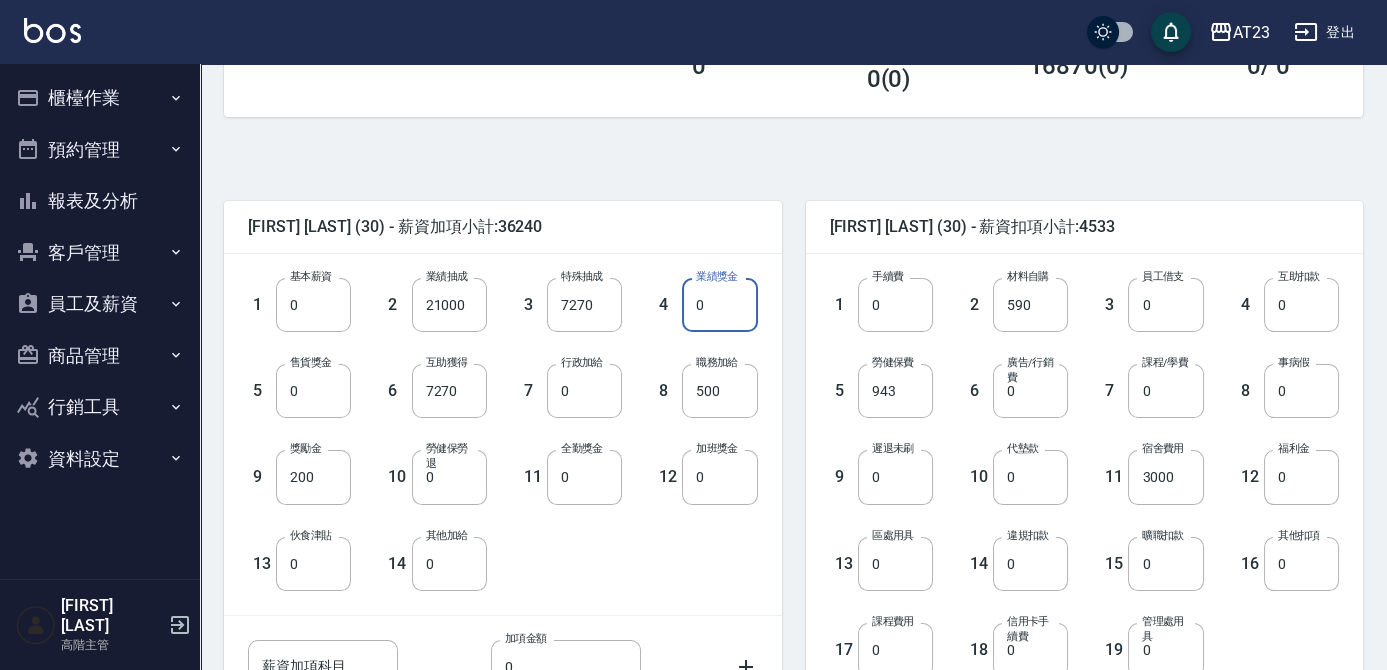 click on "0" at bounding box center [719, 305] 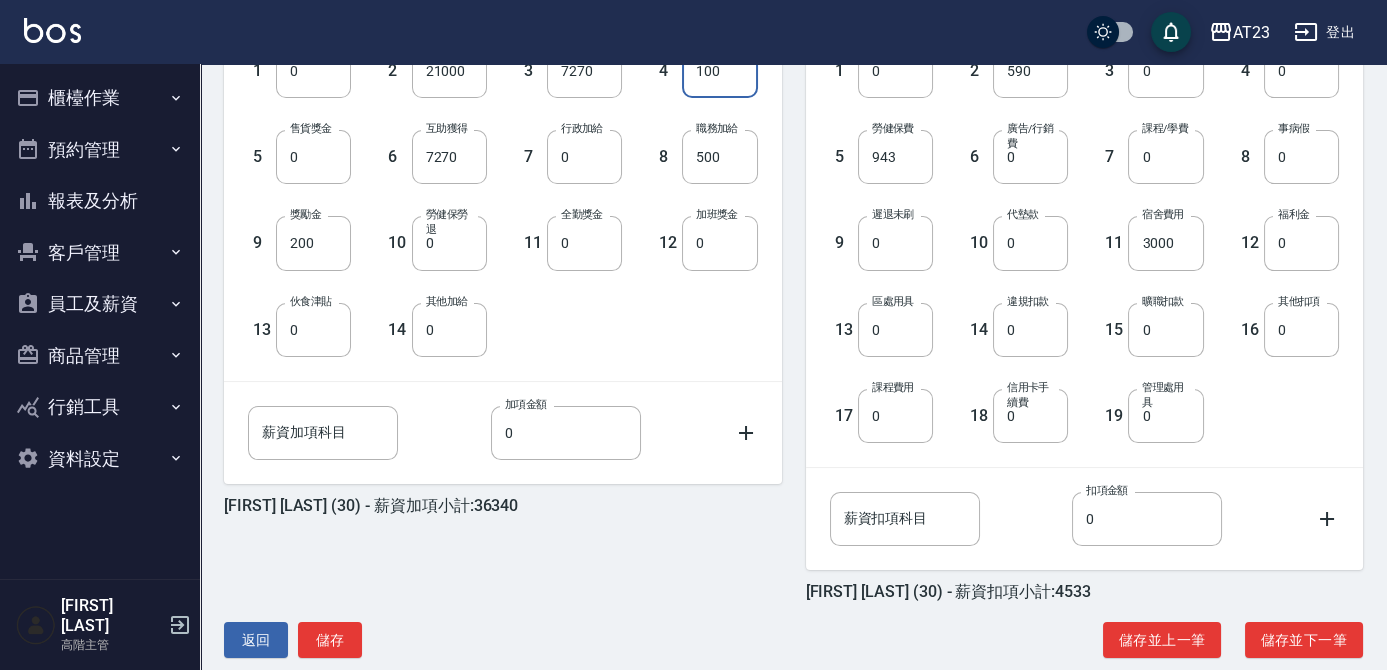 scroll, scrollTop: 628, scrollLeft: 0, axis: vertical 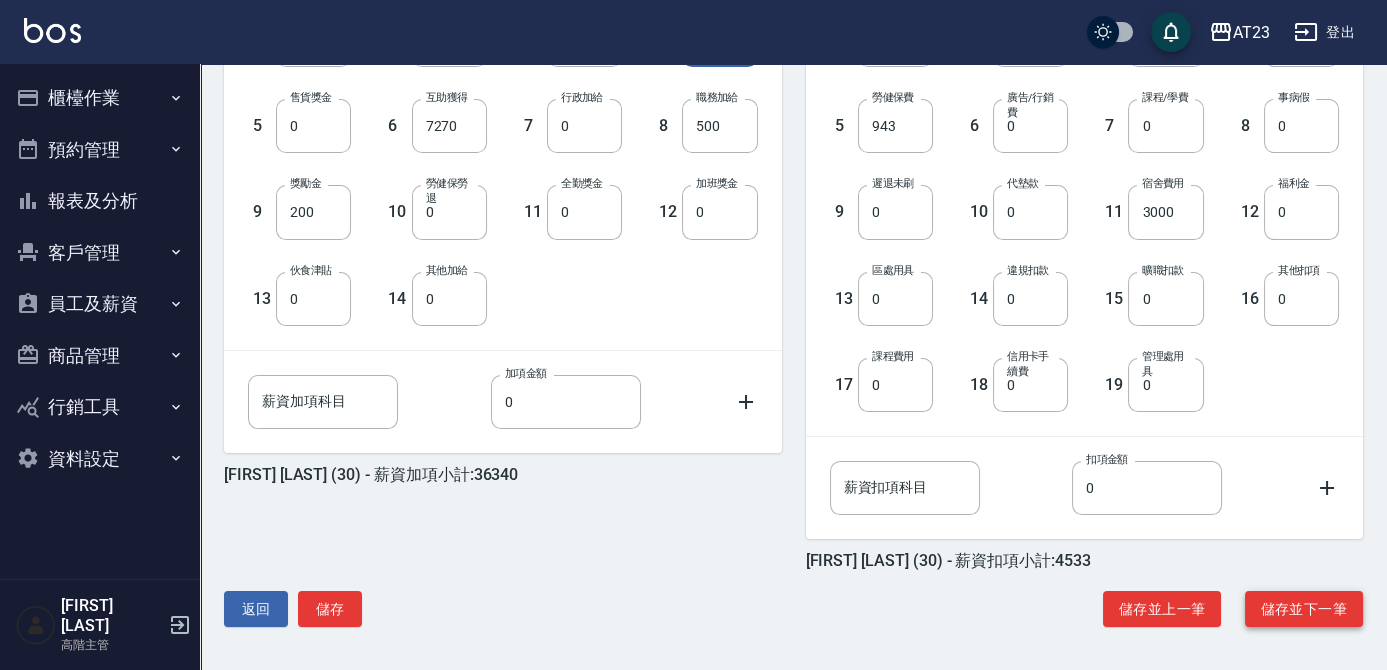 type on "100" 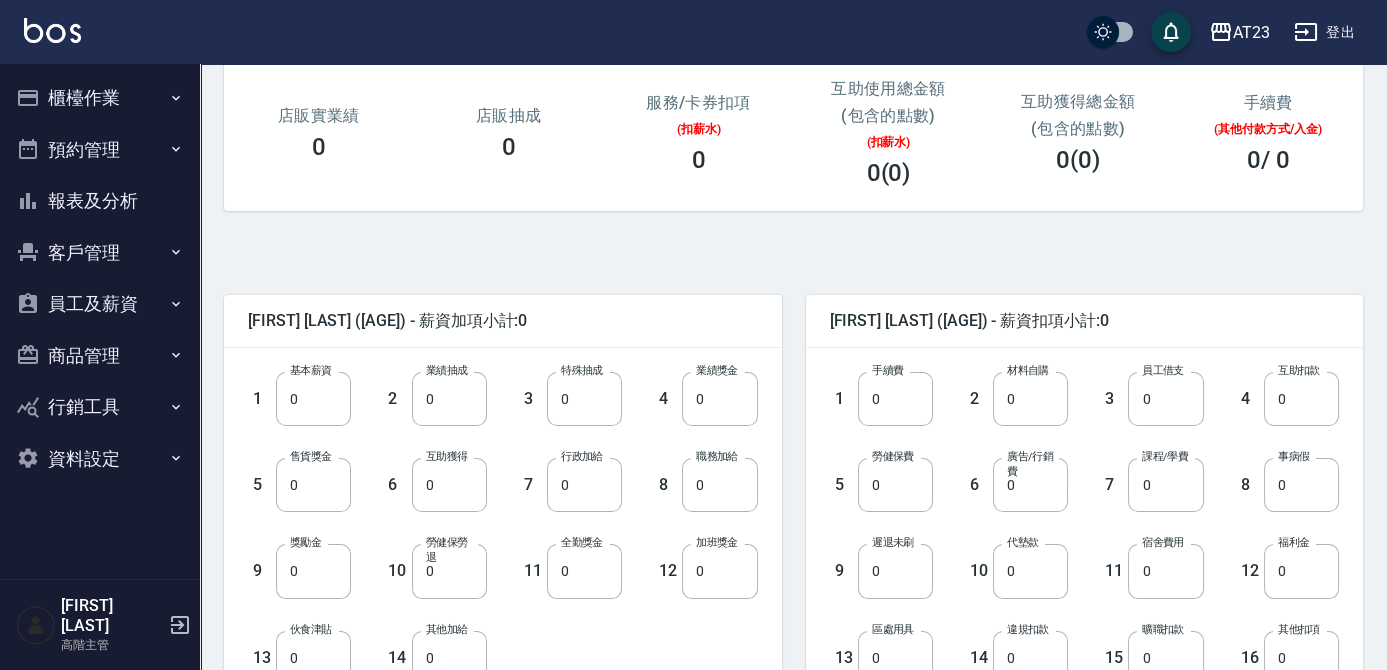 scroll, scrollTop: 272, scrollLeft: 0, axis: vertical 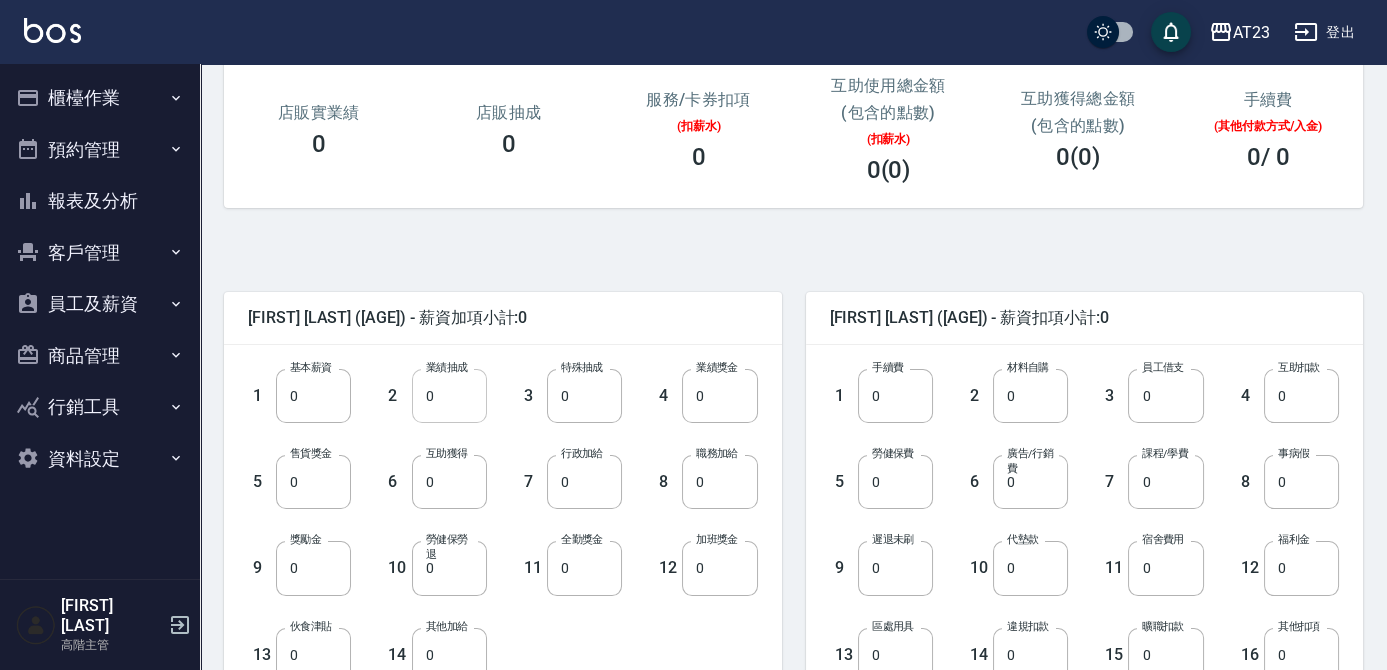 click on "0" at bounding box center (449, 396) 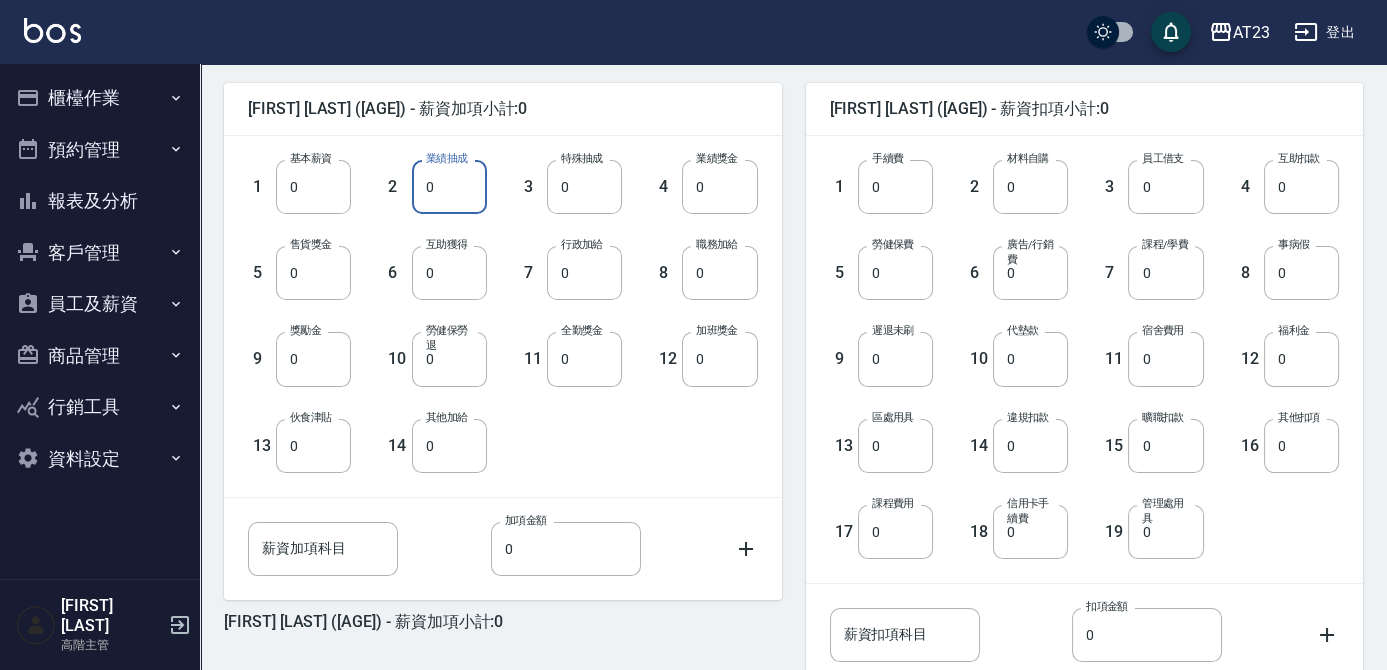 scroll, scrollTop: 628, scrollLeft: 0, axis: vertical 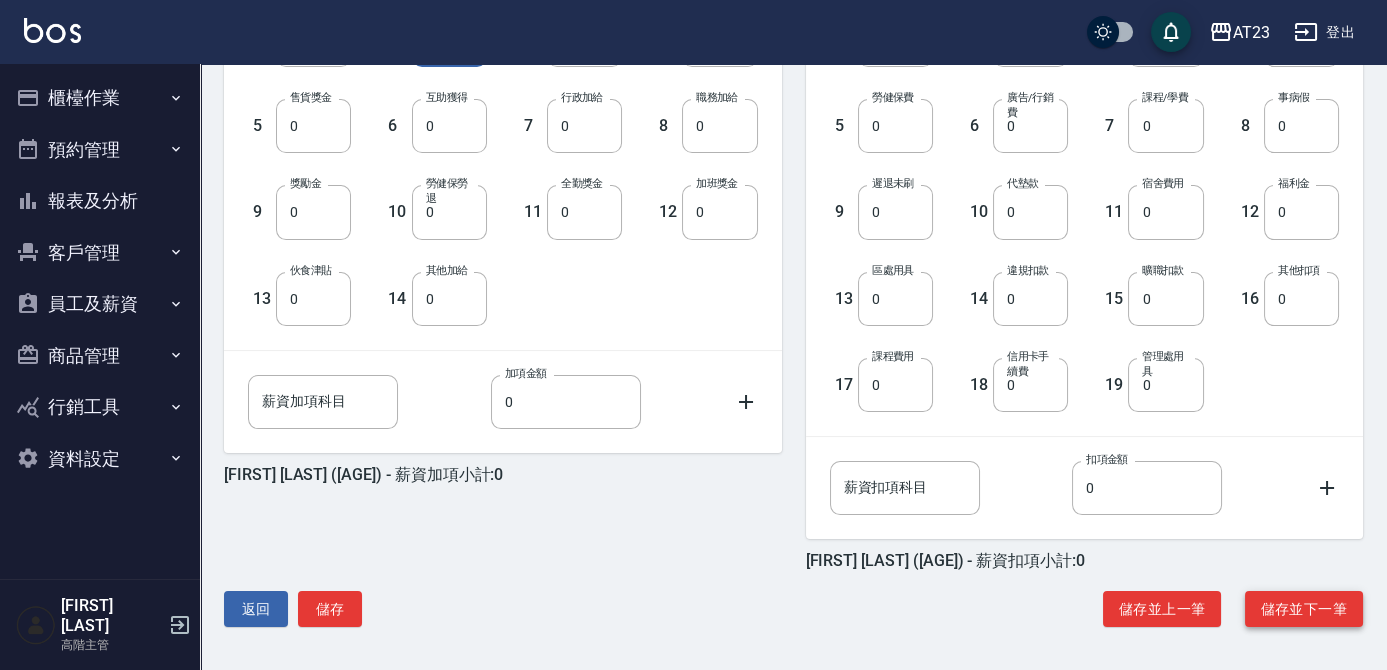 click on "儲存並下一筆" at bounding box center [1304, 609] 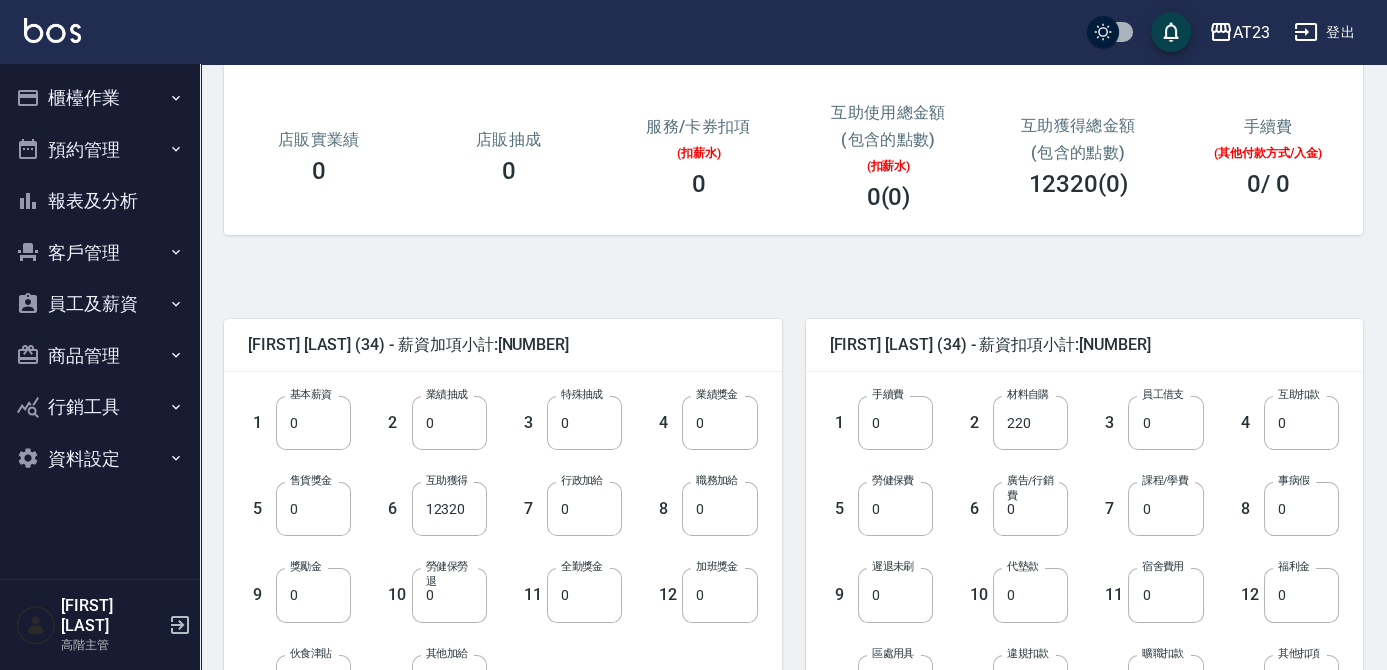 scroll, scrollTop: 272, scrollLeft: 0, axis: vertical 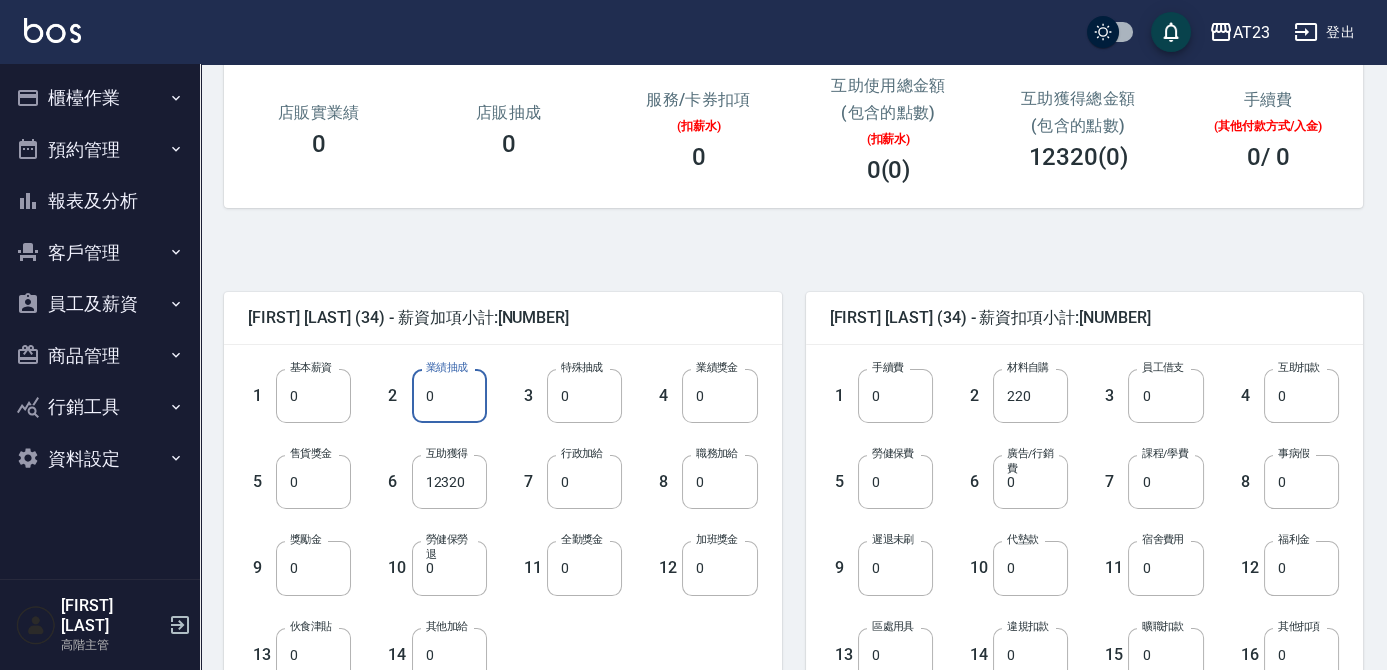click on "0" at bounding box center [449, 396] 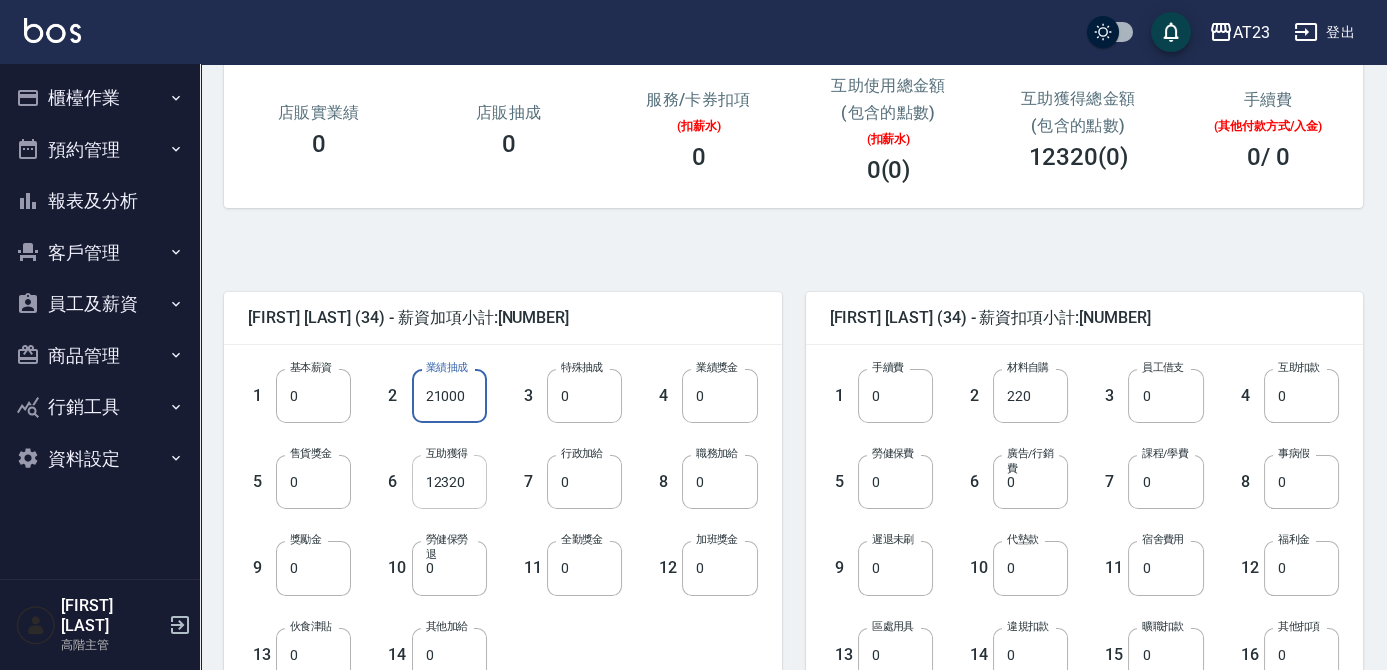 type on "21000" 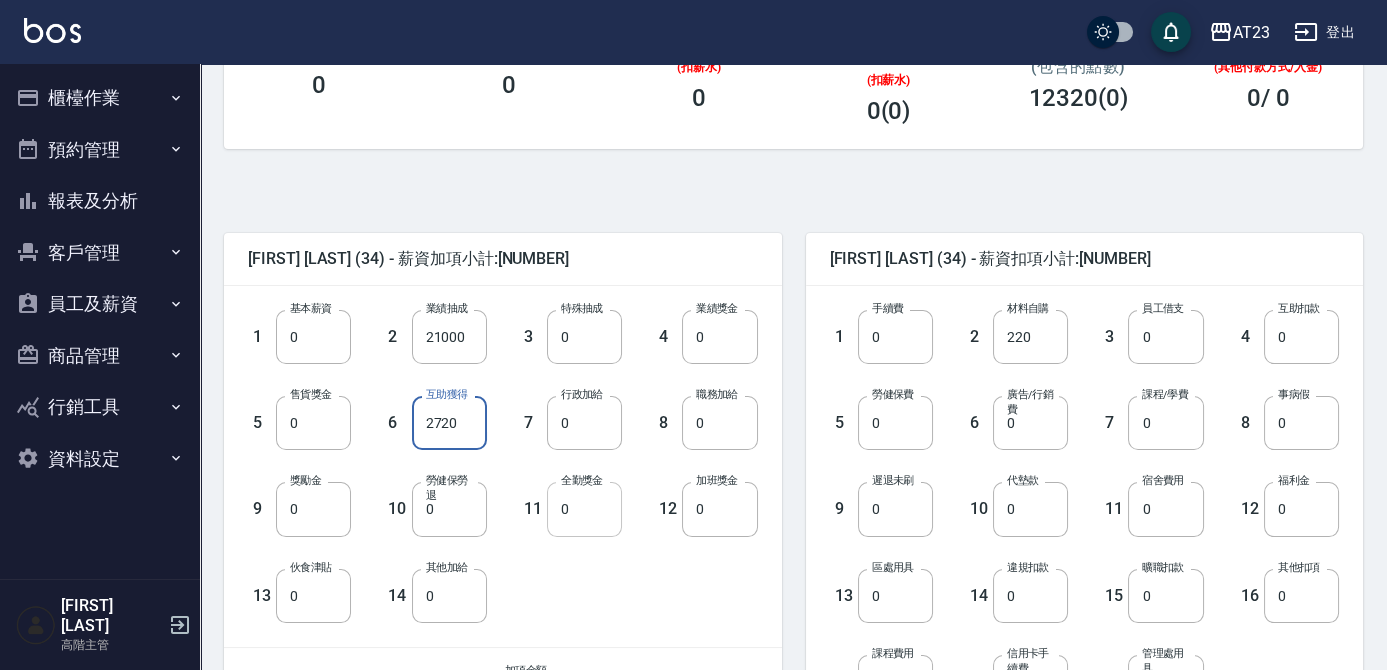 scroll, scrollTop: 363, scrollLeft: 0, axis: vertical 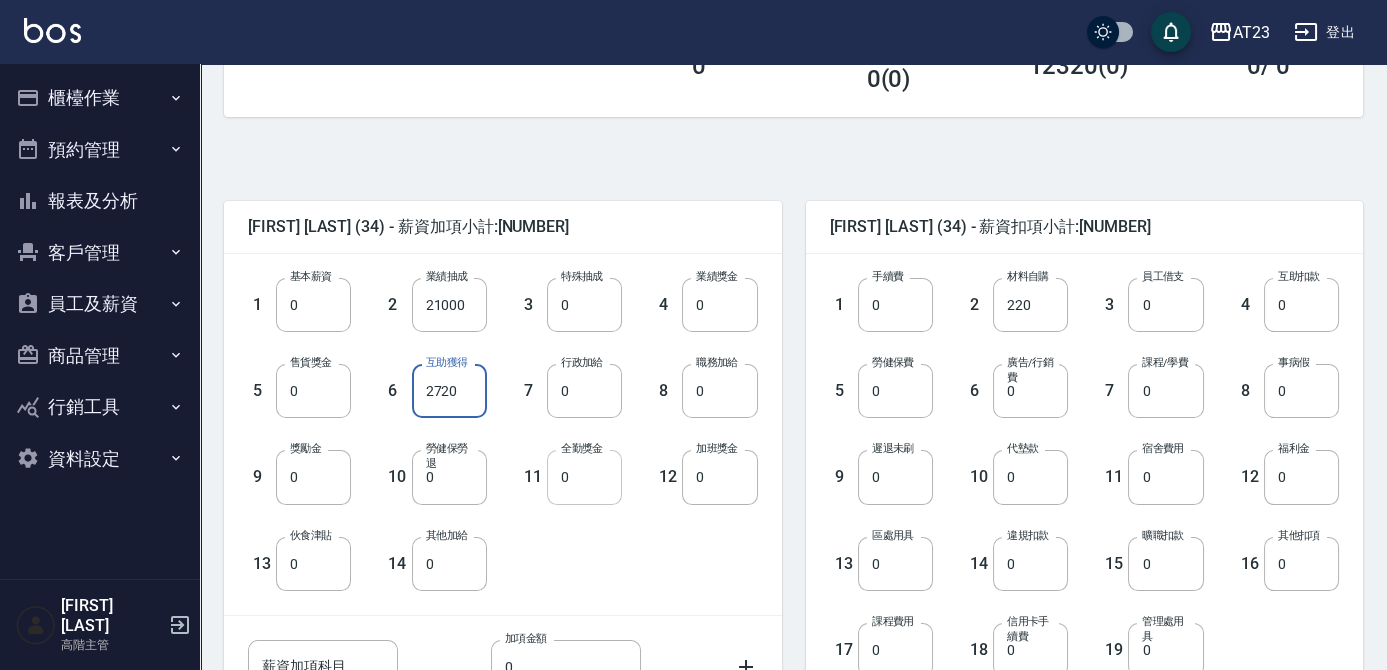 type on "2720" 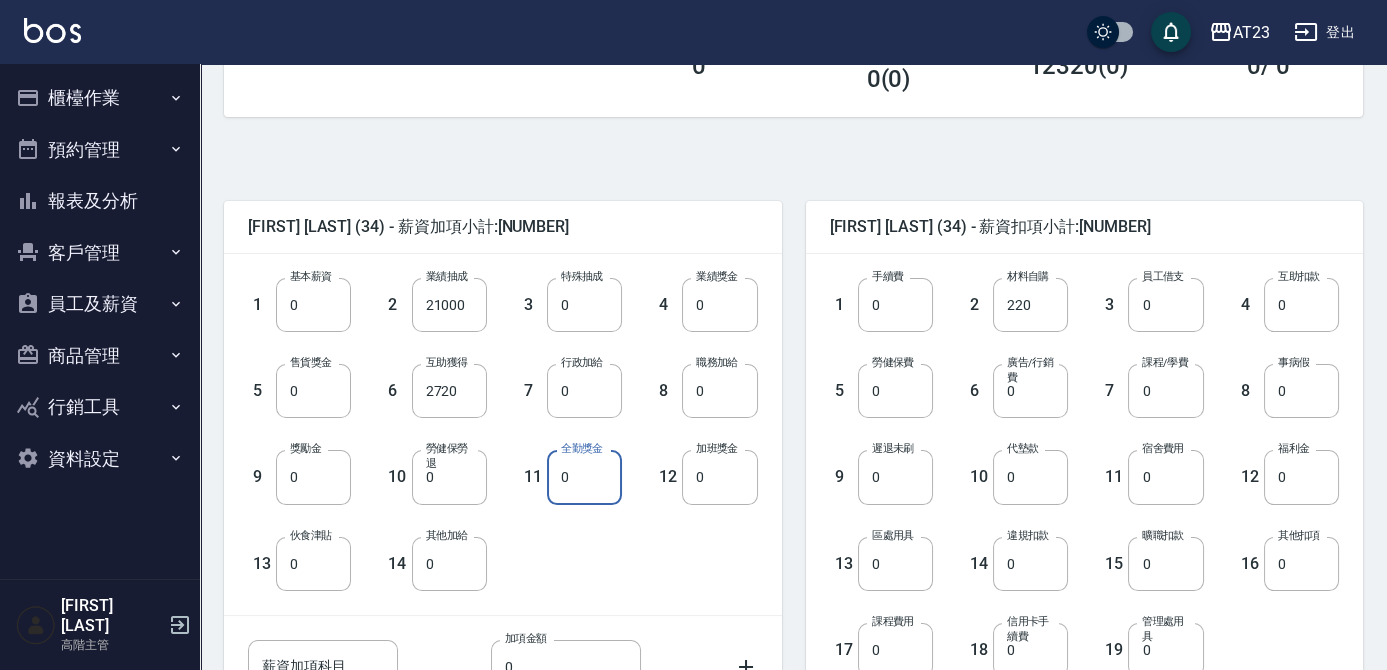 click on "0" at bounding box center (584, 477) 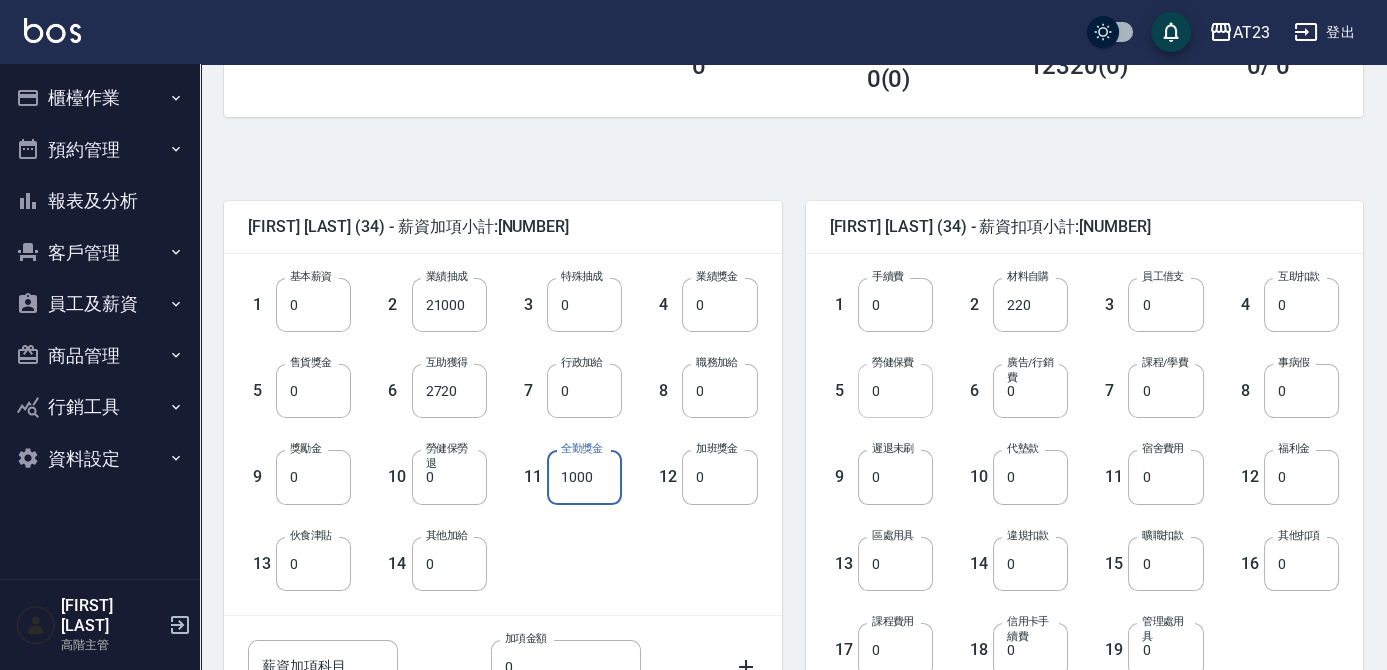 type on "1000" 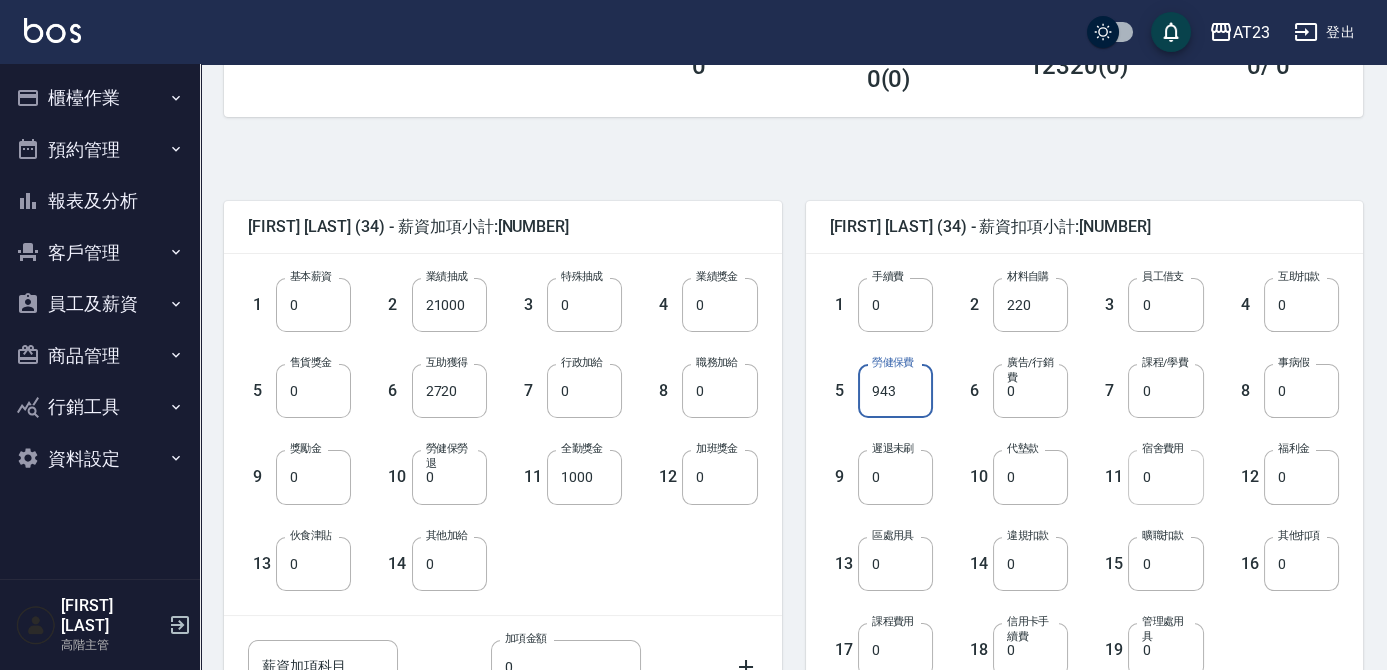 type on "943" 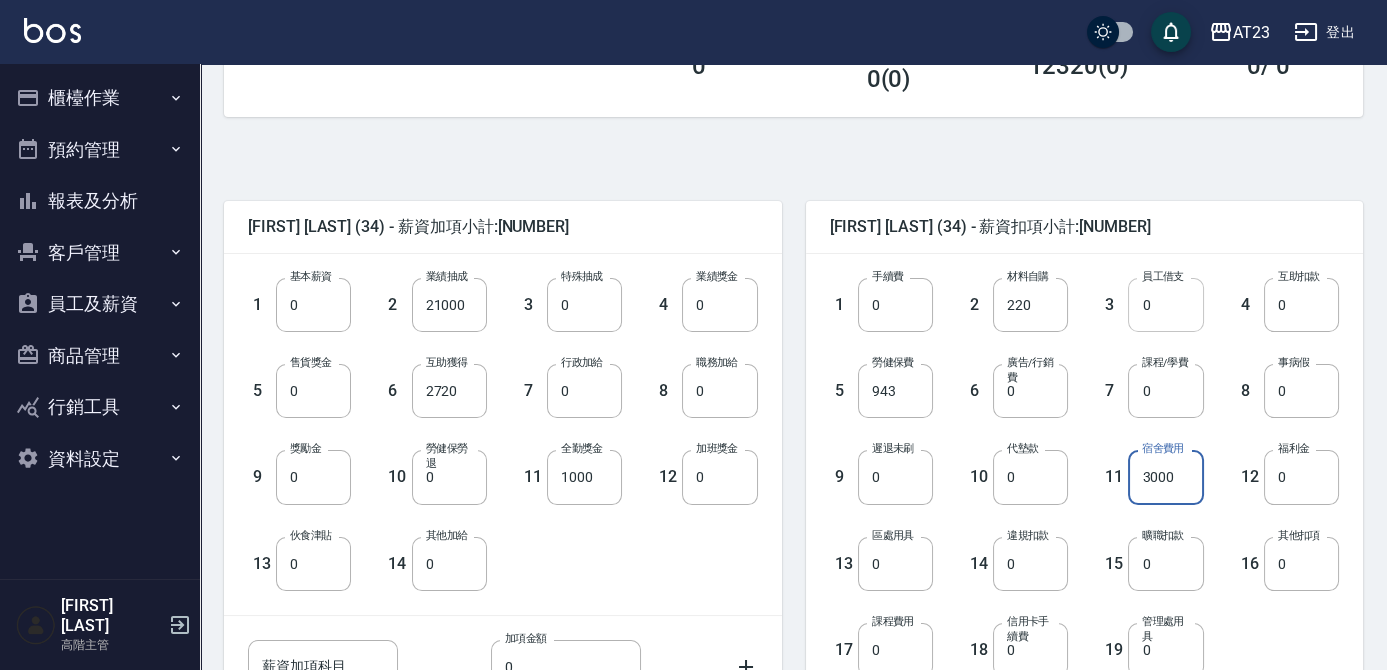 type on "3000" 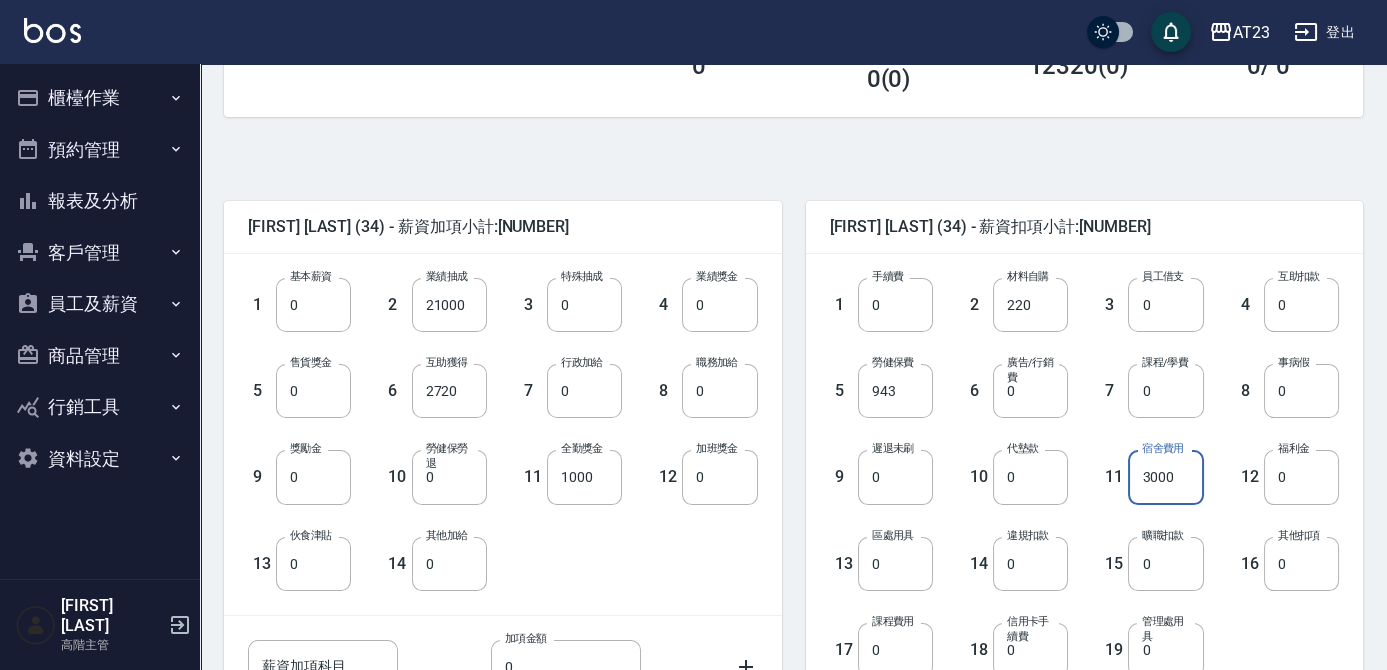 drag, startPoint x: 1162, startPoint y: 295, endPoint x: 1161, endPoint y: 277, distance: 18.027756 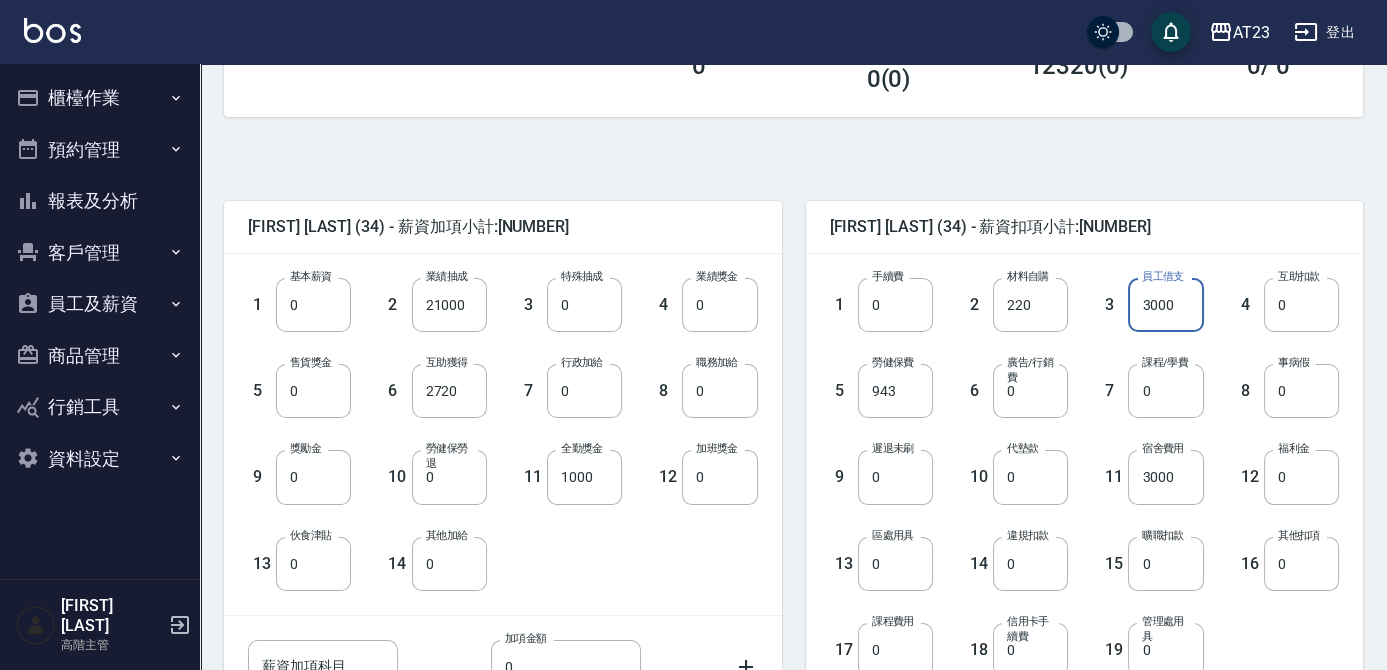 type on "3000" 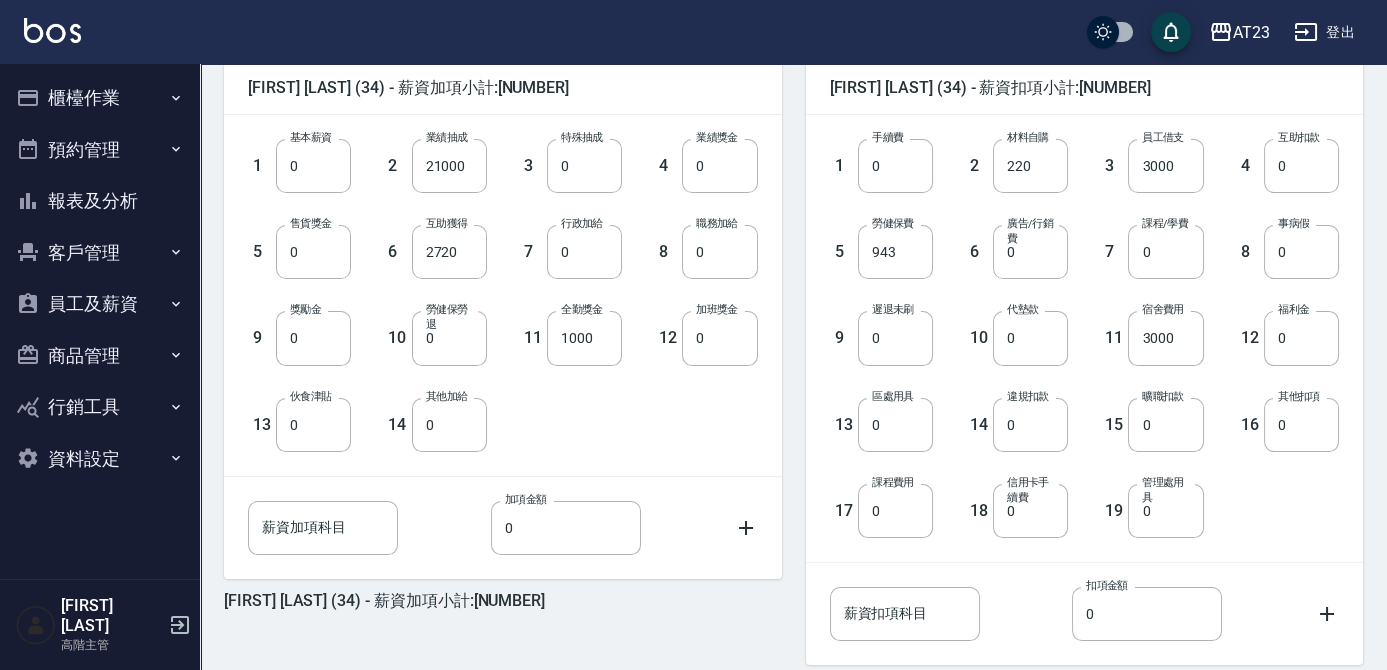 scroll, scrollTop: 545, scrollLeft: 0, axis: vertical 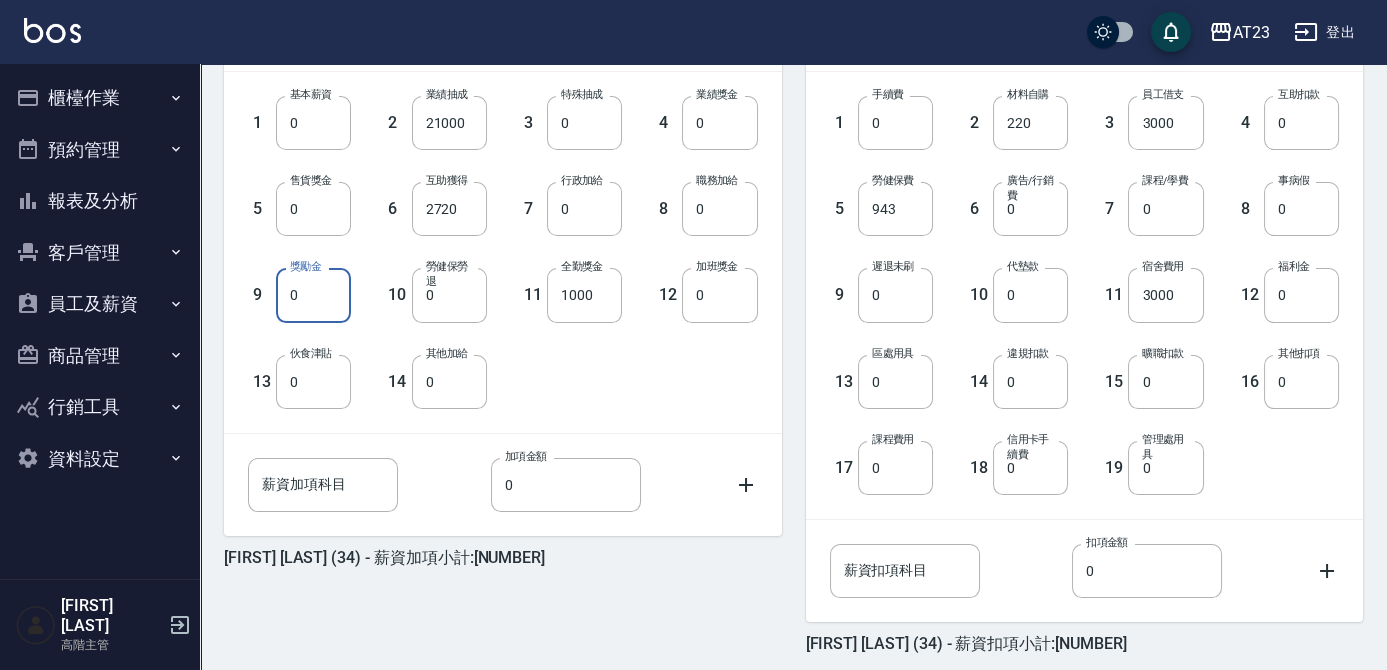 click on "0" at bounding box center [313, 295] 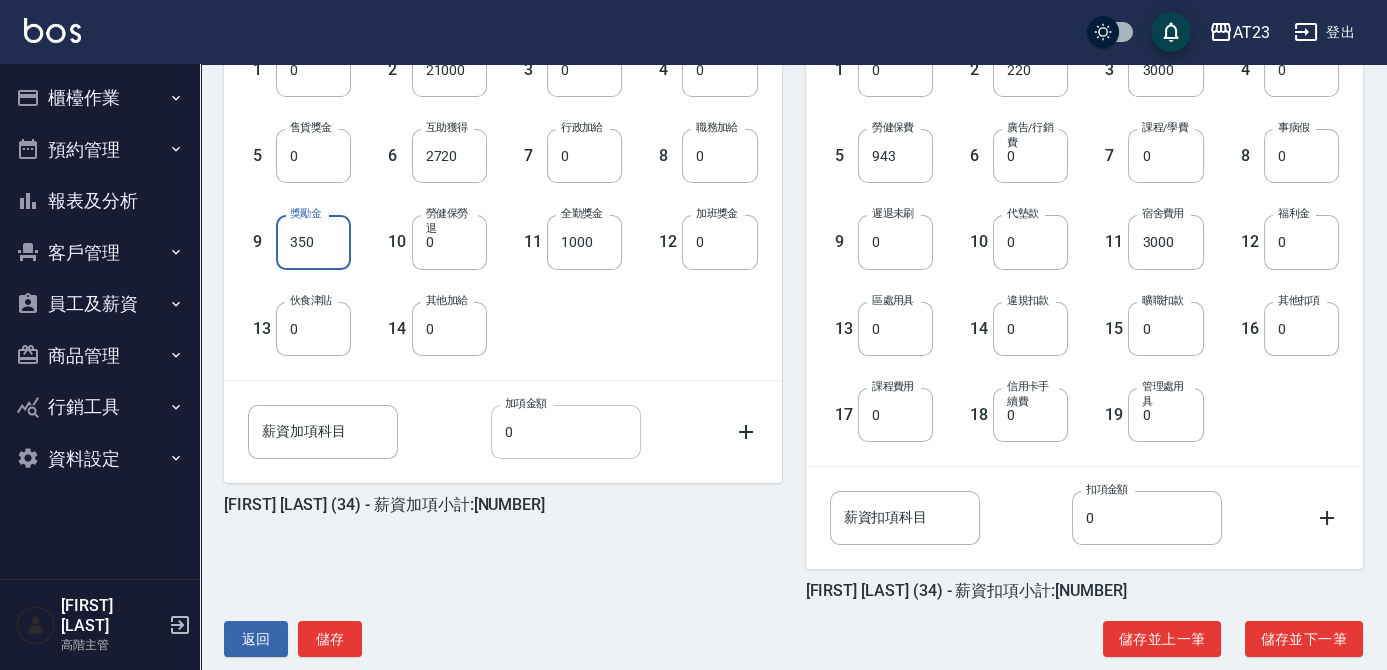 scroll, scrollTop: 628, scrollLeft: 0, axis: vertical 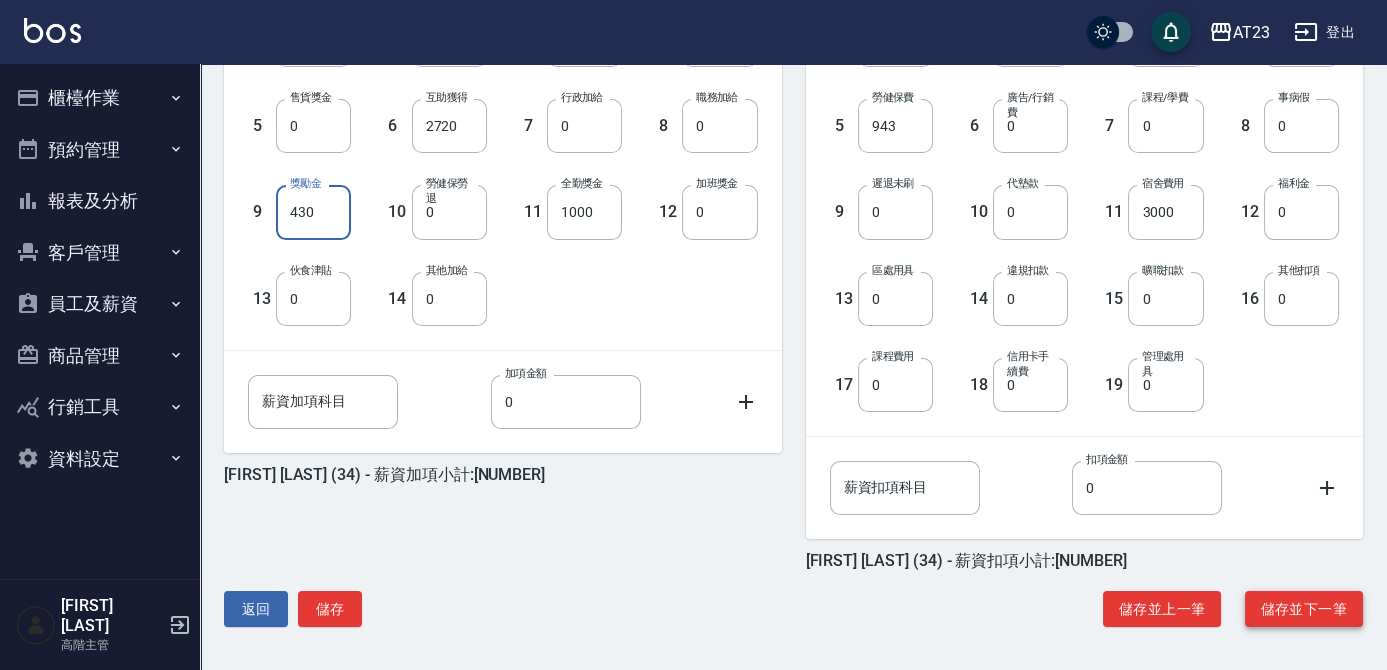 type on "430" 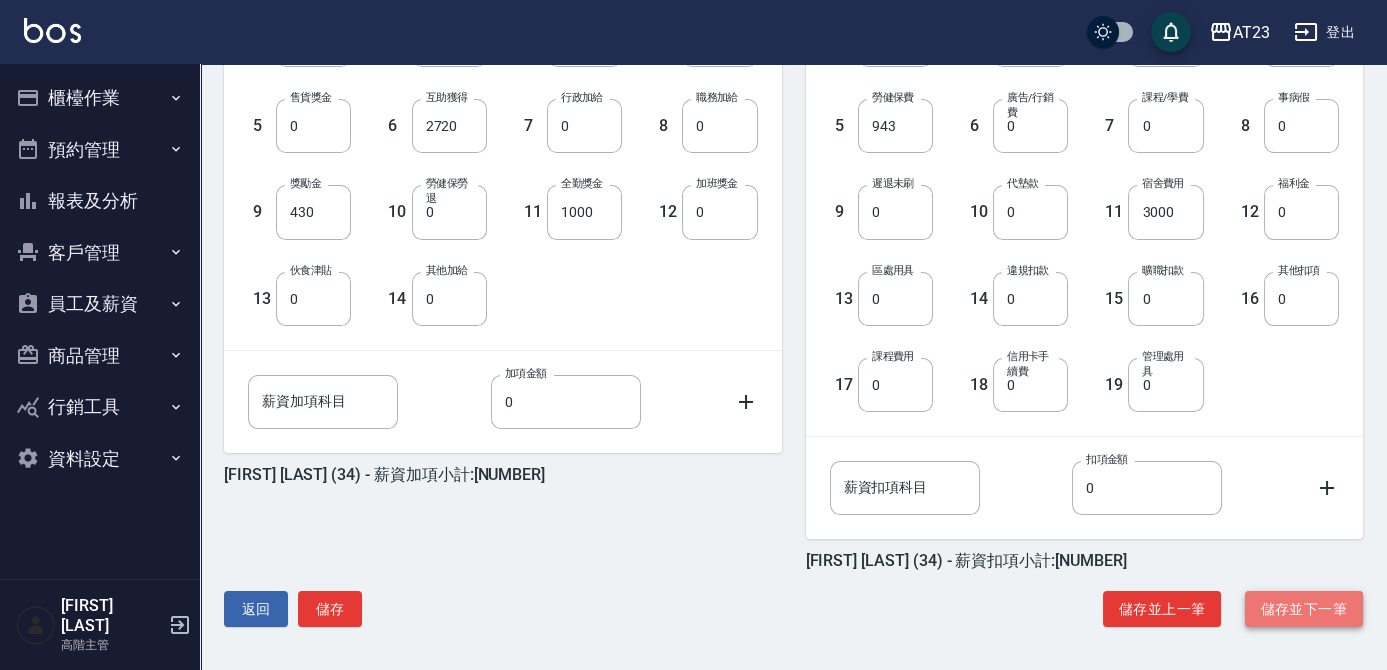 click on "儲存並下一筆" at bounding box center (1304, 609) 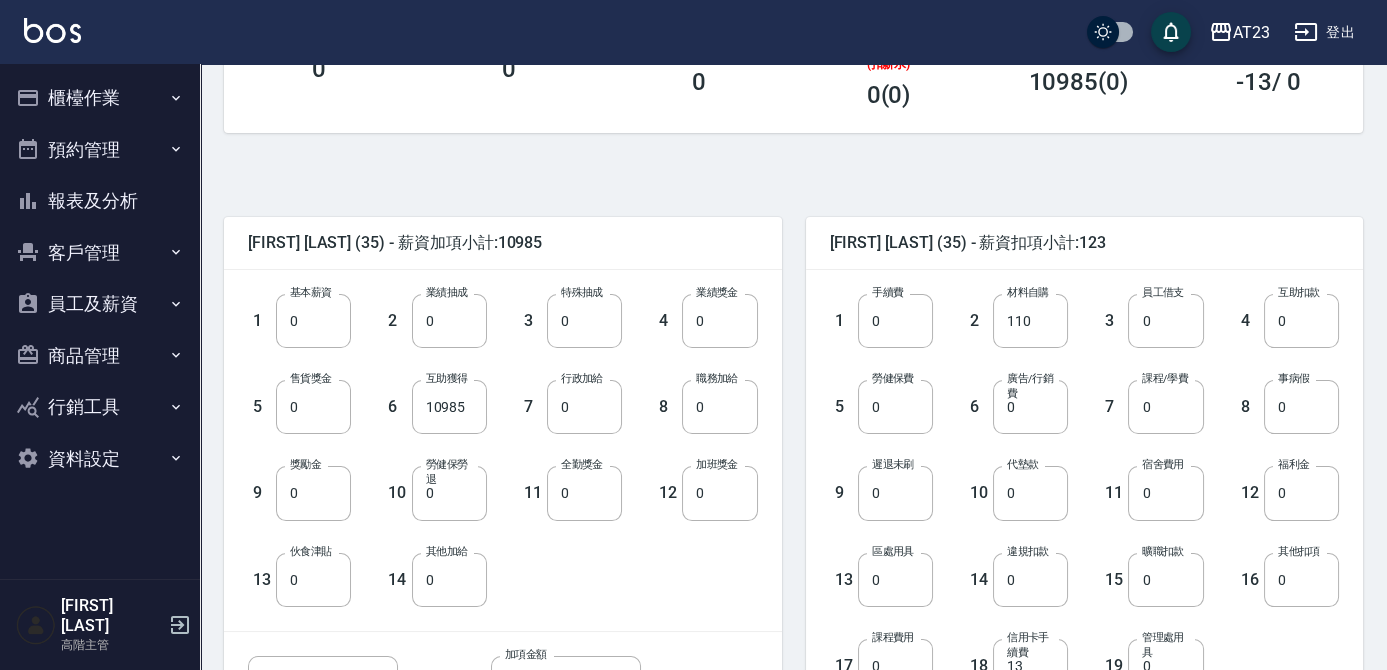 scroll, scrollTop: 454, scrollLeft: 0, axis: vertical 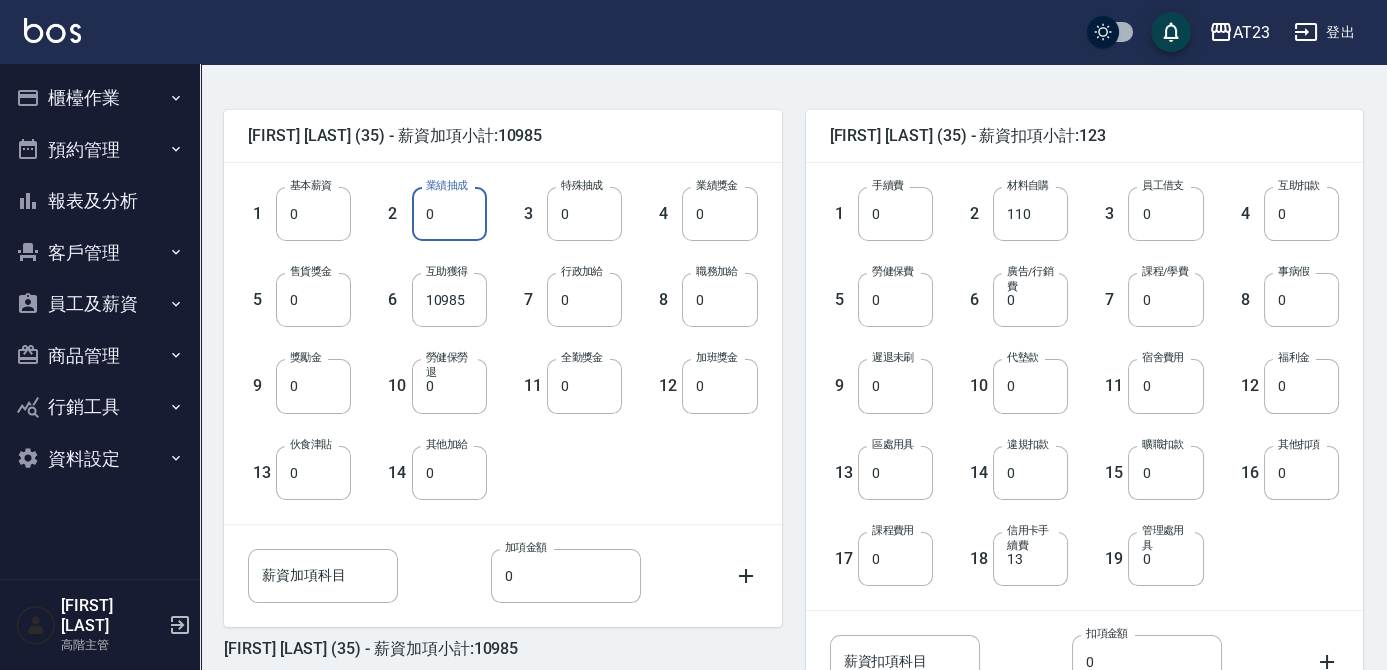 click on "0" at bounding box center [449, 214] 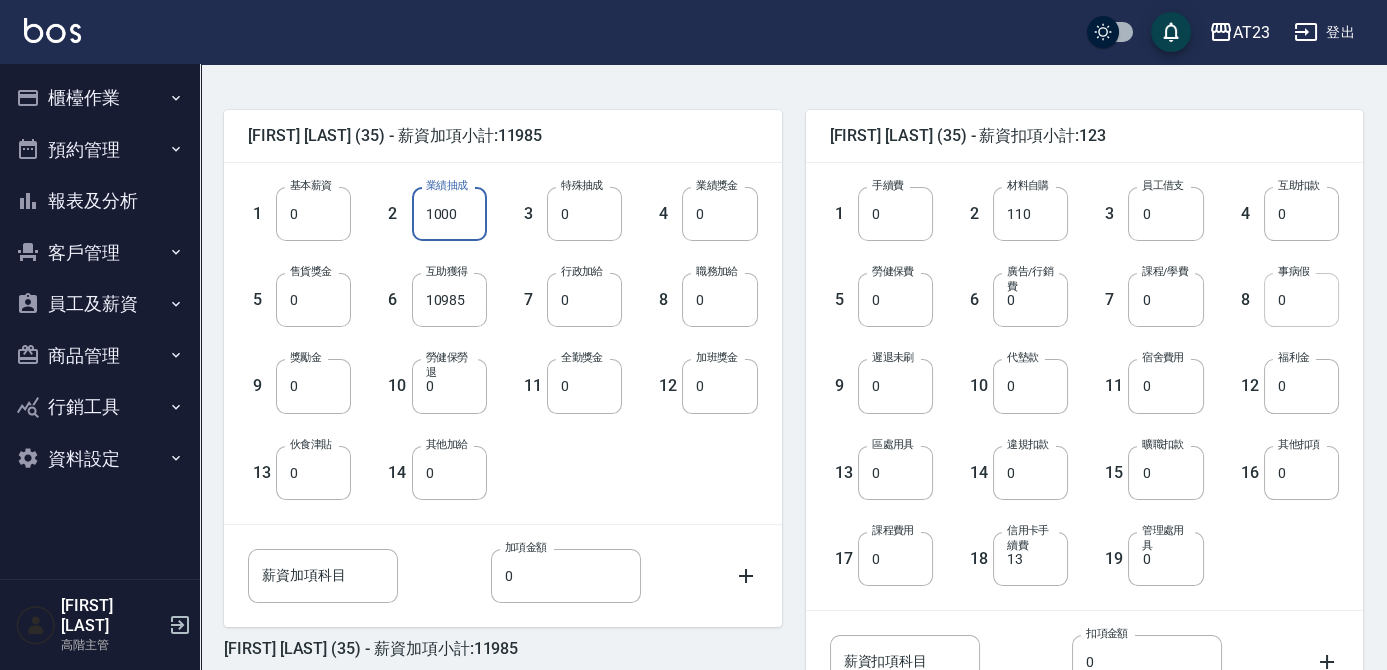 type on "1000" 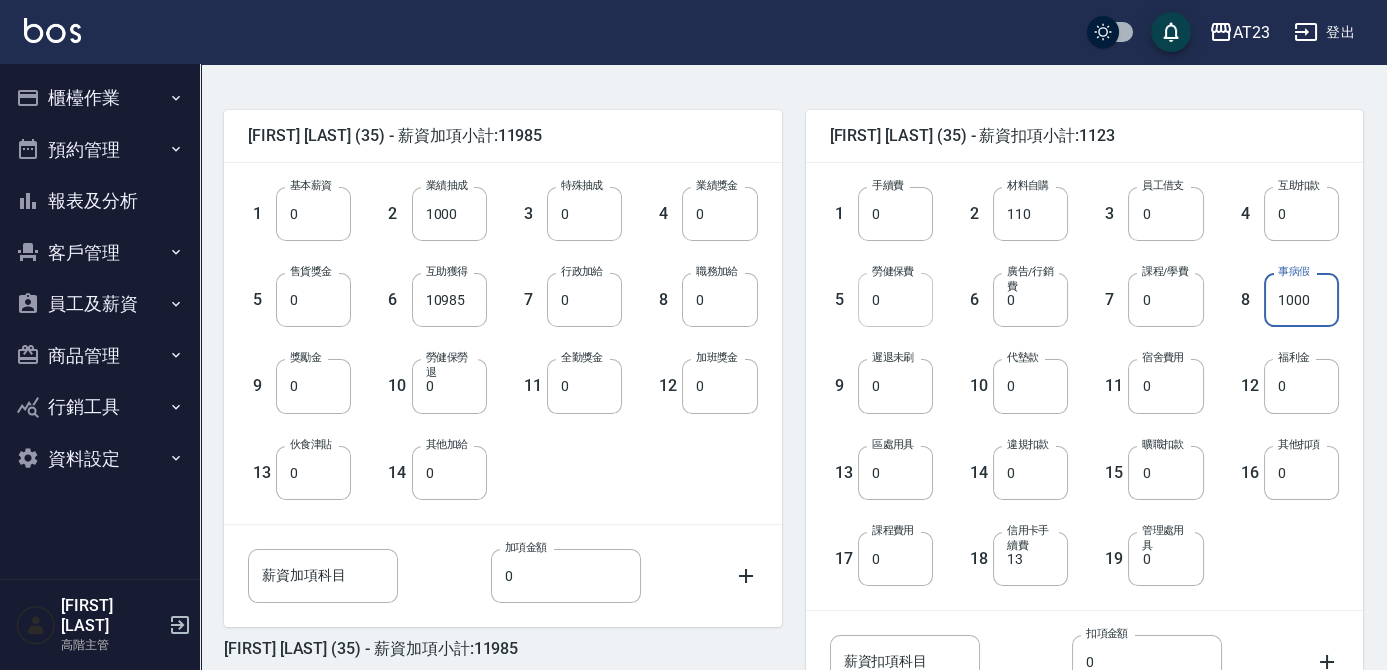 type on "1000" 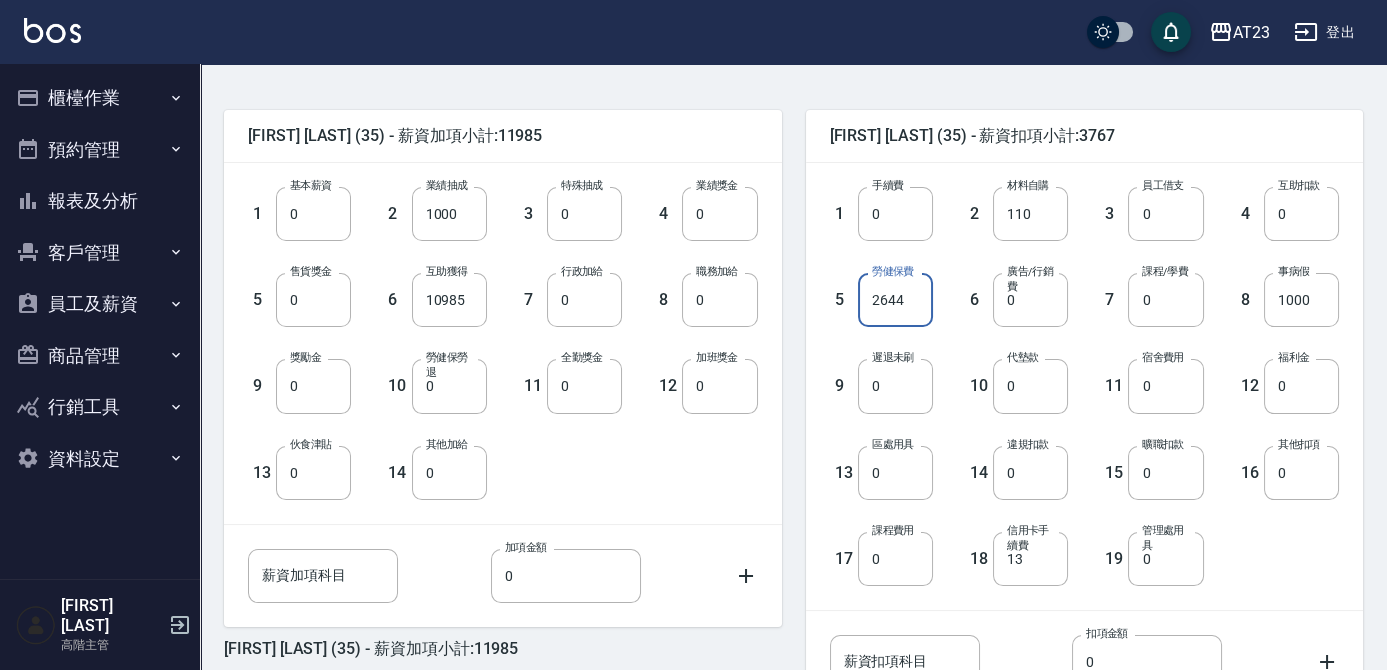 type on "2644" 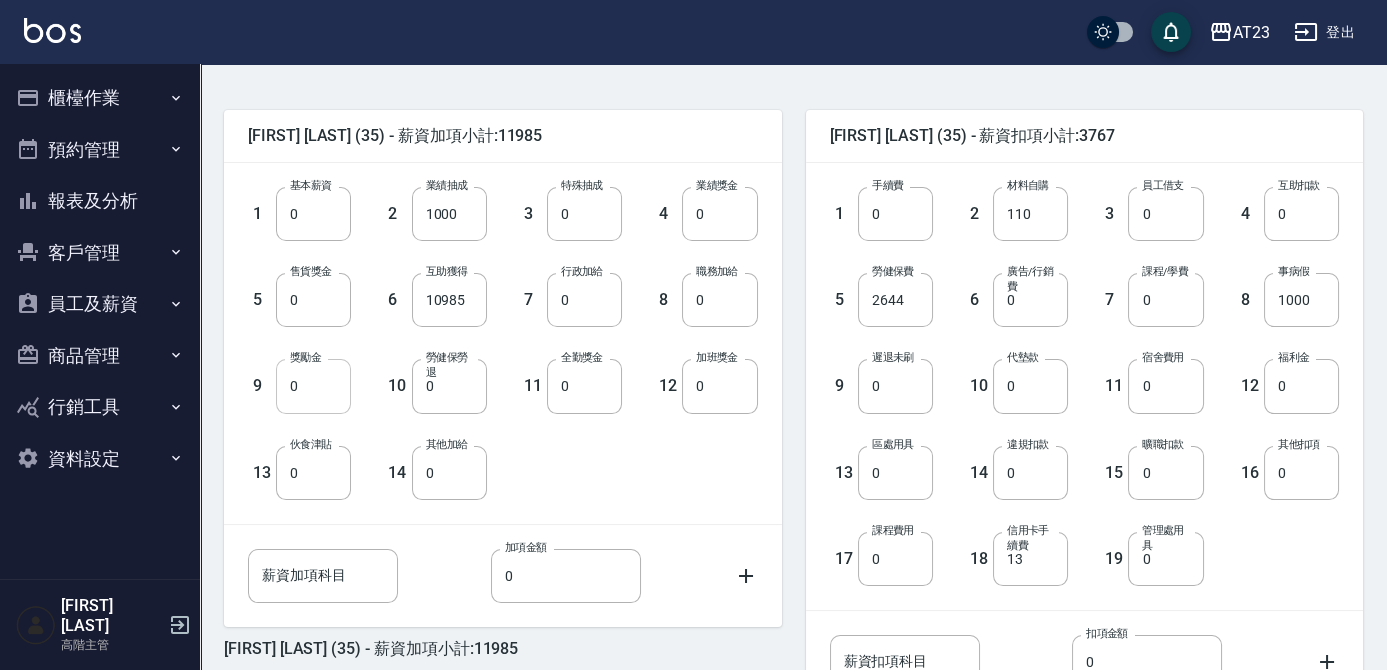 click on "0" at bounding box center (313, 386) 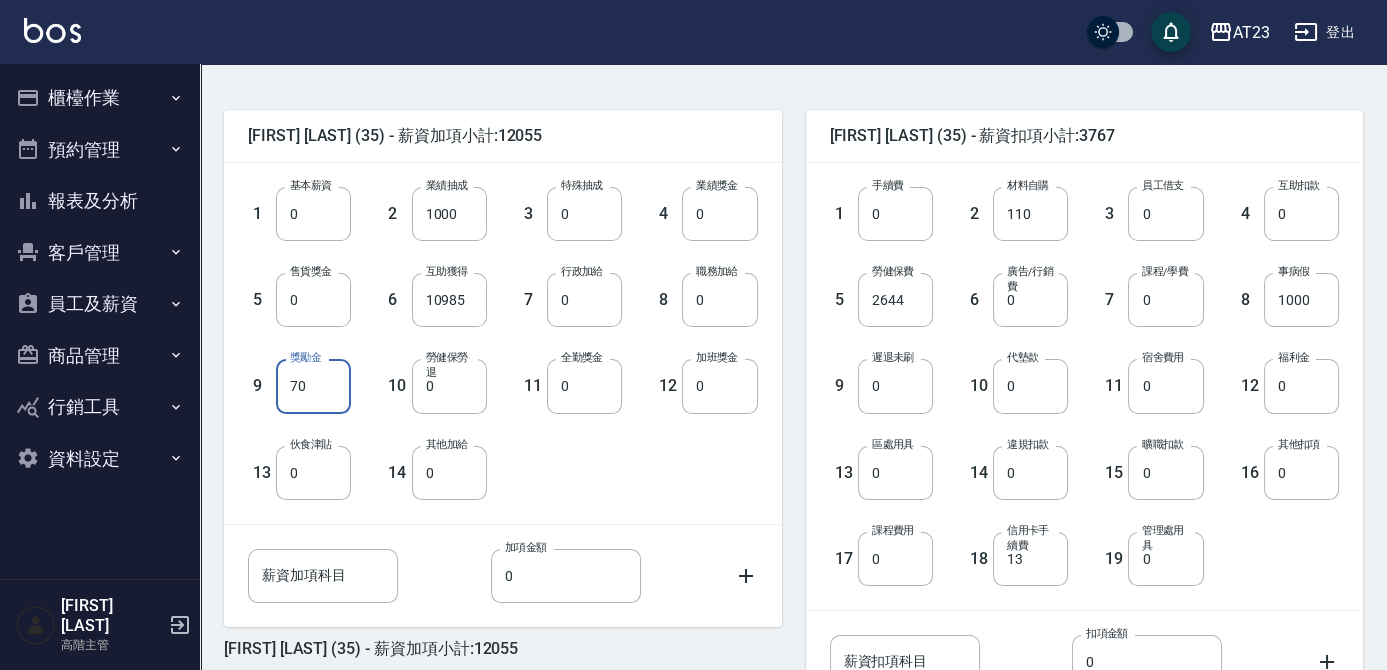 type on "70" 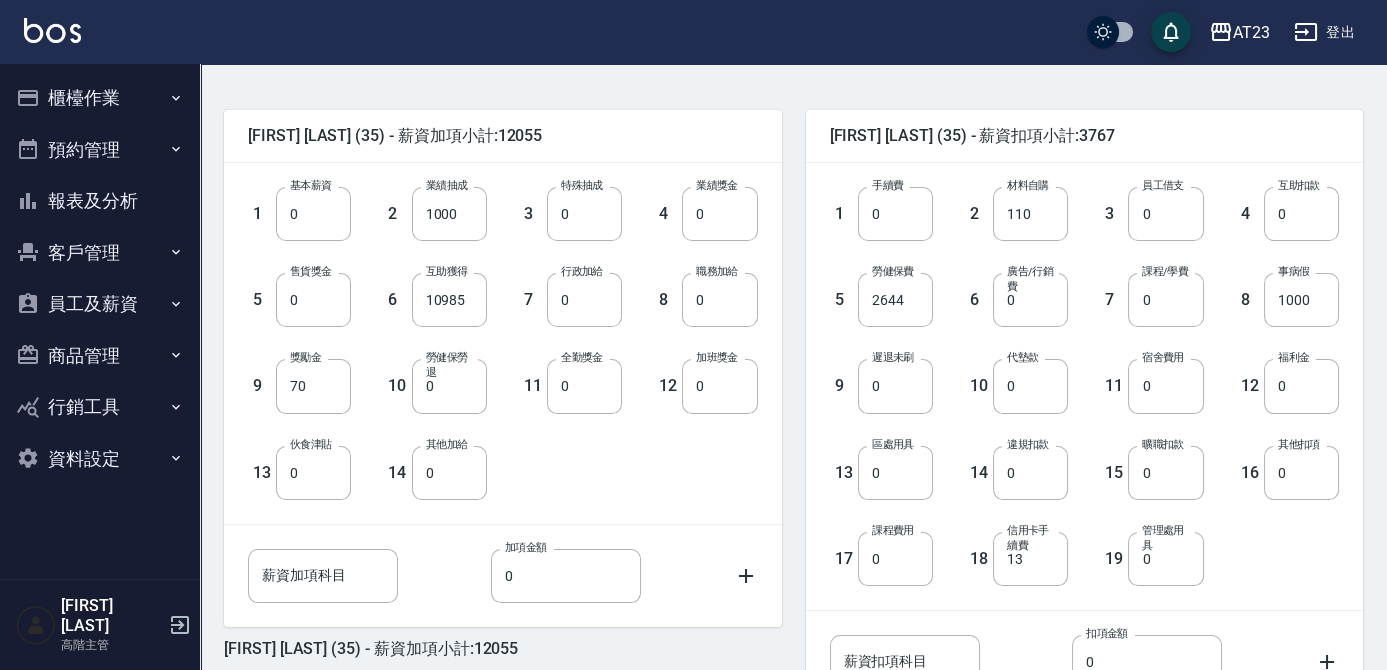 click on "1 基本薪資 0 基本薪資 2 業績抽成 1000 業績抽成 3 特殊抽成 0 特殊抽成 4 業績獎金 0 業績獎金 5 售貨獎金 0 售貨獎金 6 互助獲得 10985 互助獲得 7 行政加給 0 行政加給 8 職務加給 0 職務加給 9 獎勵金 70 獎勵金 10 勞健保勞退 0 勞健保勞退 11 全勤獎金 0 全勤獎金 12 加班獎金 0 加班獎金 13 伙食津貼 0 伙食津貼 14 其他加給 0 其他加給" at bounding box center [503, 343] 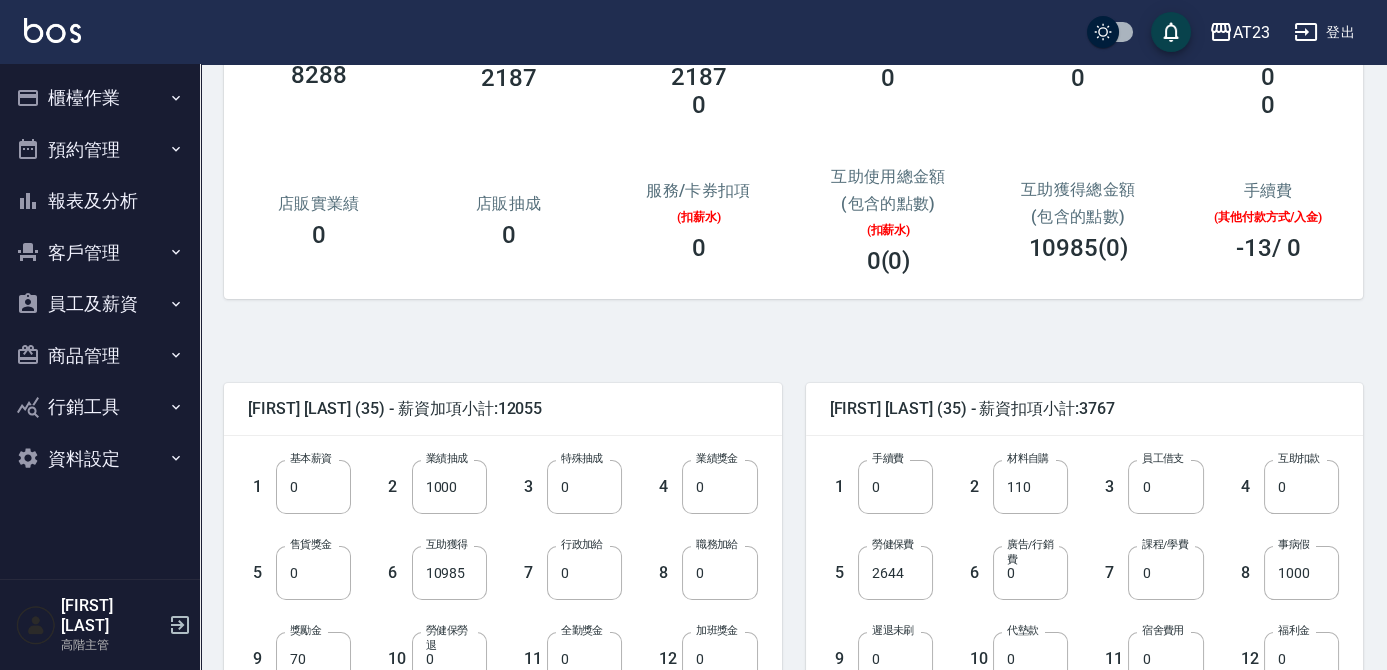 scroll, scrollTop: 90, scrollLeft: 0, axis: vertical 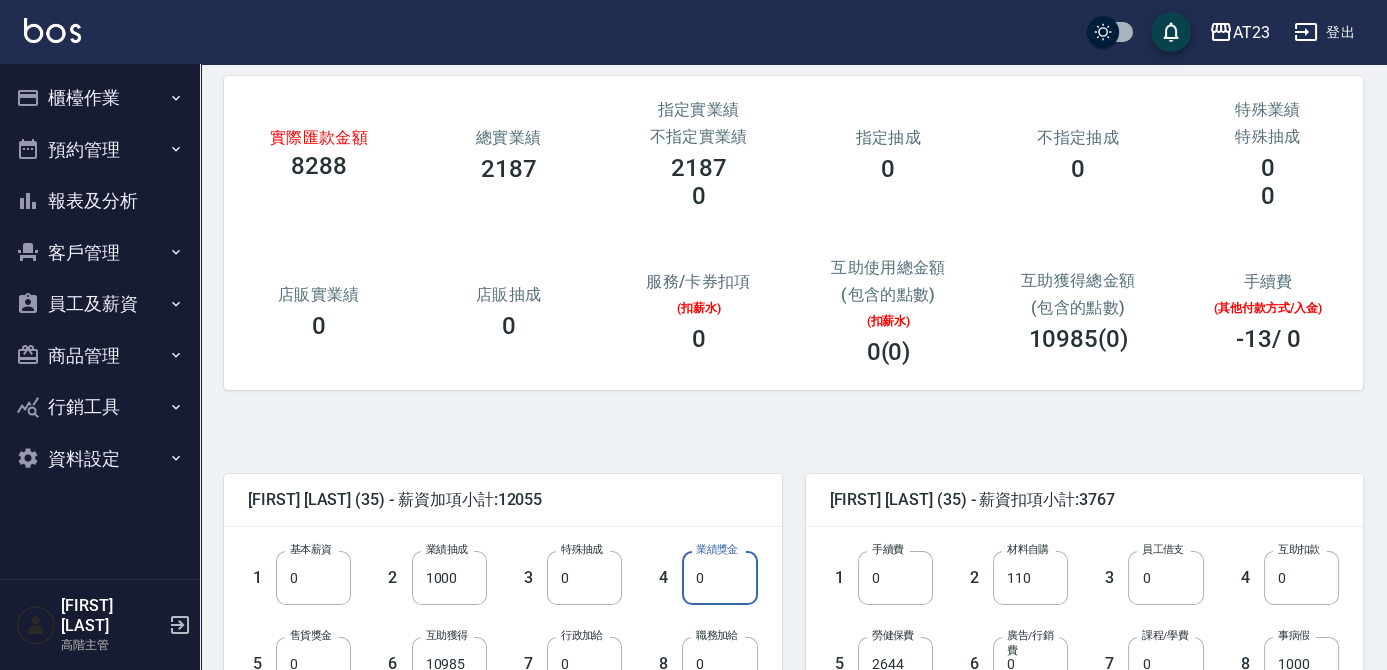 click on "0" at bounding box center (719, 578) 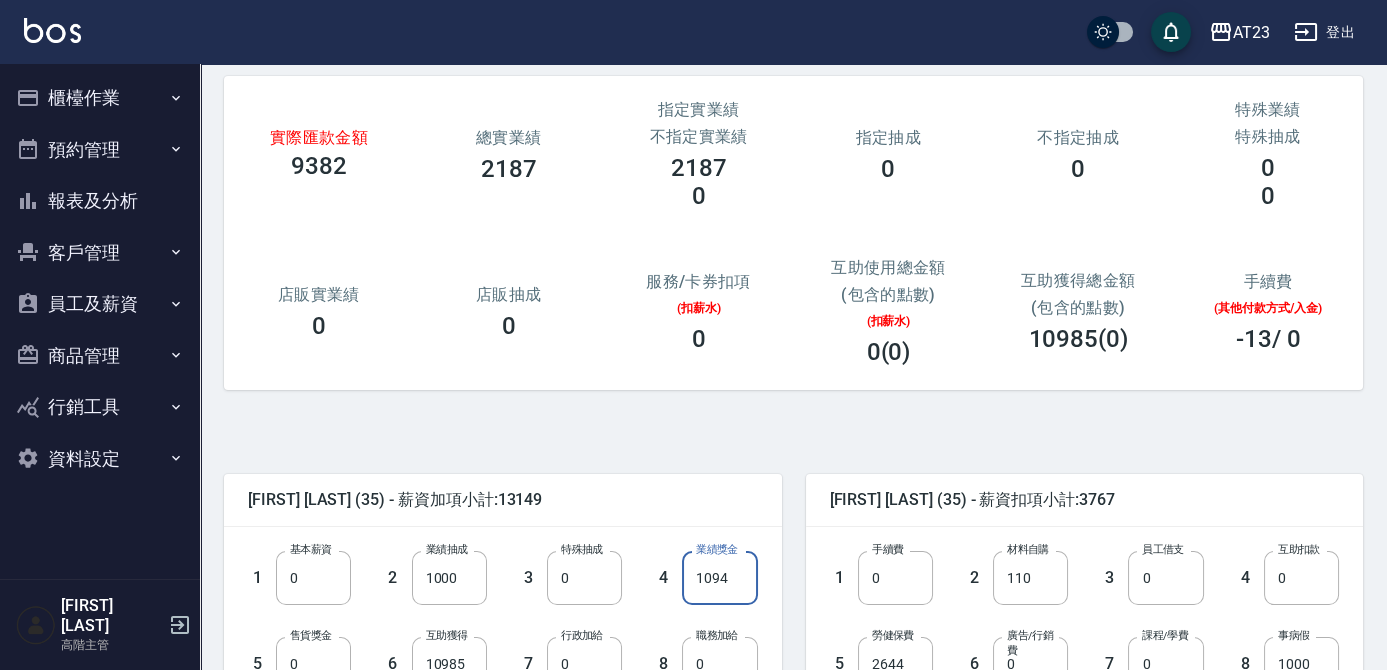 type on "1094" 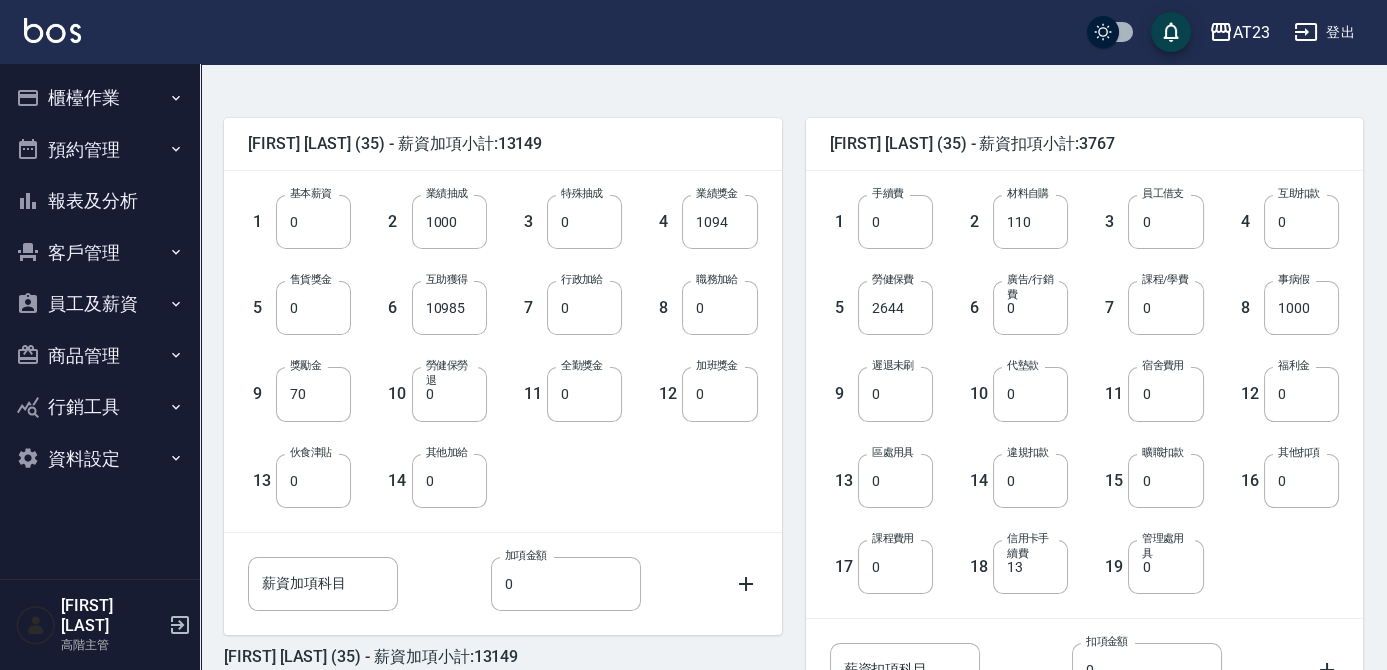 scroll, scrollTop: 355, scrollLeft: 0, axis: vertical 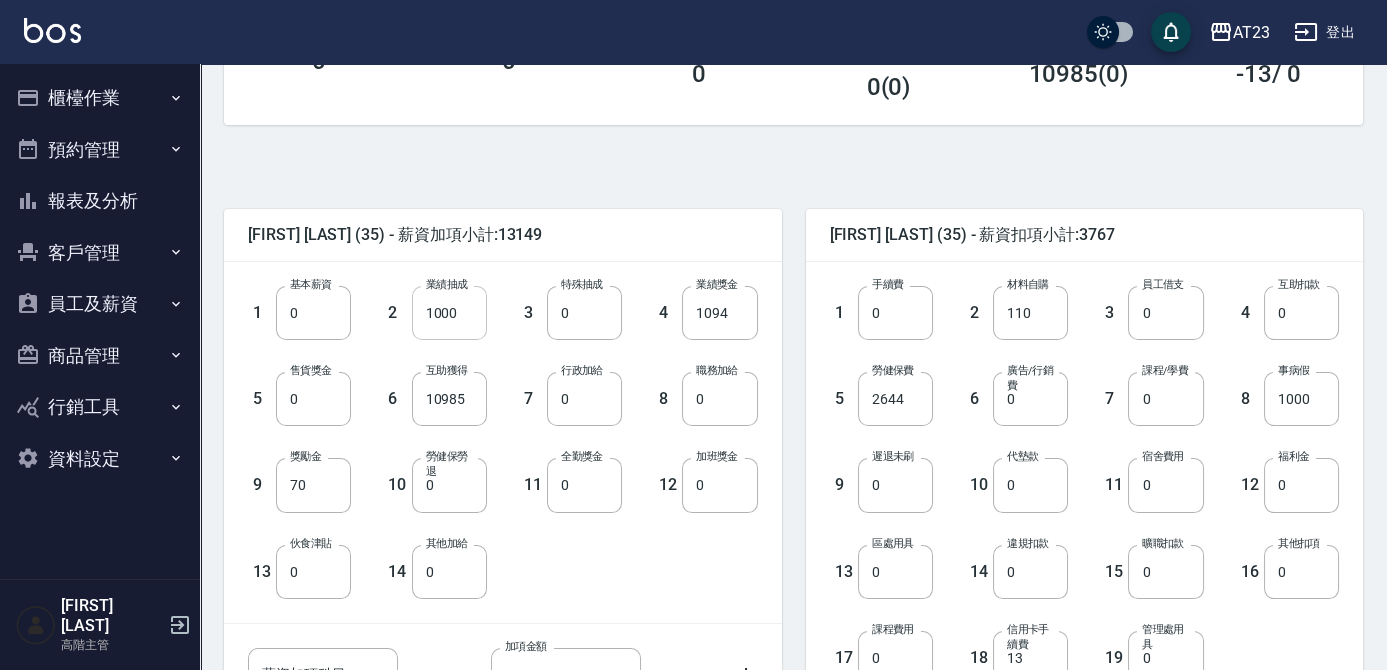 click on "1000" at bounding box center [449, 313] 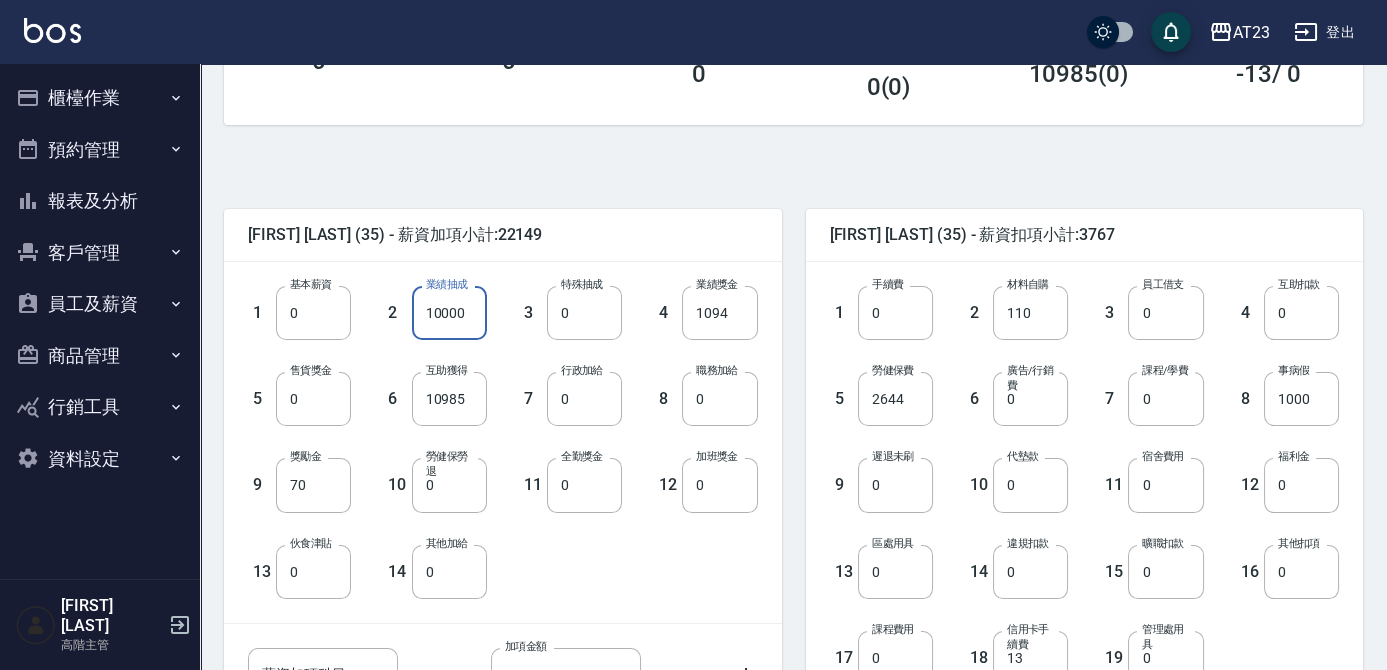 type on "10000" 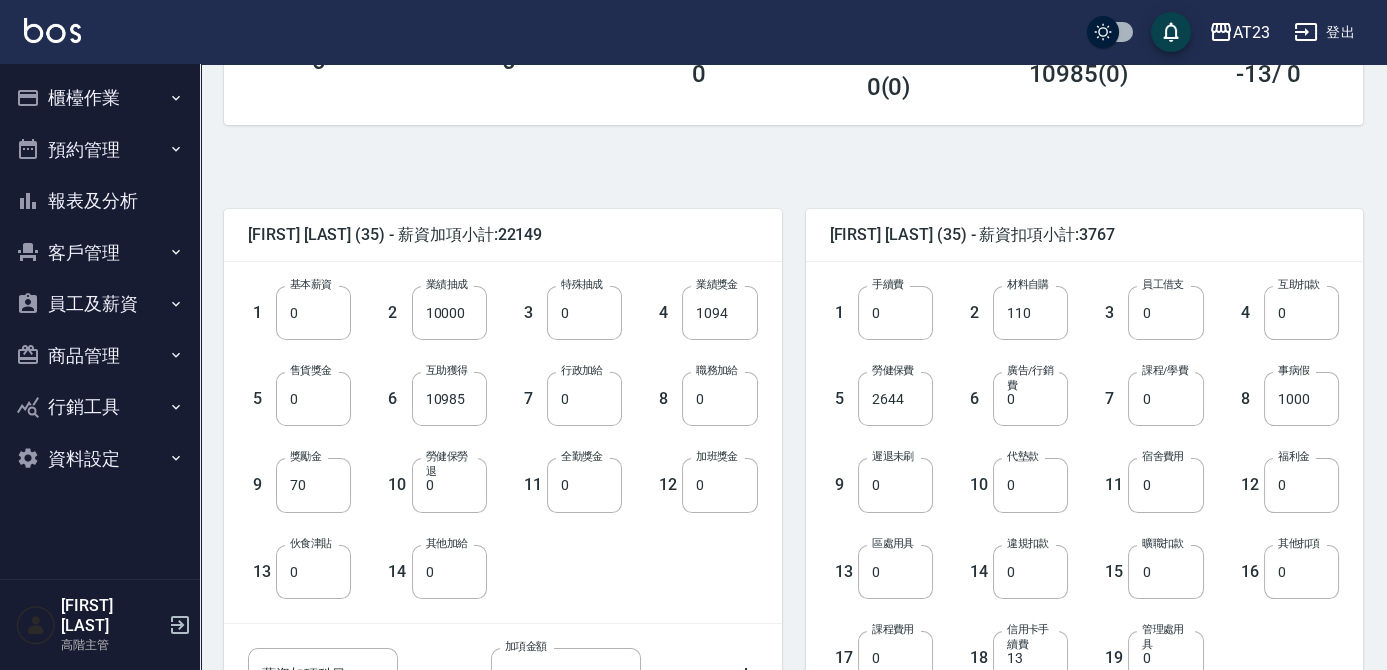 click on "1 基本薪資 0 基本薪資 2 業績抽成 10000 業績抽成 3 特殊抽成 0 特殊抽成 4 業績獎金 1094 業績獎金 5 售貨獎金 0 售貨獎金 6 互助獲得 10985 互助獲得 7 行政加給 0 行政加給 8 職務加給 0 職務加給 9 獎勵金 70 獎勵金 10 勞健保勞退 0 勞健保勞退 11 全勤獎金 0 全勤獎金 12 加班獎金 0 加班獎金 13 伙食津貼 0 伙食津貼 14 其他加給 0 其他加給" at bounding box center [487, 426] 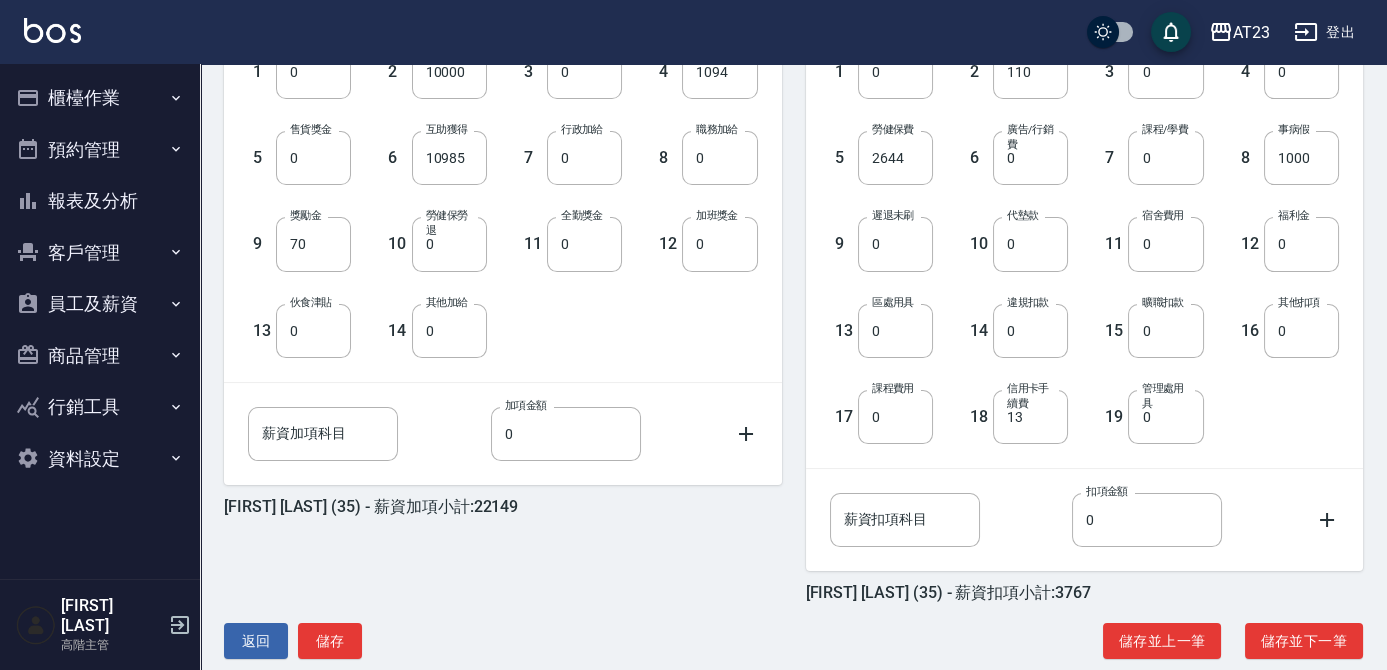 scroll, scrollTop: 628, scrollLeft: 0, axis: vertical 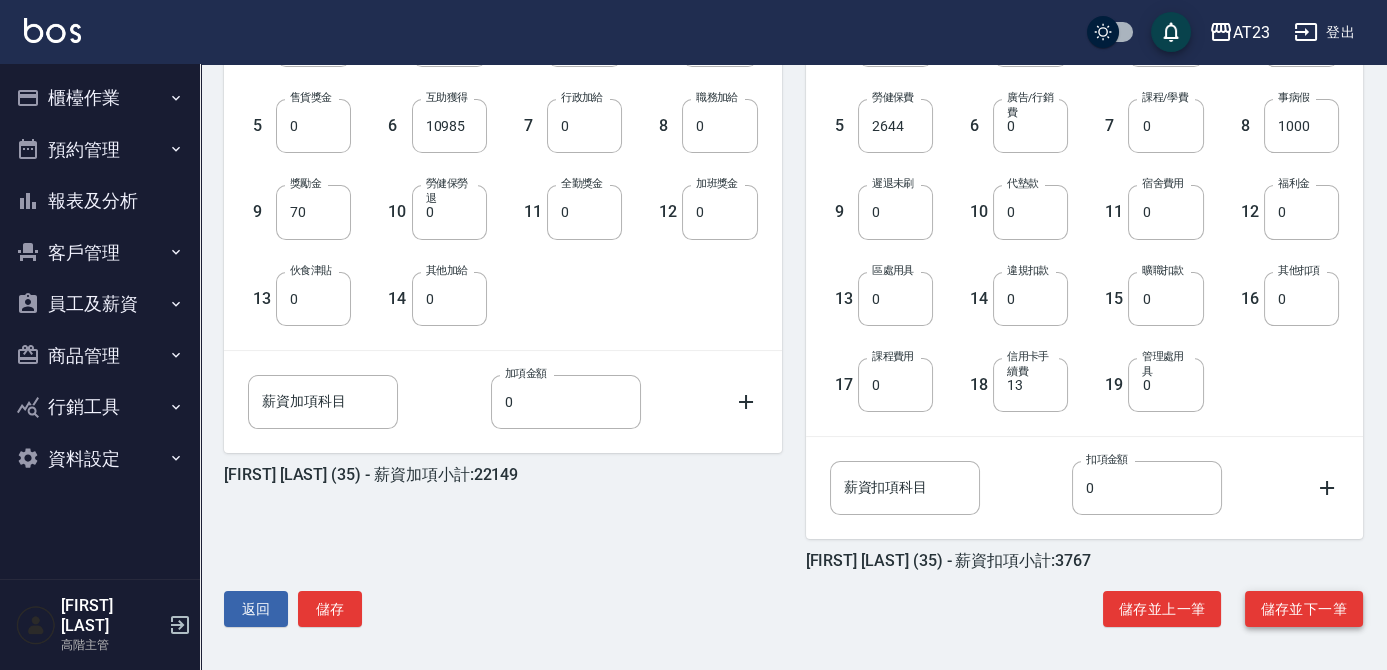 click on "儲存並下一筆" at bounding box center (1304, 609) 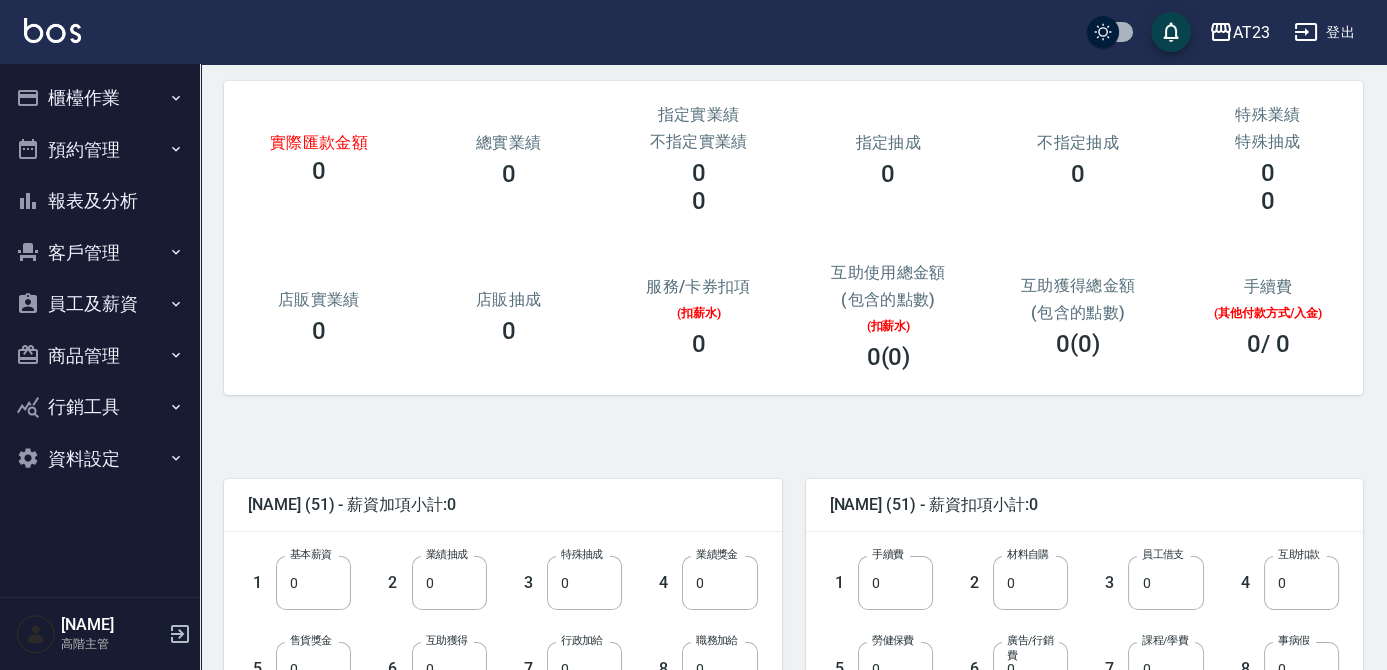 scroll, scrollTop: 181, scrollLeft: 0, axis: vertical 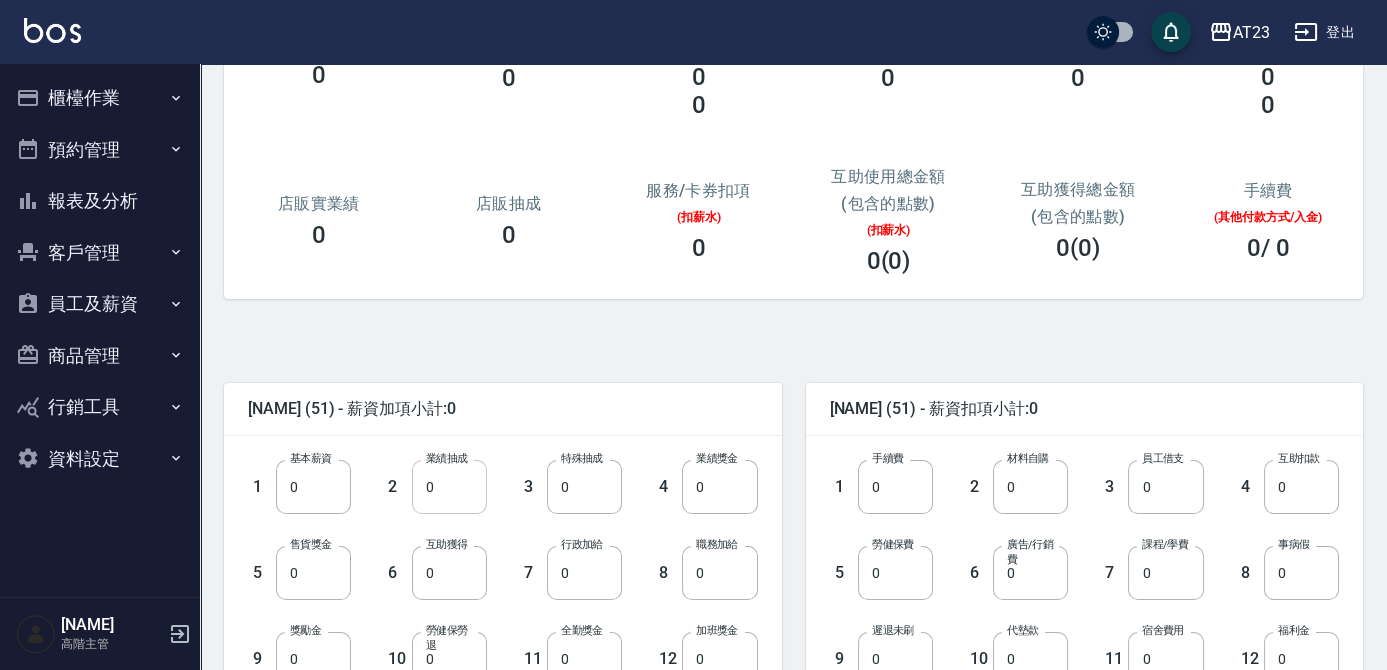 click on "0" at bounding box center (449, 487) 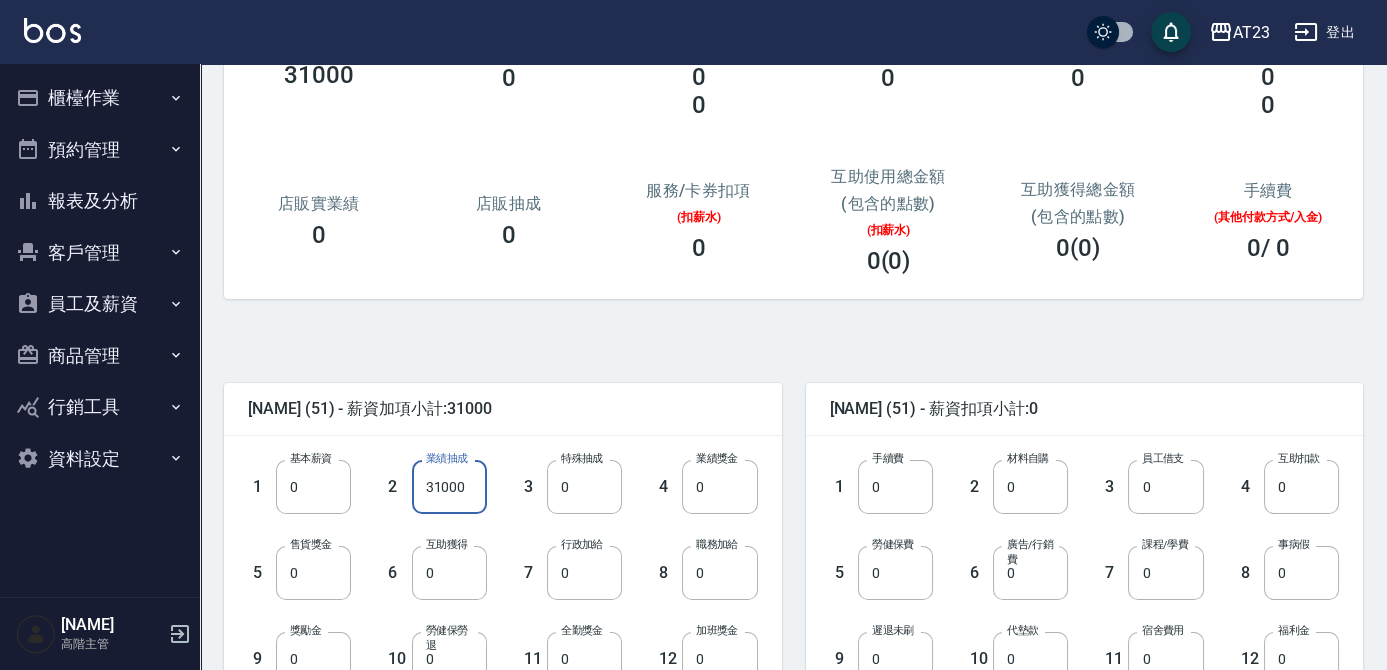 type on "31000" 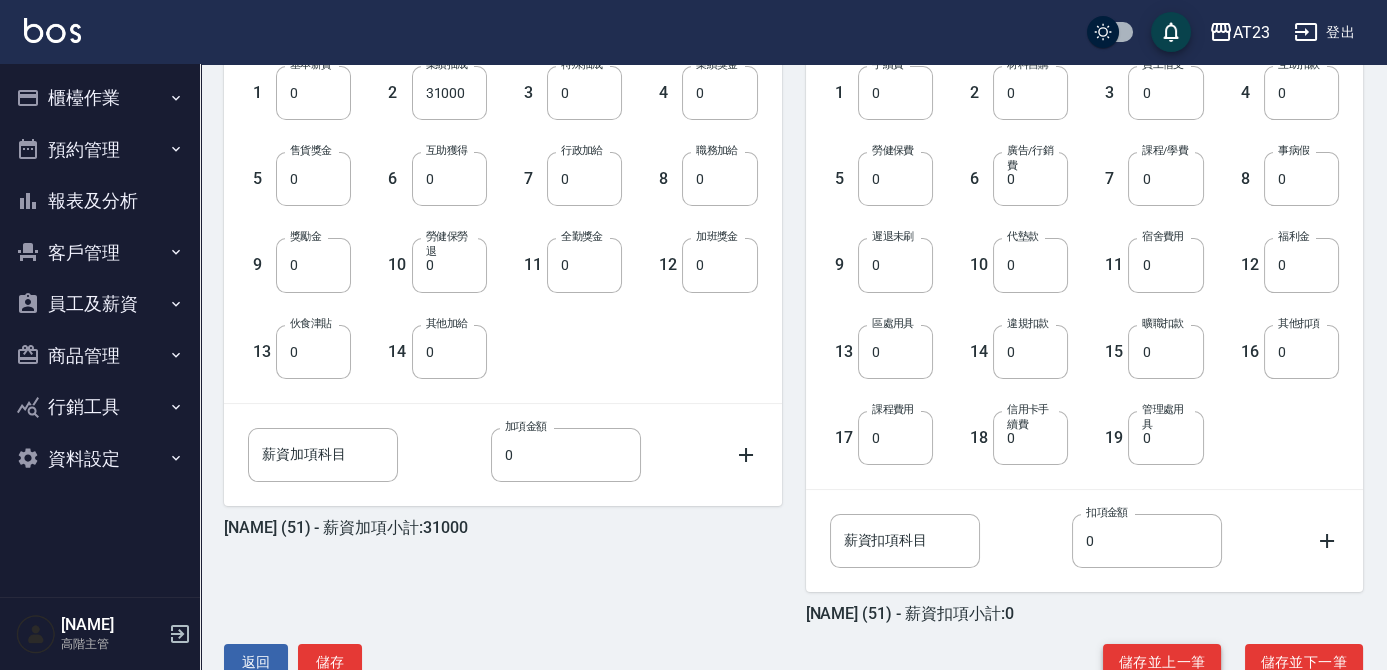 scroll, scrollTop: 628, scrollLeft: 0, axis: vertical 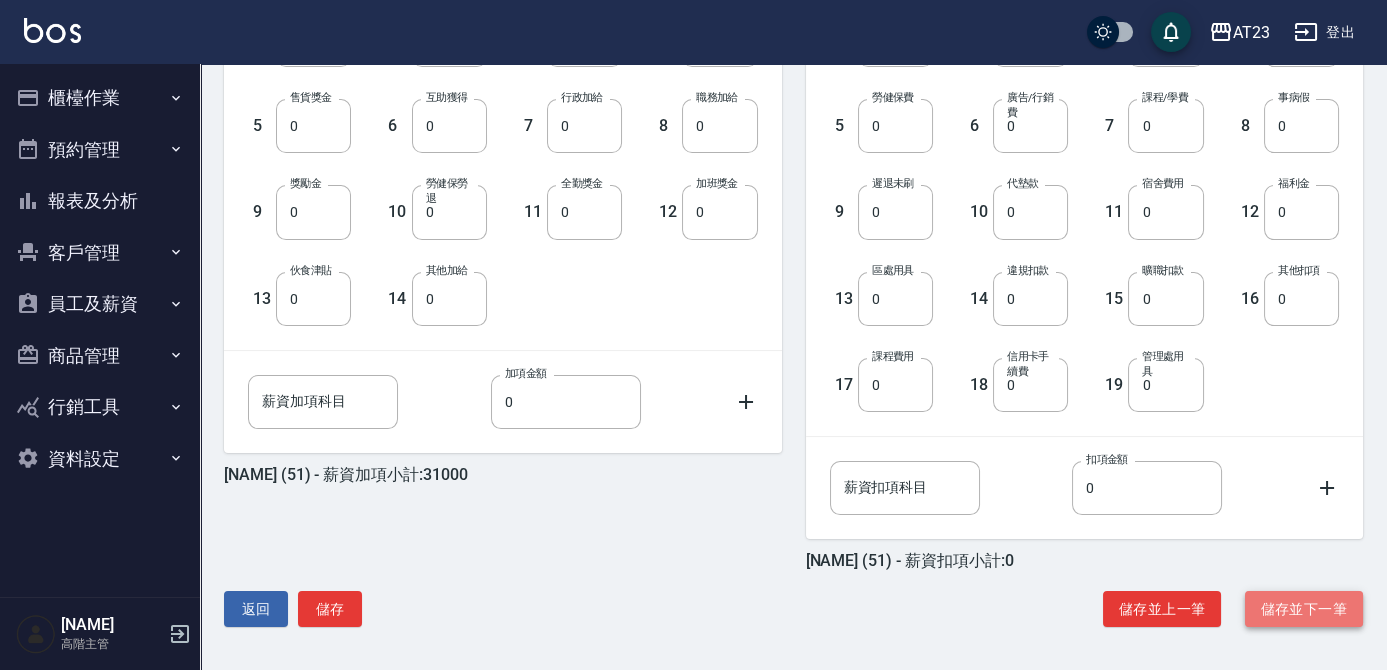 click on "儲存並下一筆" at bounding box center [1304, 609] 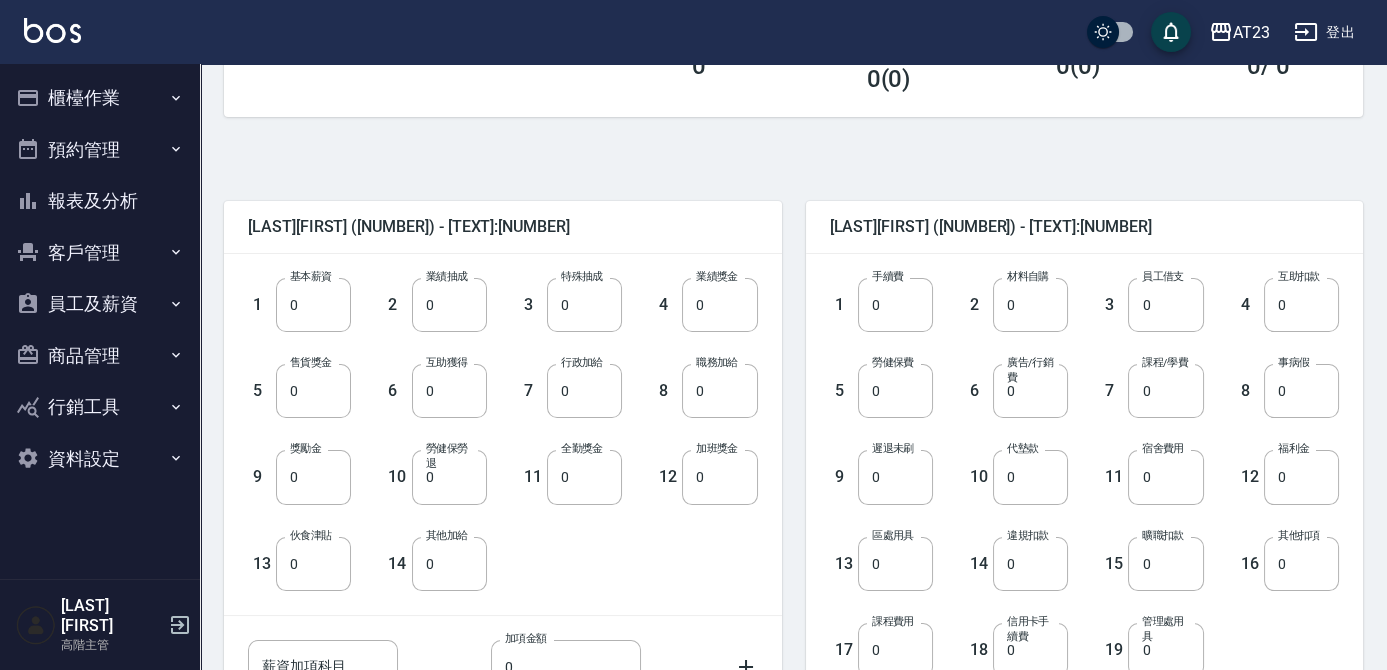scroll, scrollTop: 545, scrollLeft: 0, axis: vertical 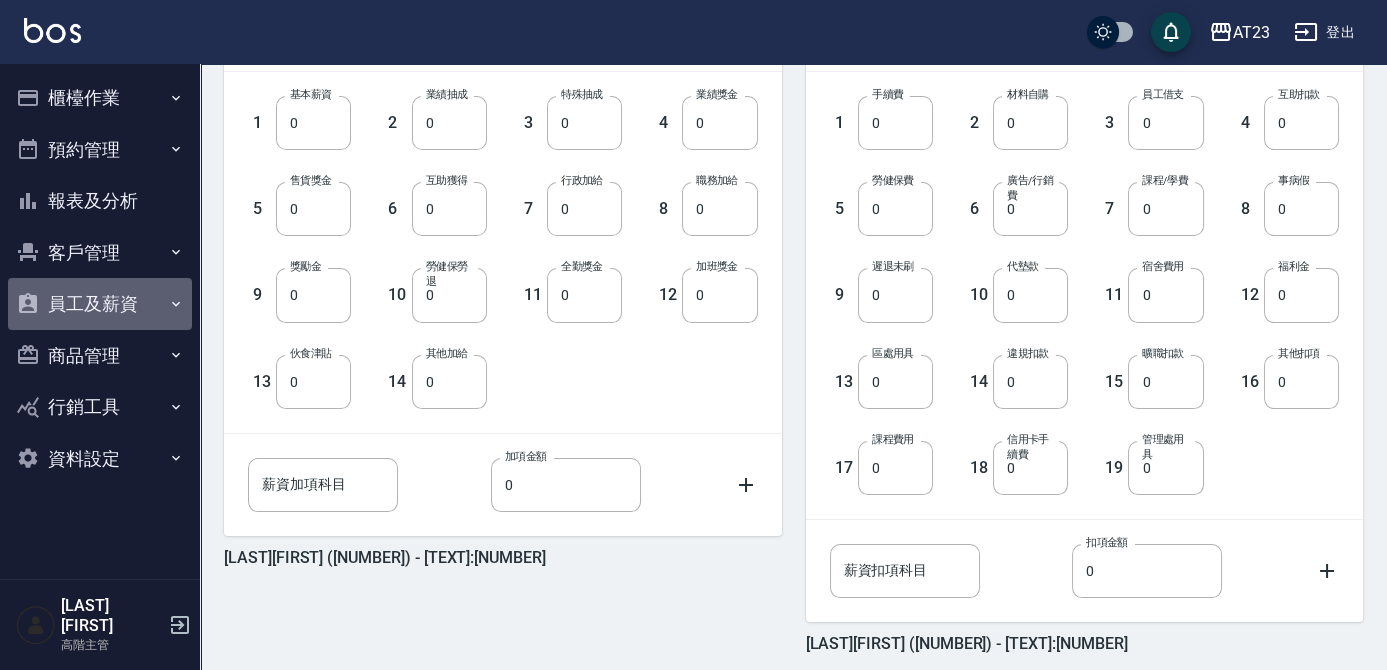 click on "員工及薪資" at bounding box center [100, 304] 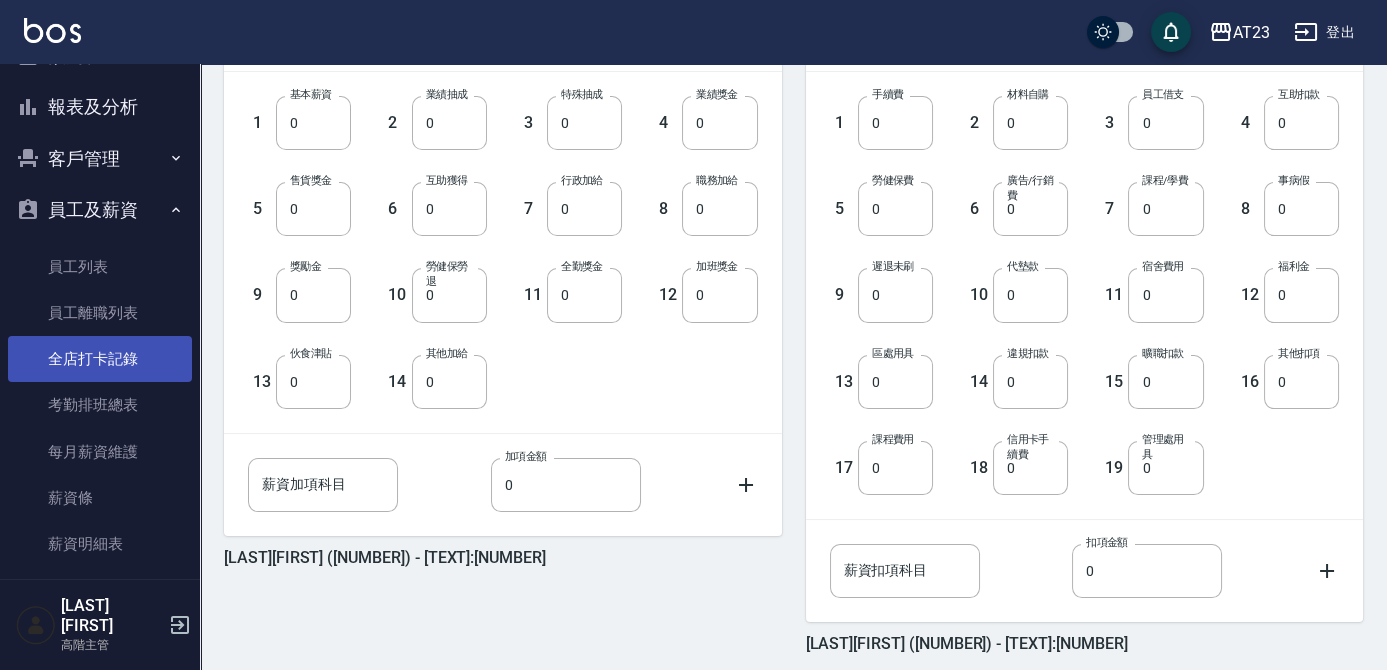 scroll, scrollTop: 181, scrollLeft: 0, axis: vertical 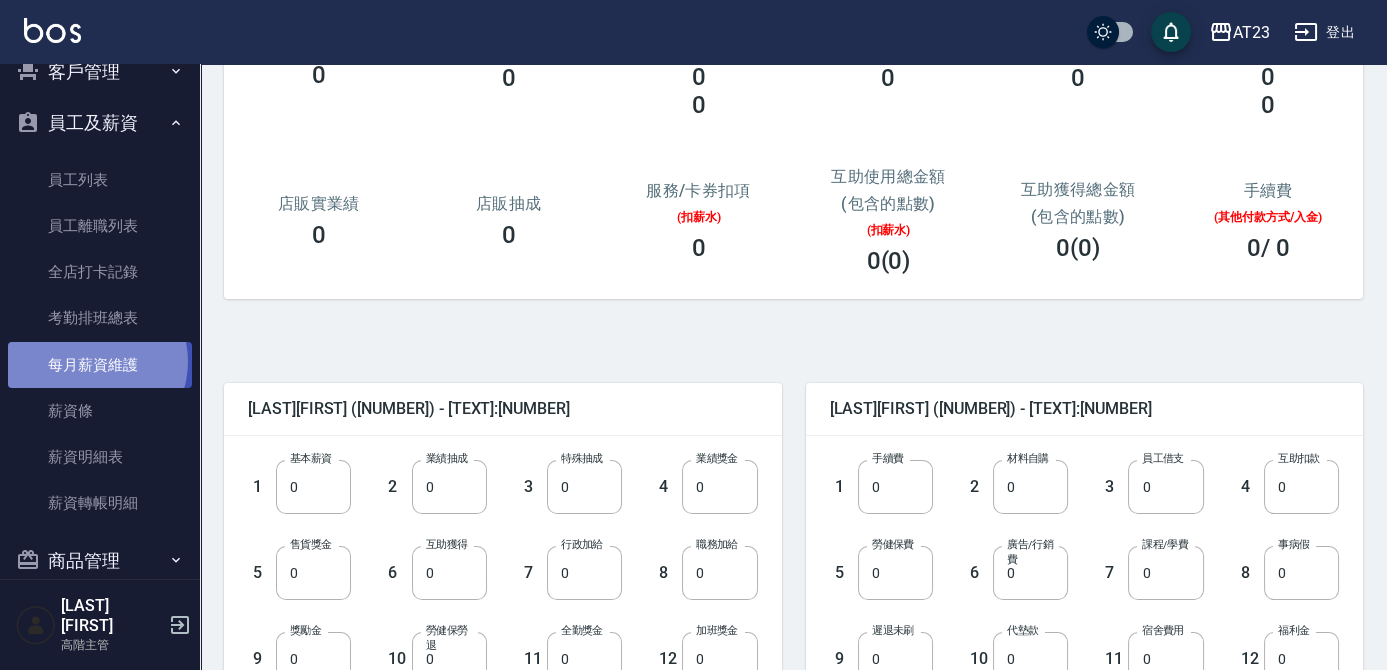 click on "每月薪資維護" at bounding box center (100, 365) 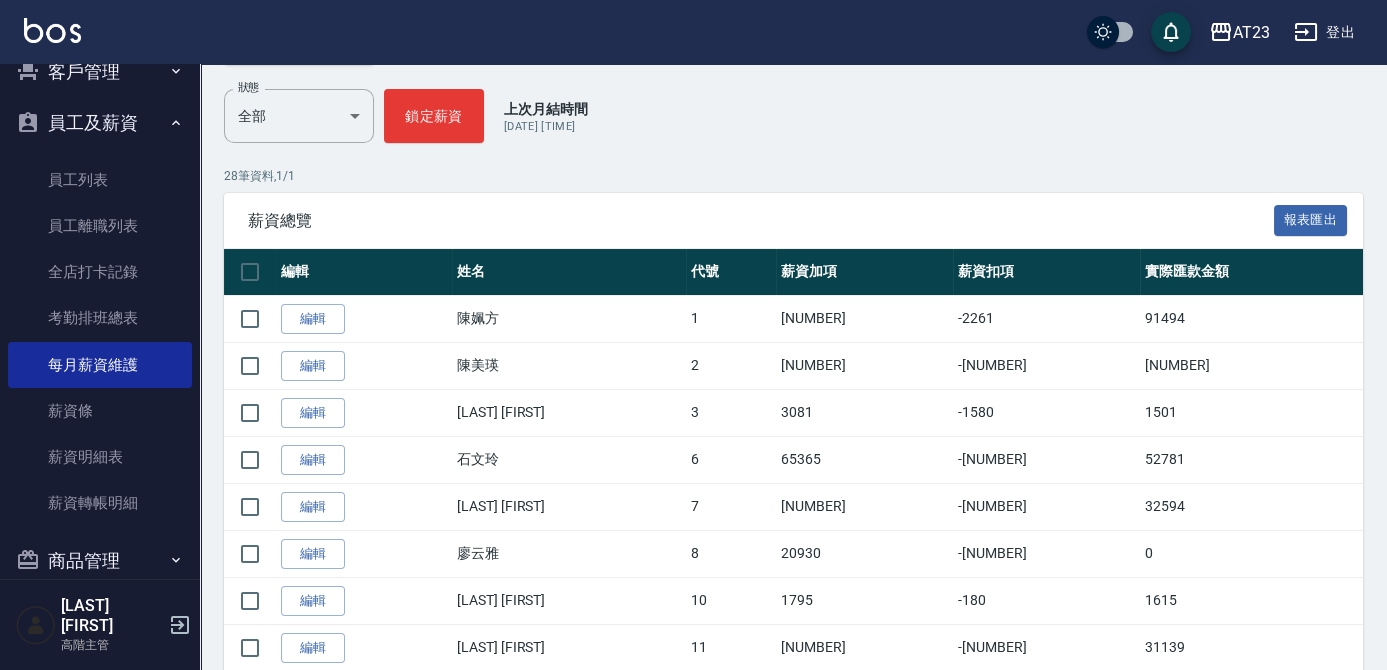 scroll, scrollTop: 272, scrollLeft: 0, axis: vertical 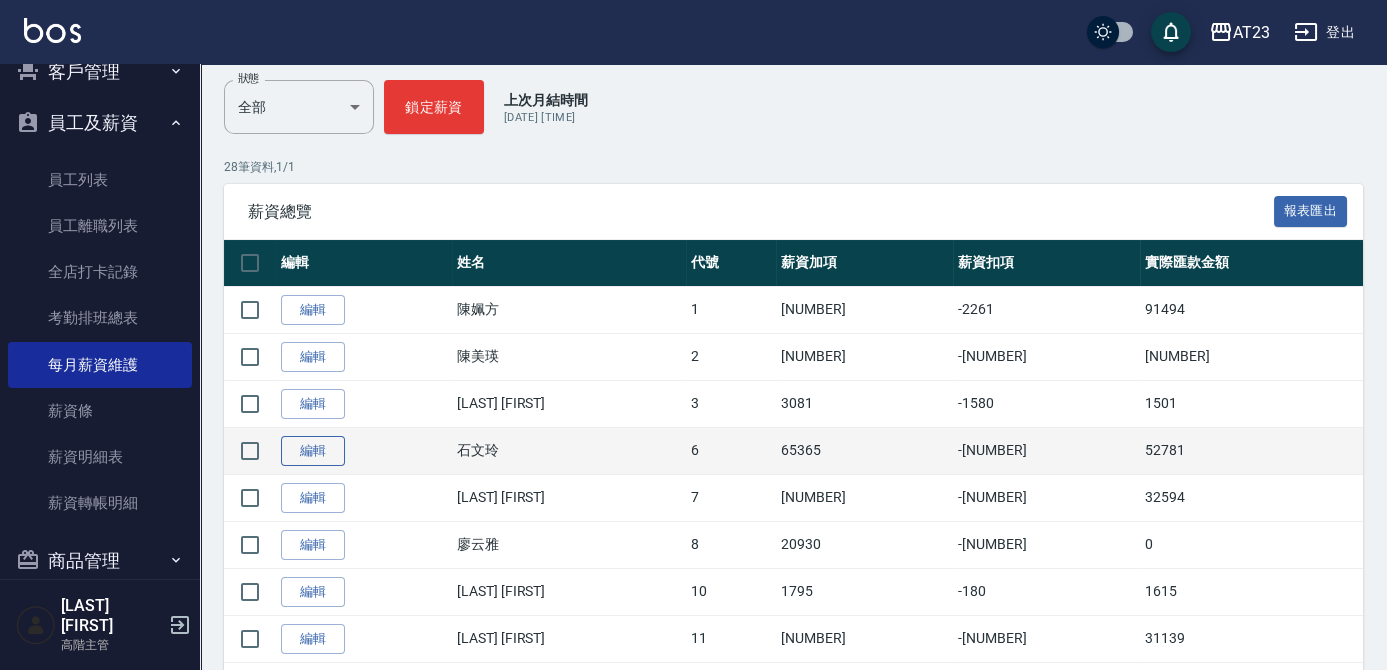 click on "編輯" at bounding box center (313, 451) 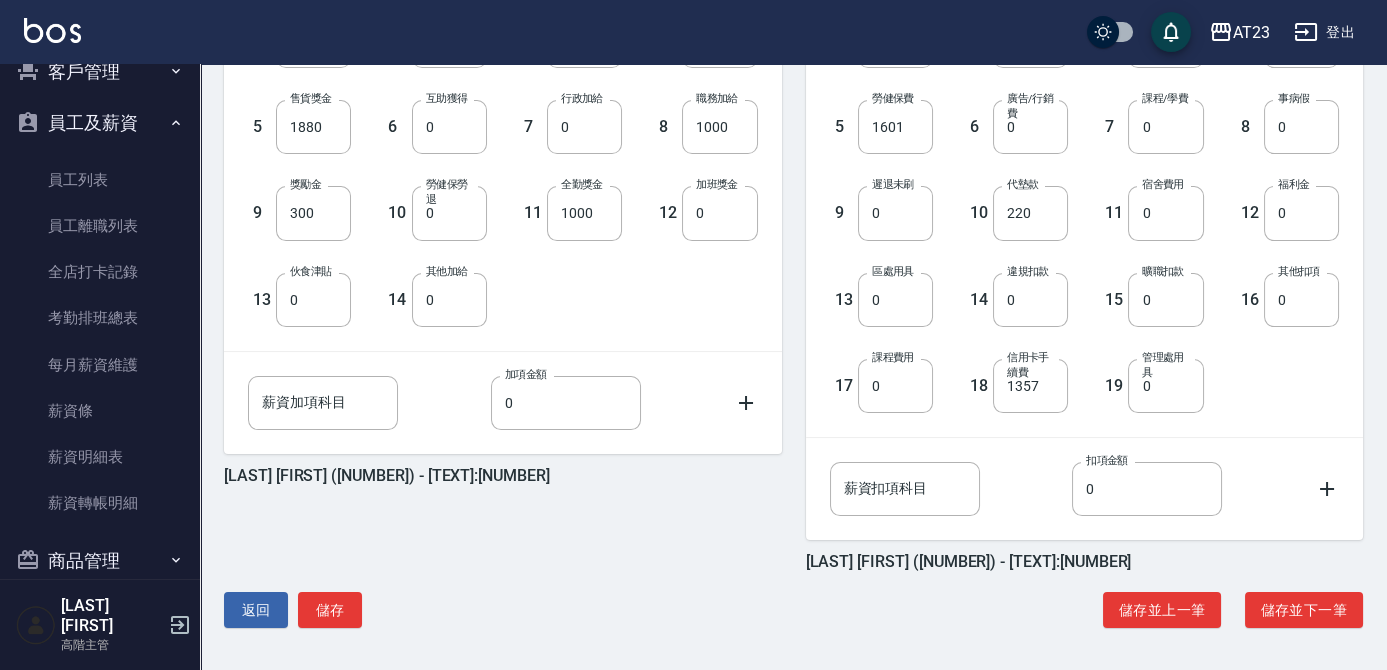 scroll, scrollTop: 628, scrollLeft: 0, axis: vertical 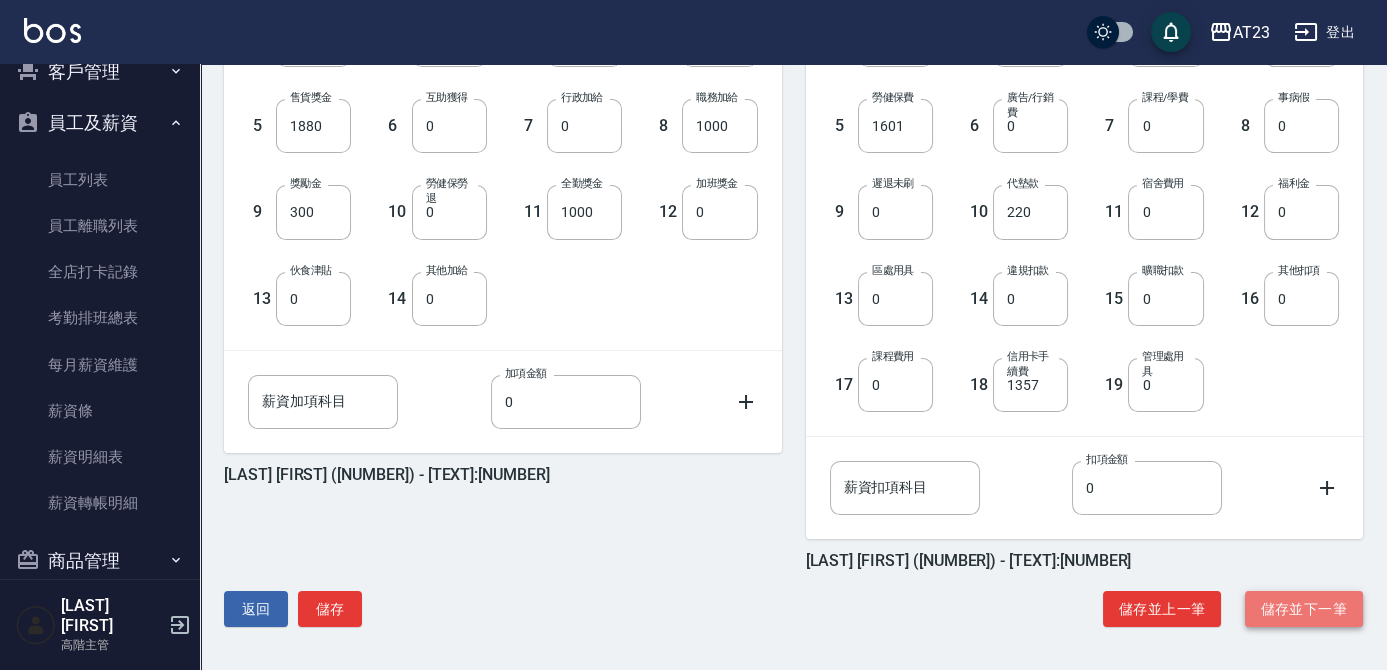 click on "儲存並下一筆" at bounding box center [1304, 609] 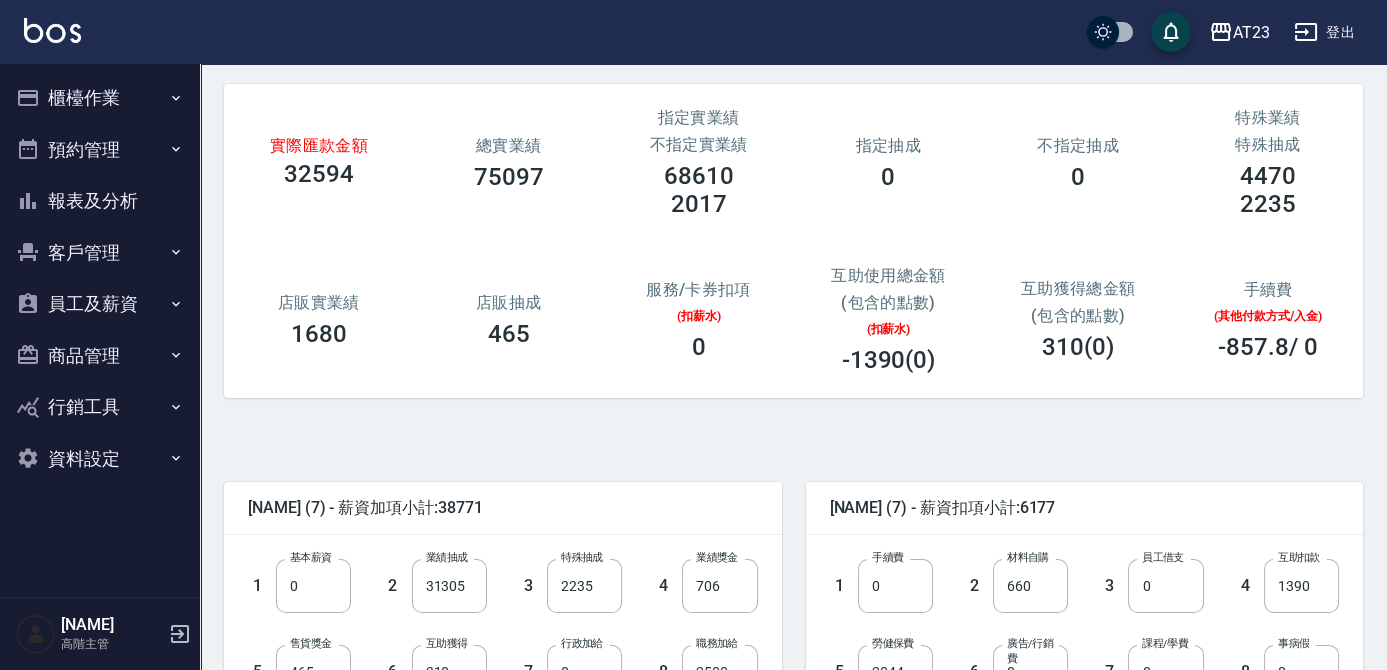 scroll, scrollTop: 181, scrollLeft: 0, axis: vertical 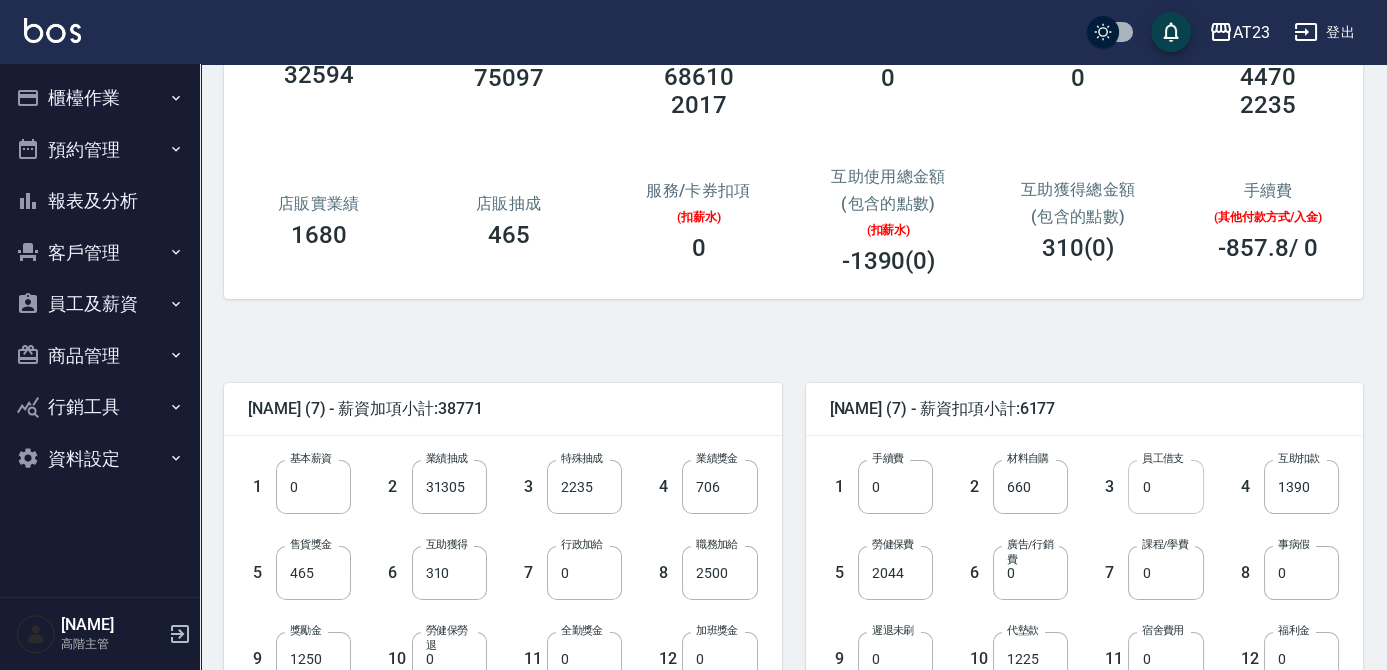 click on "0" at bounding box center [1165, 487] 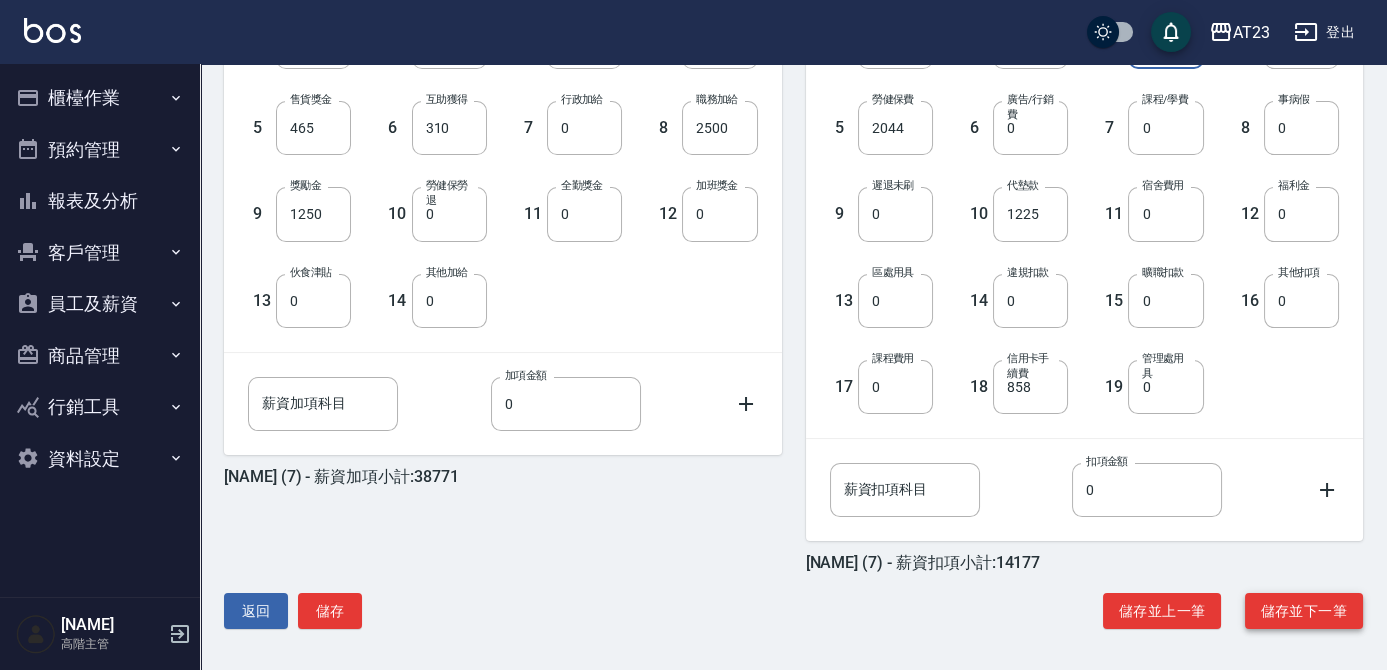 scroll, scrollTop: 628, scrollLeft: 0, axis: vertical 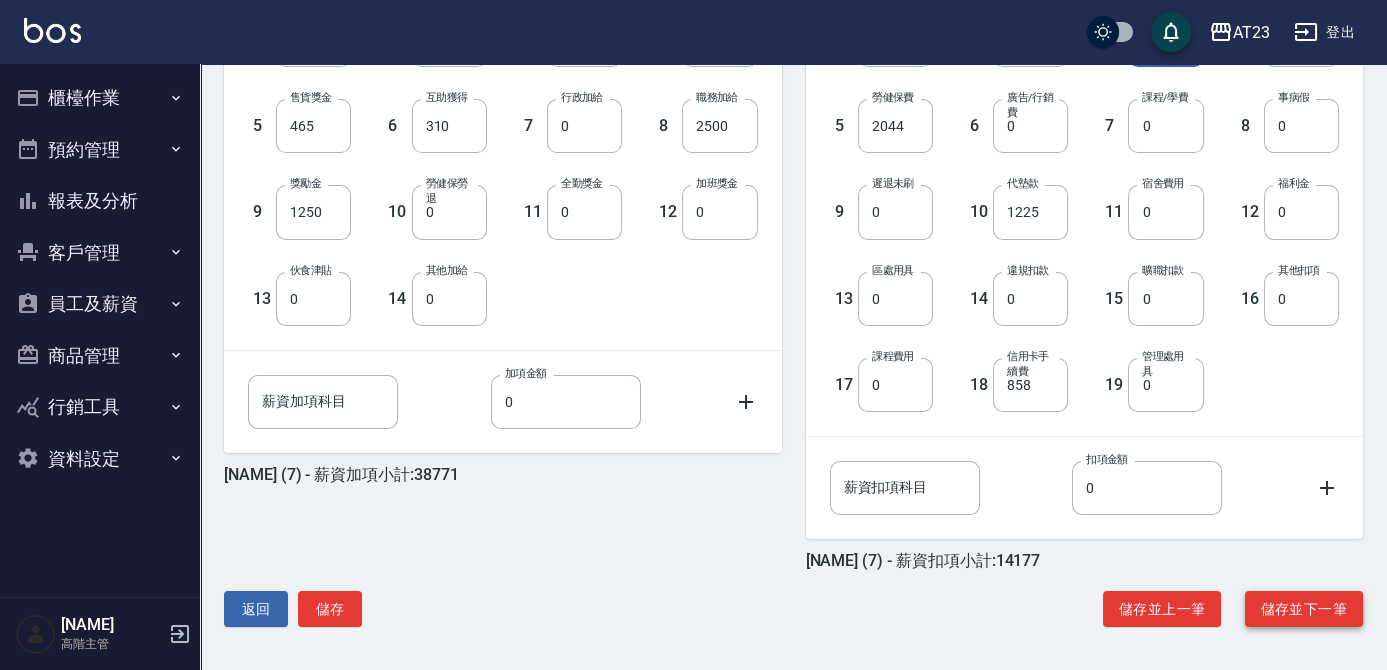 type on "8000" 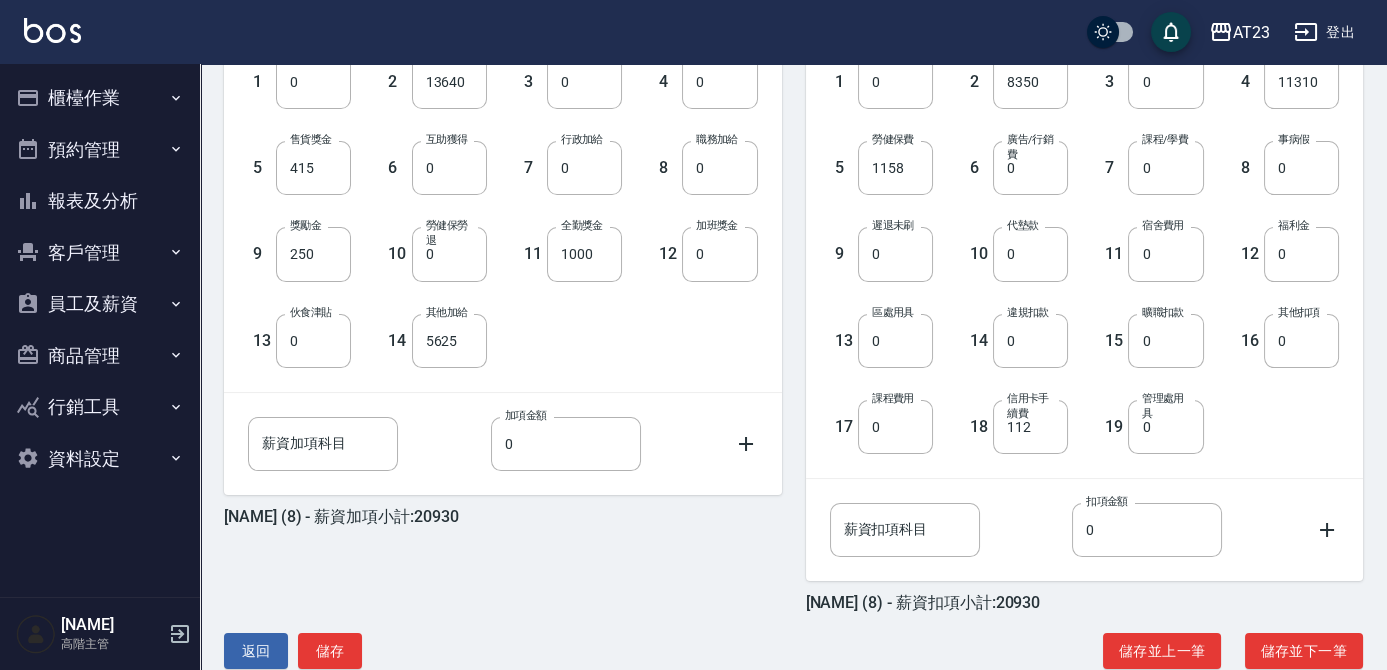 scroll, scrollTop: 628, scrollLeft: 0, axis: vertical 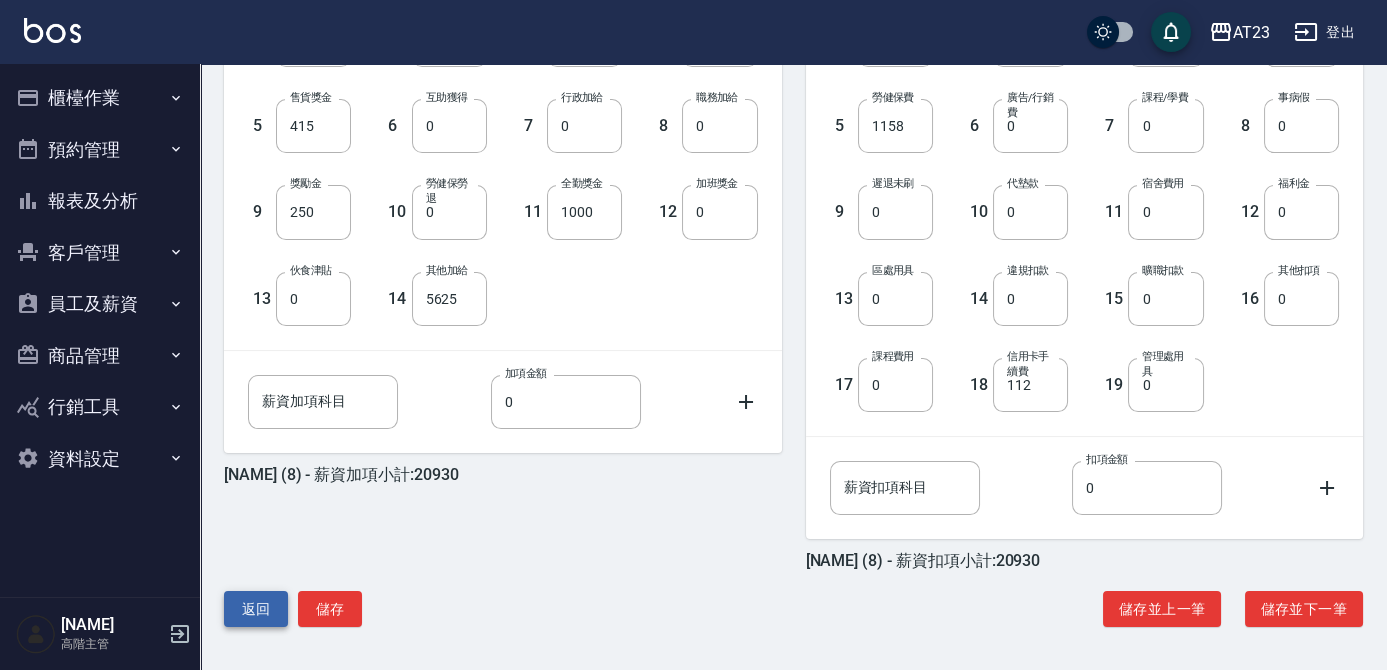 click on "返回" at bounding box center [256, 609] 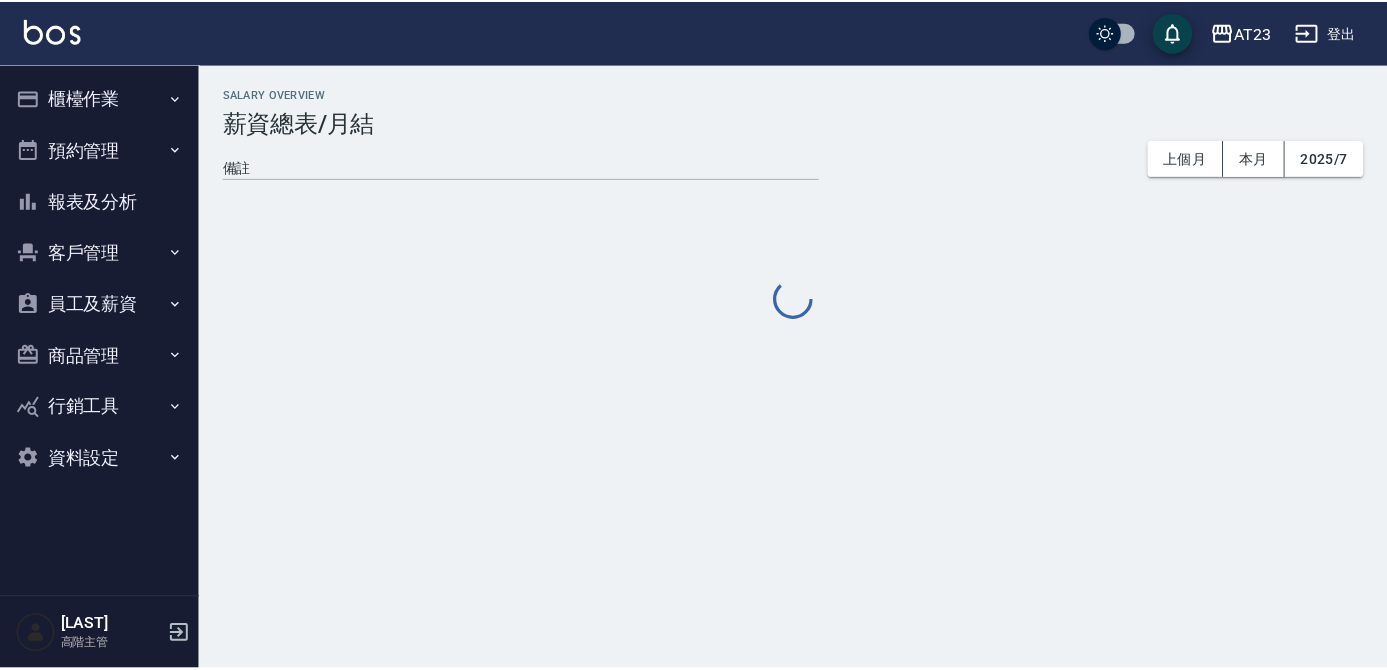 scroll, scrollTop: 0, scrollLeft: 0, axis: both 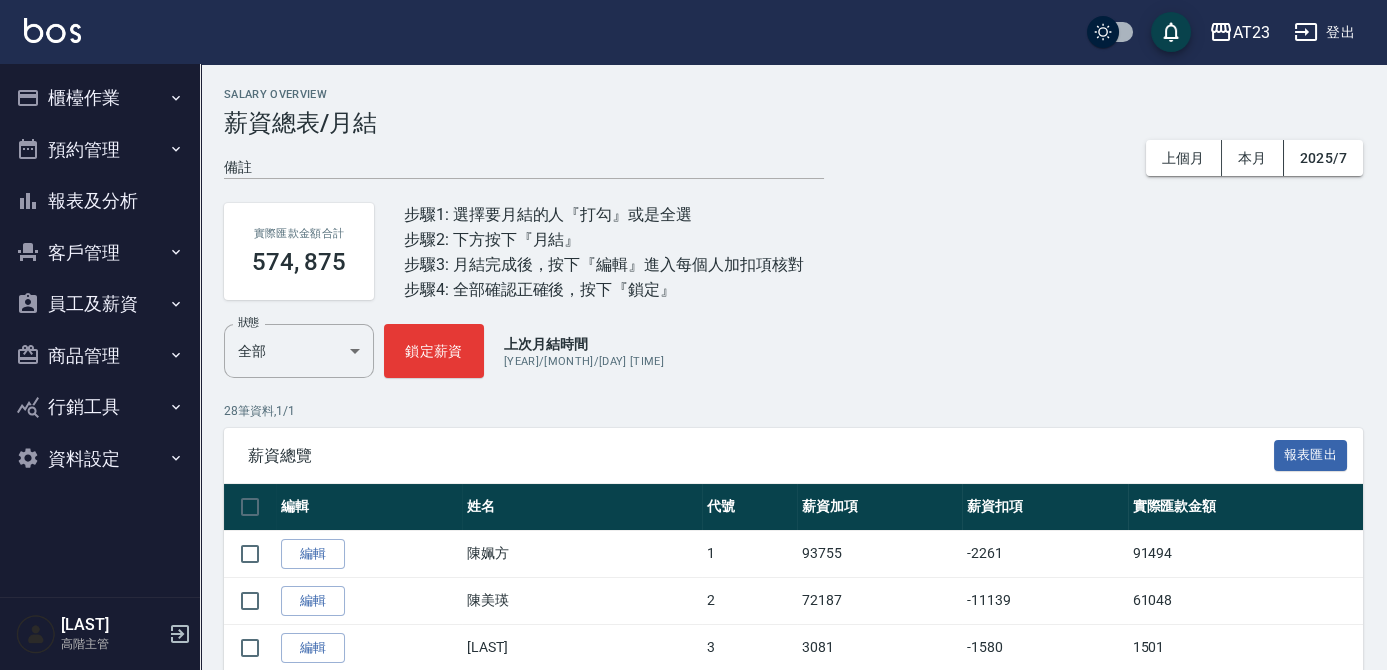click on "員工及薪資" at bounding box center (100, 304) 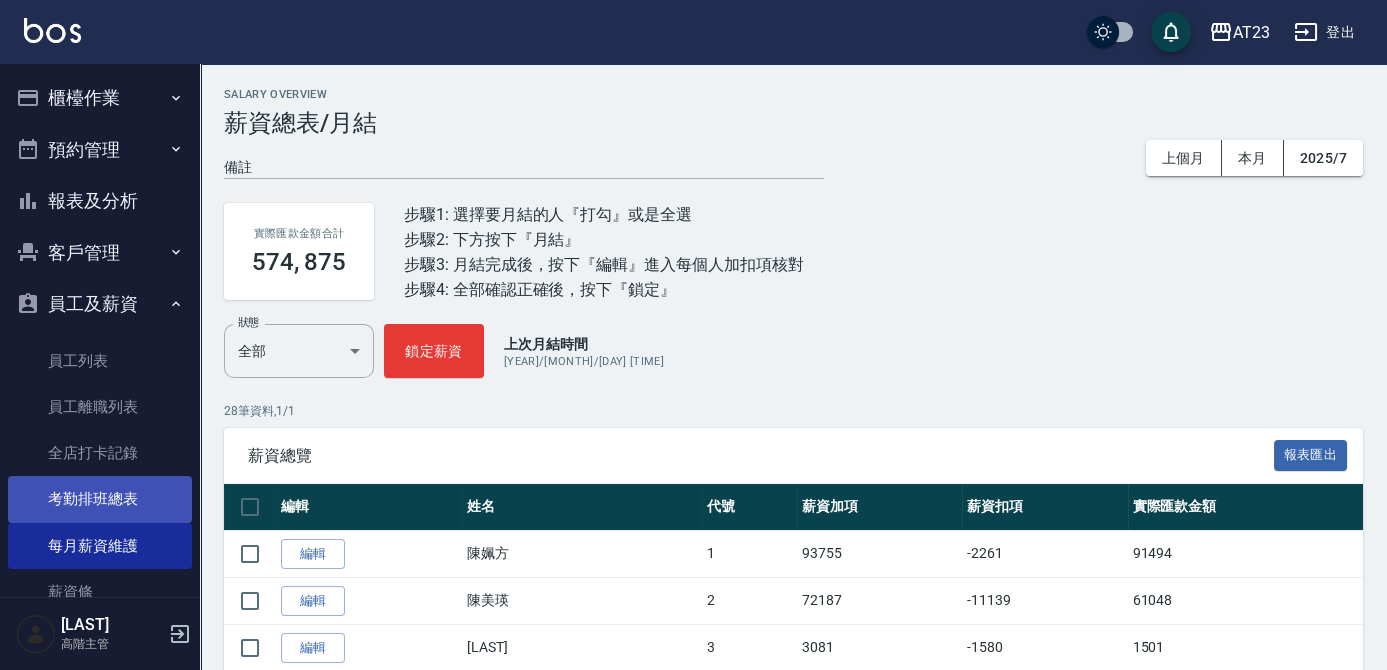 scroll, scrollTop: 90, scrollLeft: 0, axis: vertical 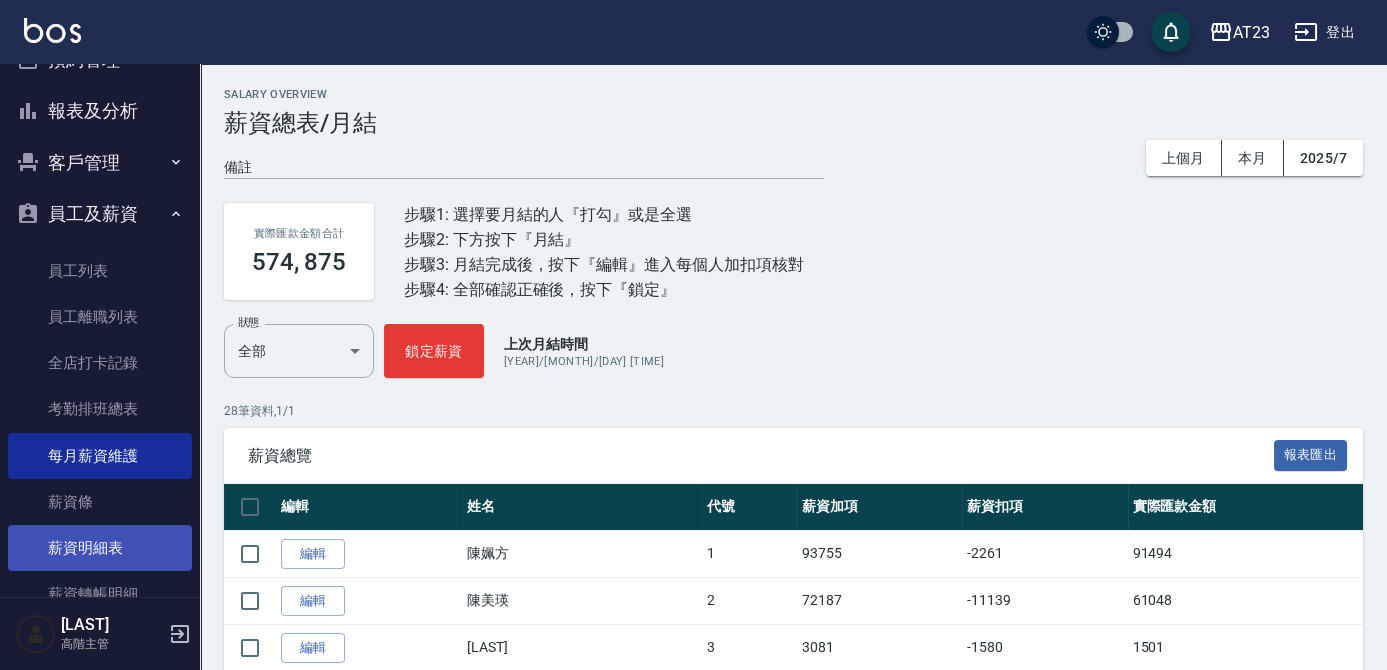 click on "薪資明細表" at bounding box center (100, 548) 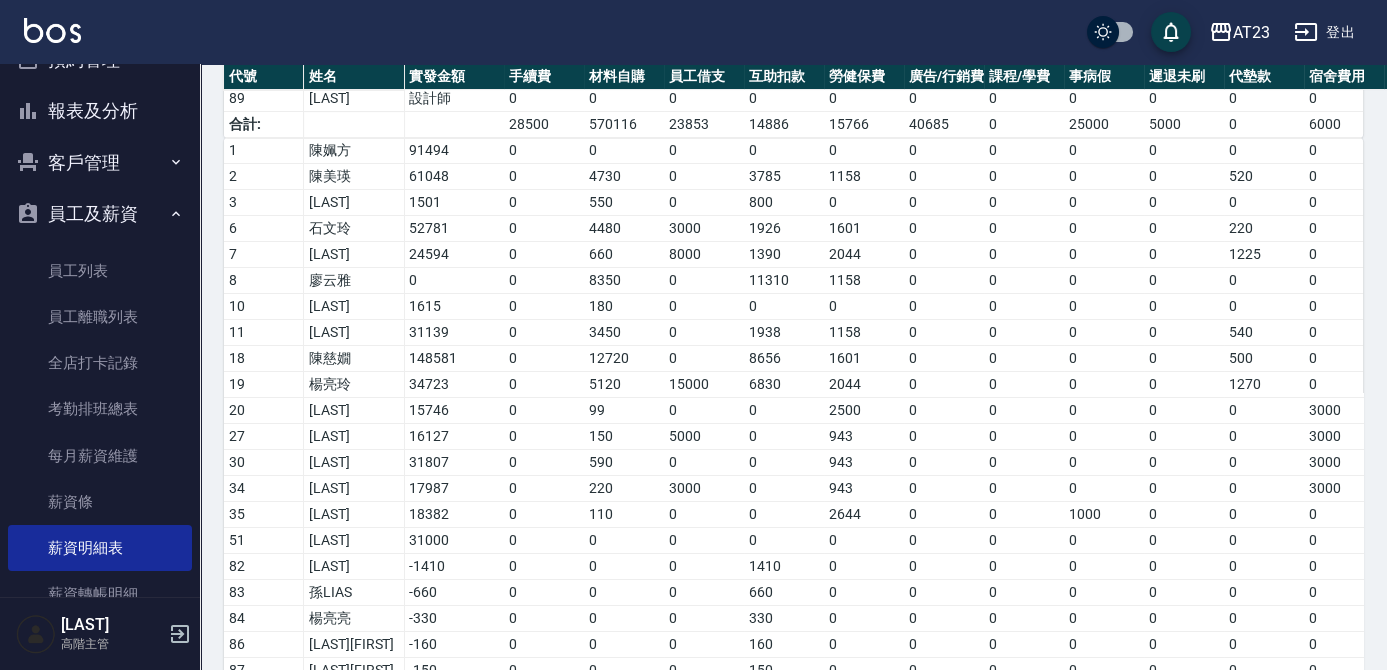scroll, scrollTop: 797, scrollLeft: 0, axis: vertical 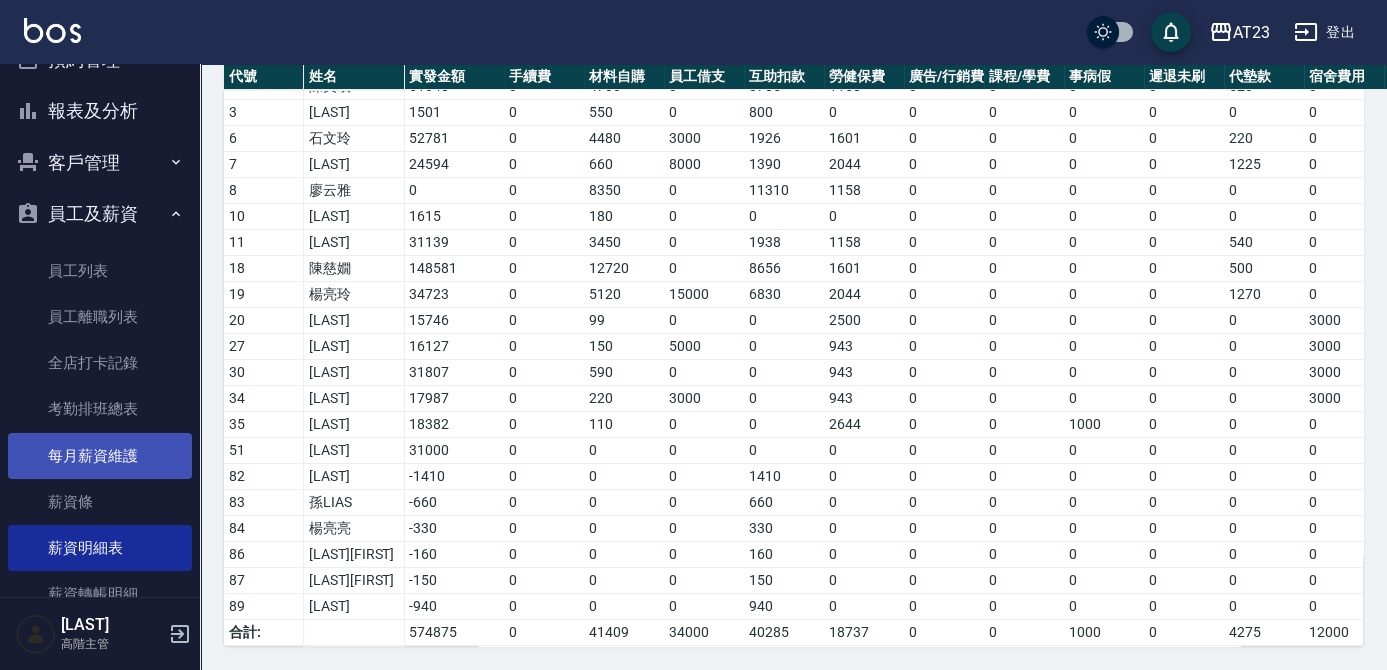 click on "每月薪資維護" at bounding box center [100, 456] 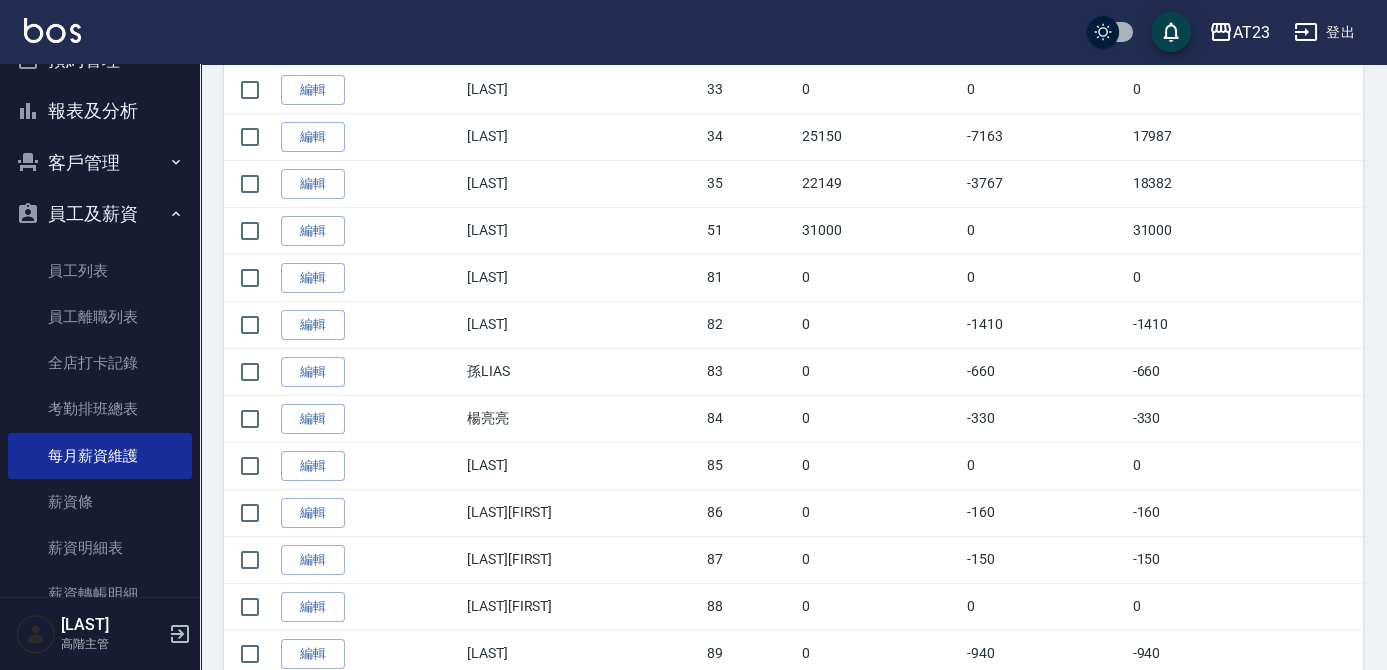 scroll, scrollTop: 1232, scrollLeft: 0, axis: vertical 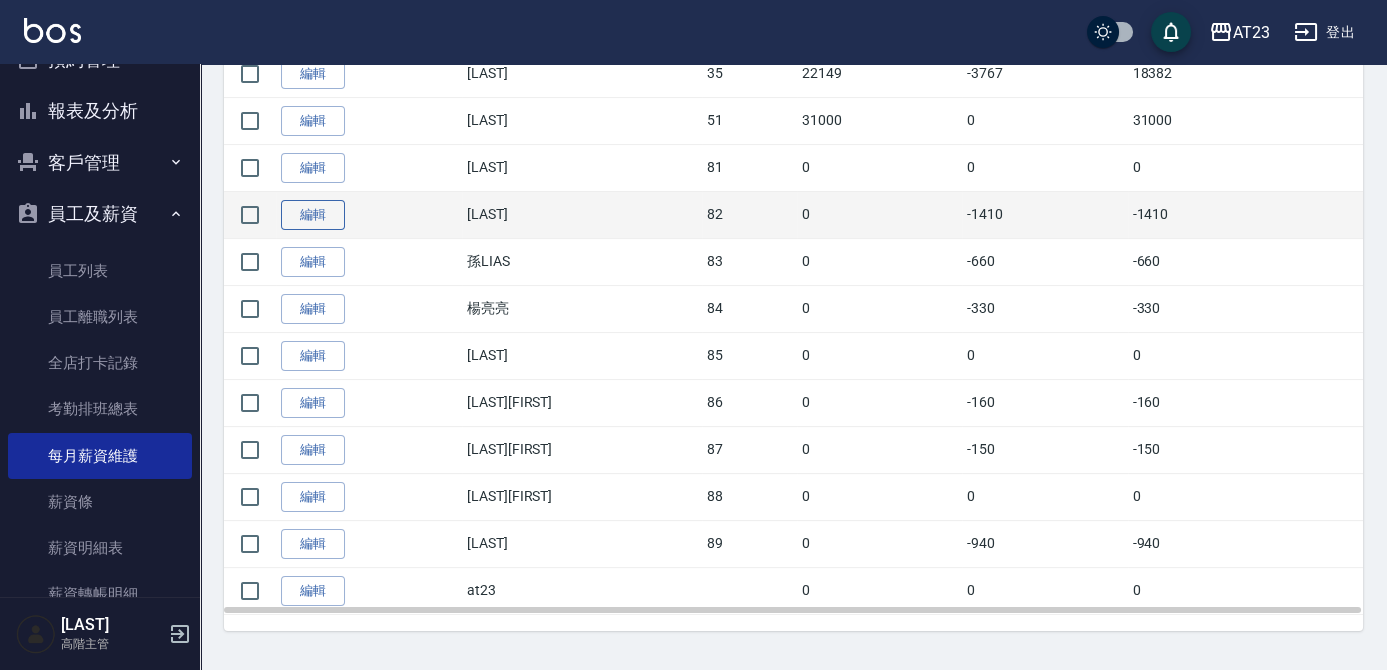 click on "編輯" at bounding box center (313, 215) 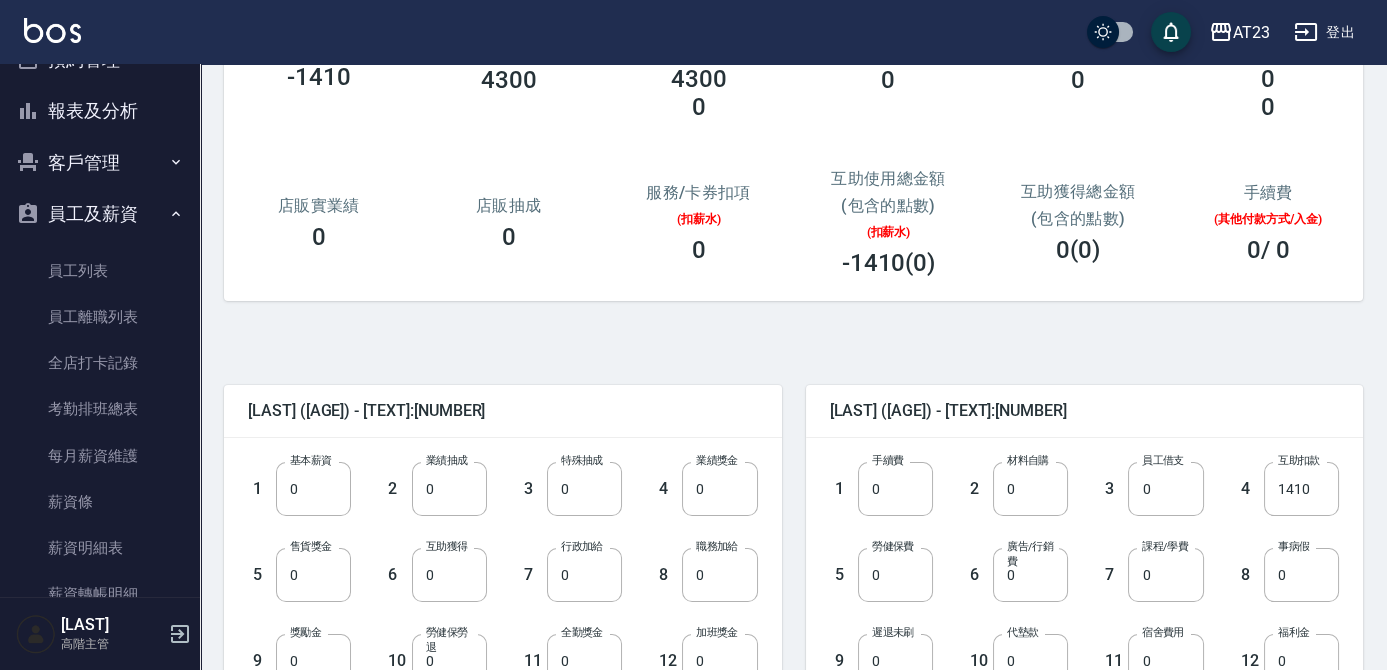 scroll, scrollTop: 181, scrollLeft: 0, axis: vertical 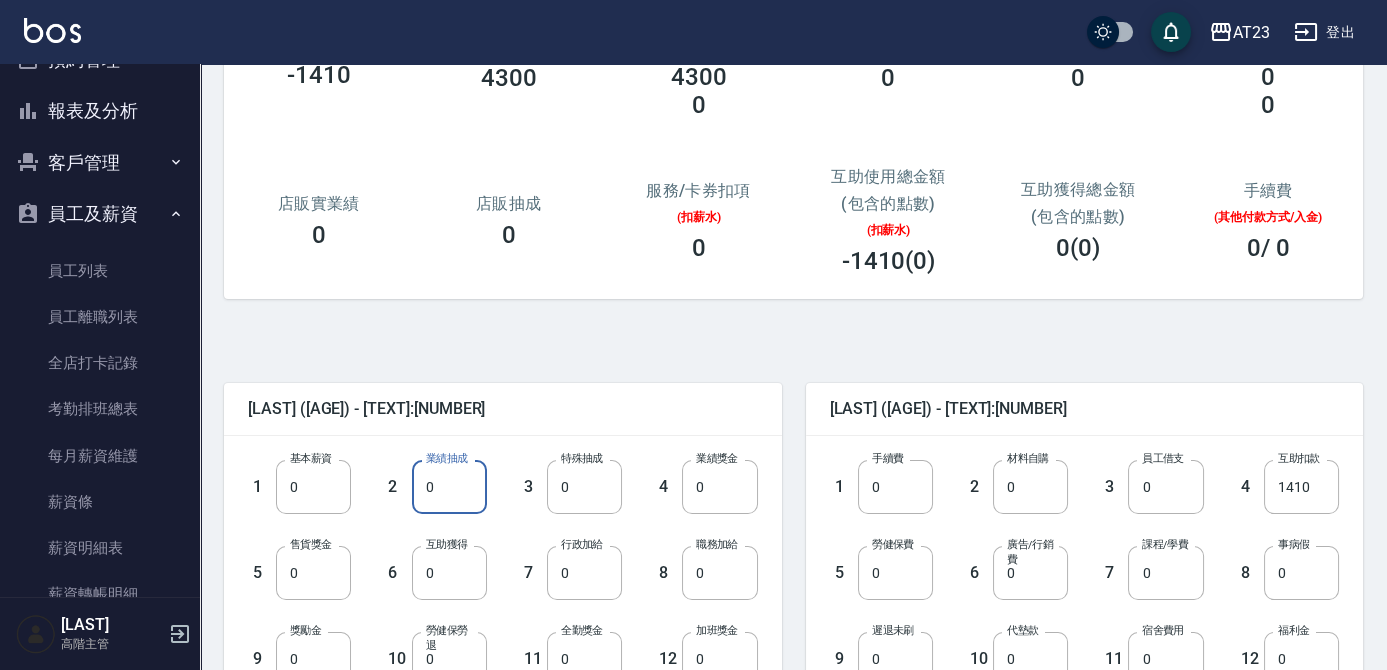 click on "0" at bounding box center [449, 487] 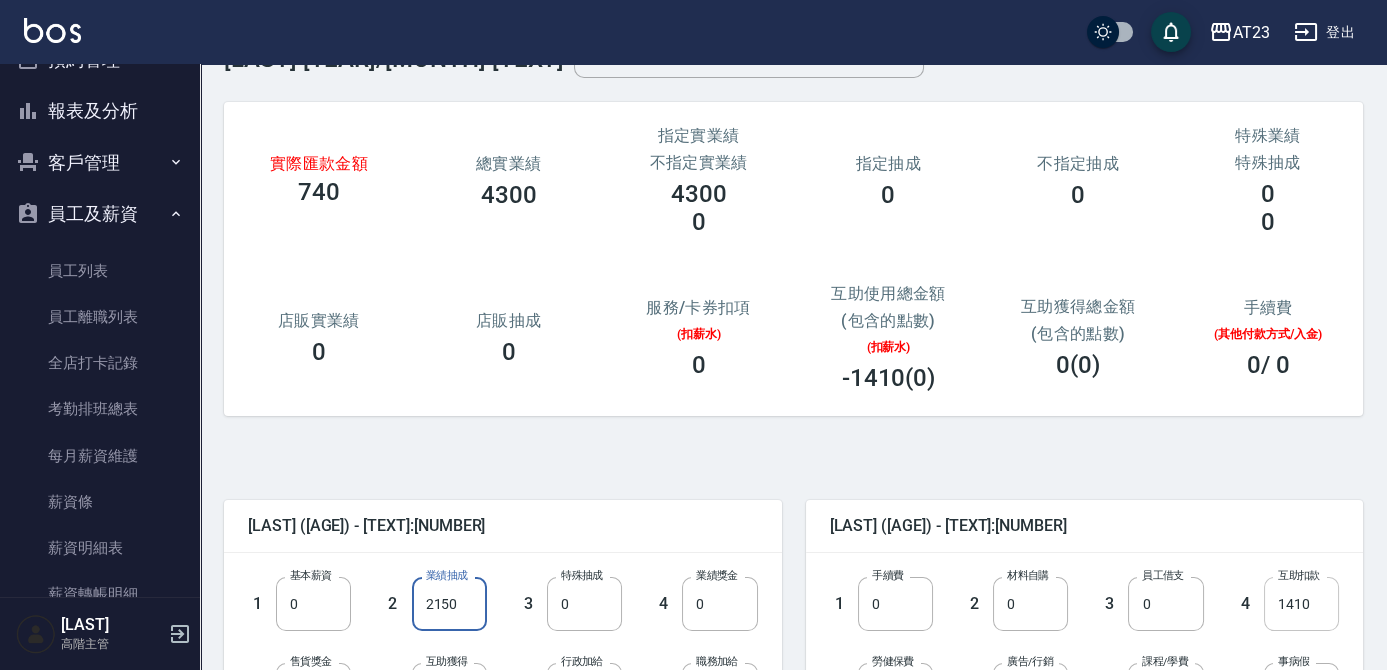 scroll, scrollTop: 96, scrollLeft: 0, axis: vertical 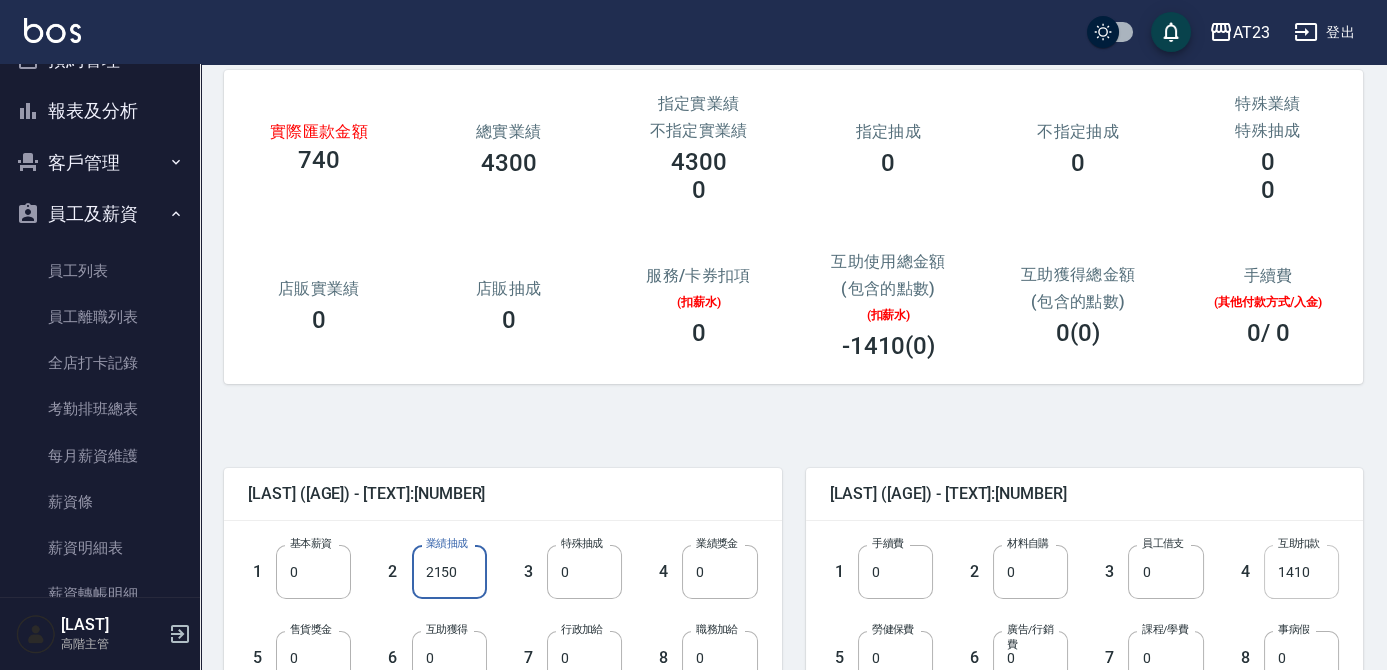 type on "2150" 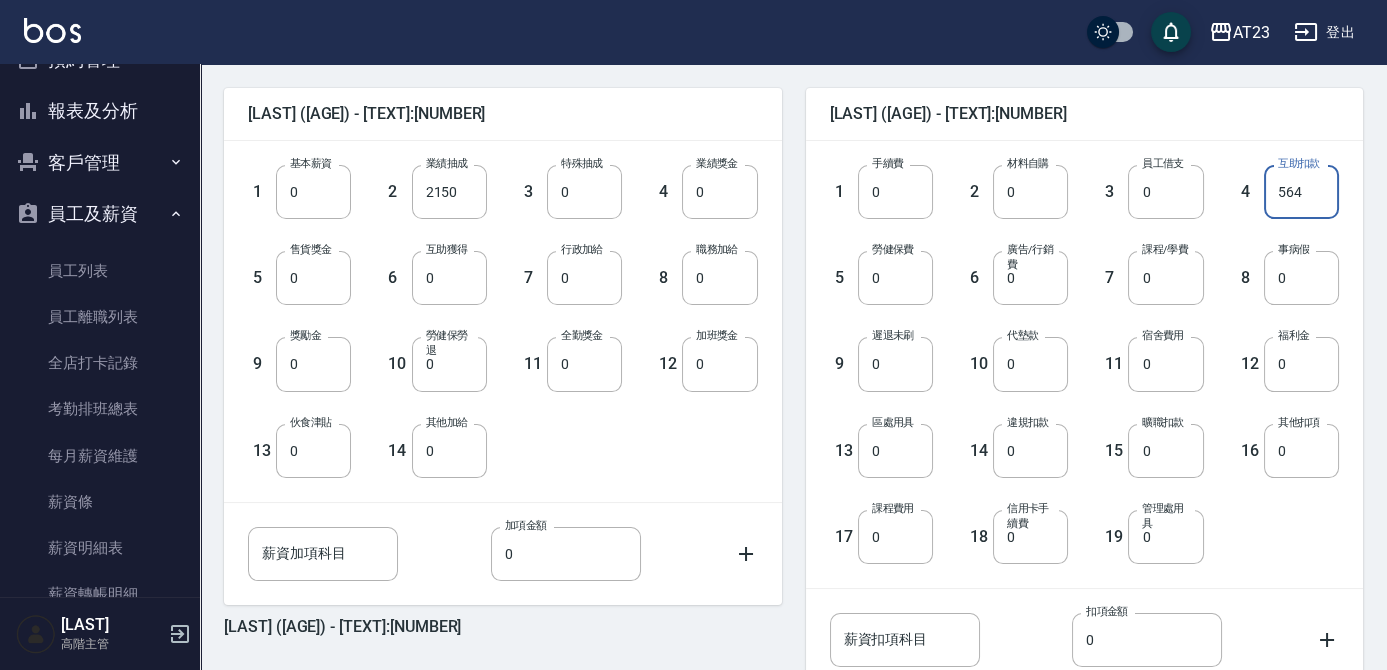 scroll, scrollTop: 628, scrollLeft: 0, axis: vertical 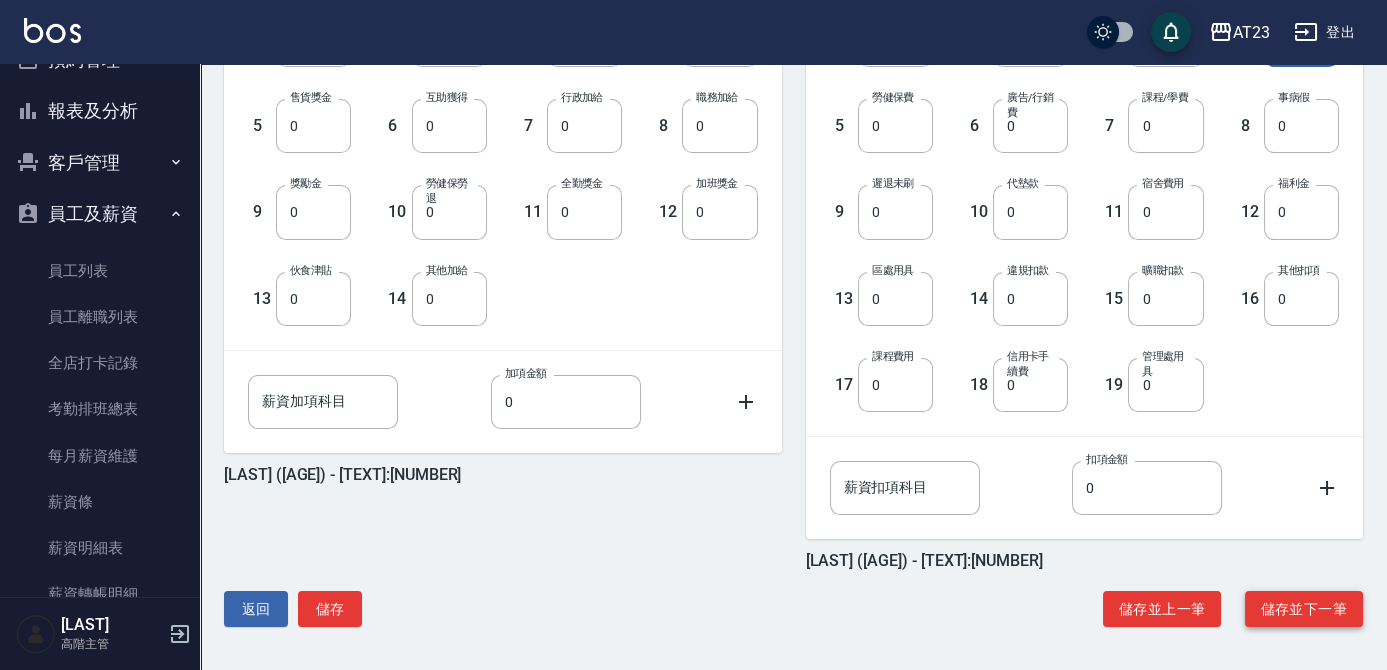 type on "564" 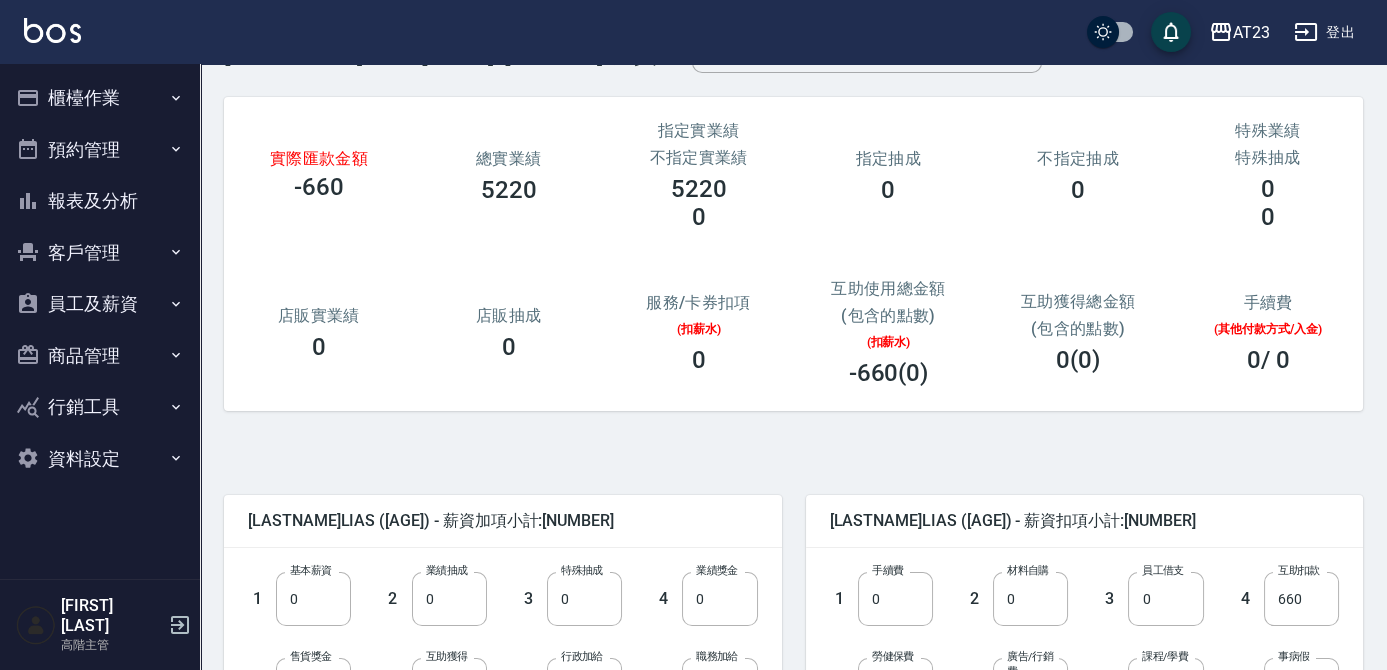 scroll, scrollTop: 181, scrollLeft: 0, axis: vertical 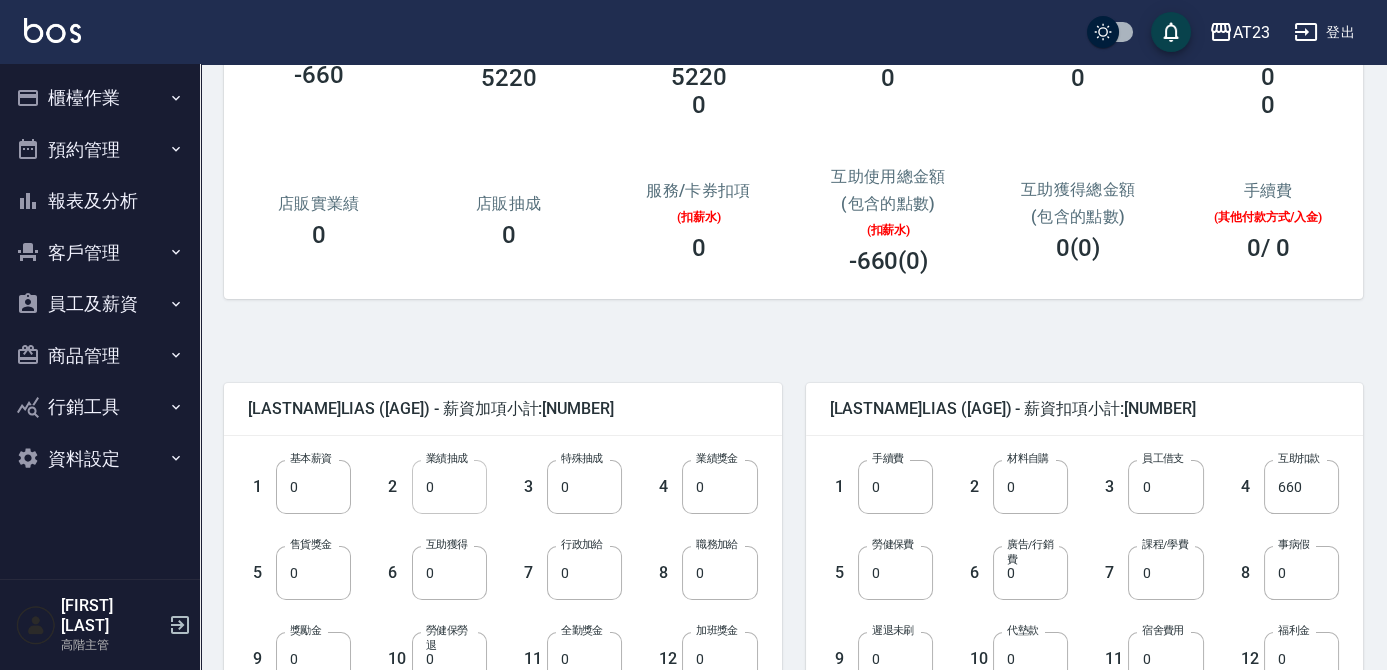 click on "0" at bounding box center [449, 487] 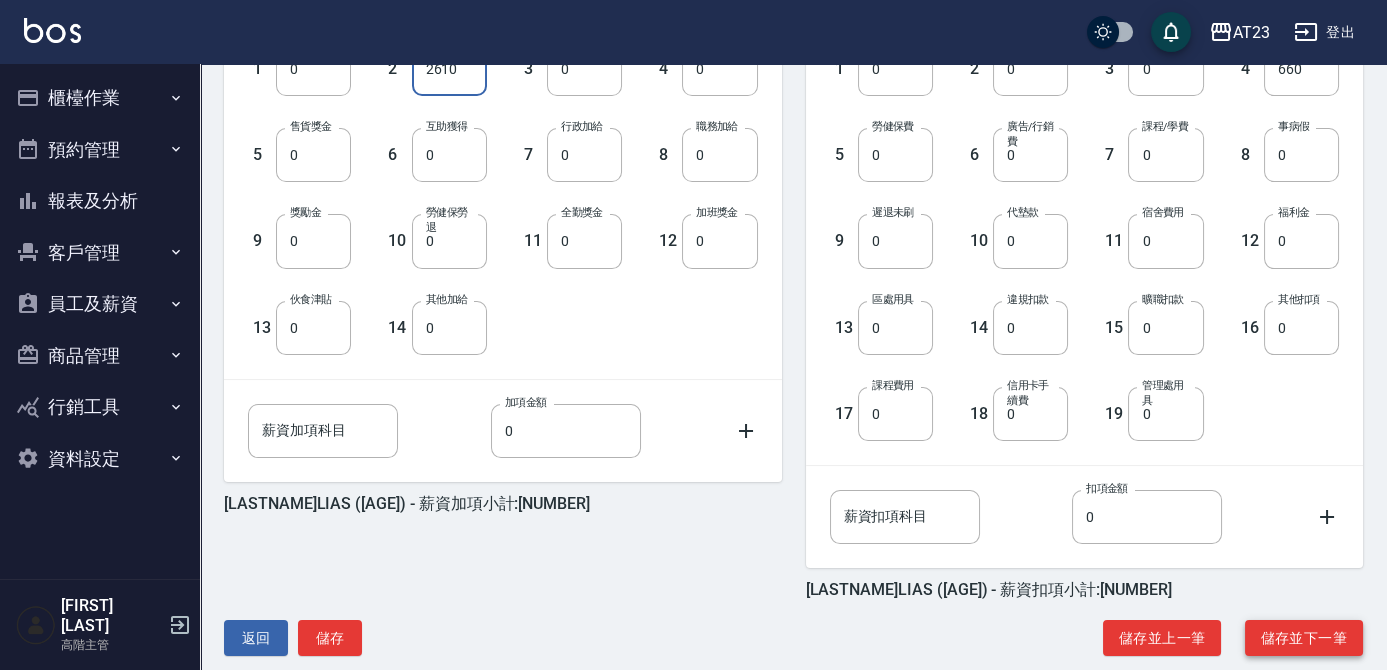 scroll, scrollTop: 628, scrollLeft: 0, axis: vertical 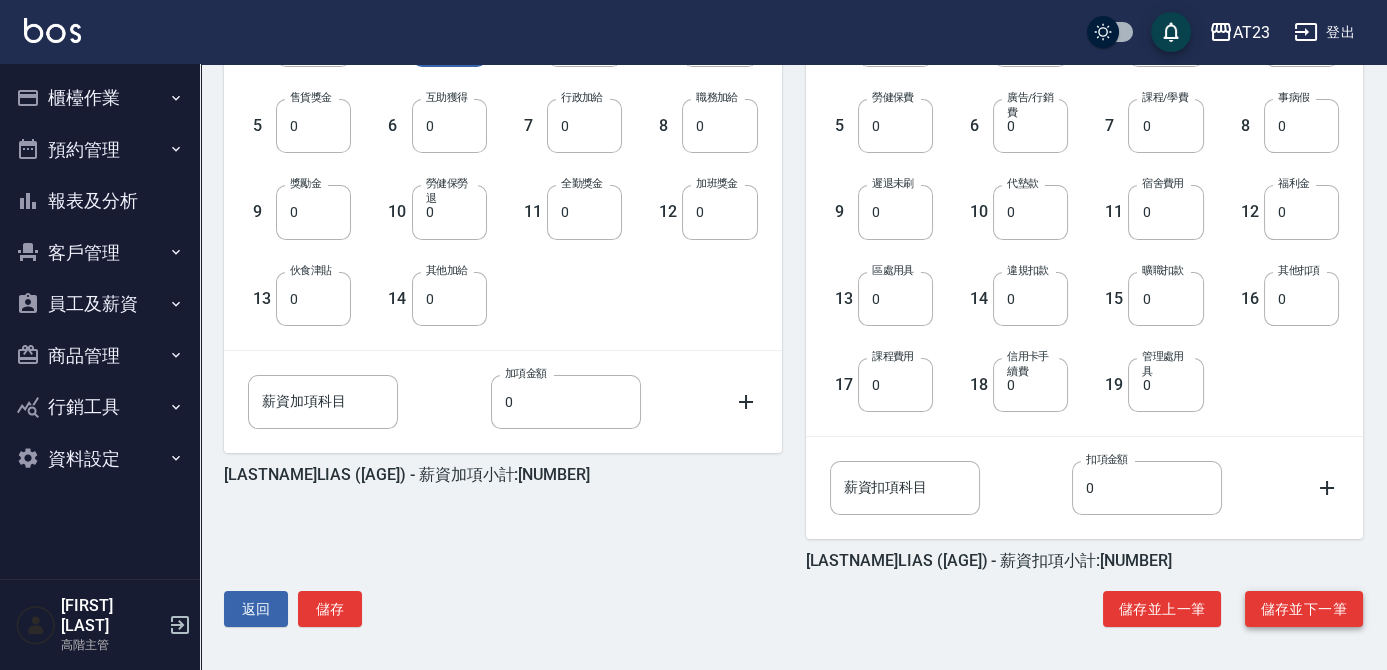 type on "2610" 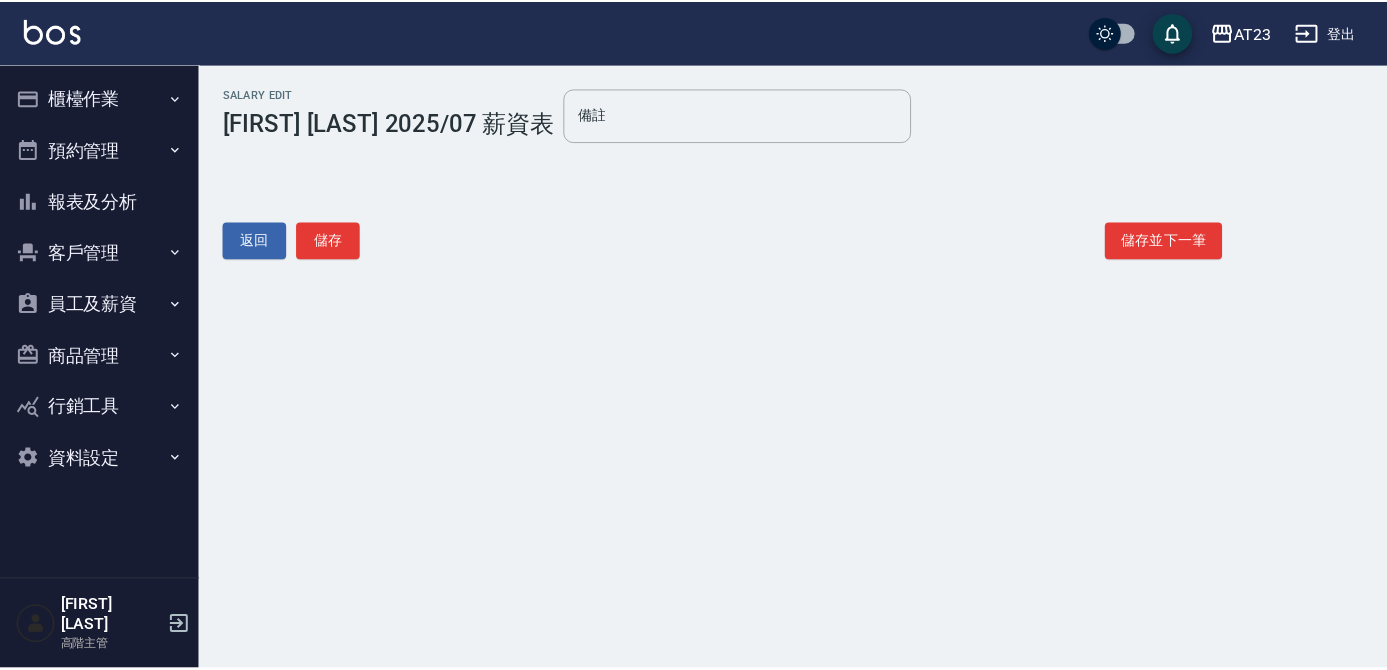 scroll, scrollTop: 0, scrollLeft: 0, axis: both 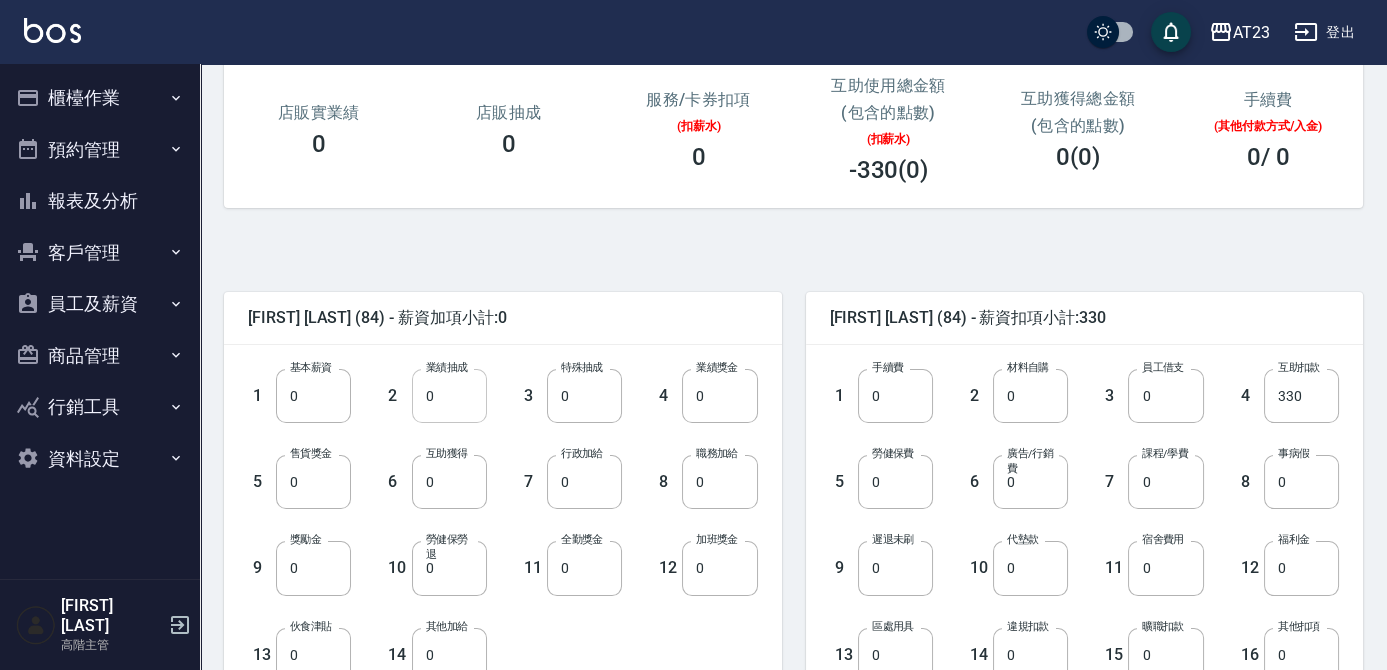 click on "0" at bounding box center [449, 396] 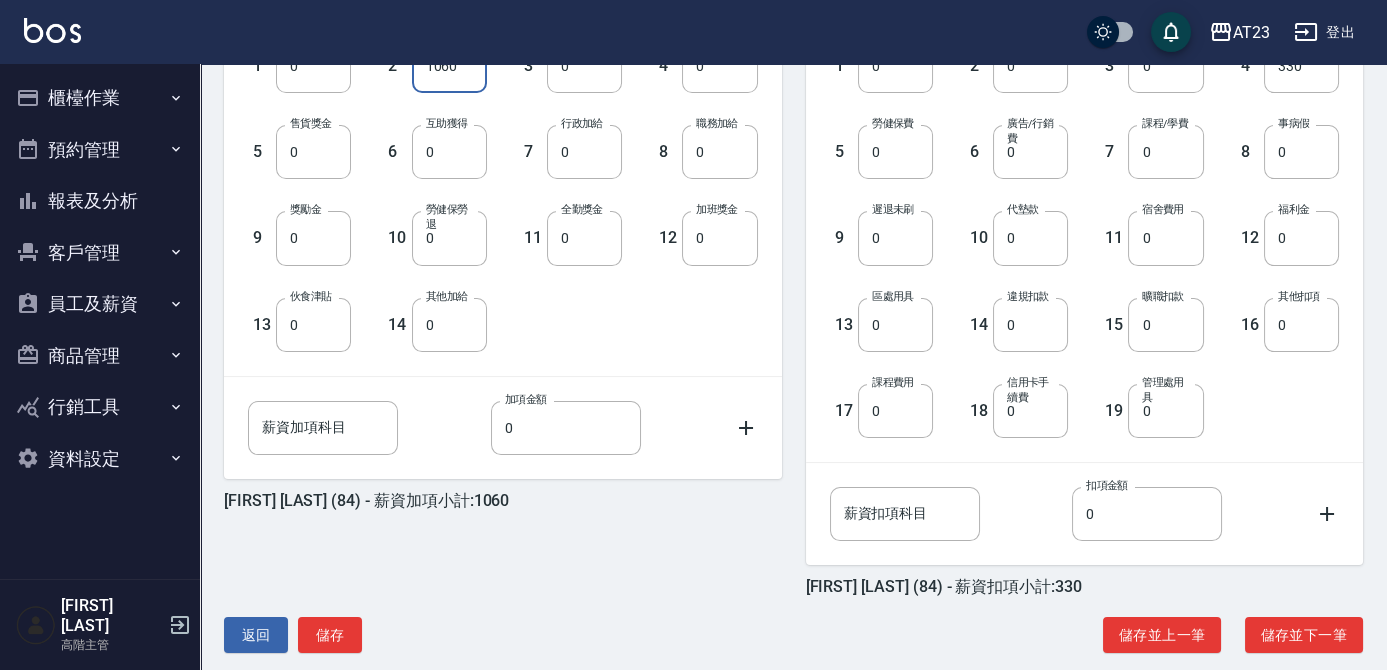 scroll, scrollTop: 628, scrollLeft: 0, axis: vertical 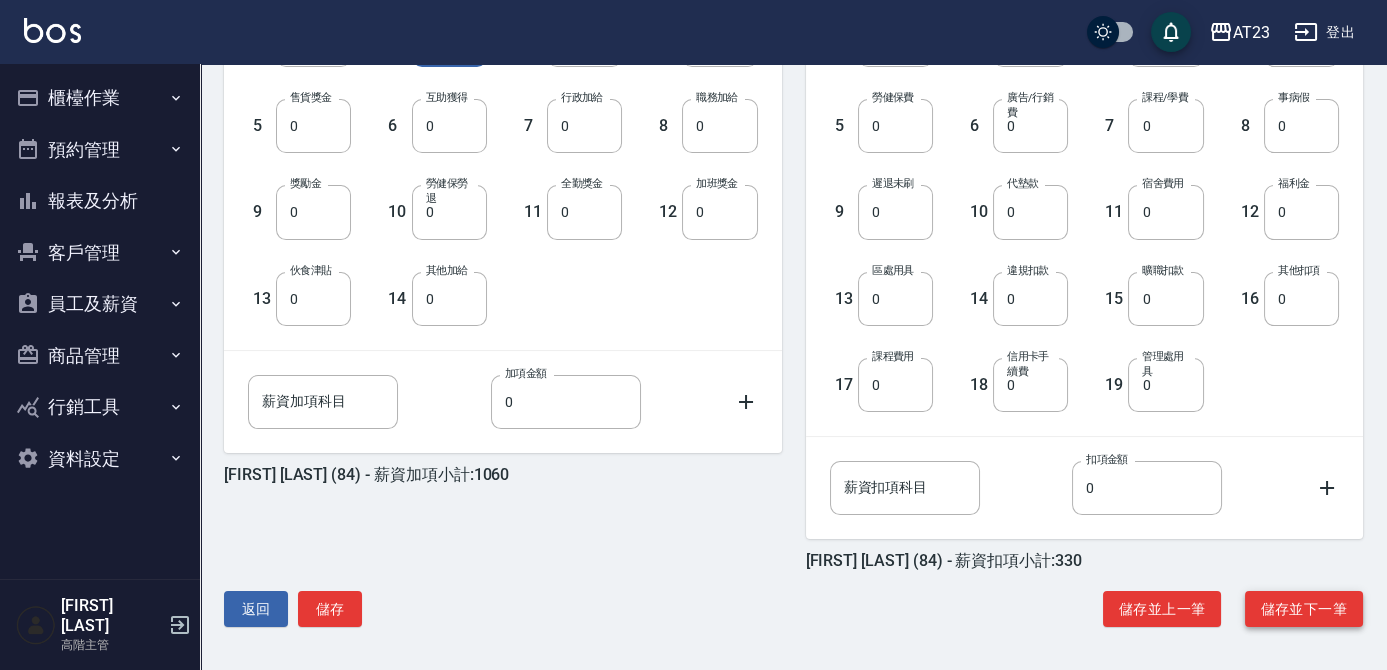 type on "1060" 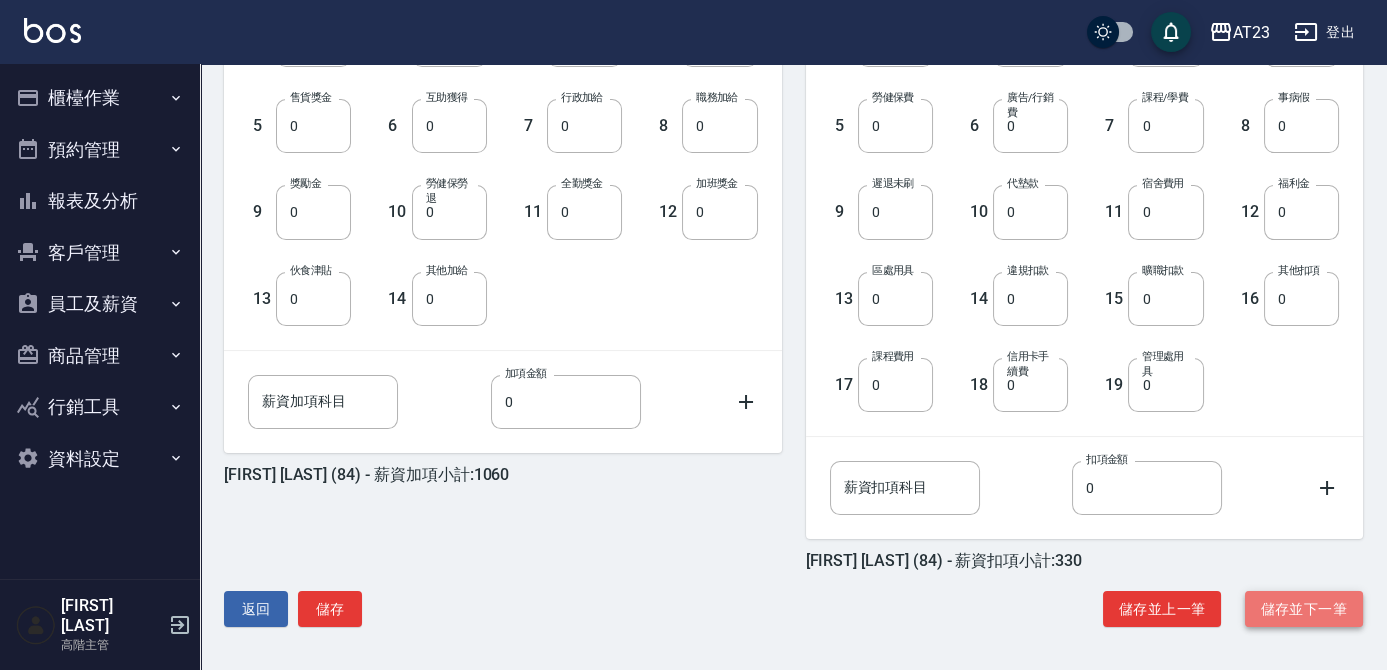 click on "儲存並下一筆" at bounding box center [1304, 609] 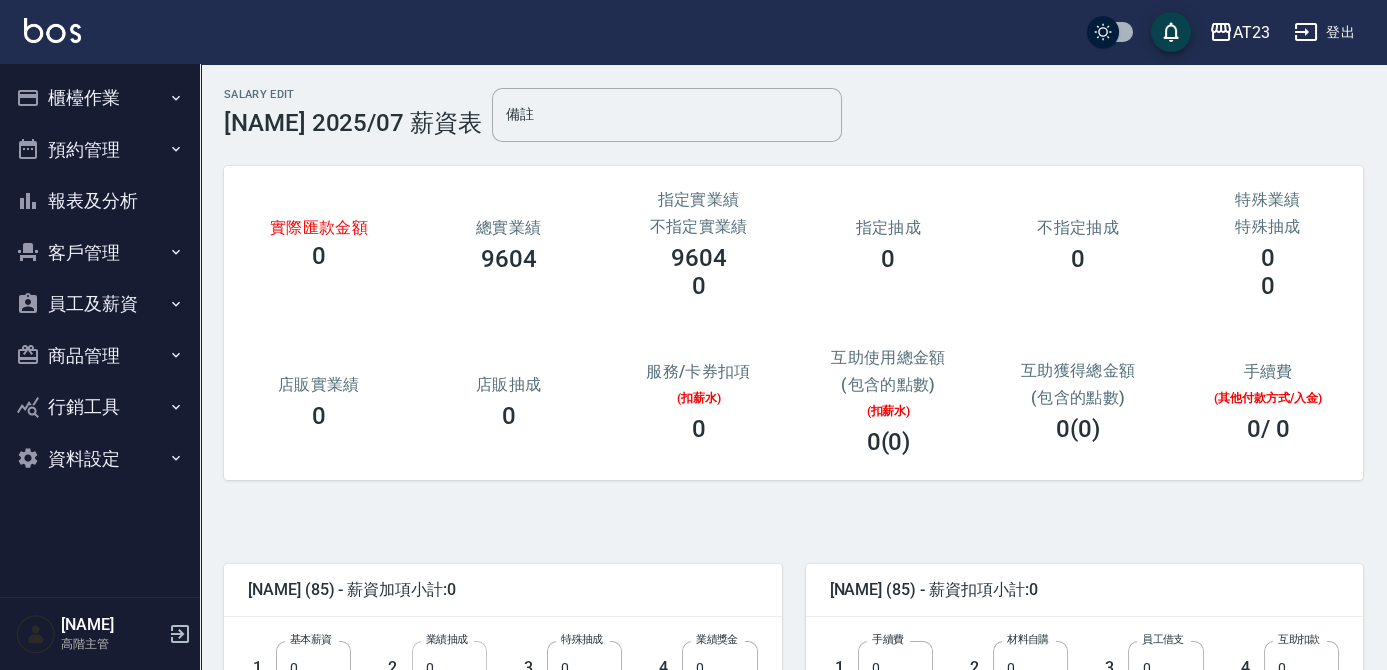 scroll, scrollTop: 181, scrollLeft: 0, axis: vertical 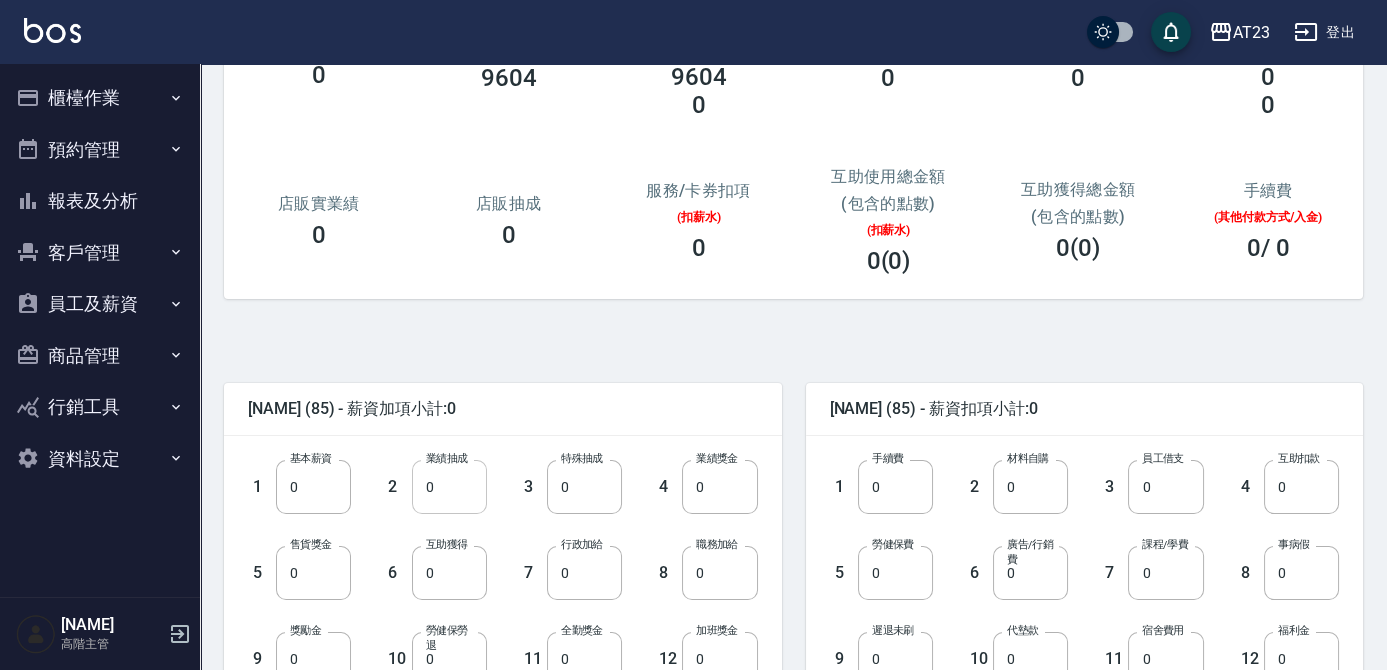 click on "0" at bounding box center [449, 487] 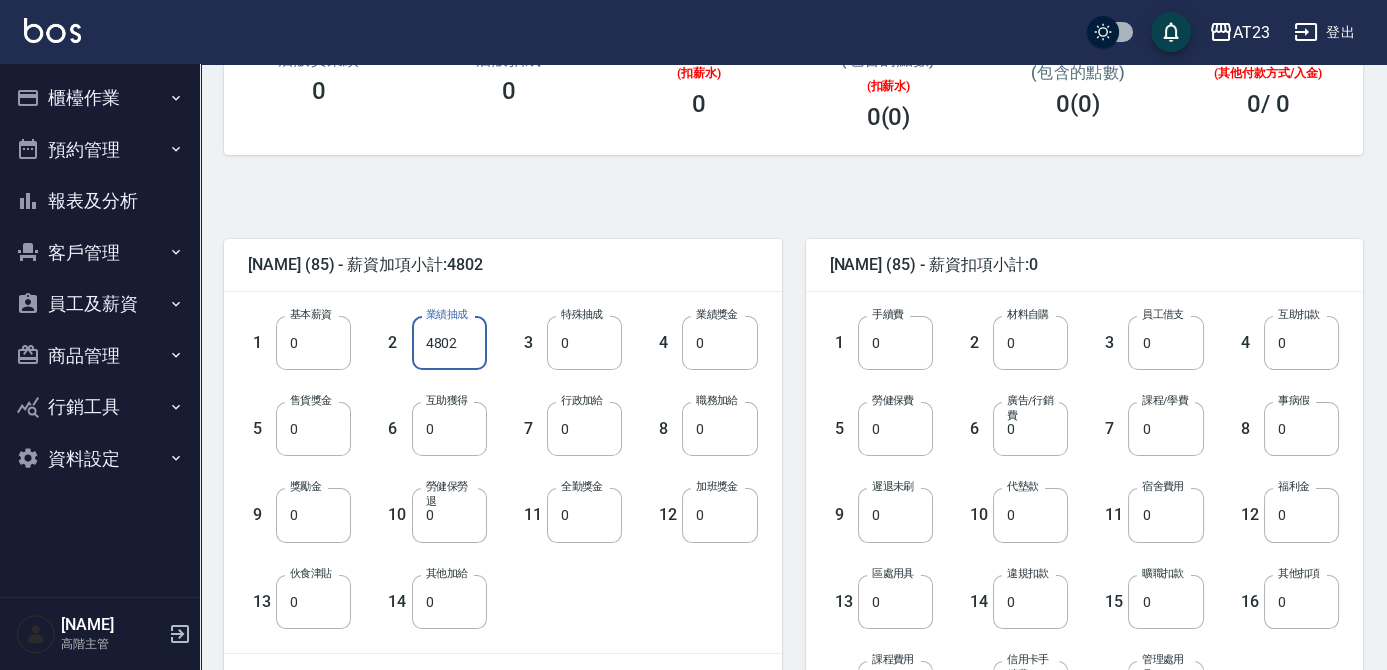 scroll, scrollTop: 628, scrollLeft: 0, axis: vertical 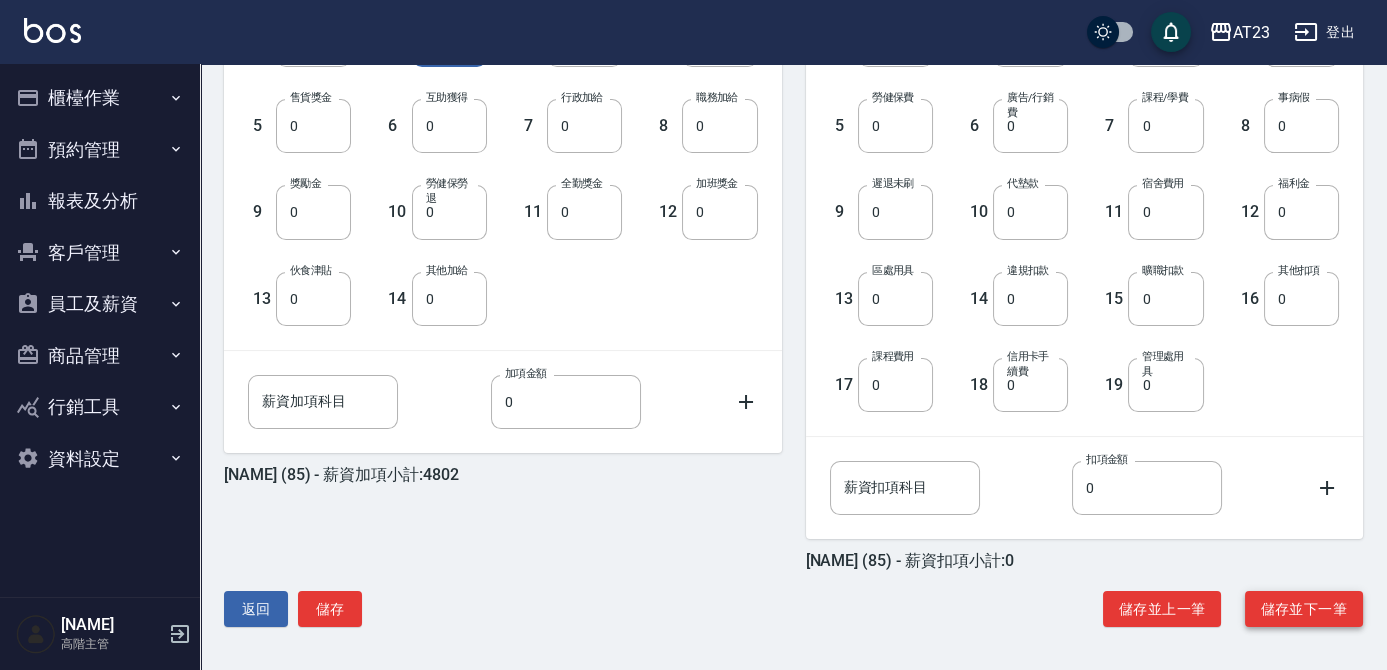 type on "4802" 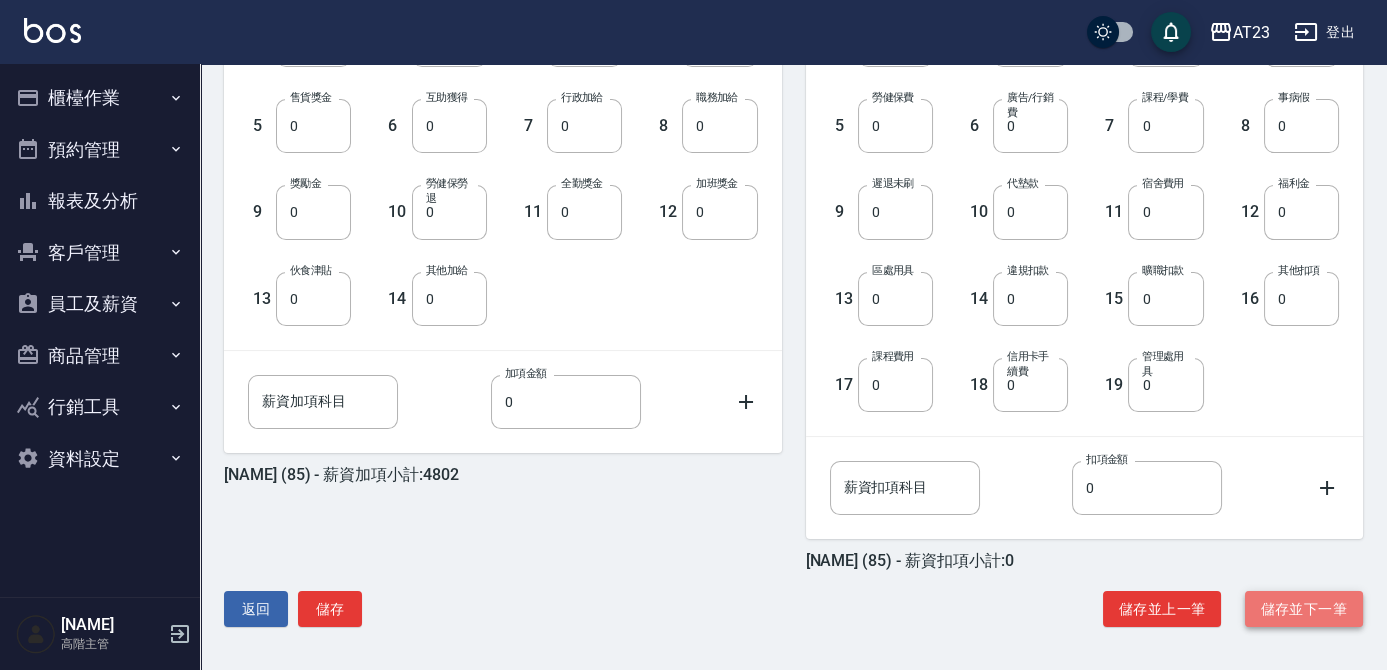click on "儲存並下一筆" at bounding box center (1304, 609) 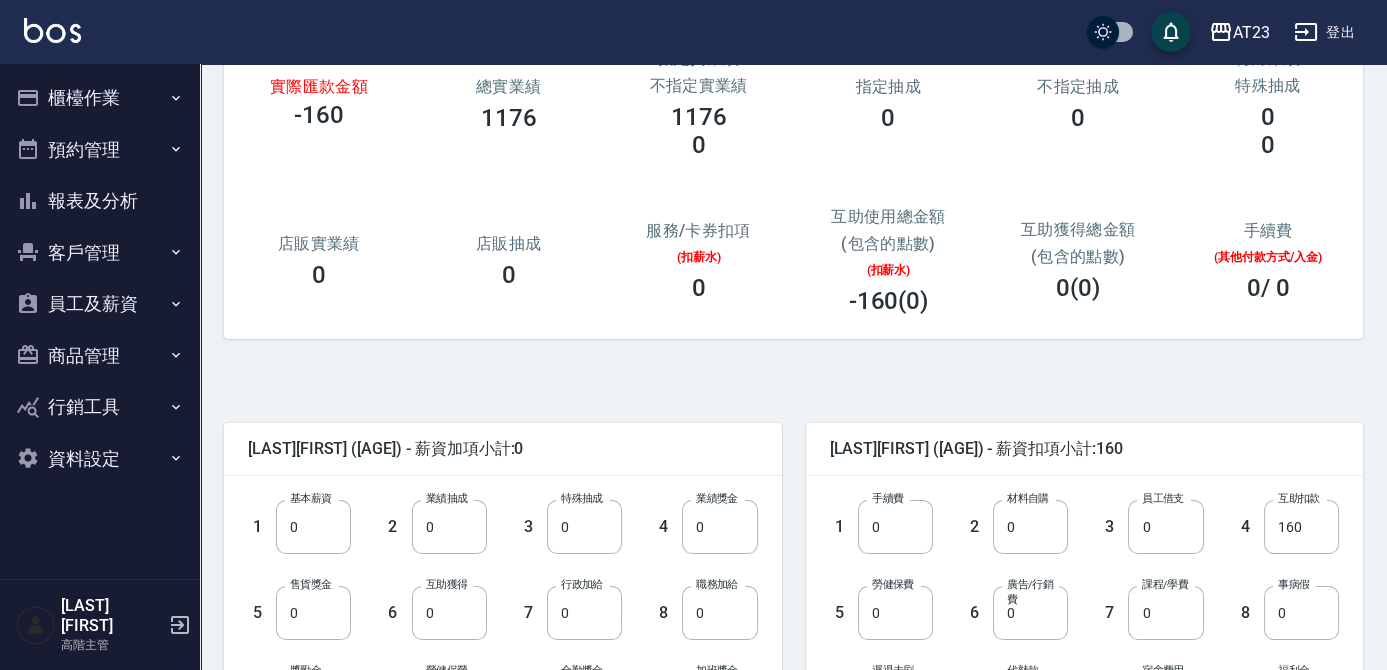 scroll, scrollTop: 181, scrollLeft: 0, axis: vertical 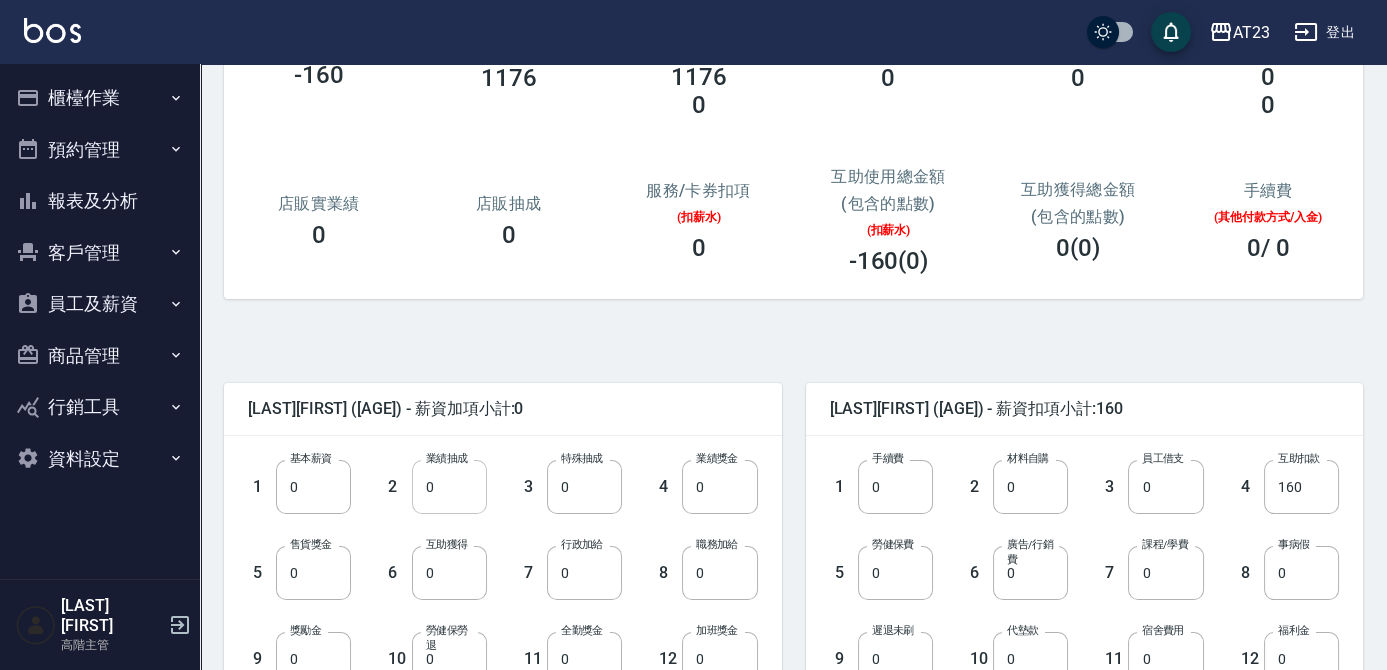 click on "0" at bounding box center [449, 487] 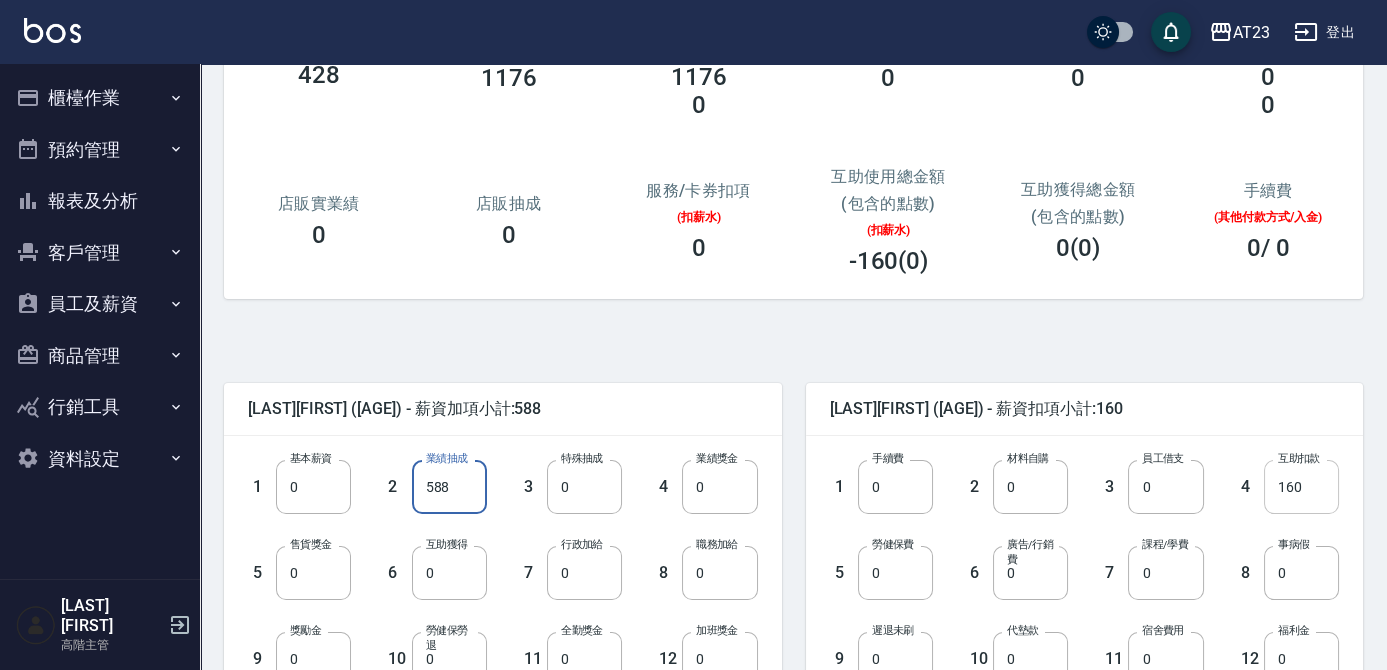 type on "588" 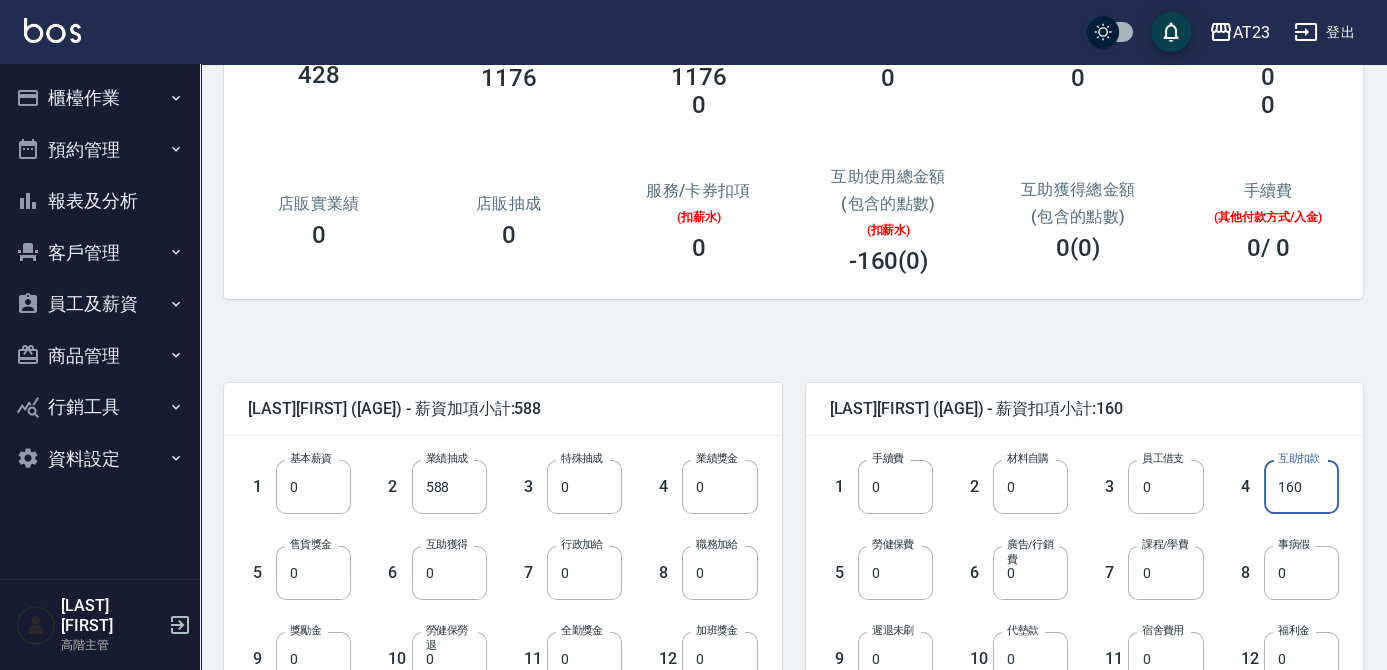 click on "160" at bounding box center [1301, 487] 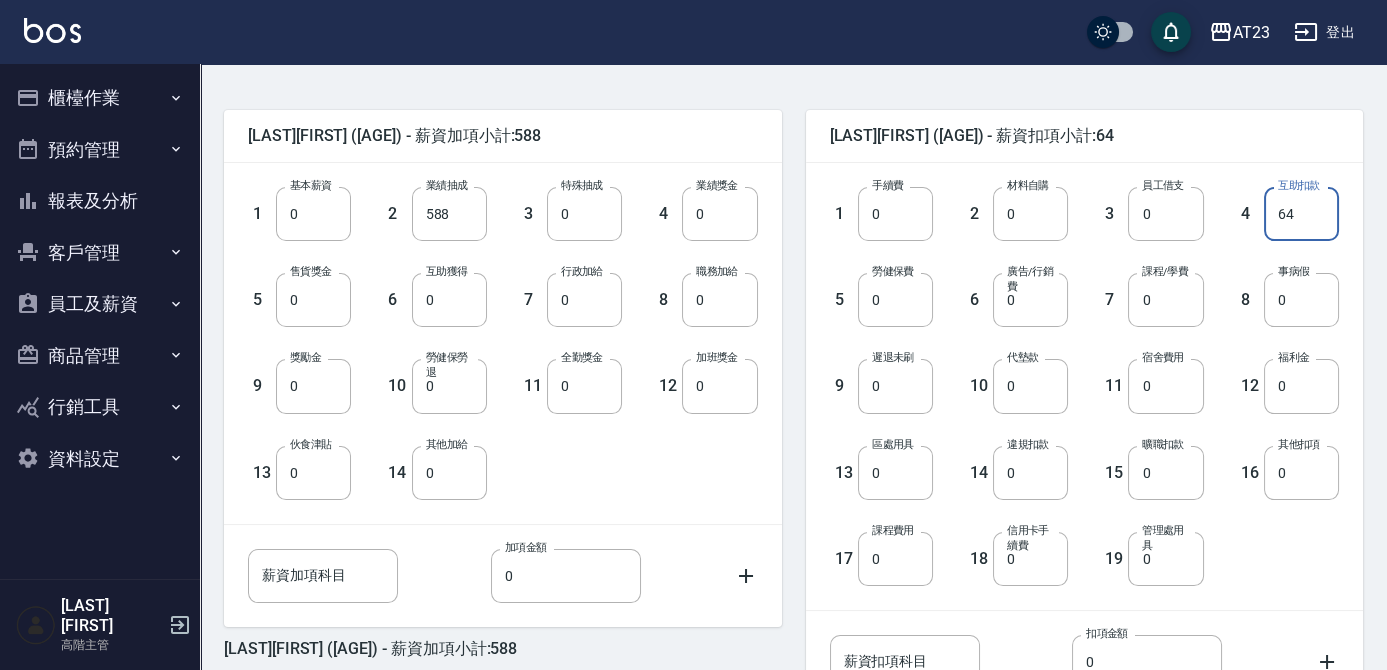 scroll, scrollTop: 628, scrollLeft: 0, axis: vertical 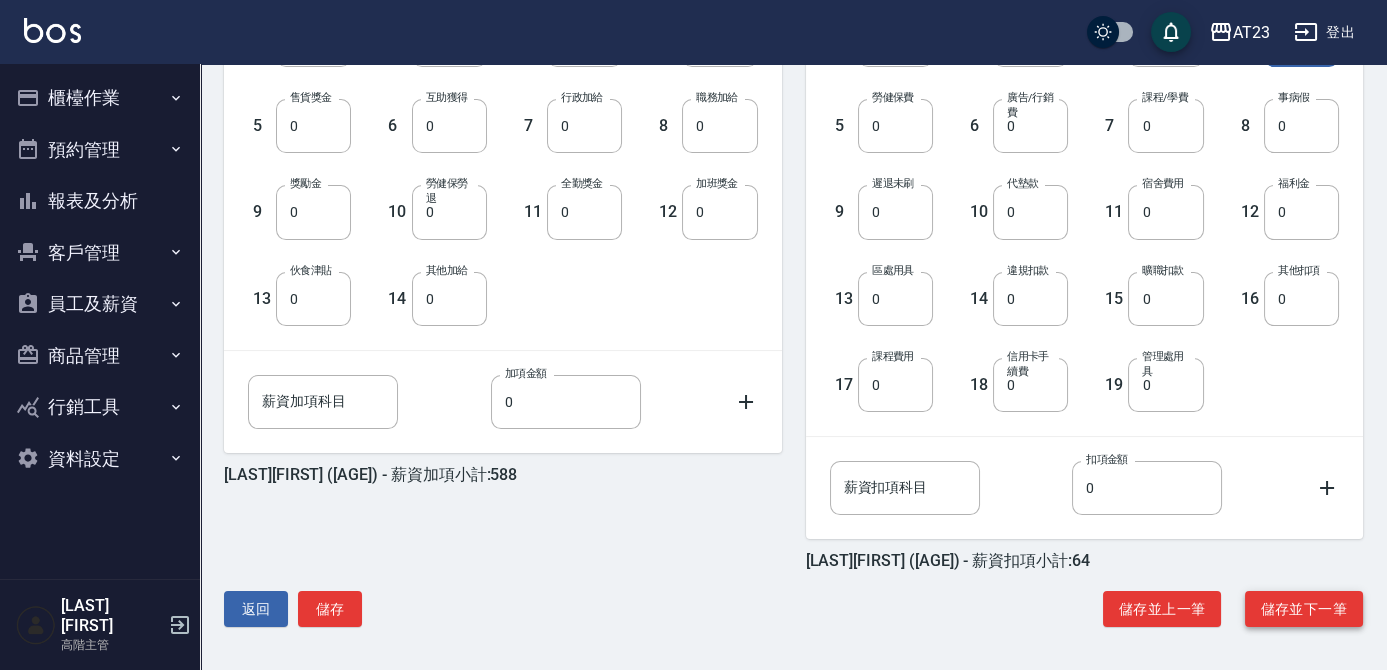 type on "64" 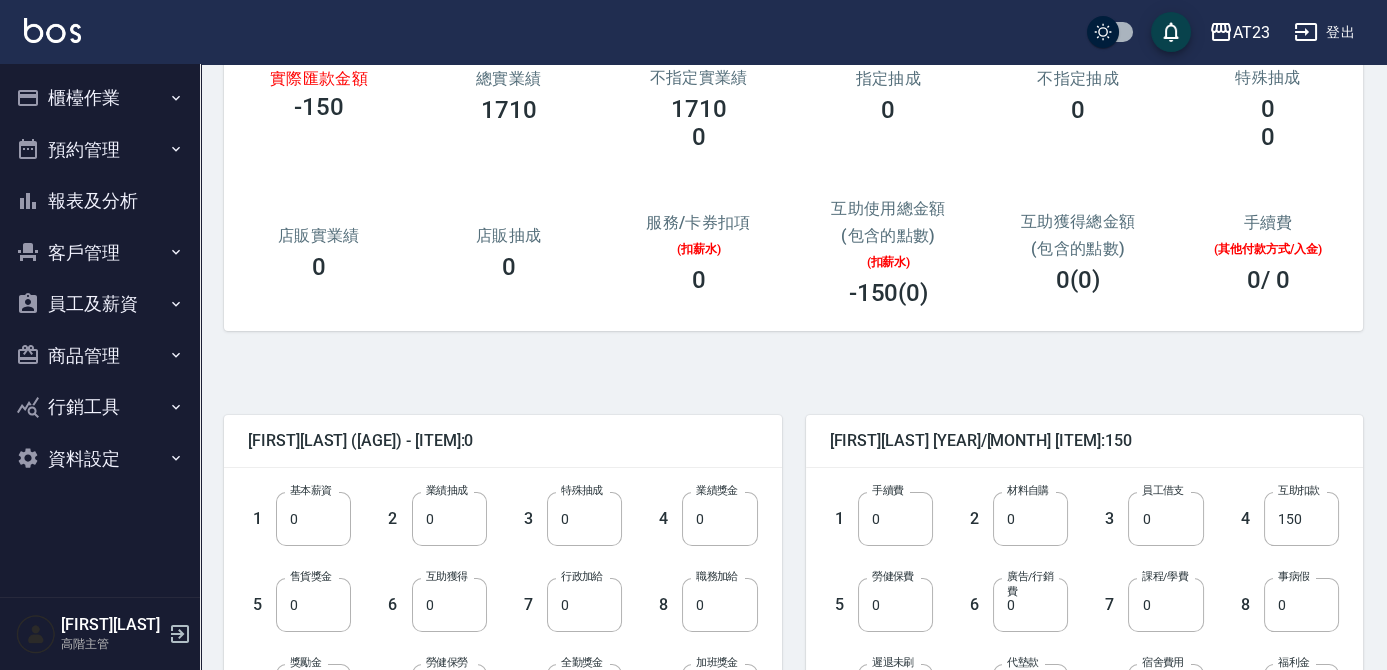 scroll, scrollTop: 181, scrollLeft: 0, axis: vertical 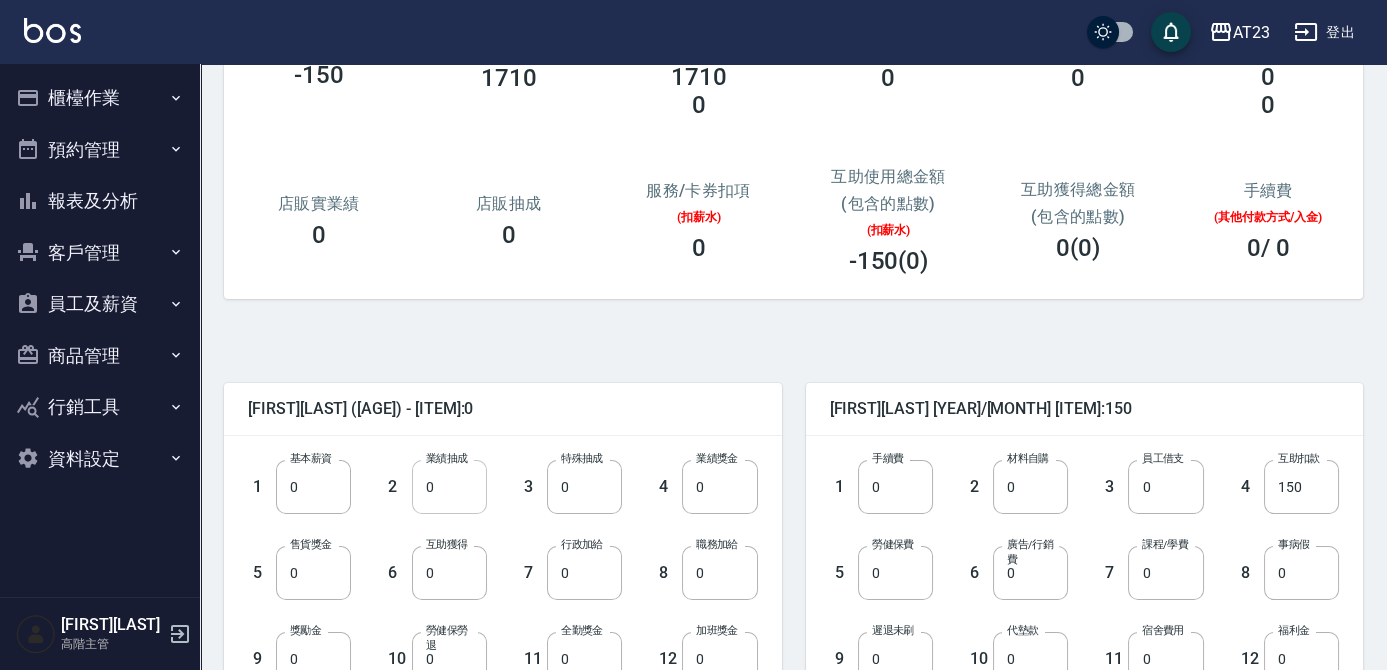 click on "0" at bounding box center [449, 487] 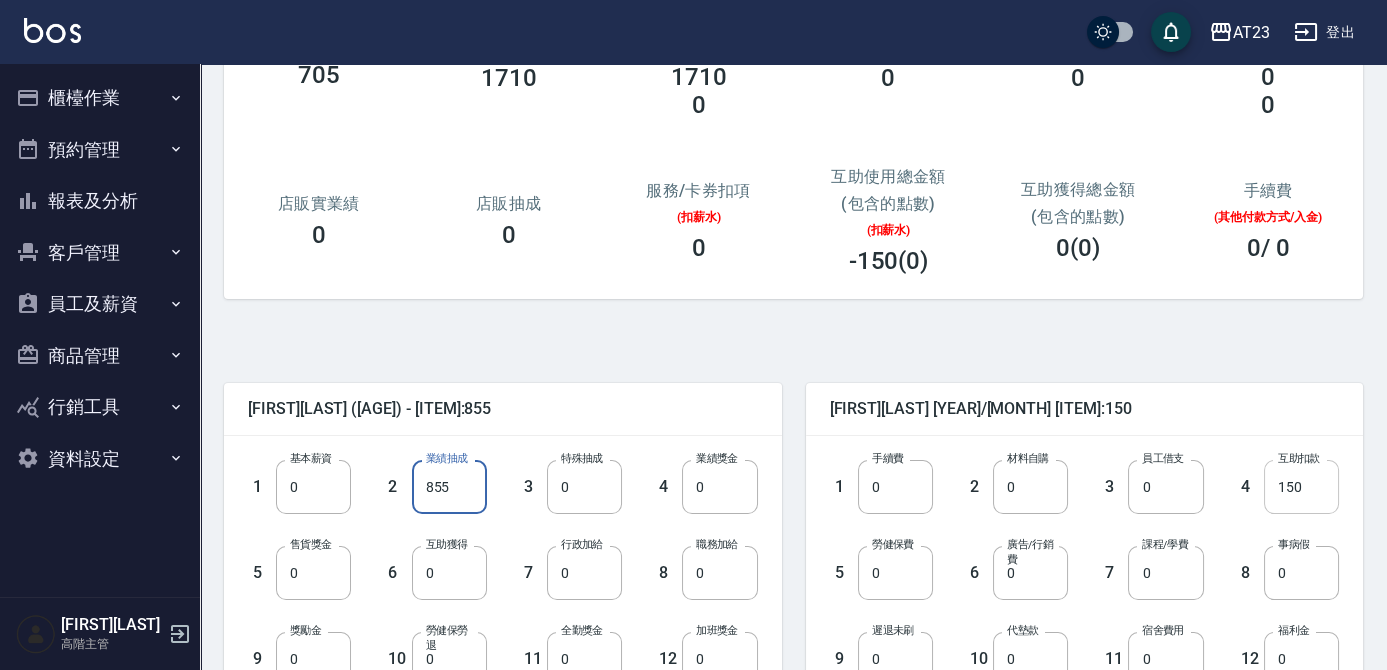 type on "855" 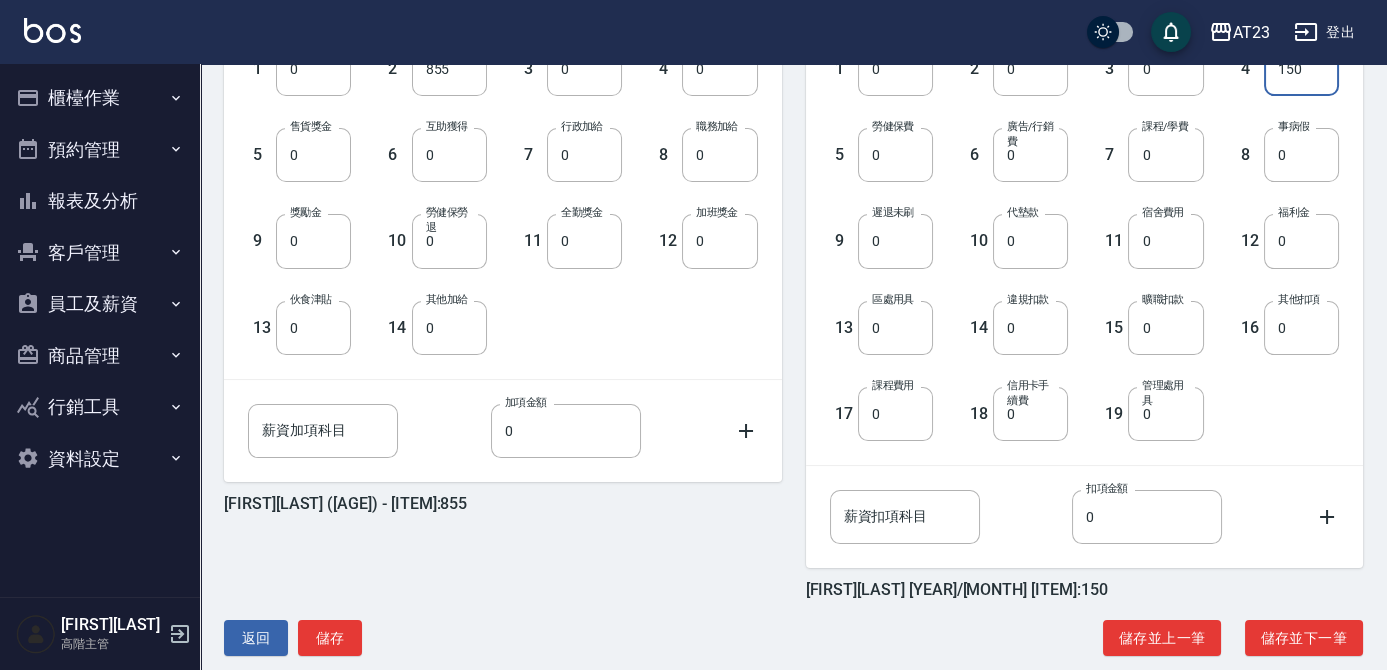 scroll, scrollTop: 628, scrollLeft: 0, axis: vertical 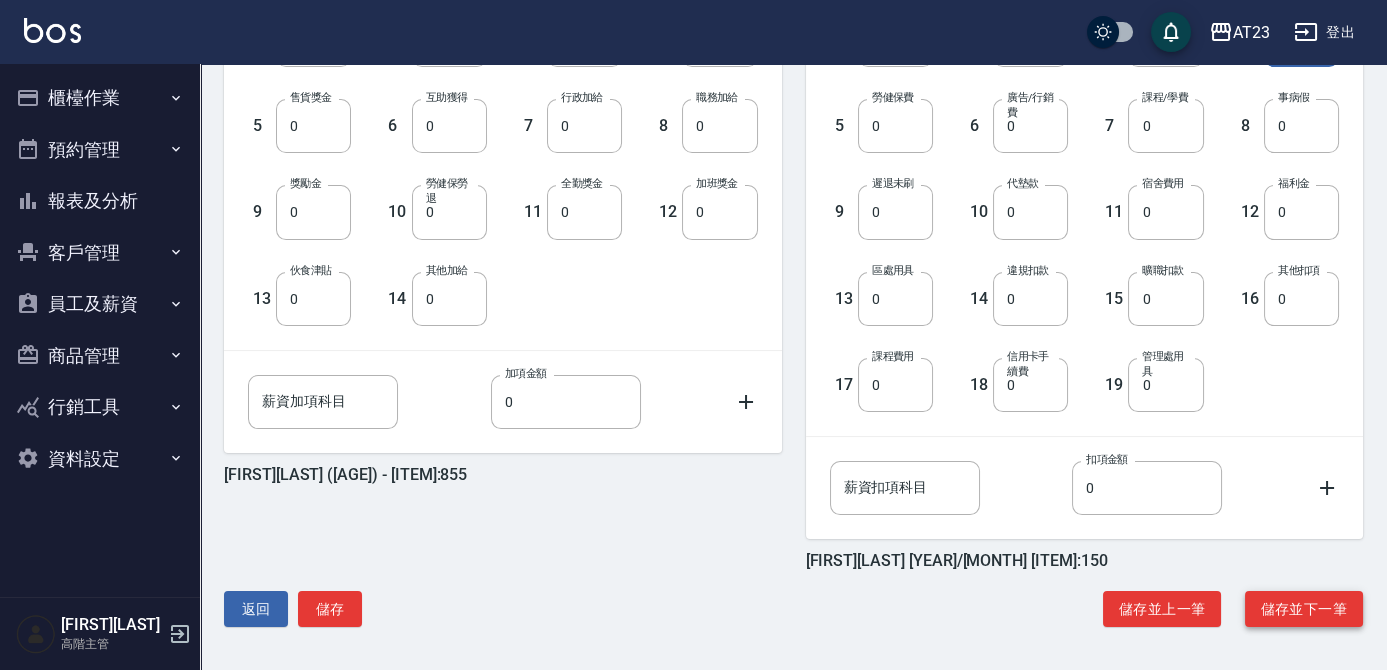click on "儲存並下一筆" at bounding box center (1304, 609) 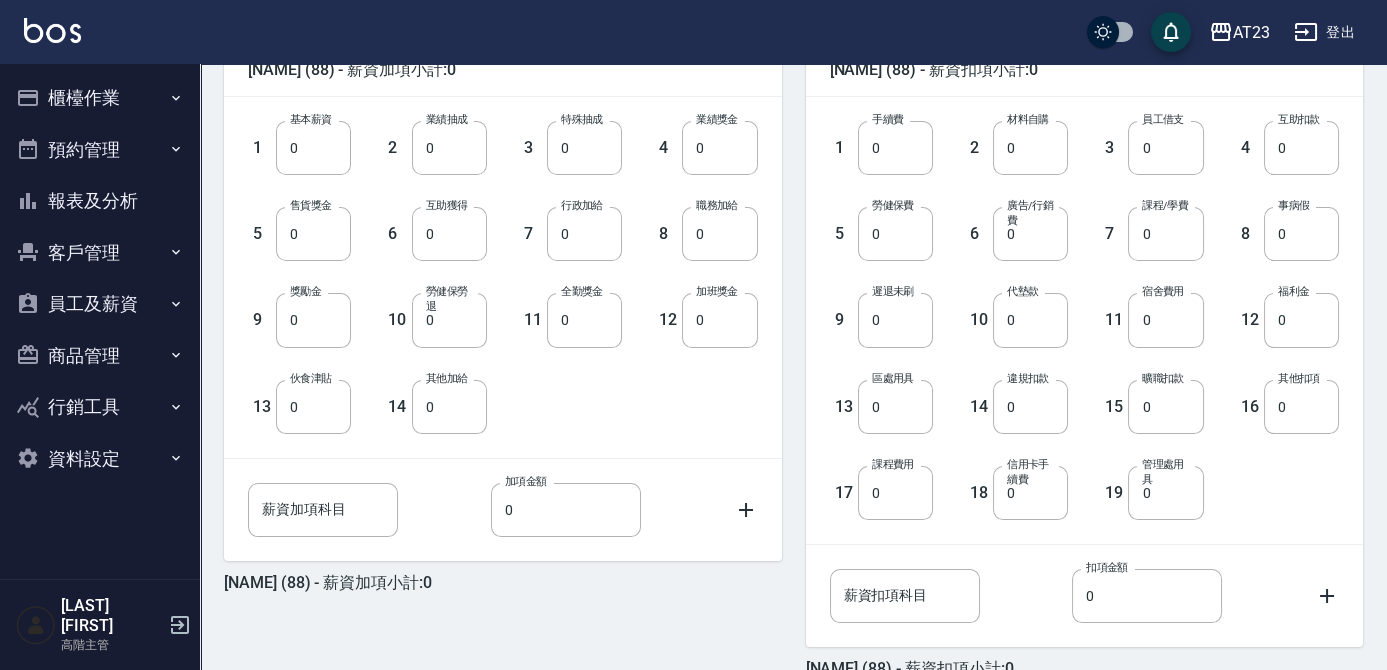 scroll, scrollTop: 628, scrollLeft: 0, axis: vertical 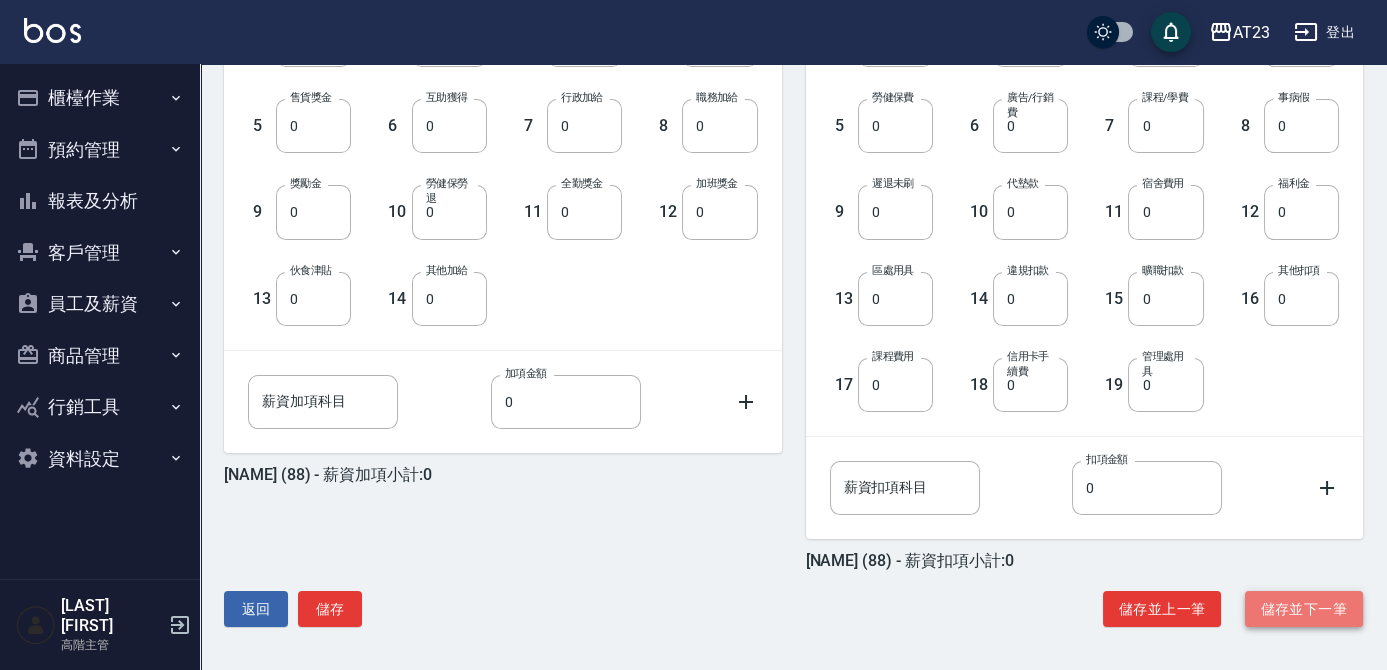 click on "儲存並下一筆" at bounding box center (1304, 609) 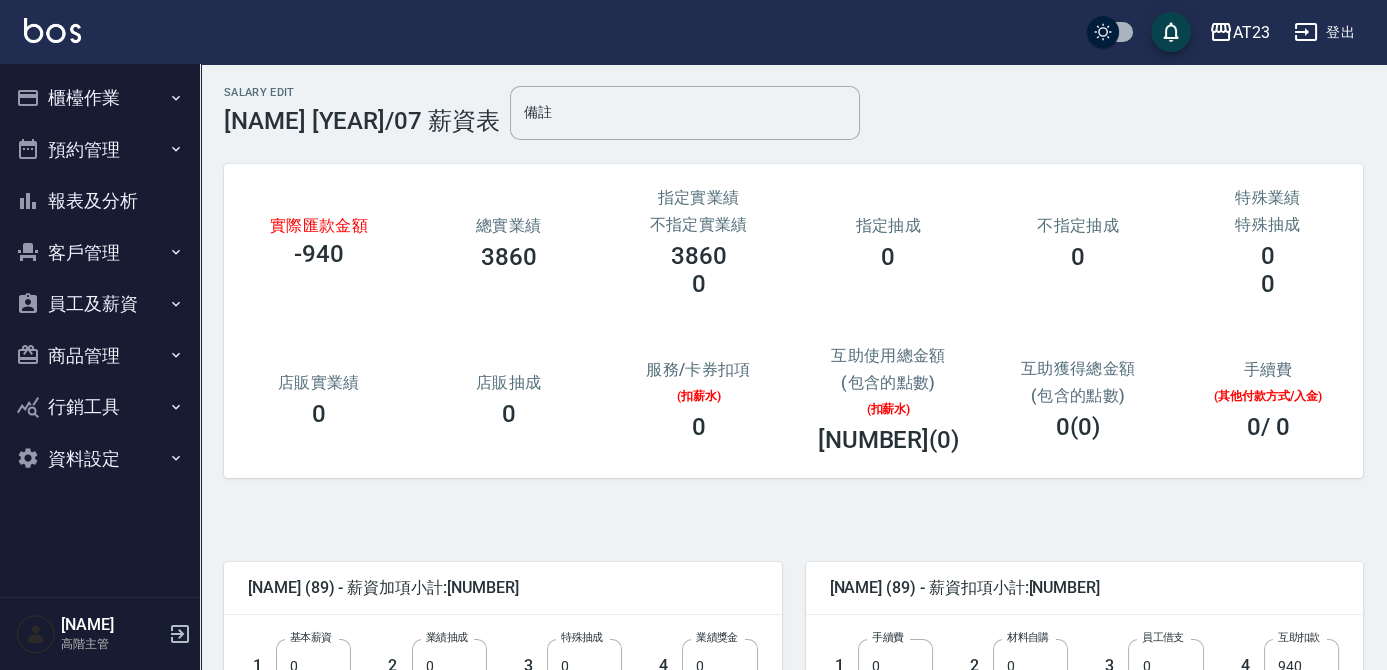 scroll, scrollTop: 0, scrollLeft: 0, axis: both 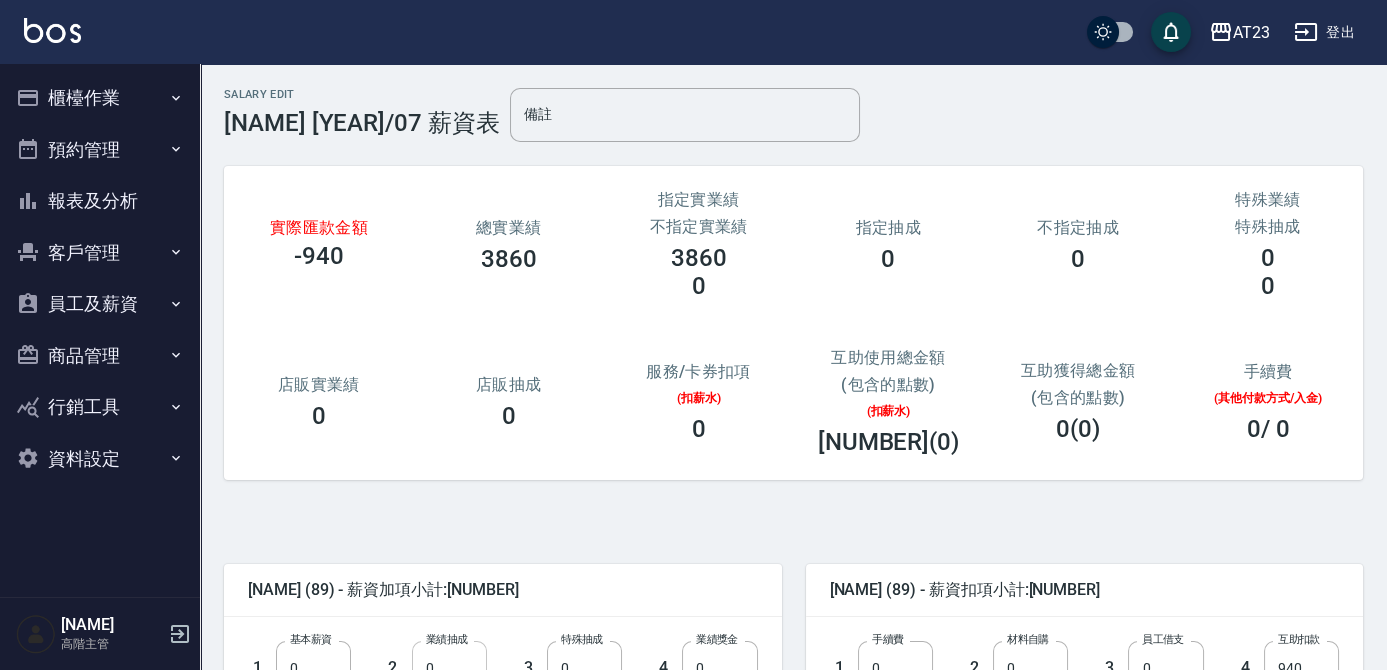 click on "0" at bounding box center (449, 668) 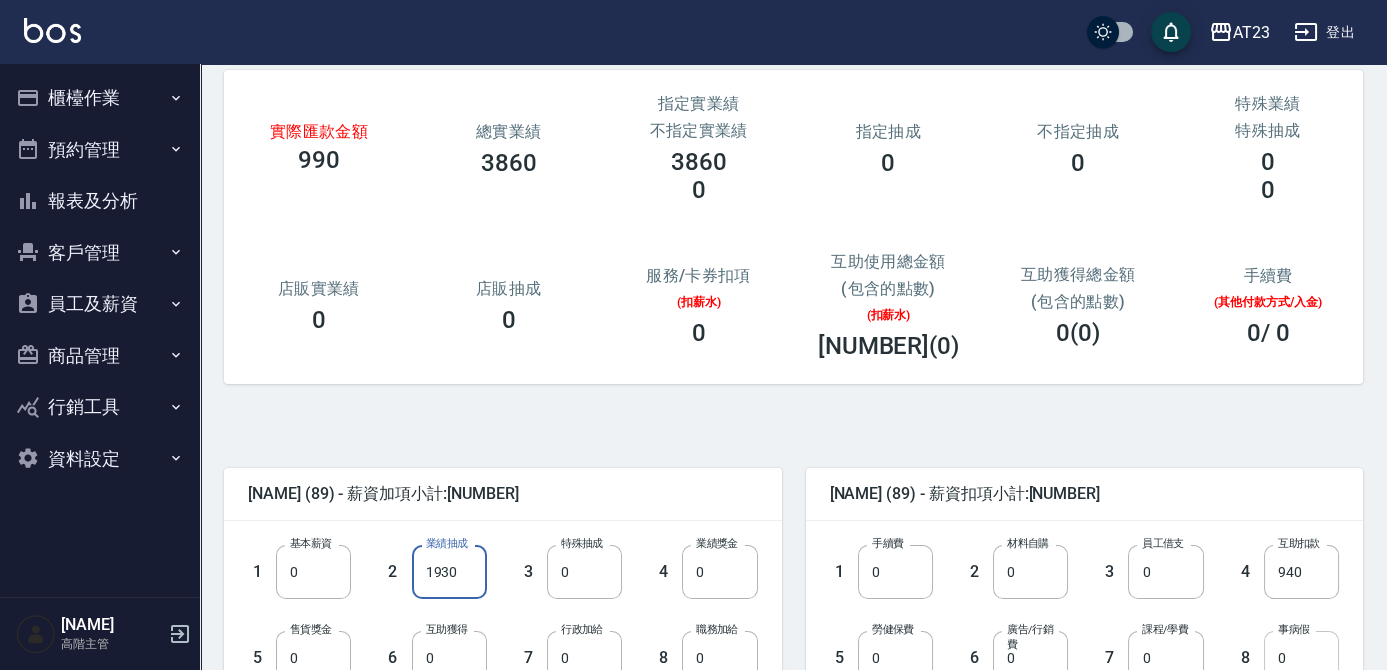 scroll, scrollTop: 96, scrollLeft: 0, axis: vertical 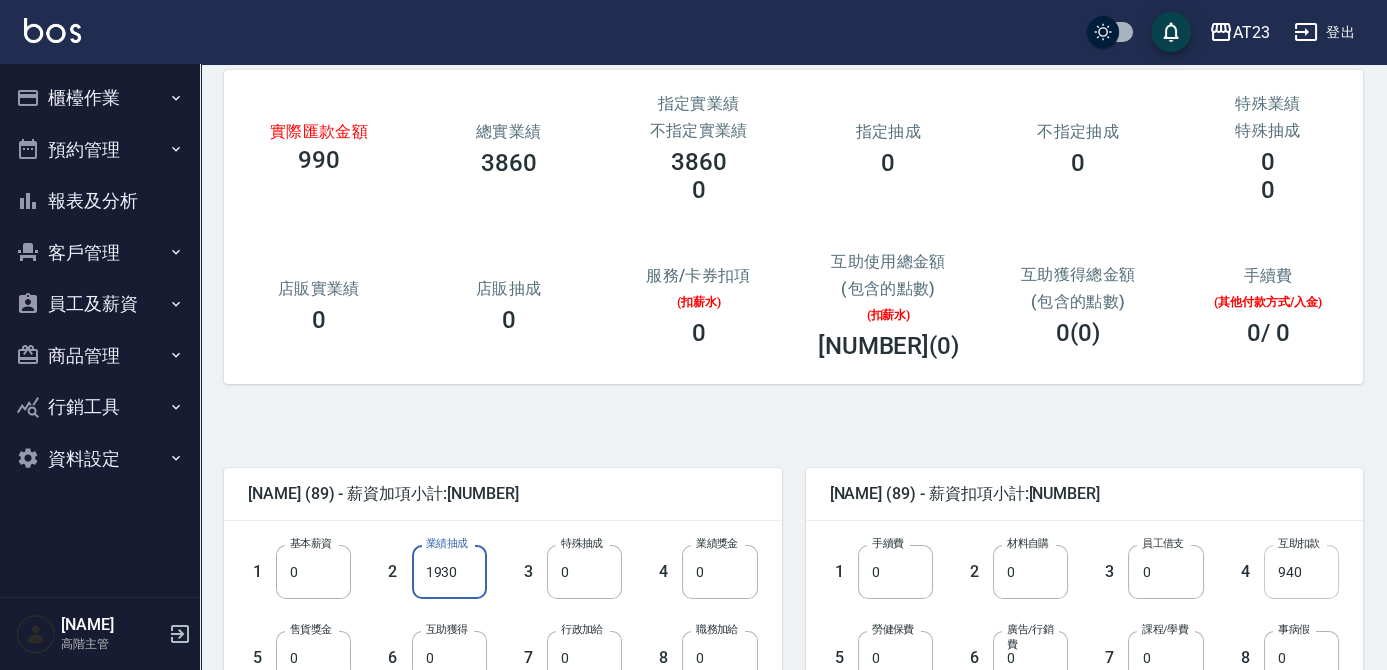 type on "1930" 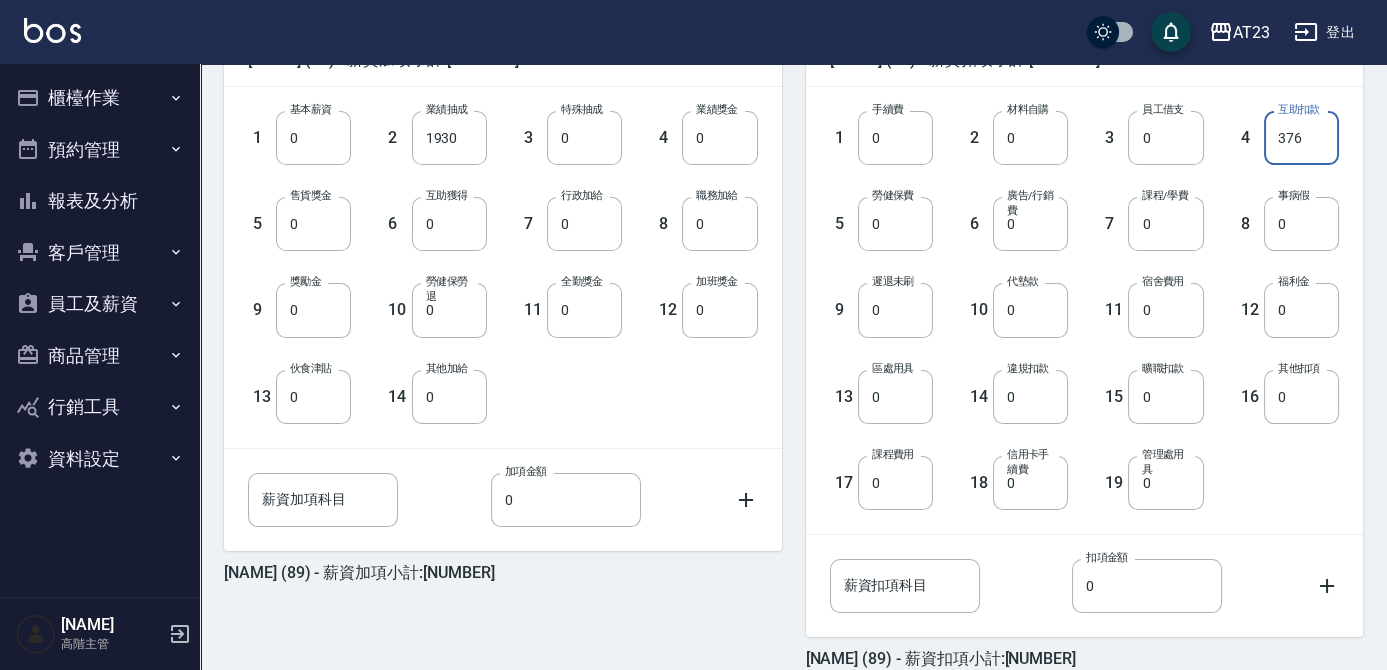 scroll, scrollTop: 628, scrollLeft: 0, axis: vertical 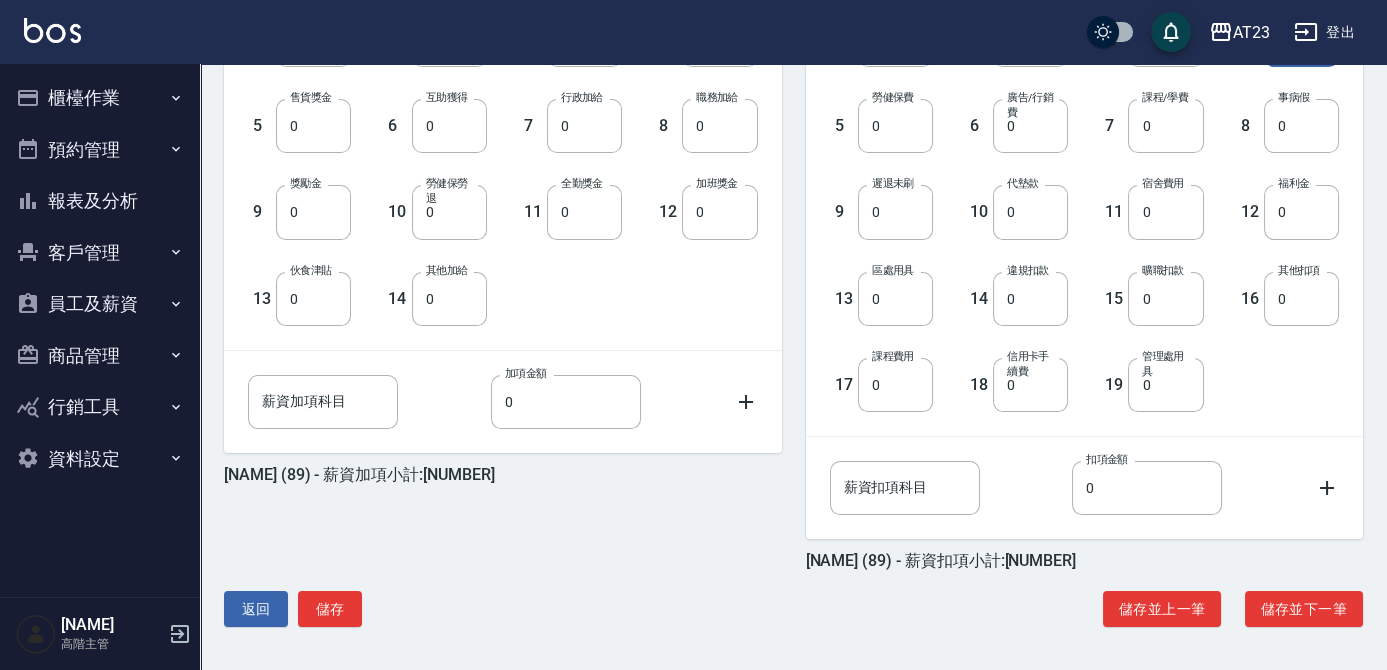 type on "376" 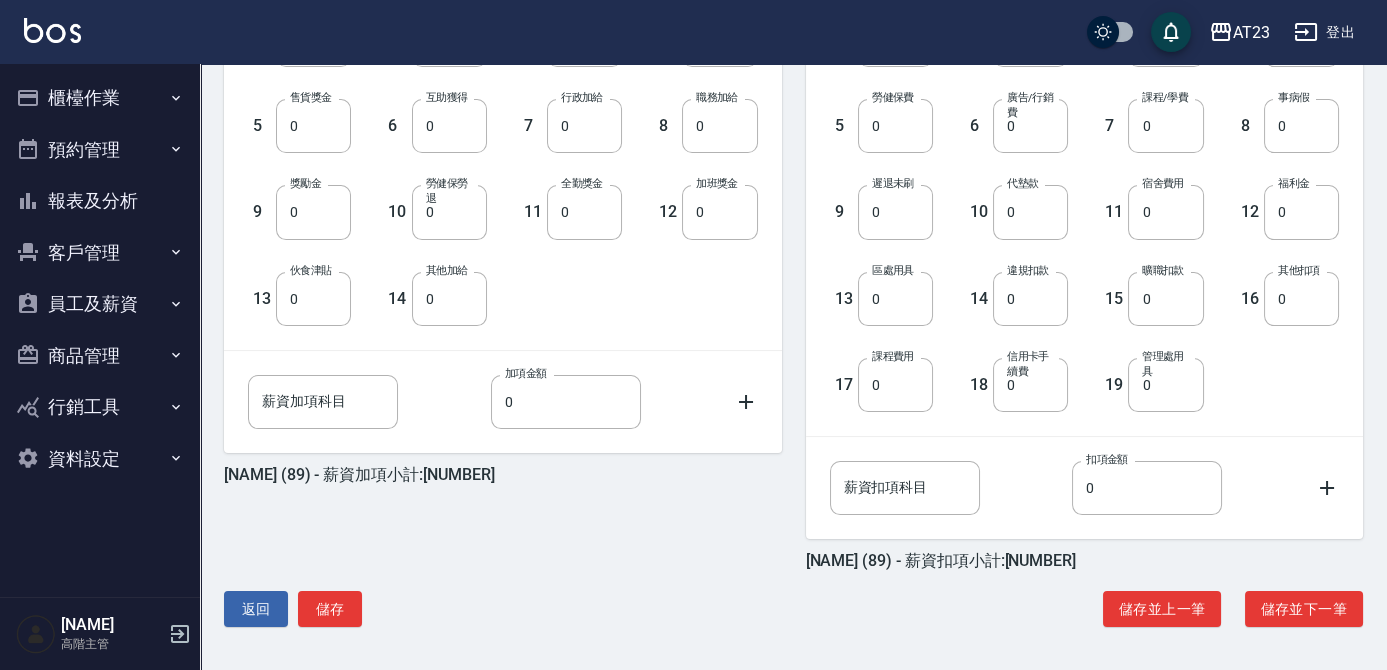click on "鄭JUN (89) - 薪資加項小計:1930 1 基本薪資 0 基本薪資 2 業績抽成 1930 業績抽成 3 特殊抽成 0 特殊抽成 4 業績獎金 0 業績獎金 5 售貨獎金 0 售貨獎金 6 互助獲得 0 互助獲得 7 行政加給 0 行政加給 8 職務加給 0 職務加給 9 獎勵金 0 獎勵金 10 勞健保勞退 0 勞健保勞退 11 全勤獎金 0 全勤獎金 12 加班獎金 0 加班獎金 13 伙食津貼 0 伙食津貼 14 其他加給 0 其他加給 薪資加項科目 薪資加項科目 加項金額 0 加項金額 鄭JUN (89) - 薪資加項小計:1930 鄭JUN (89) - 薪資扣項小計:376 1 手續費 0 手續費 2 材料自購 0 材料自購 3 員工借支 0 員工借支 4 互助扣款 376 互助扣款 5 勞健保費 0 勞健保費 6 廣告/行銷費 0 廣告/行銷費 7 課程/學費 0 課程/學費 8 事病假 0 事病假 9 遲退未刷 0 遲退未刷 10 代墊款 0 代墊款 11 宿舍費用 0 宿舍費用 12 福利金 0 福利金 13 區處用具 0 區處用具 14 違規扣款 0 違規扣款 15 0" at bounding box center (785, 261) 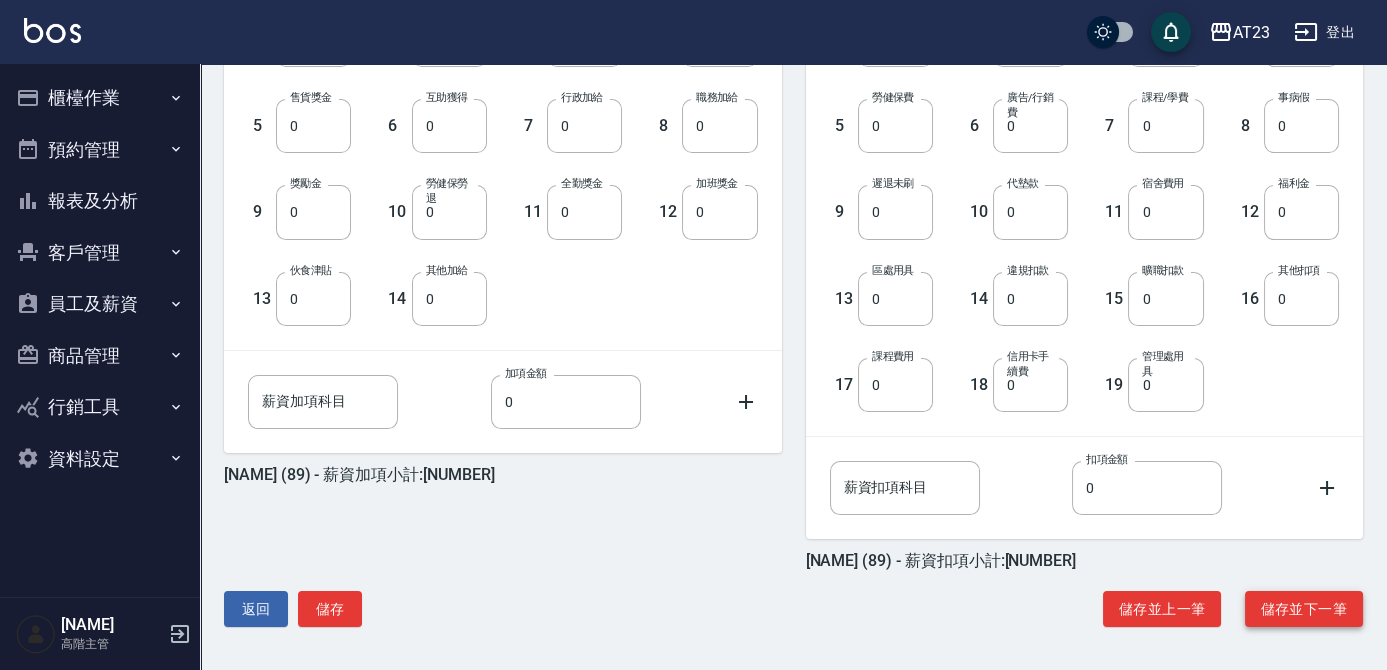 click on "儲存並下一筆" at bounding box center [1304, 609] 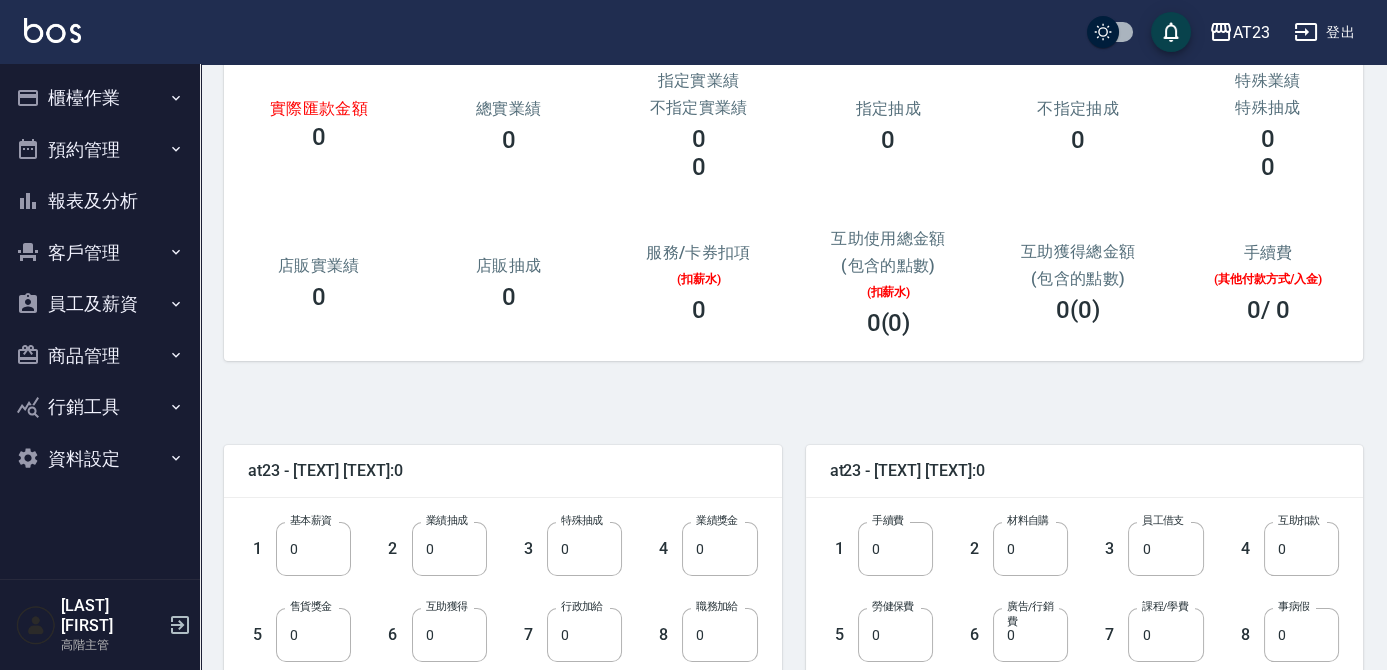 scroll, scrollTop: 363, scrollLeft: 0, axis: vertical 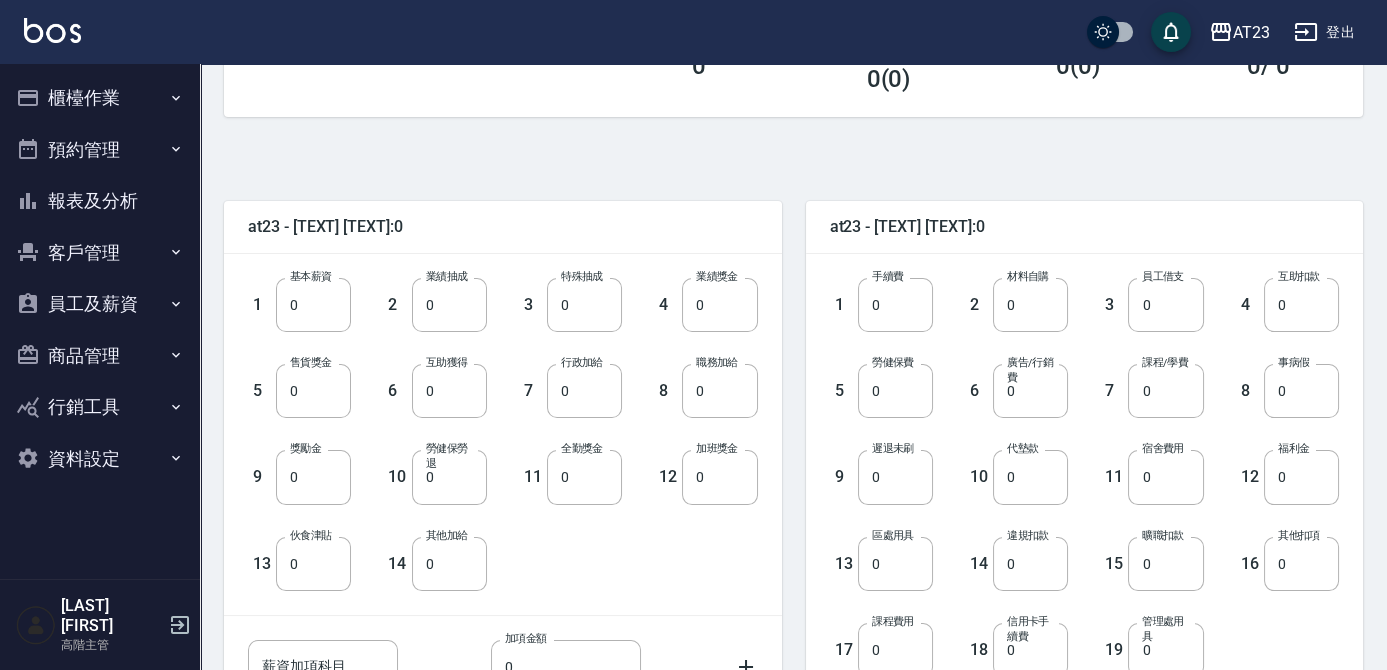click on "員工及薪資" at bounding box center [100, 304] 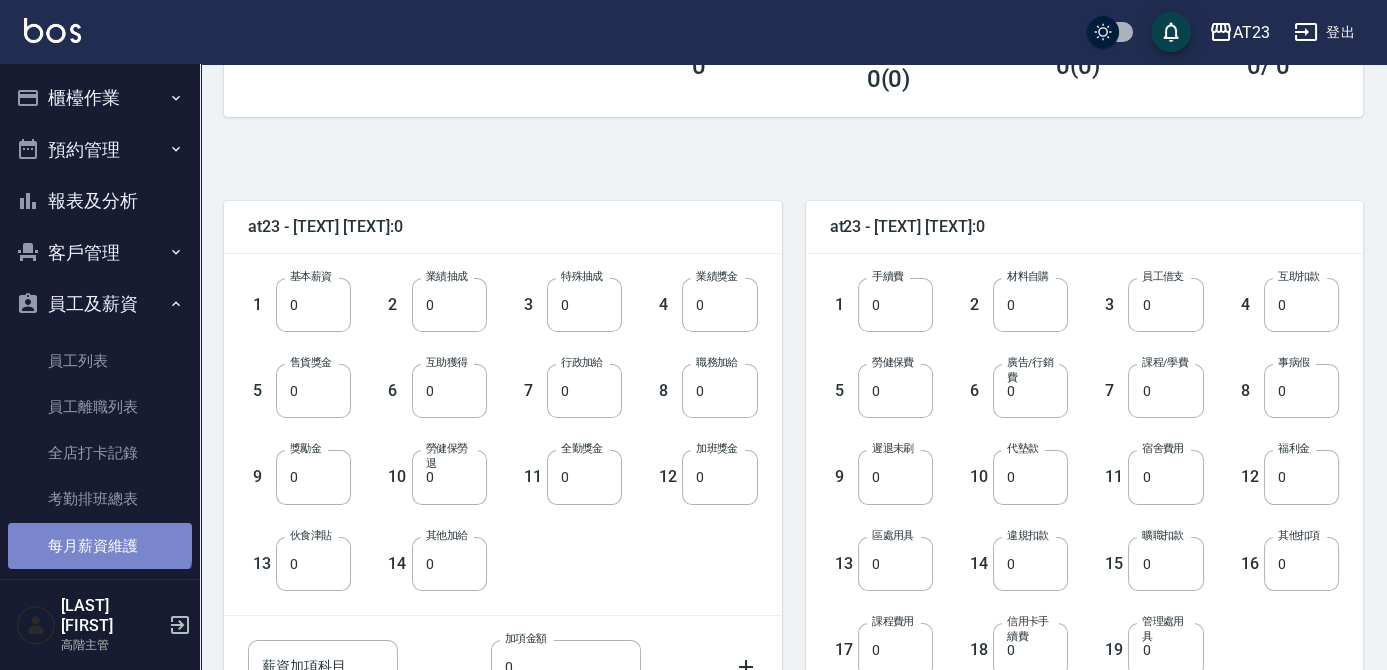 click on "每月薪資維護" at bounding box center (100, 546) 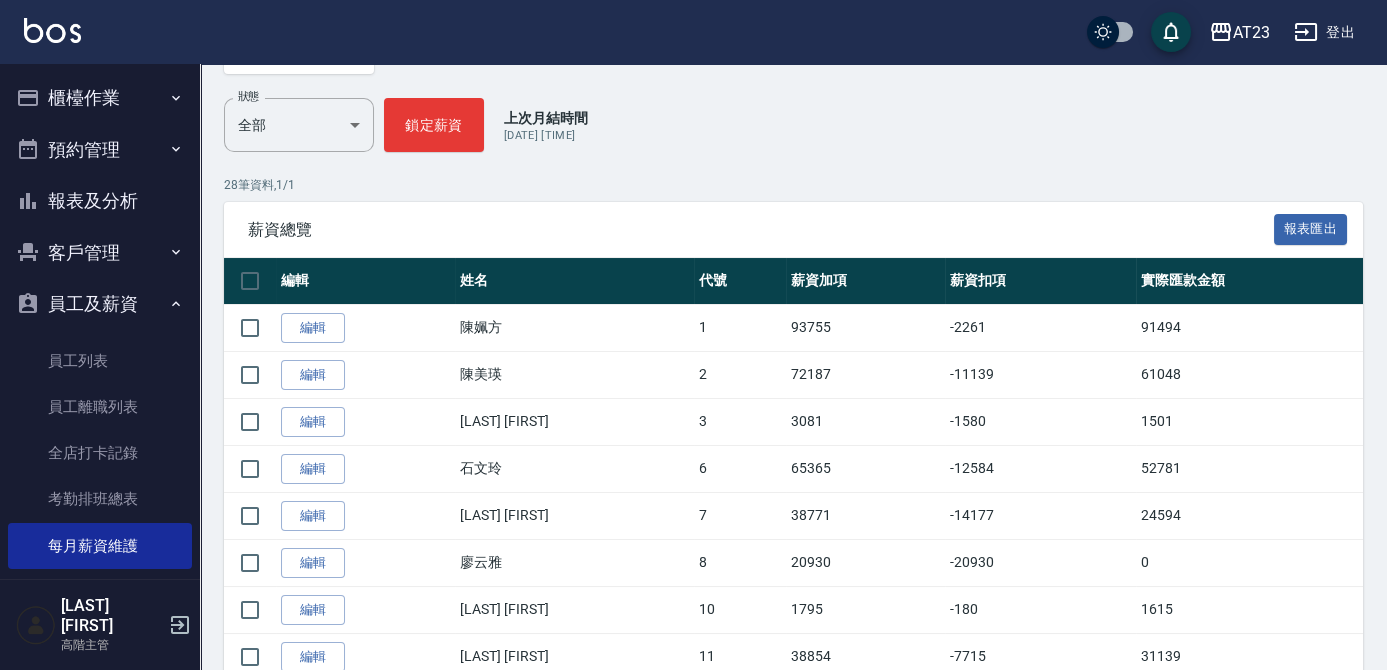scroll, scrollTop: 272, scrollLeft: 0, axis: vertical 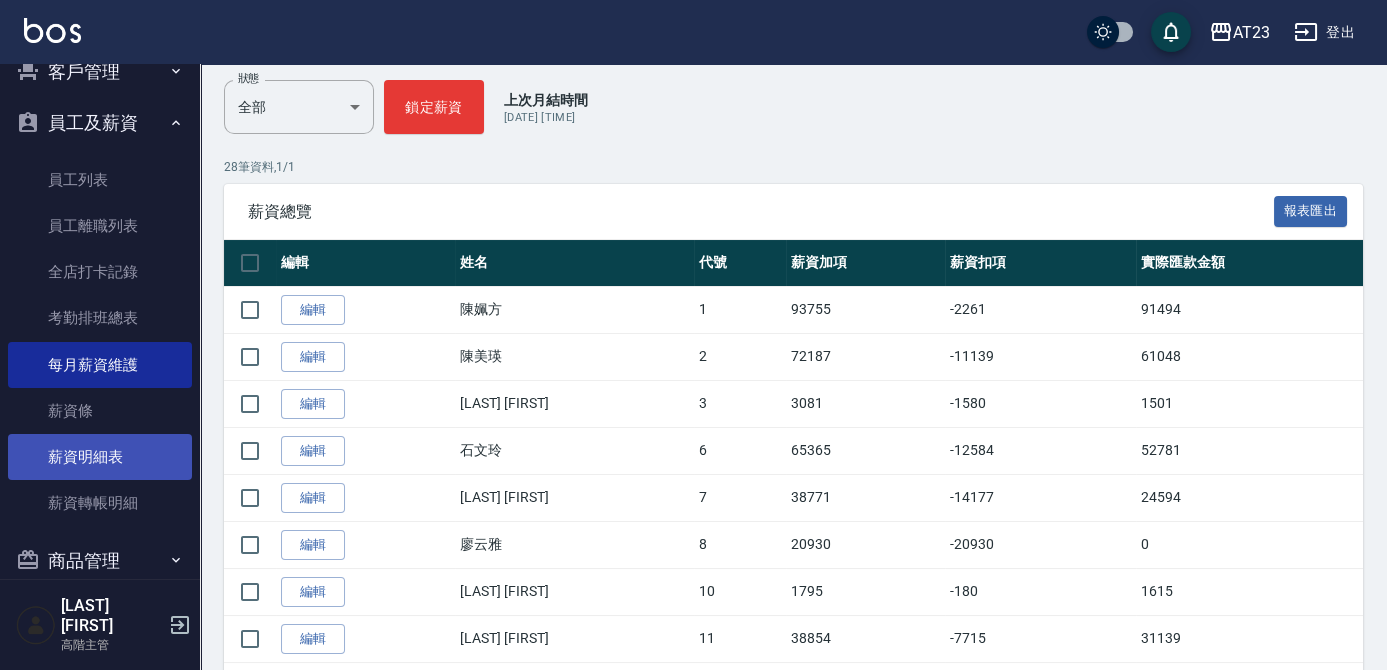 click on "薪資明細表" at bounding box center [100, 457] 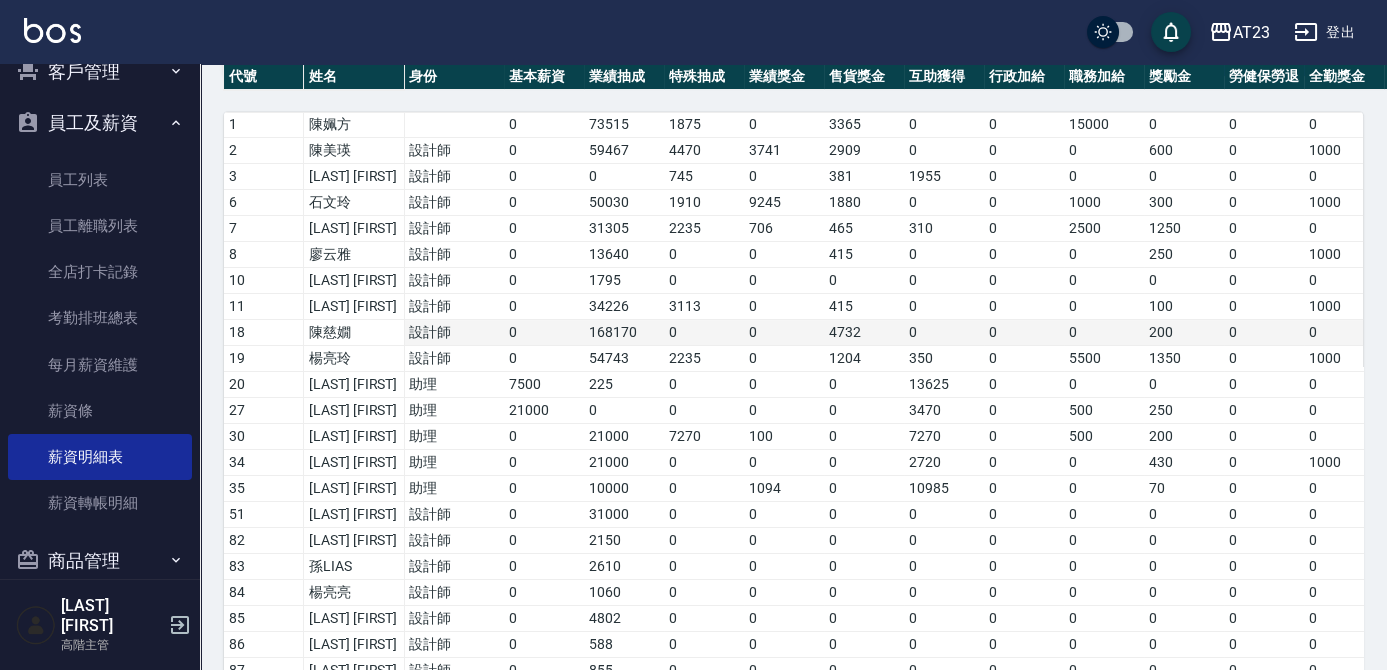 scroll, scrollTop: 394, scrollLeft: 0, axis: vertical 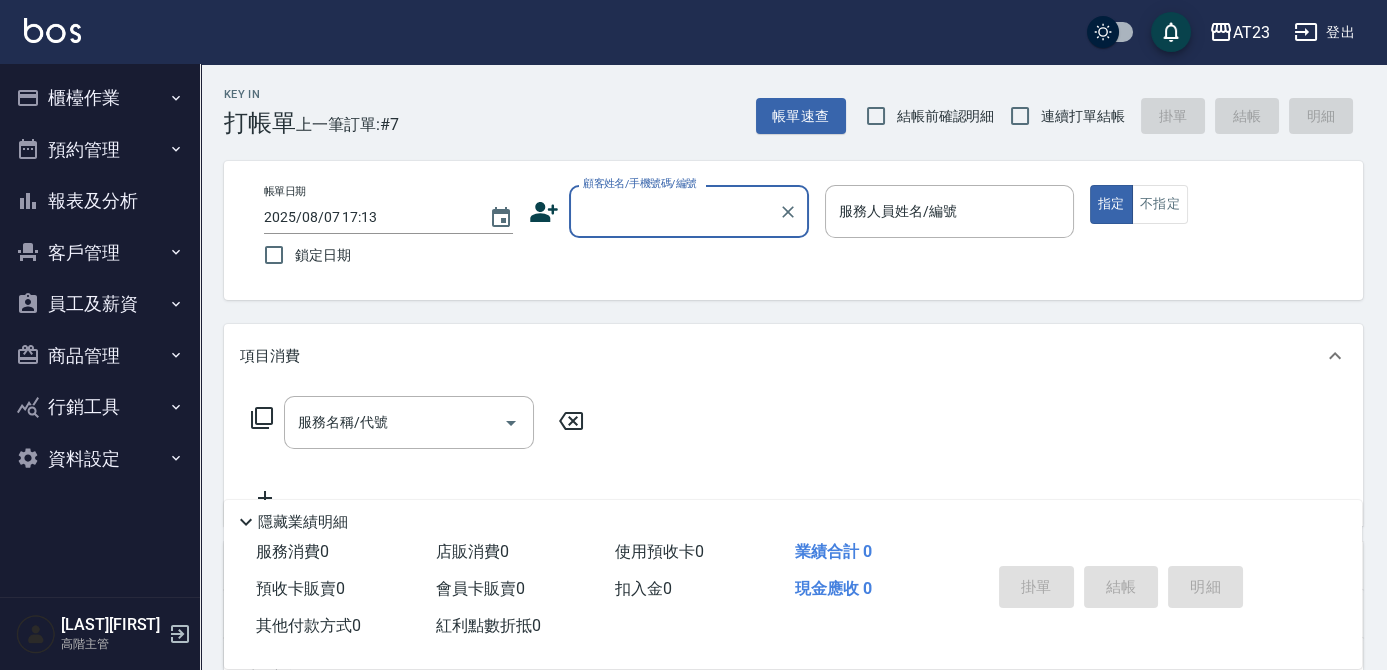 click on "員工及薪資" at bounding box center [100, 304] 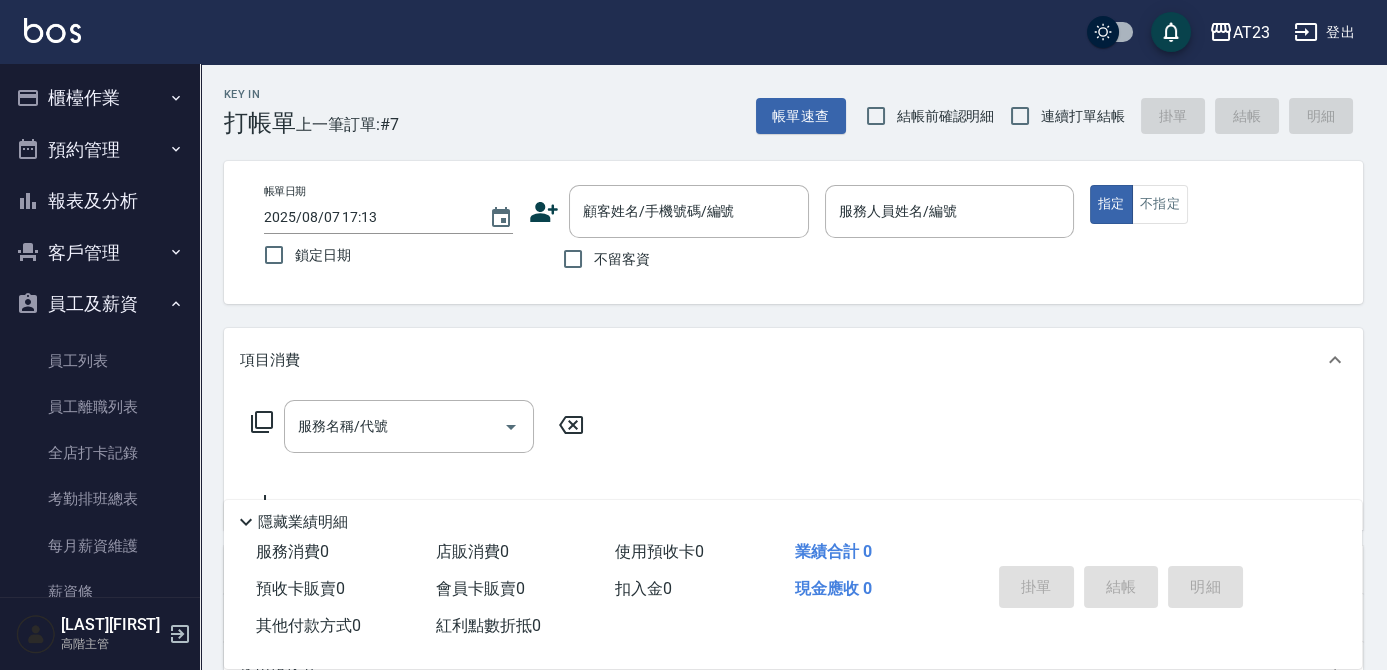 scroll, scrollTop: 181, scrollLeft: 0, axis: vertical 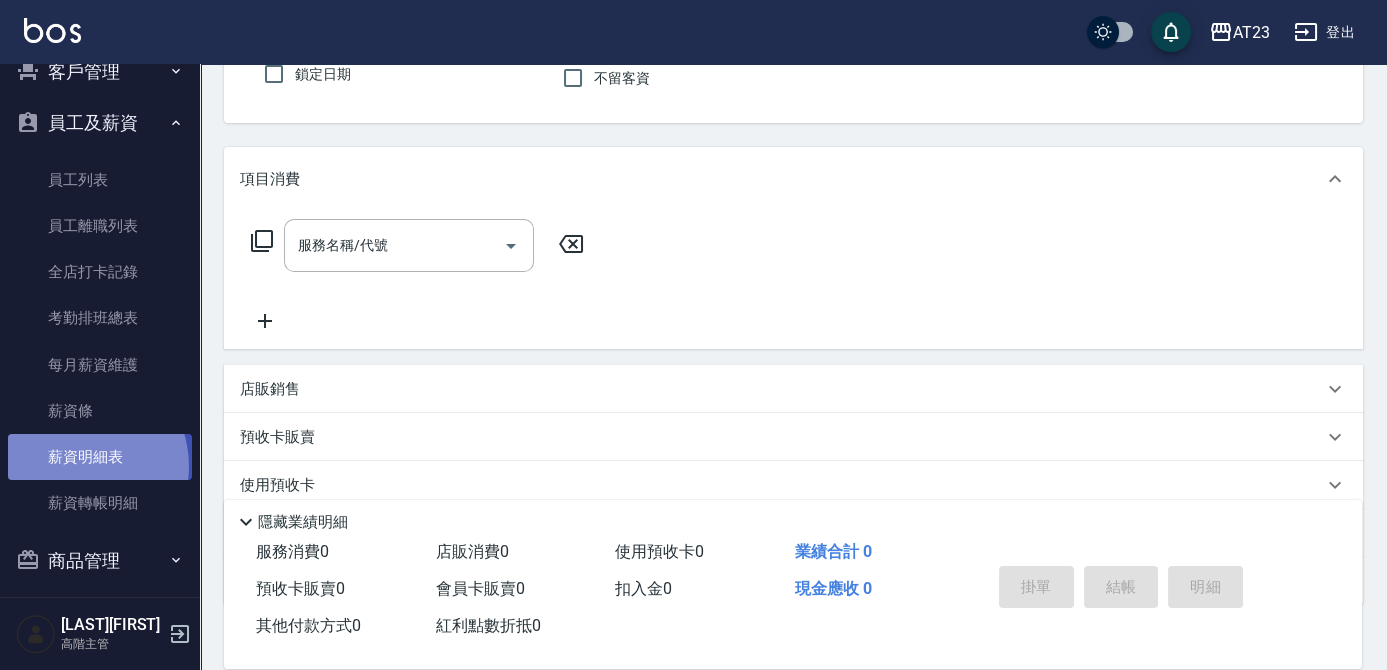 click on "薪資明細表" at bounding box center [100, 457] 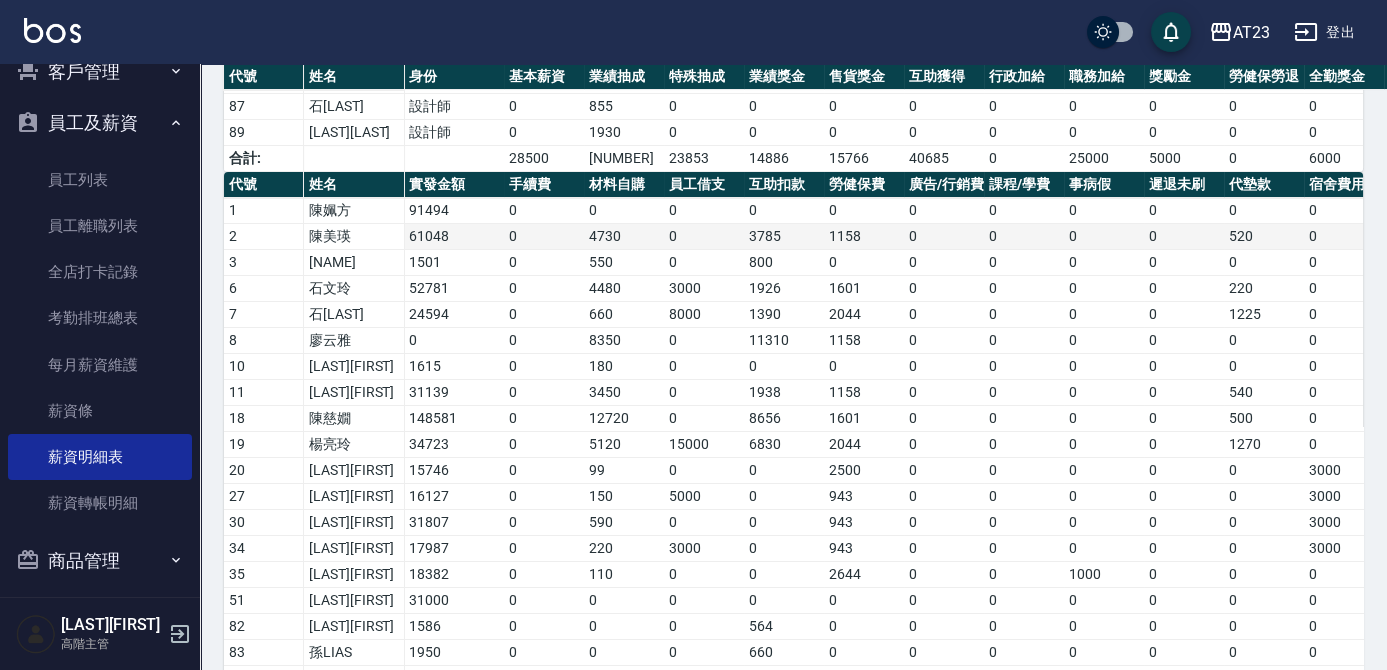 scroll, scrollTop: 727, scrollLeft: 0, axis: vertical 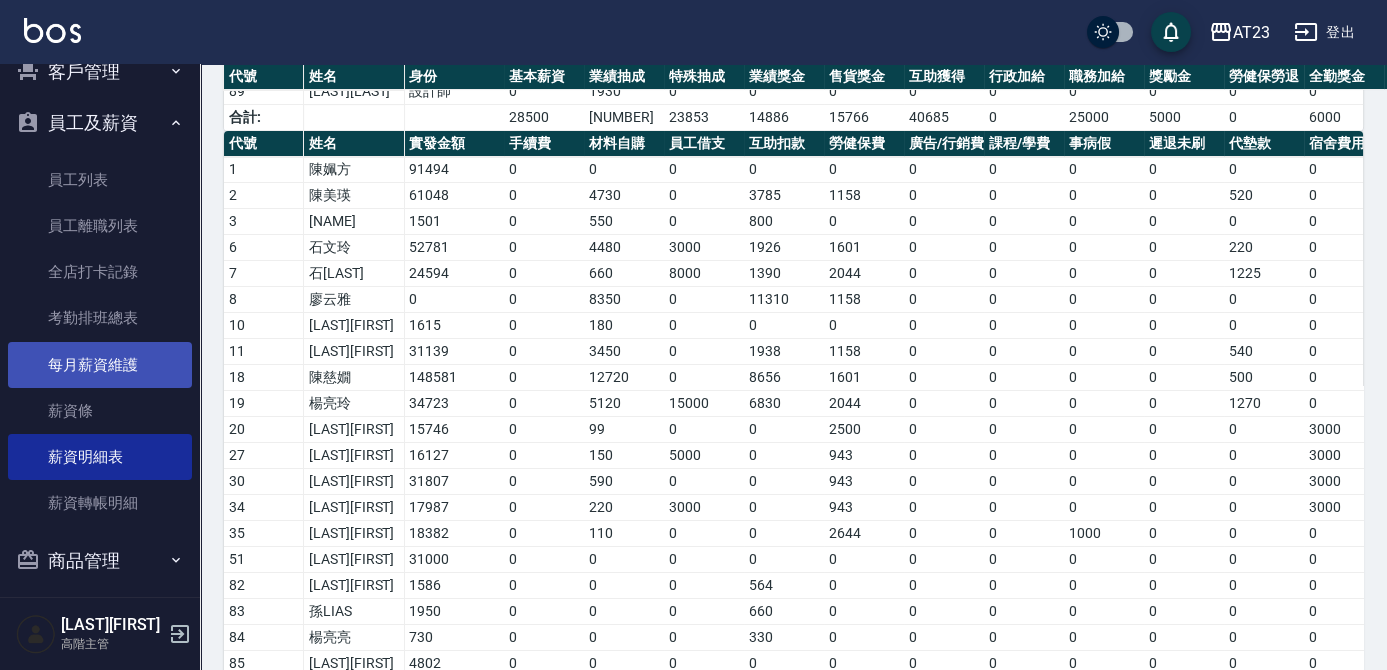 click on "每月薪資維護" at bounding box center [100, 365] 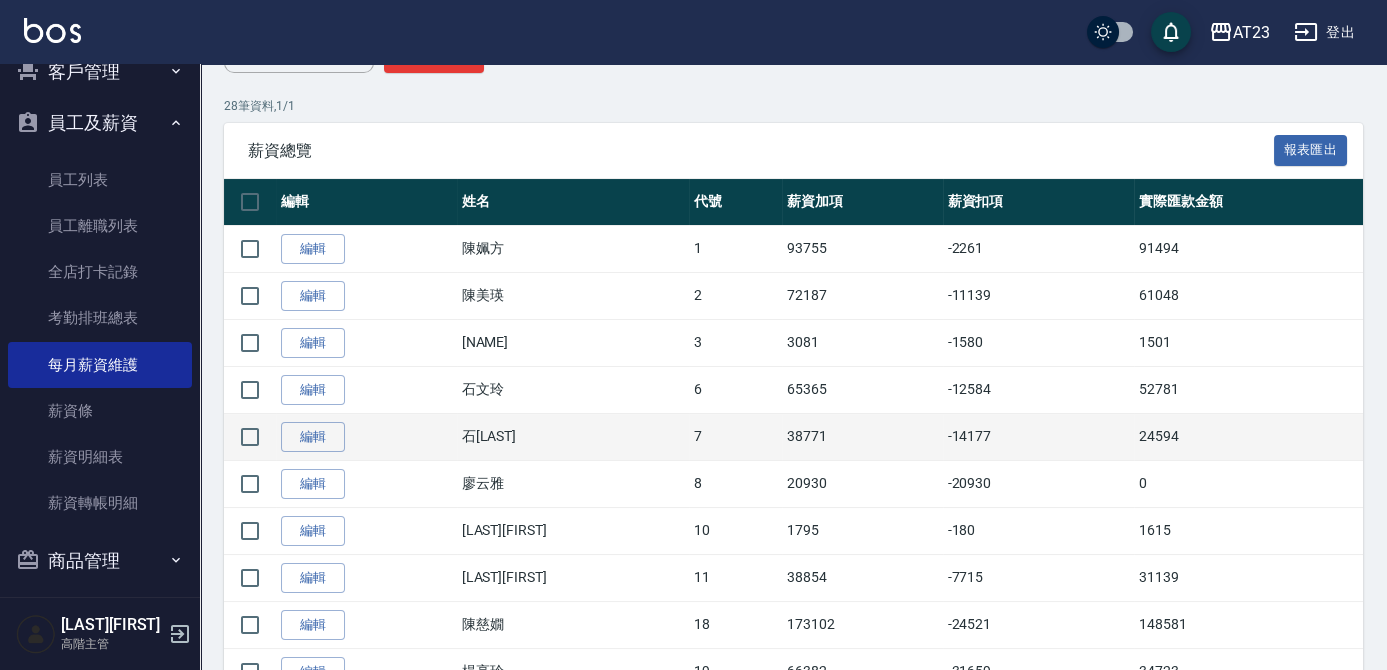 scroll, scrollTop: 454, scrollLeft: 0, axis: vertical 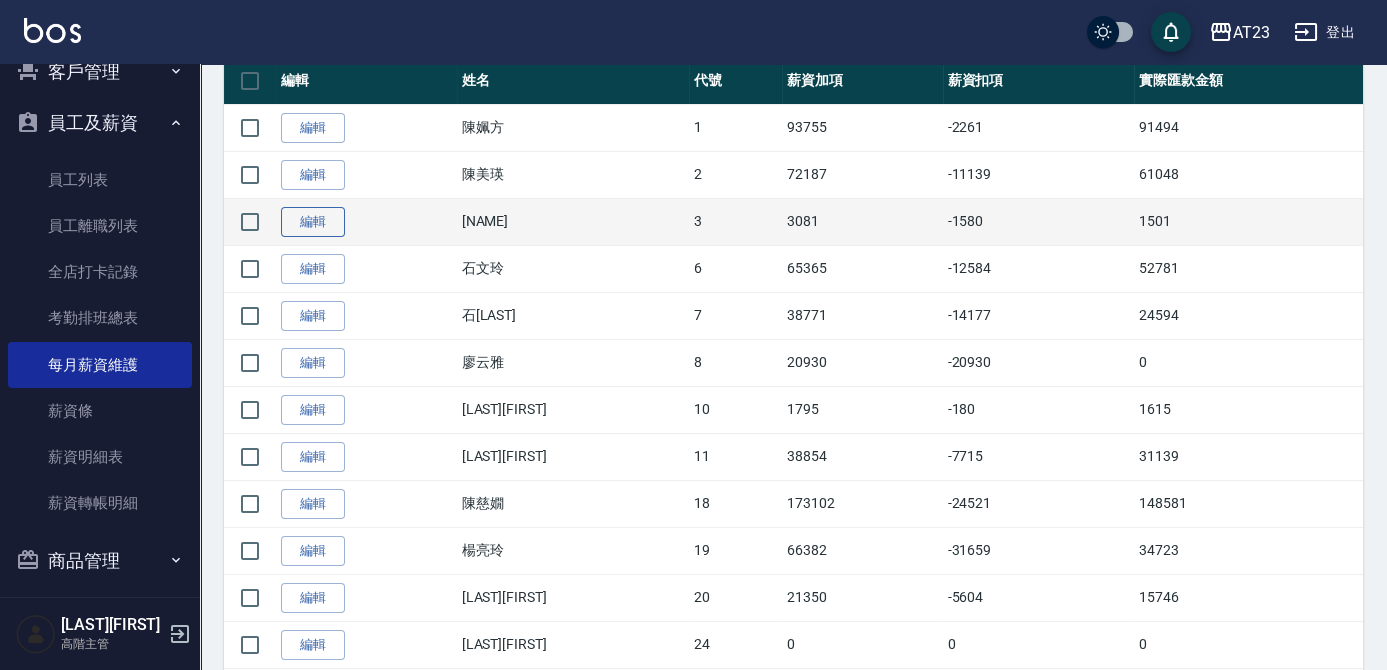 click on "編輯" at bounding box center [313, 222] 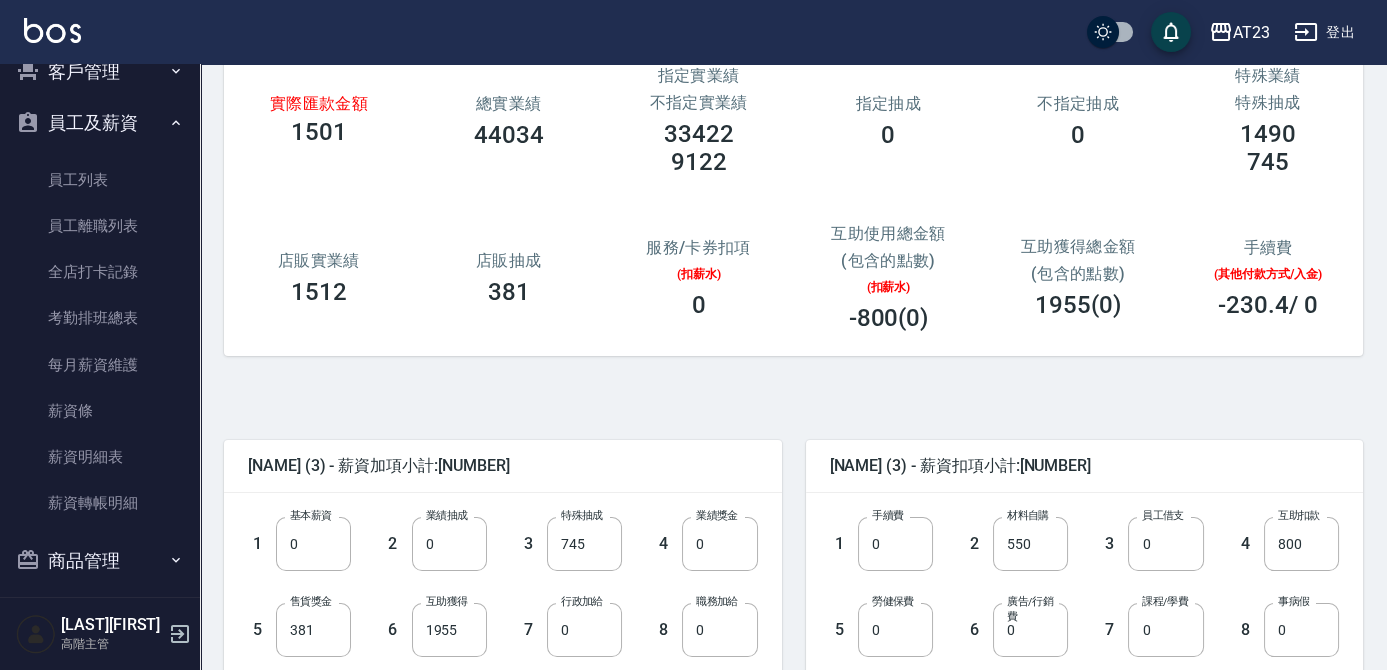 scroll, scrollTop: 272, scrollLeft: 0, axis: vertical 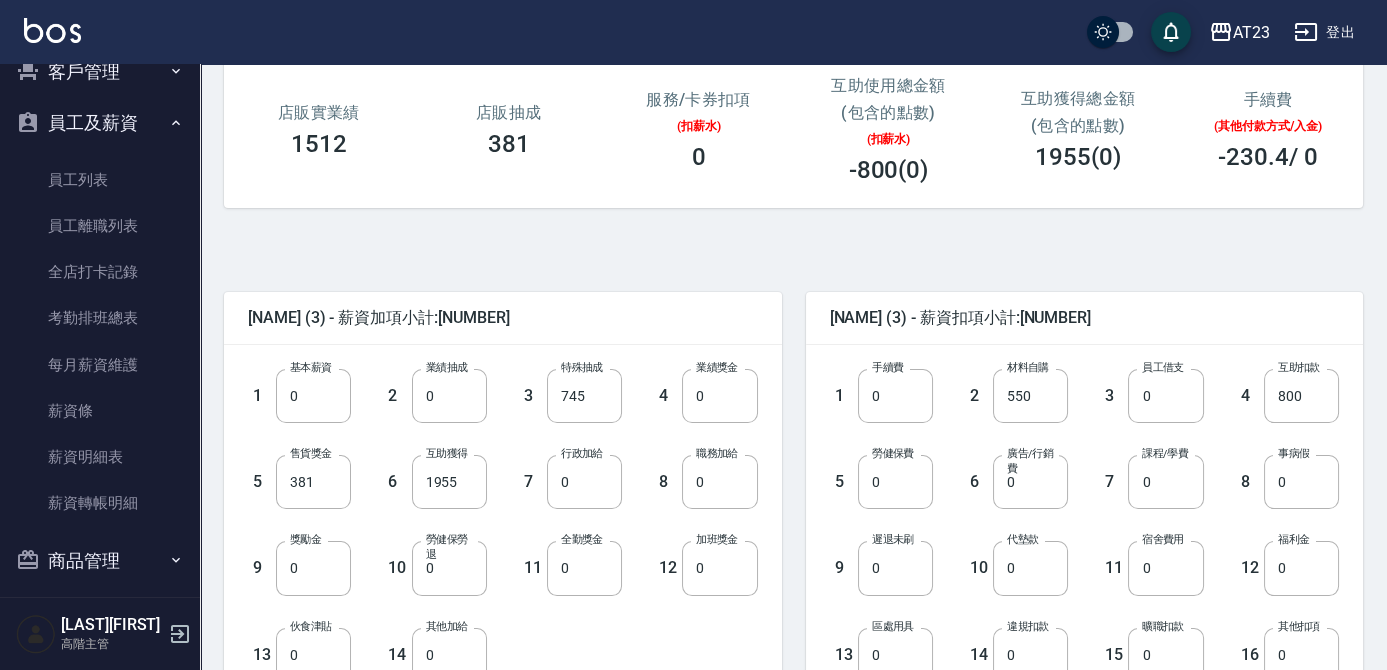 click on "勞健保勞退" at bounding box center (451, 547) 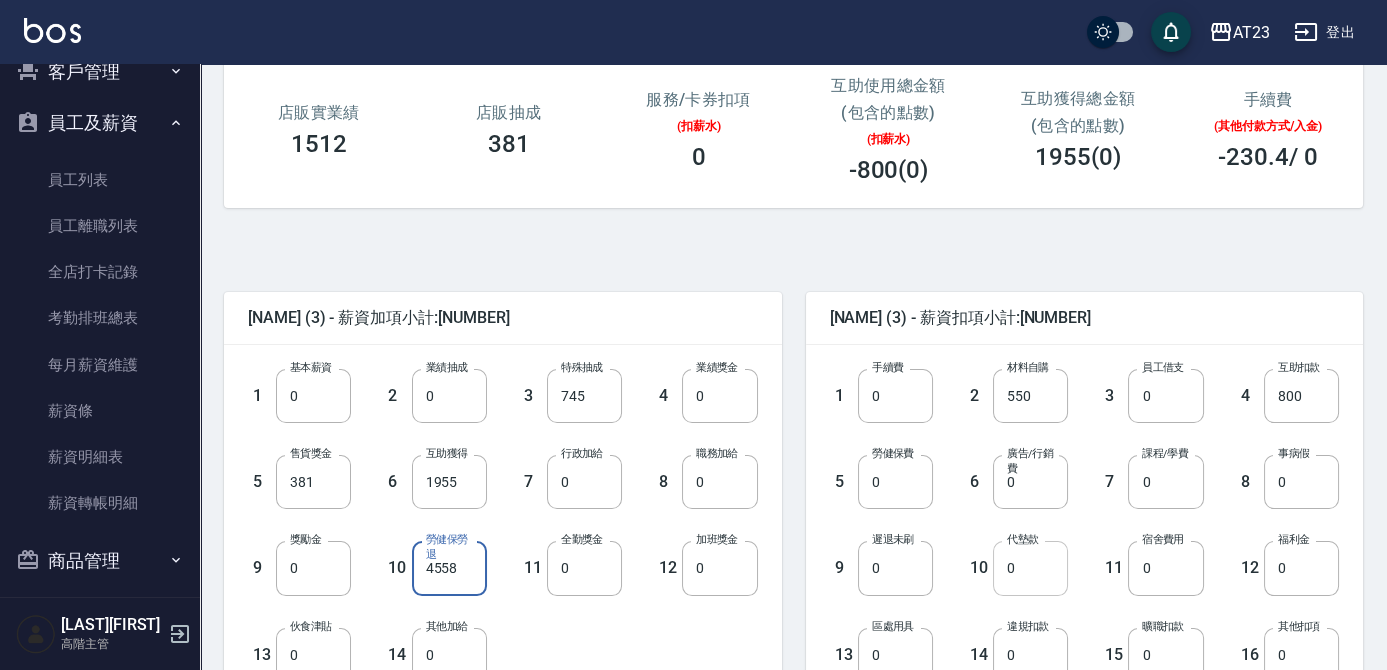 type on "4558" 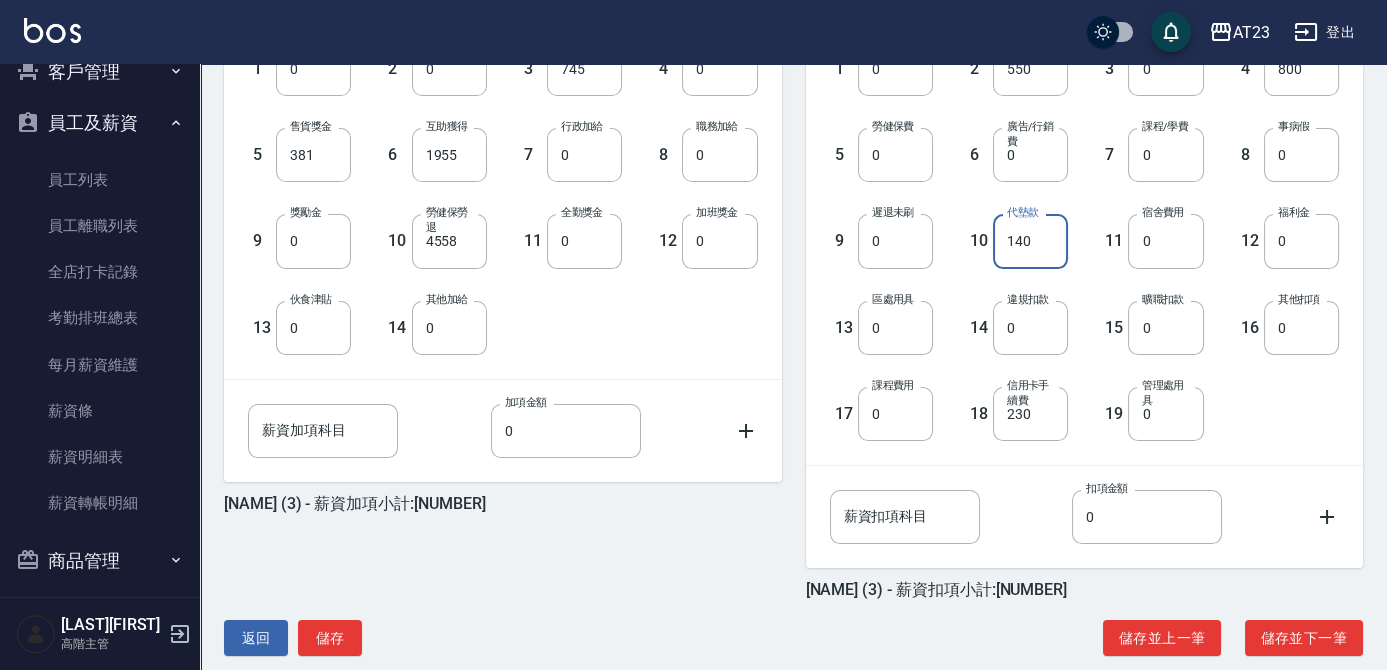 scroll, scrollTop: 628, scrollLeft: 0, axis: vertical 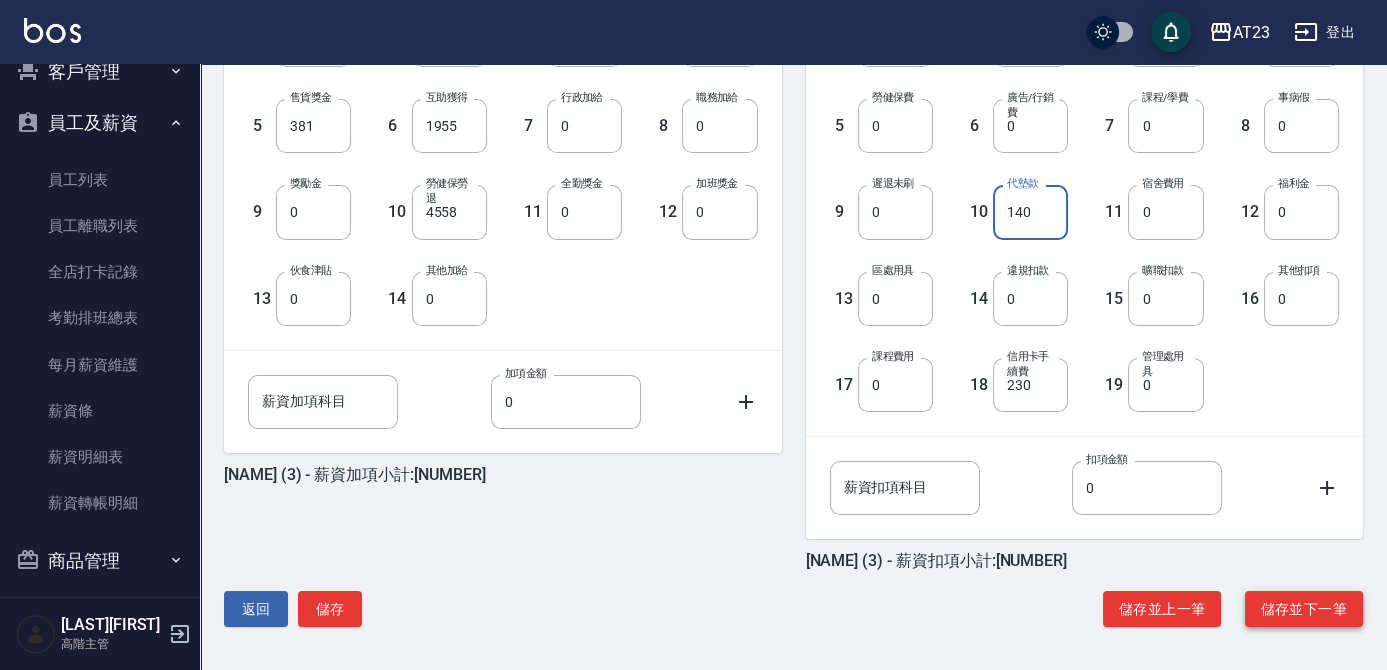 type on "140" 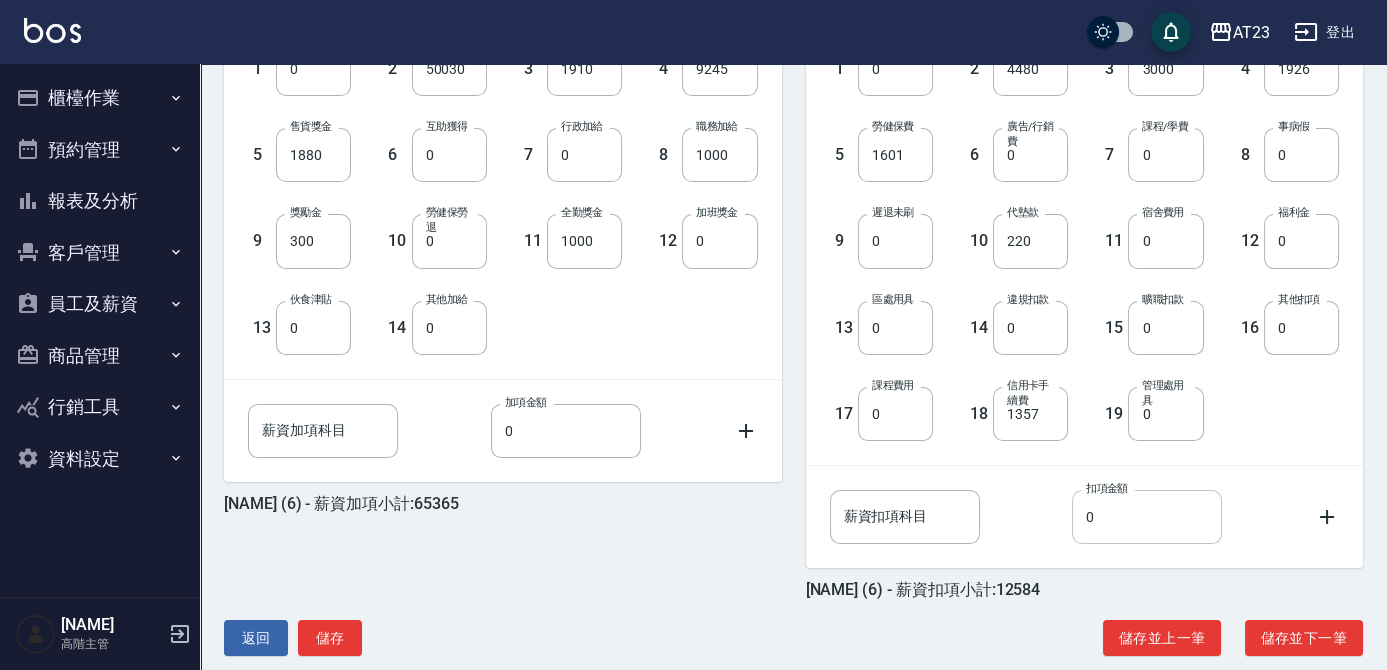 scroll, scrollTop: 628, scrollLeft: 0, axis: vertical 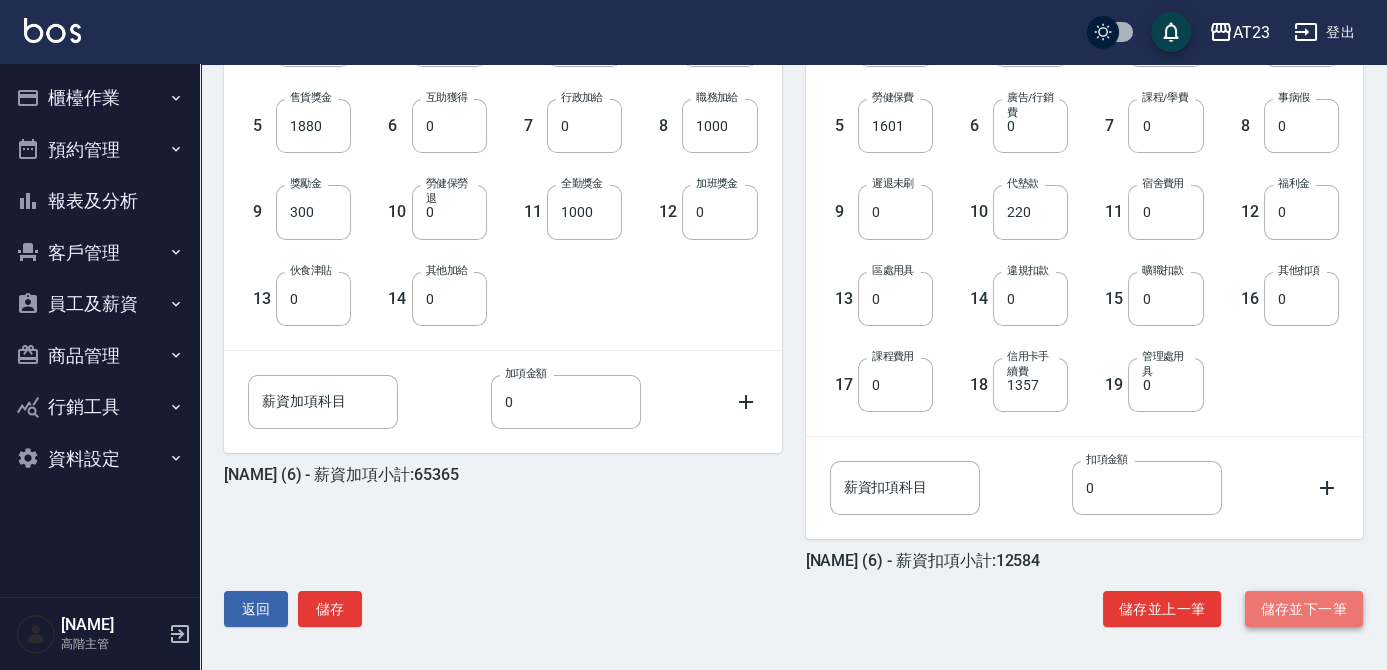 click on "儲存並下一筆" at bounding box center [1304, 609] 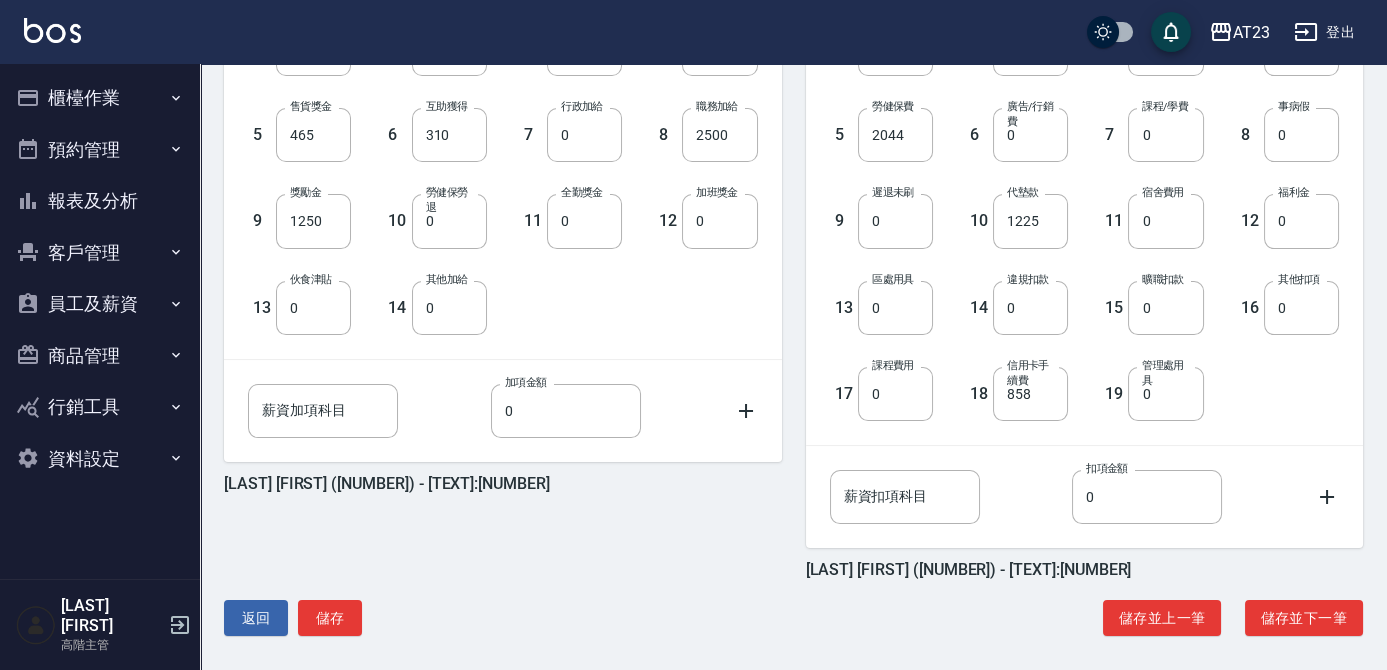 scroll, scrollTop: 628, scrollLeft: 0, axis: vertical 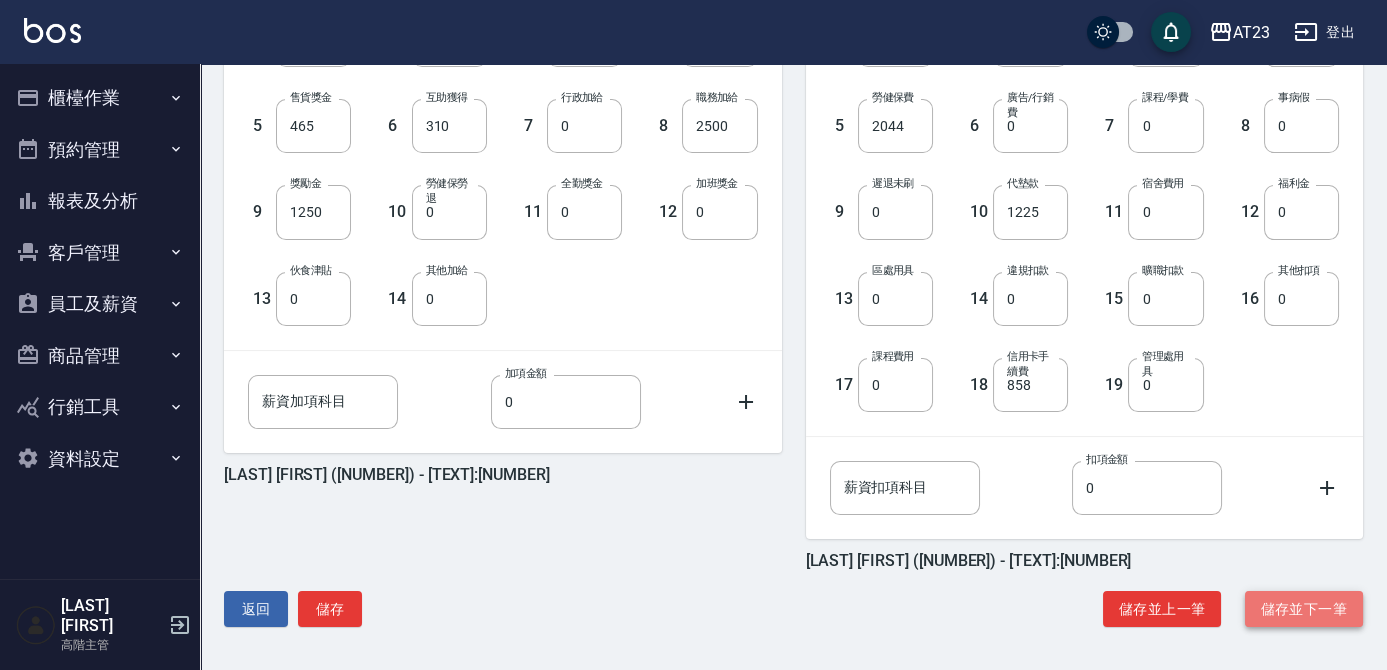 click on "儲存並下一筆" at bounding box center (1304, 609) 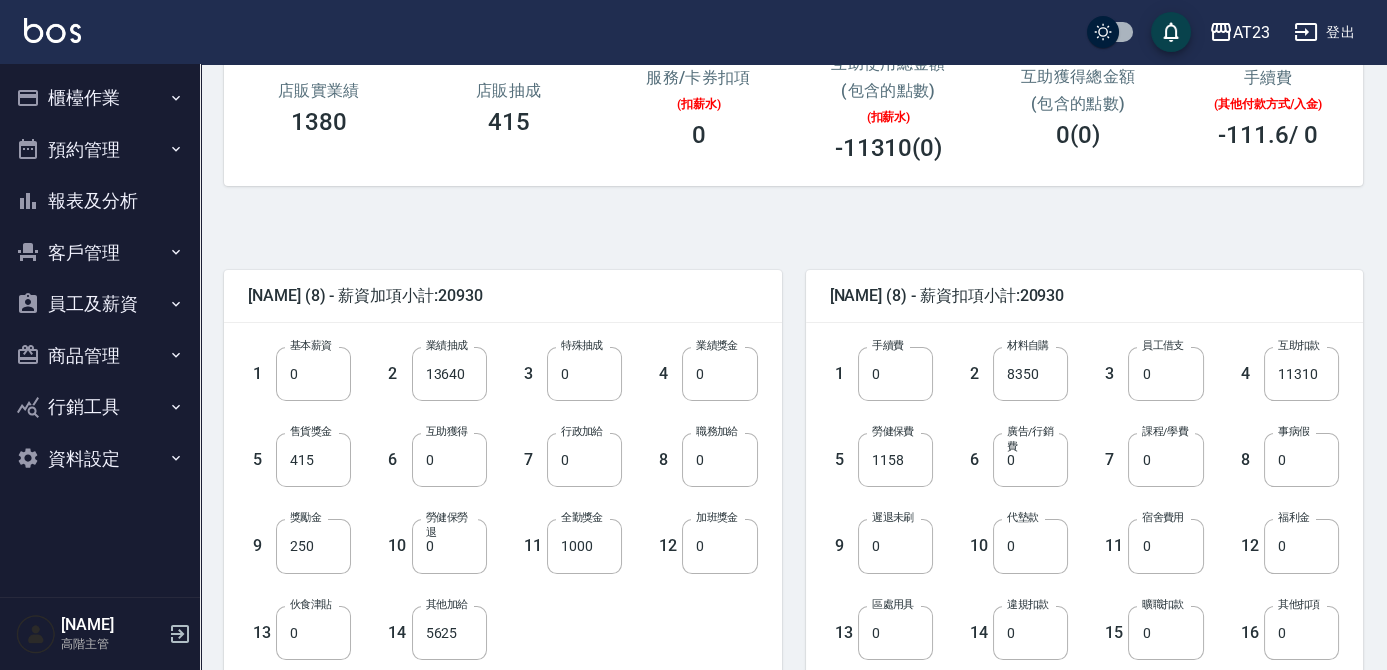 scroll, scrollTop: 363, scrollLeft: 0, axis: vertical 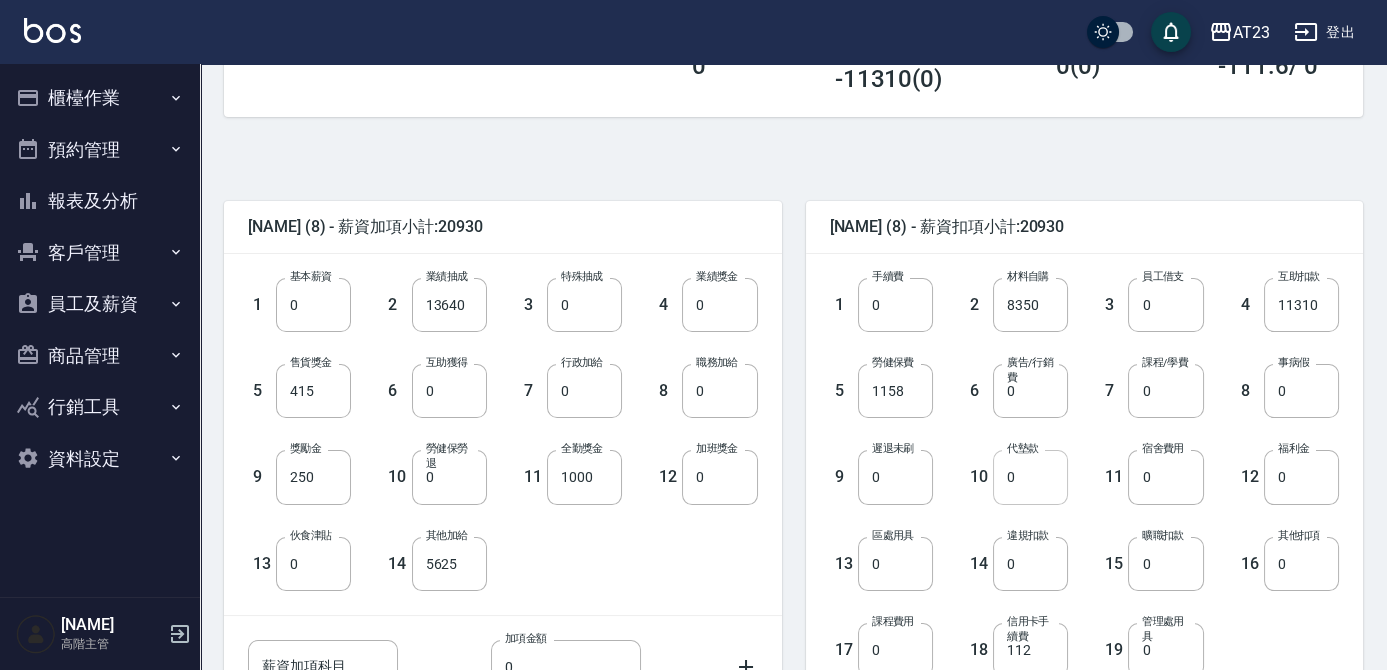 click on "0" at bounding box center (1030, 477) 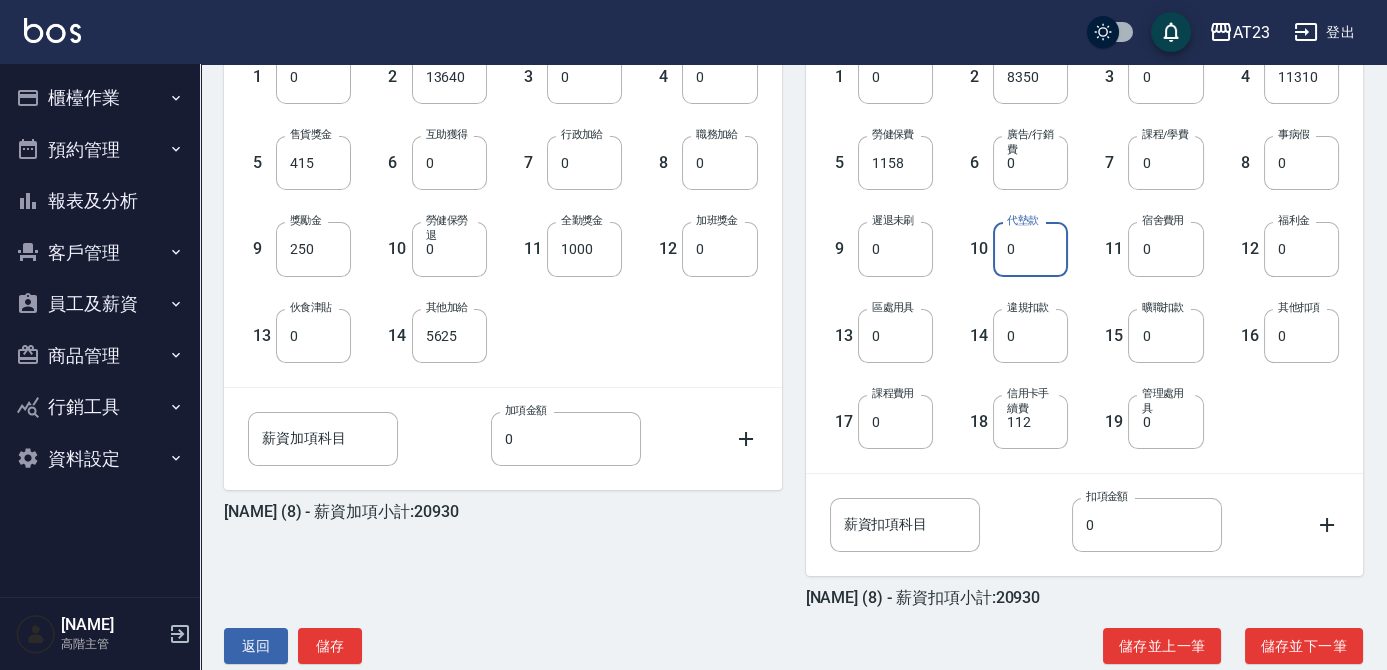 scroll, scrollTop: 628, scrollLeft: 0, axis: vertical 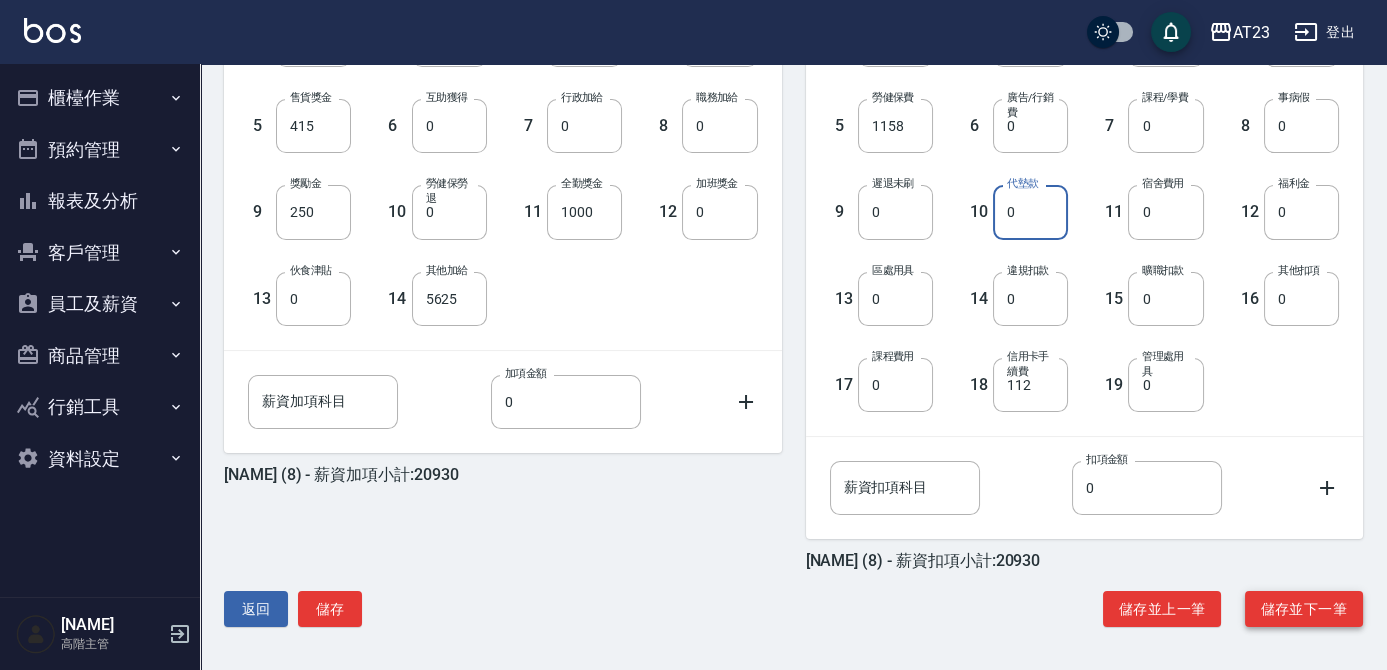 click on "儲存並下一筆" at bounding box center (1304, 609) 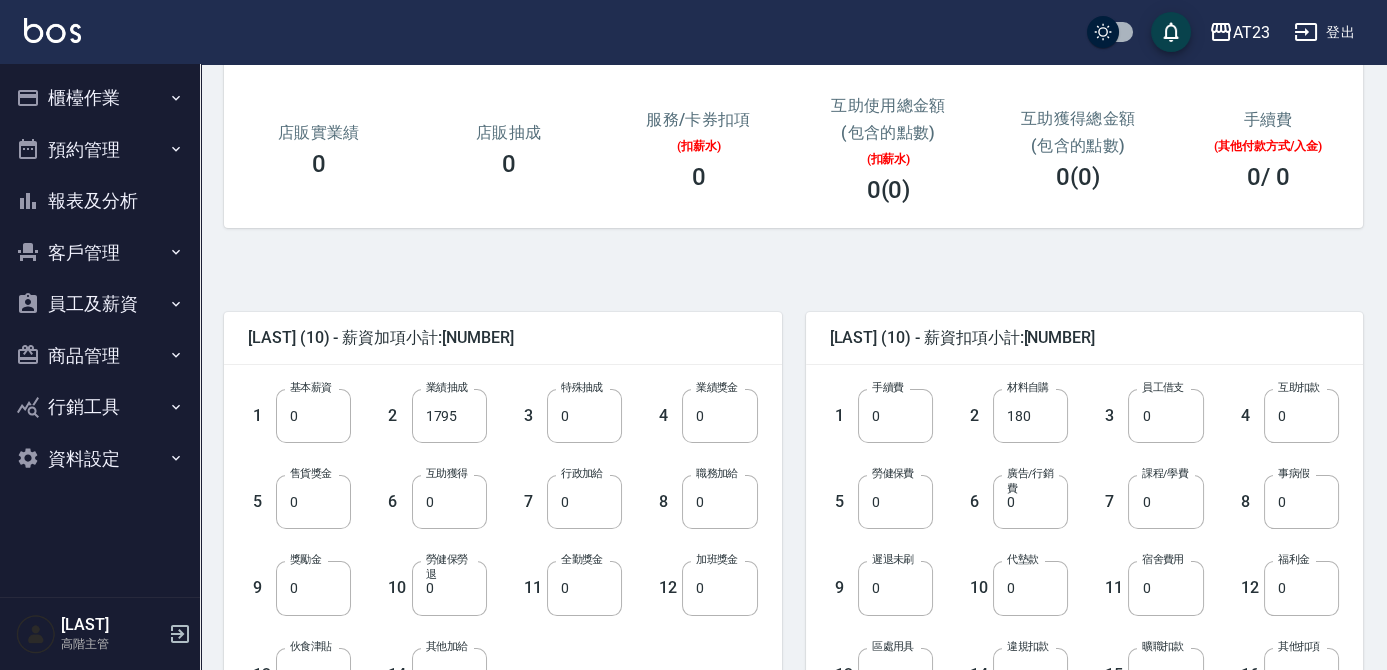 scroll, scrollTop: 272, scrollLeft: 0, axis: vertical 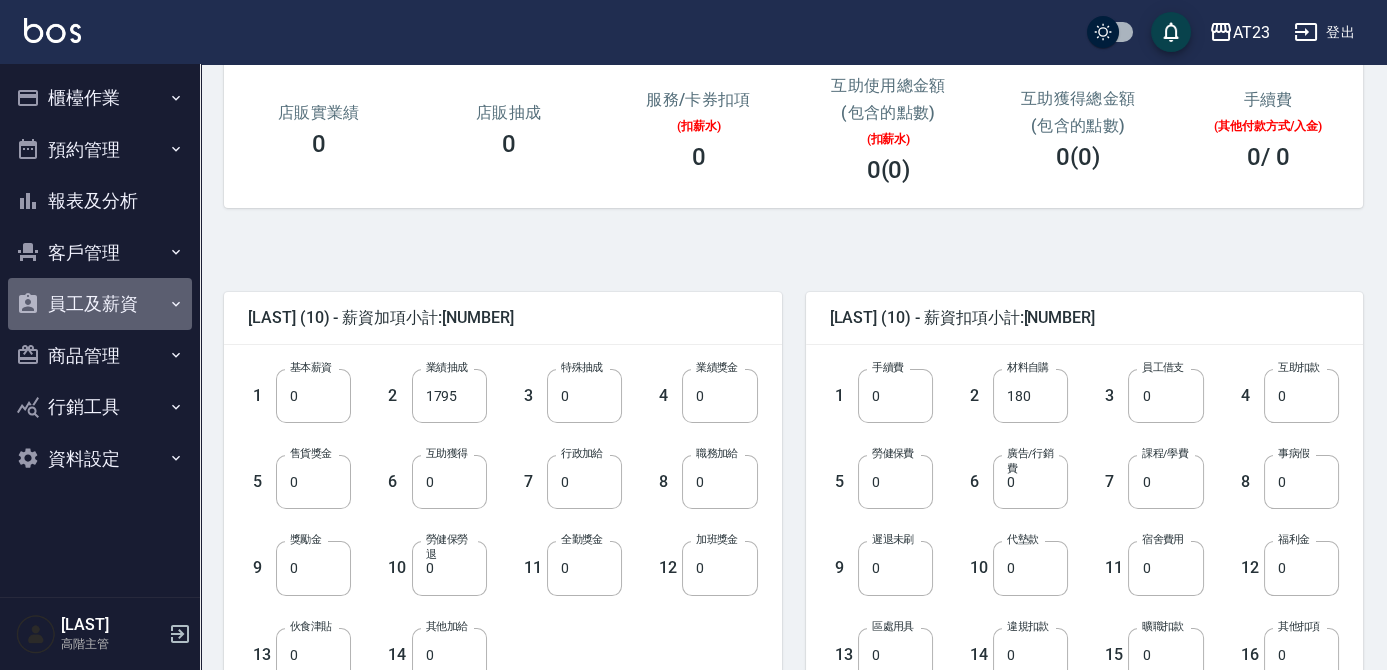 click on "員工及薪資" at bounding box center (100, 304) 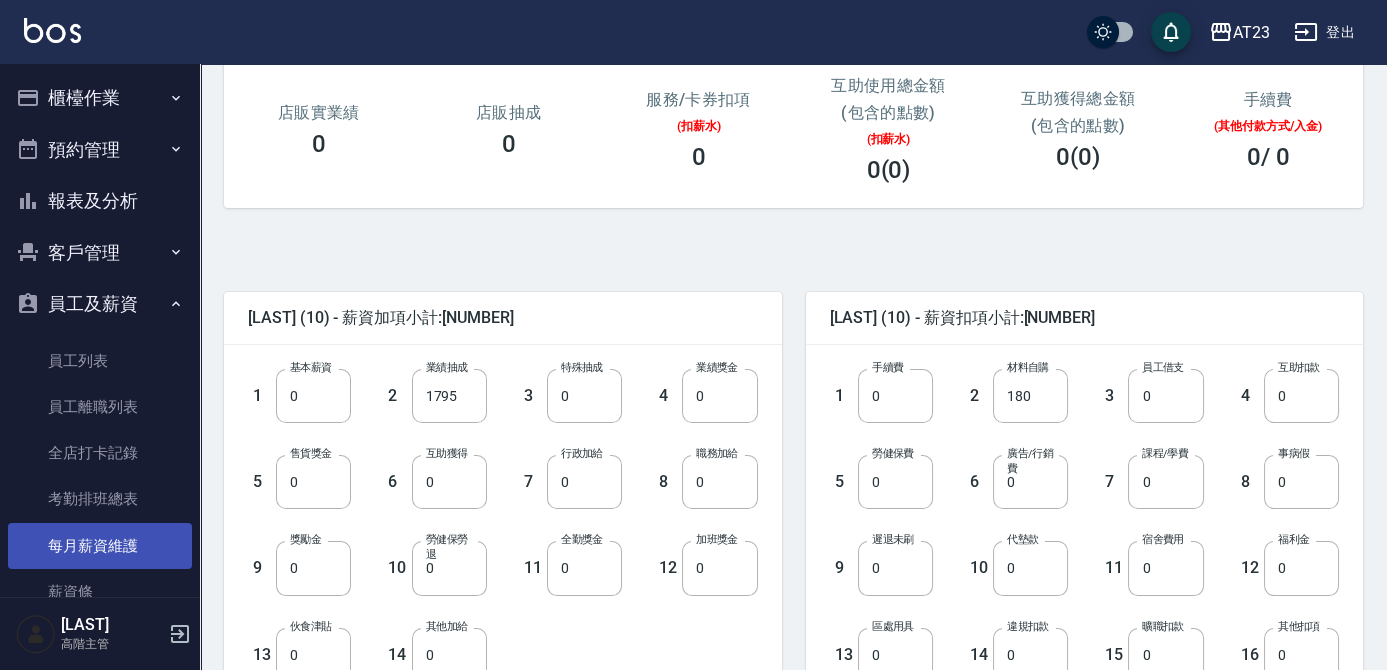 click on "每月薪資維護" at bounding box center [100, 546] 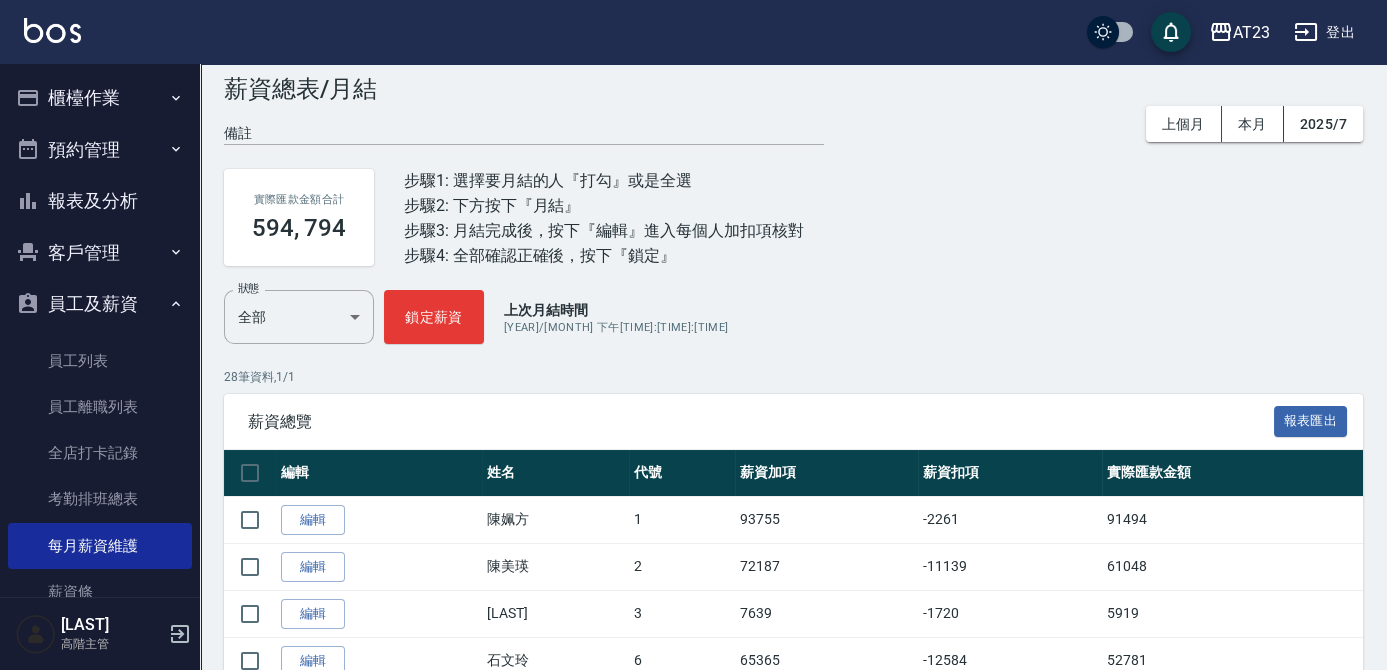 scroll, scrollTop: 90, scrollLeft: 0, axis: vertical 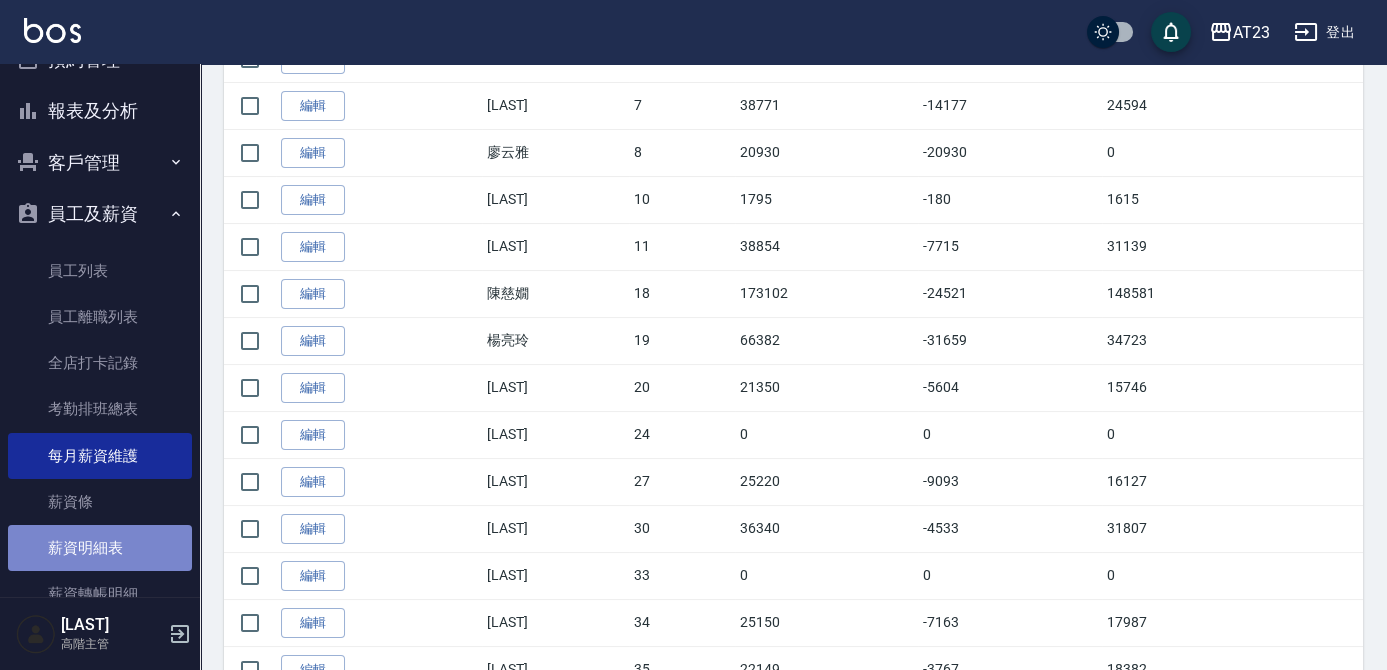 click on "薪資明細表" at bounding box center (100, 548) 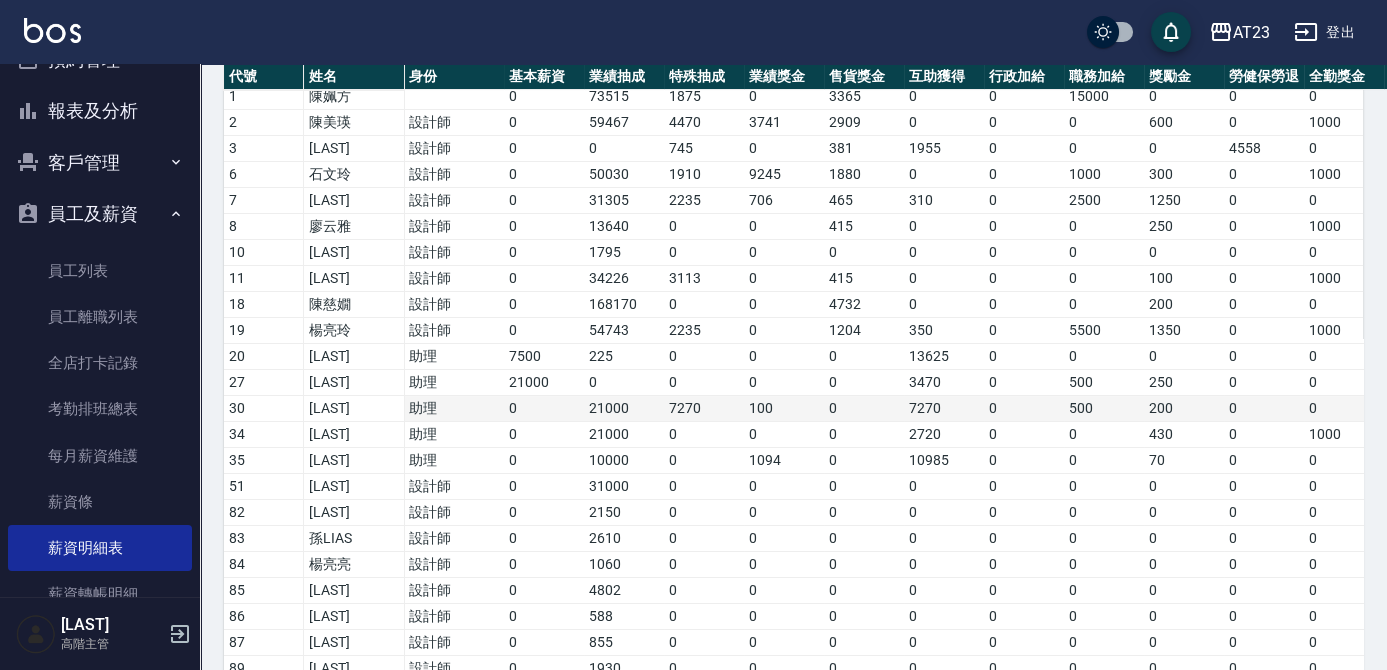 scroll, scrollTop: 181, scrollLeft: 0, axis: vertical 